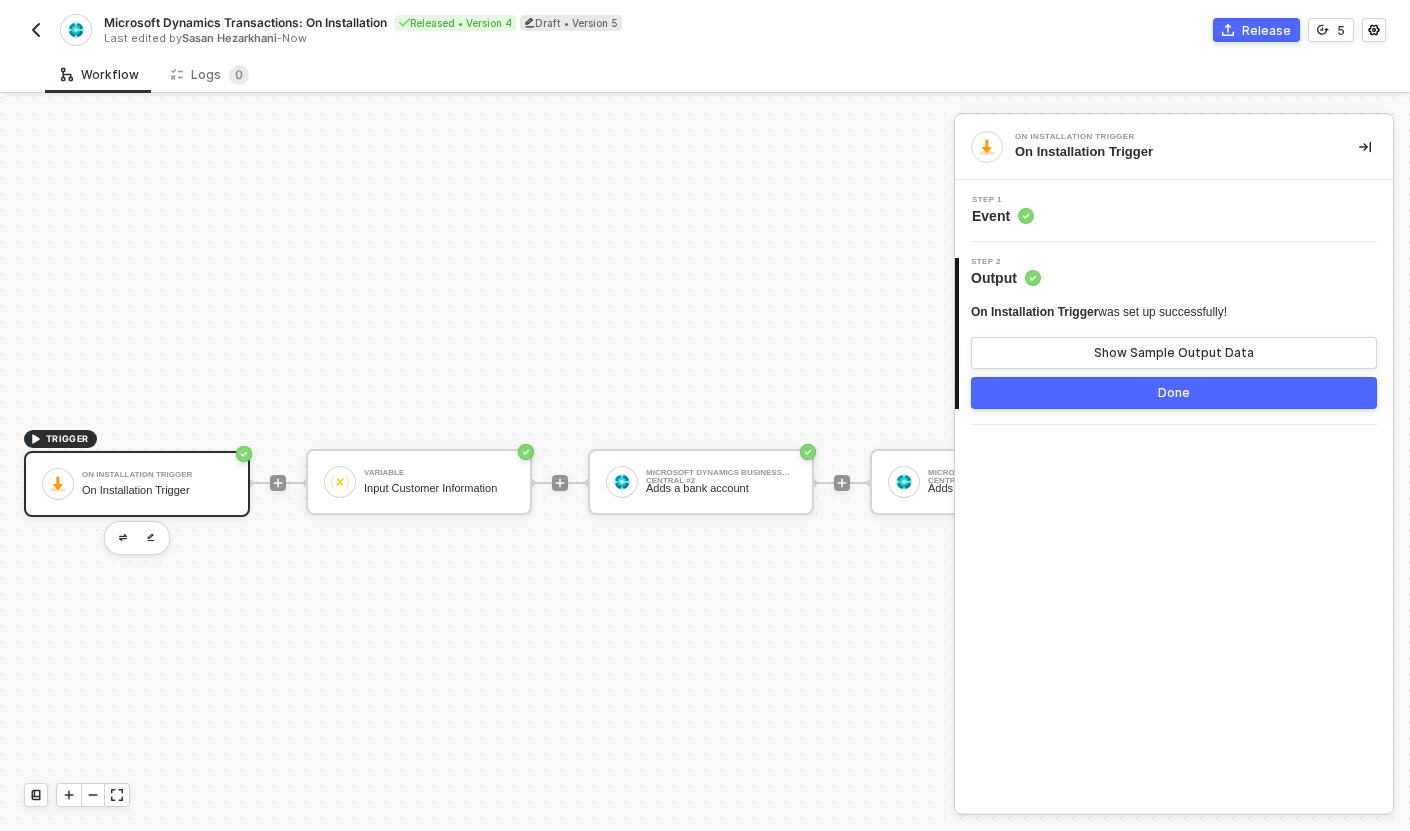 scroll, scrollTop: 0, scrollLeft: 0, axis: both 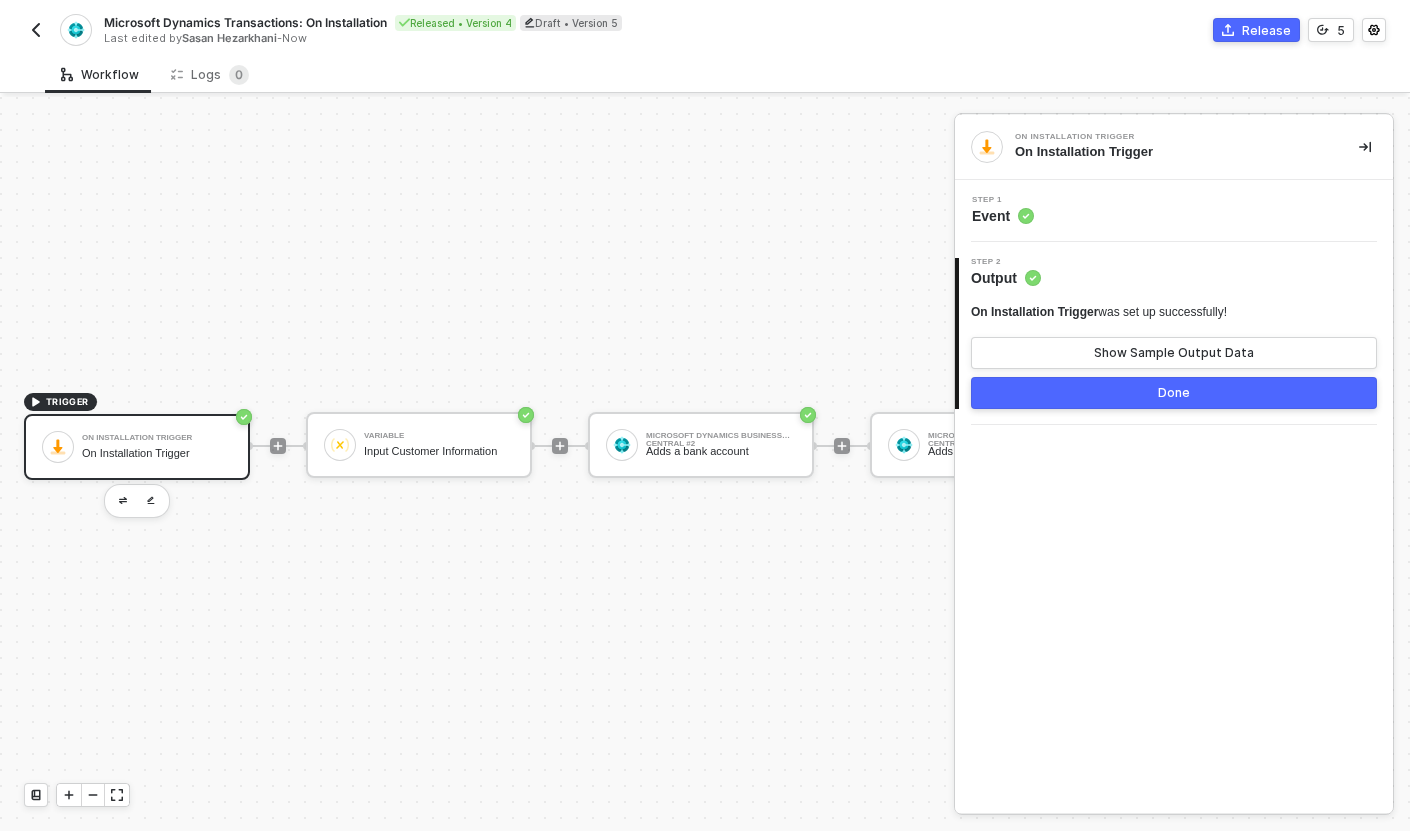 click at bounding box center (36, 30) 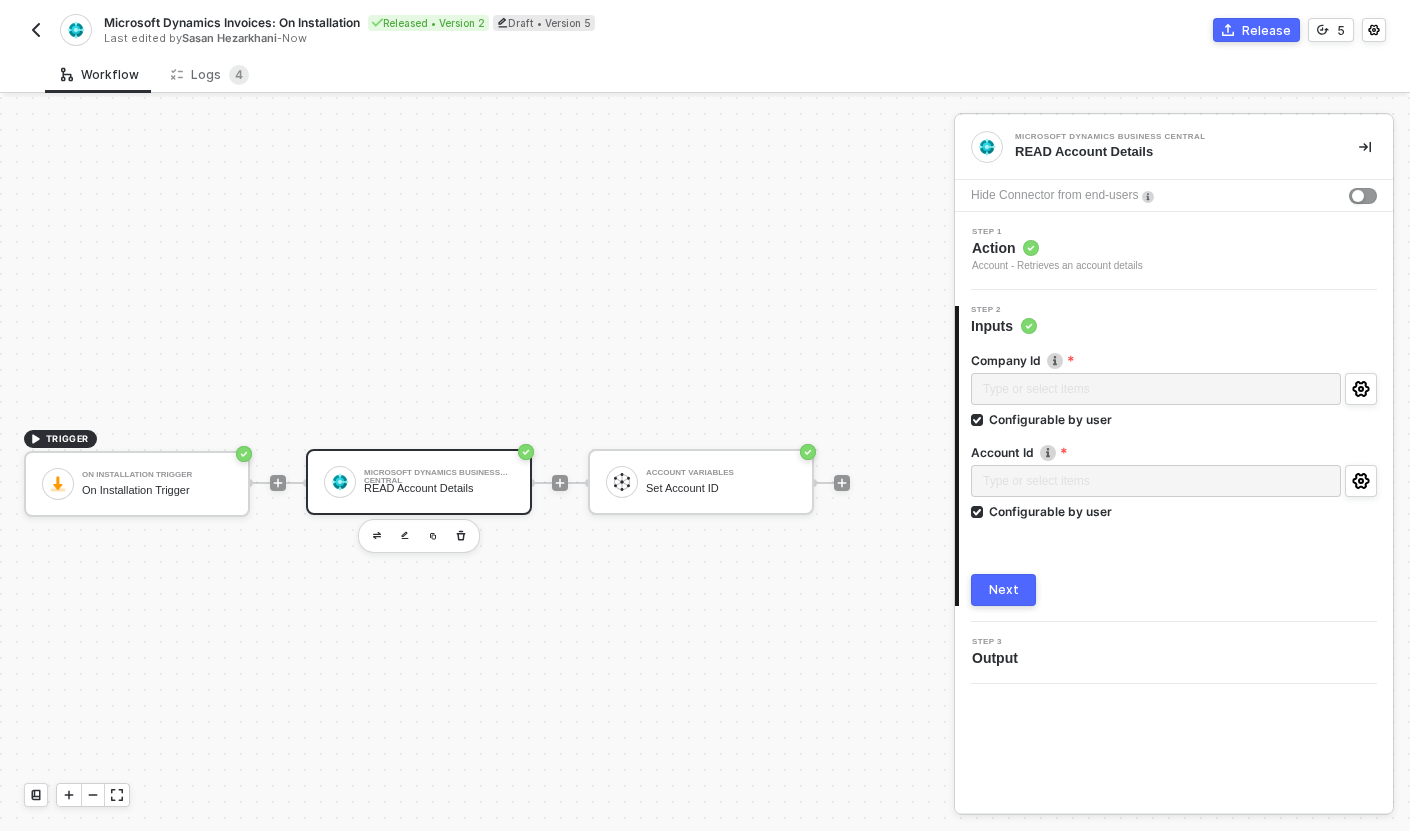 scroll, scrollTop: 0, scrollLeft: 0, axis: both 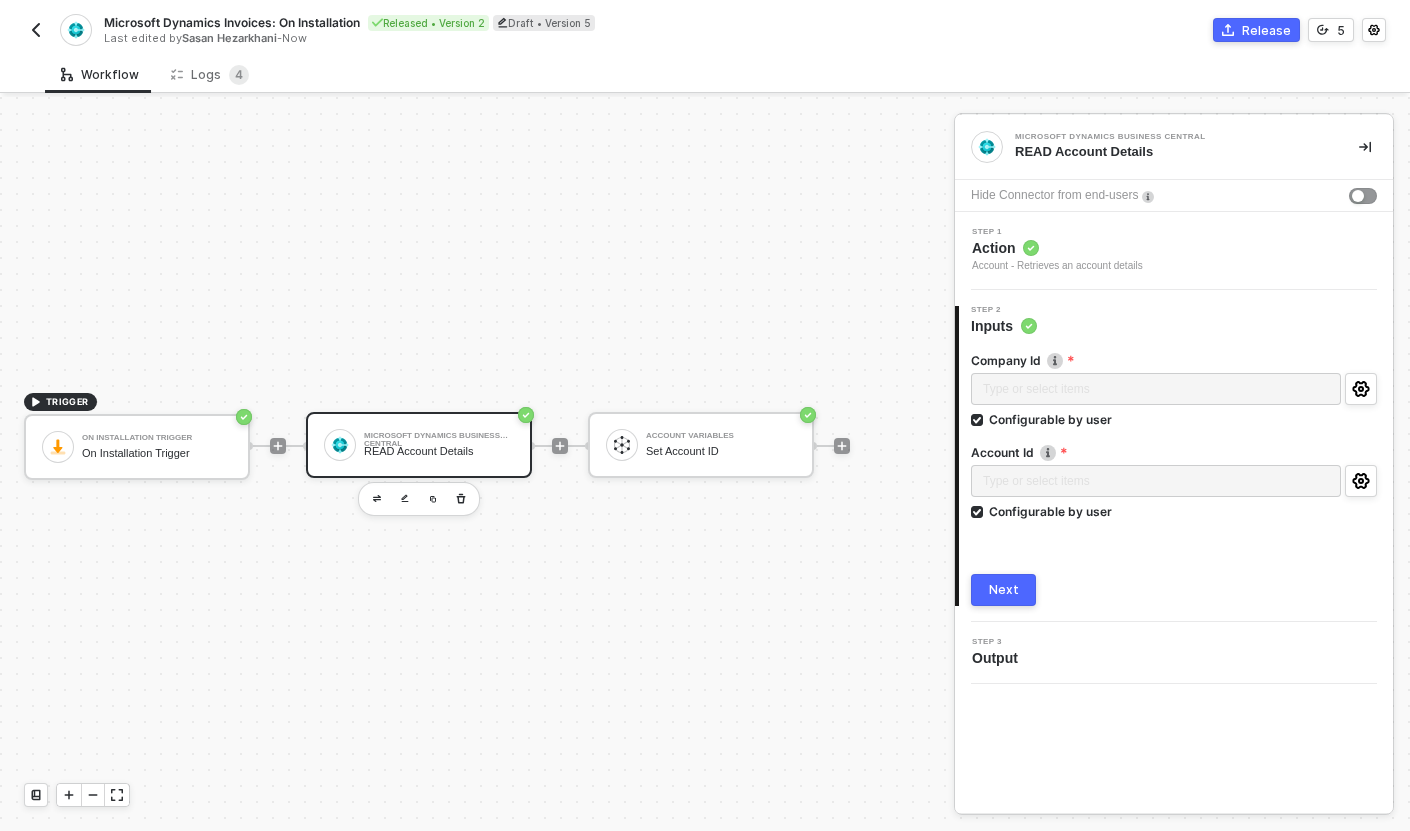 click on "Microsoft Dynamics Invoices: On Installation    Released • Version   2    Draft • Version   5 Last edited by  Sasan Hezarkhani  -  Now Release 5" at bounding box center (705, 28) 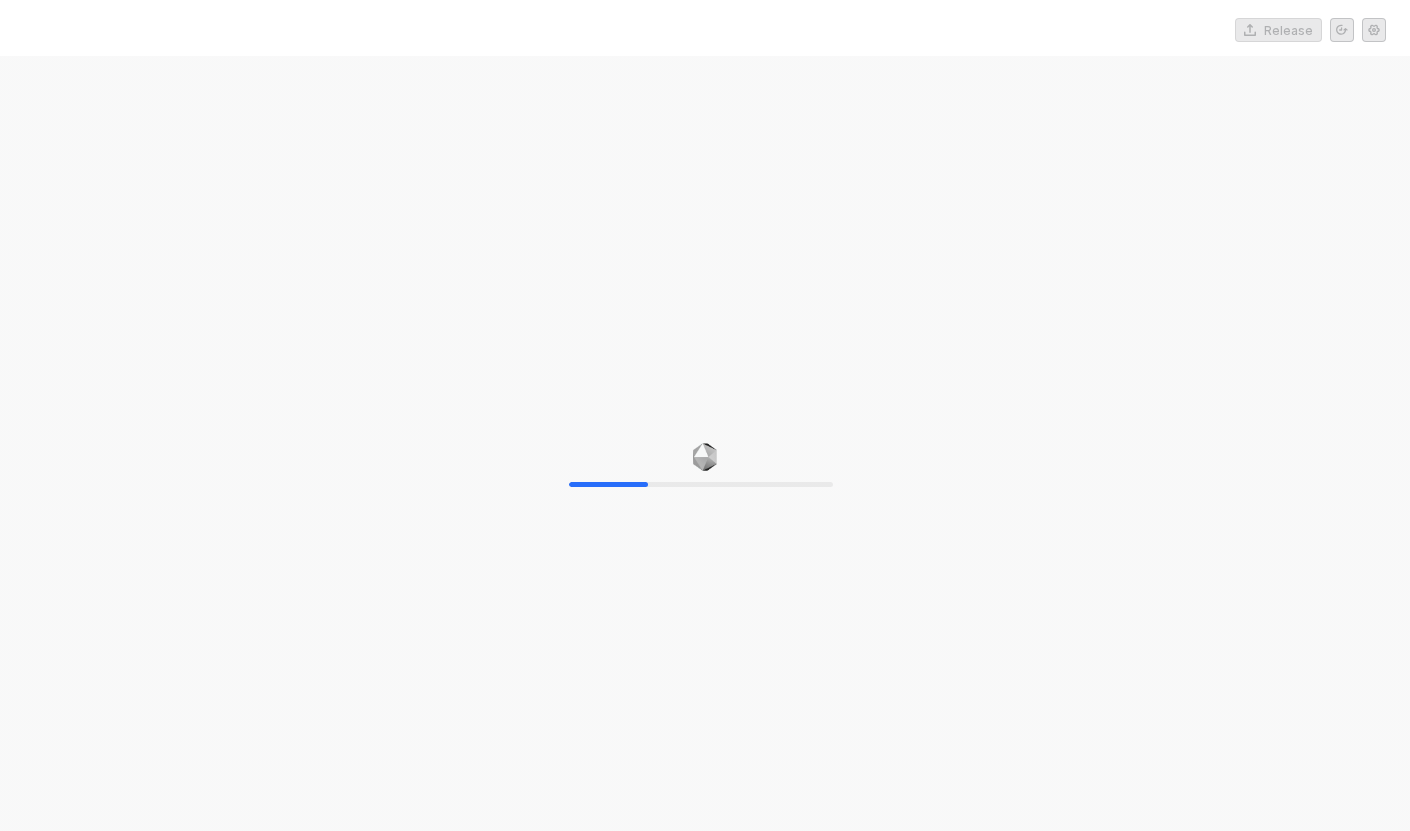 scroll, scrollTop: 0, scrollLeft: 0, axis: both 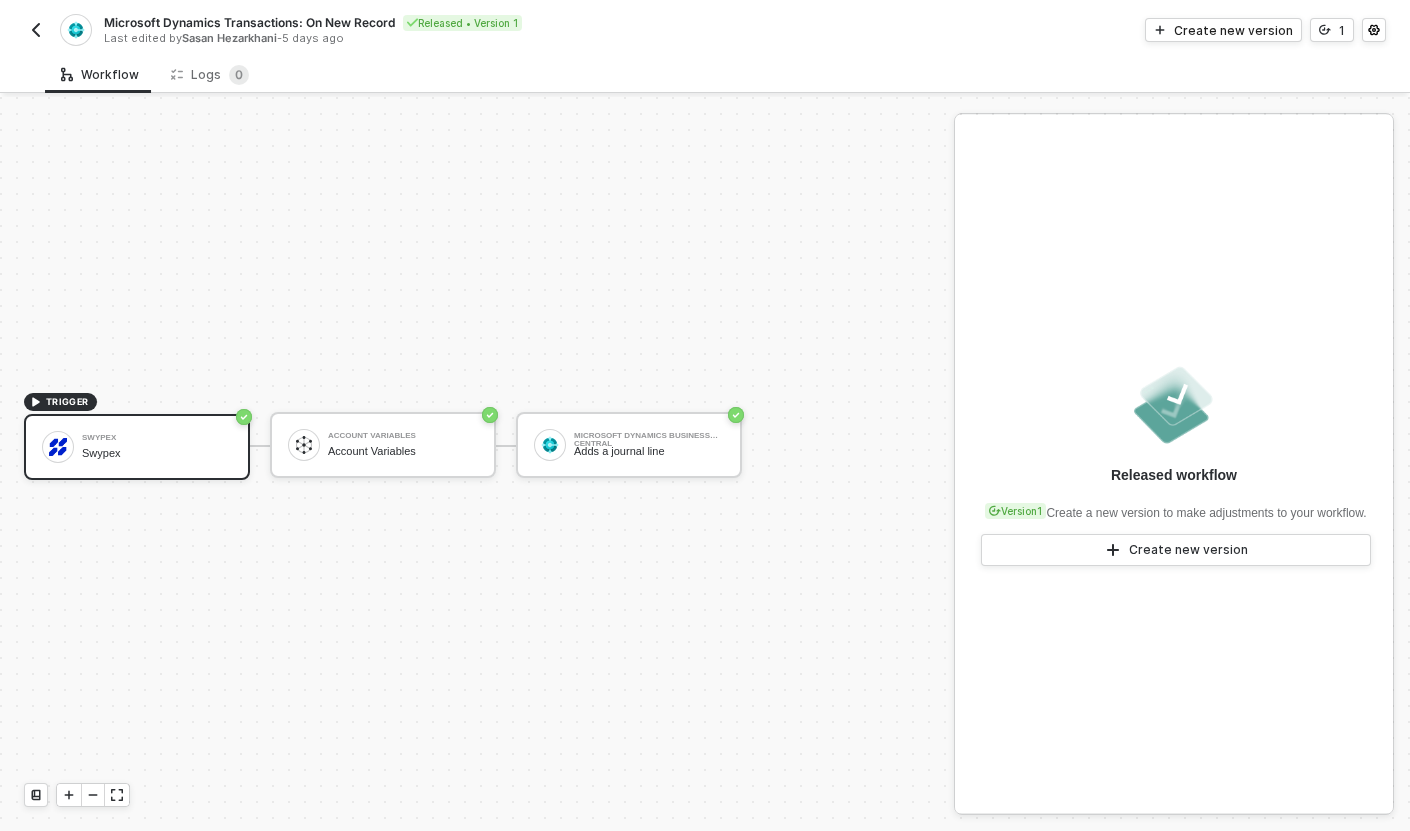 click on "TRIGGER Swypex Swypex Account Variables Account Variables Microsoft Dynamics Business Central Adds a journal line" at bounding box center (472, 445) 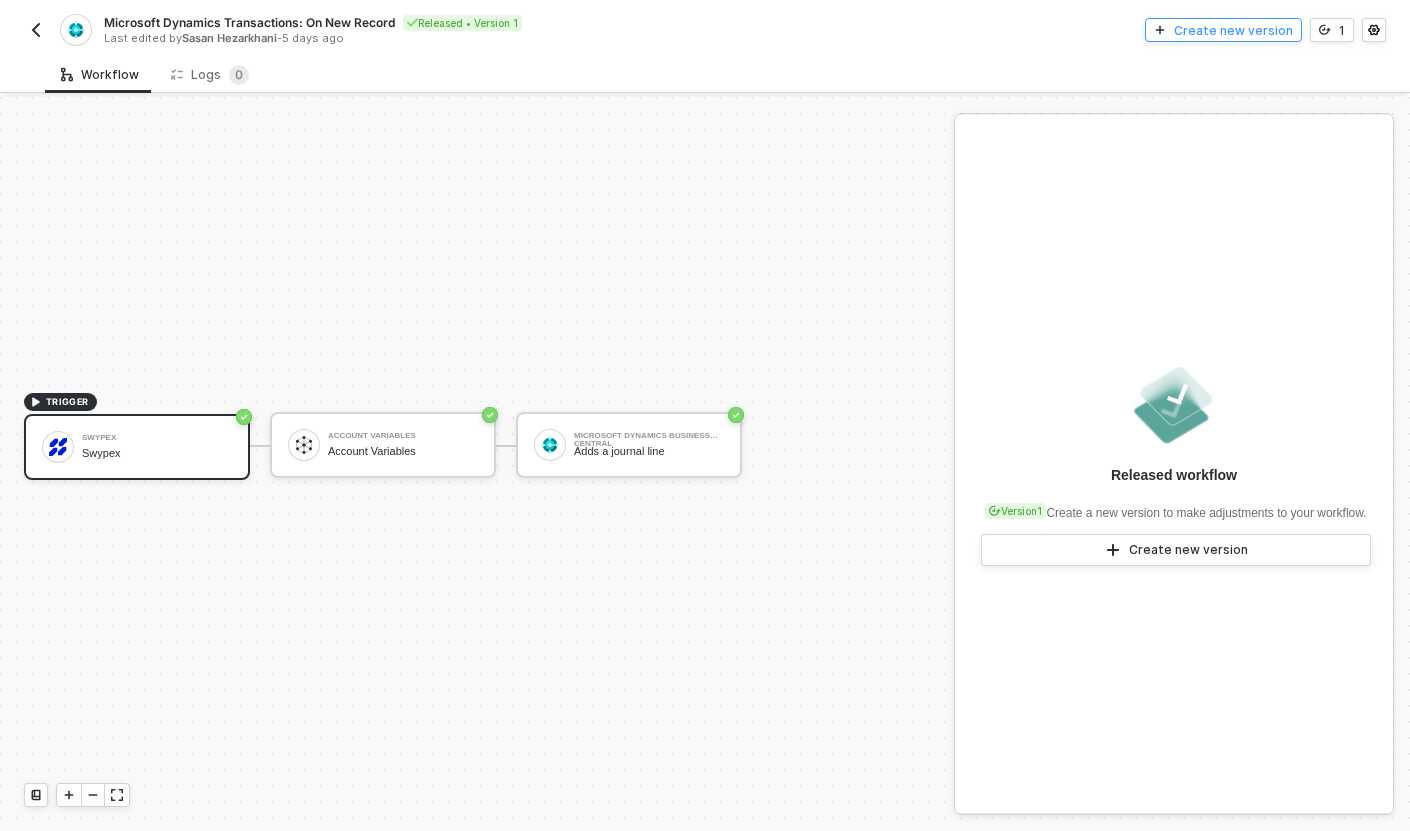 click on "Create new version" at bounding box center (1233, 30) 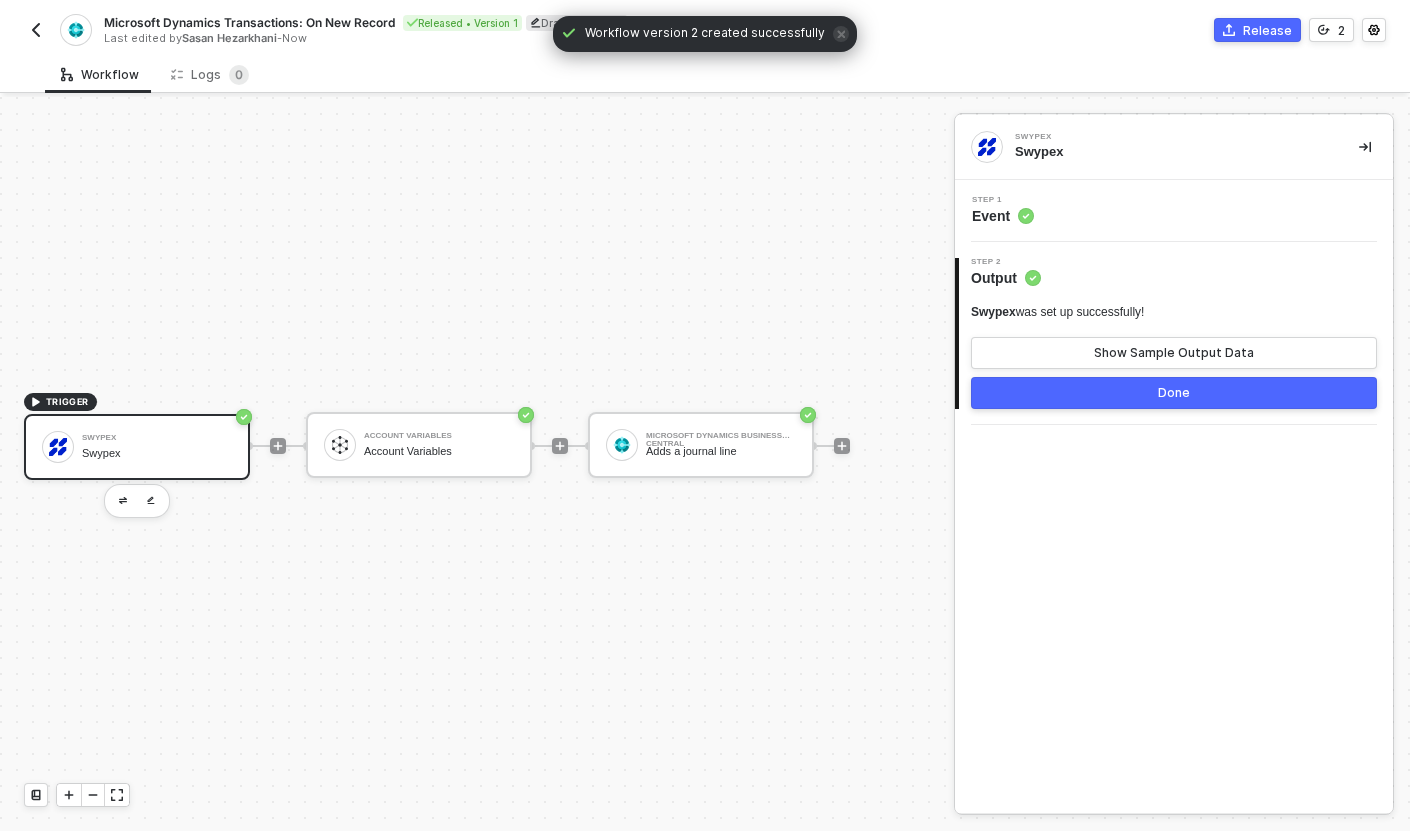 click on "Swypex" at bounding box center [157, 453] 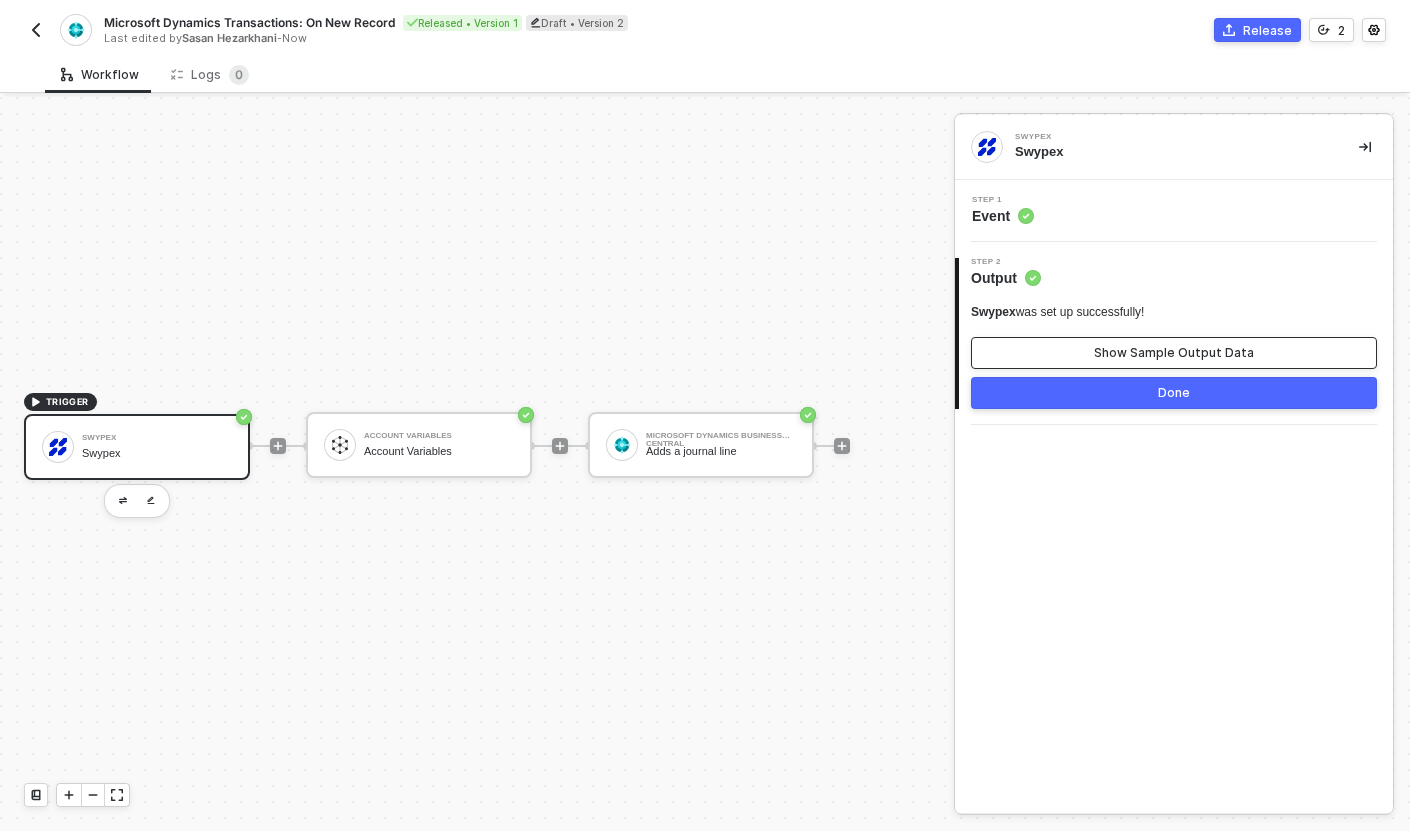 click on "Show Sample Output Data" at bounding box center [1174, 353] 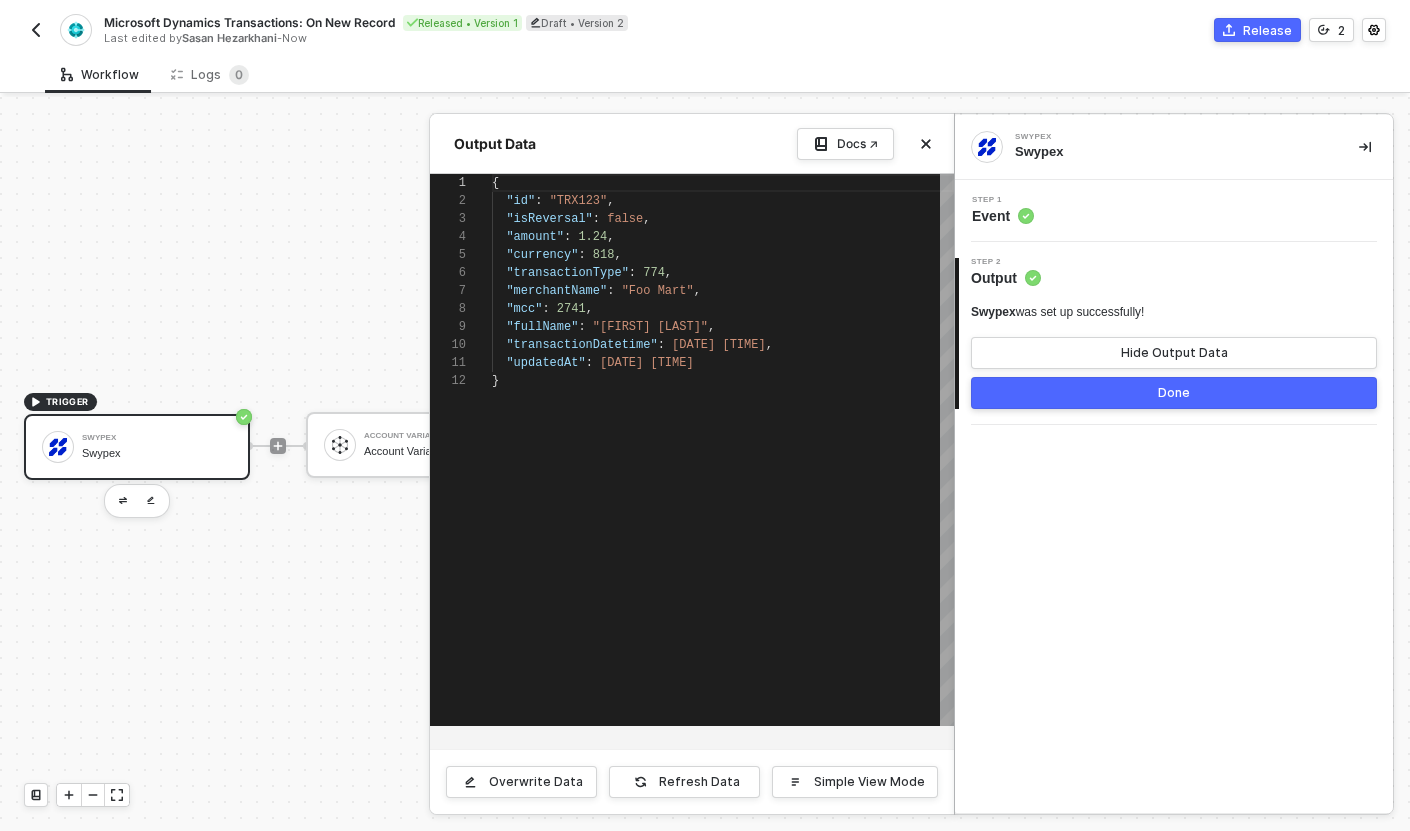 scroll, scrollTop: 180, scrollLeft: 0, axis: vertical 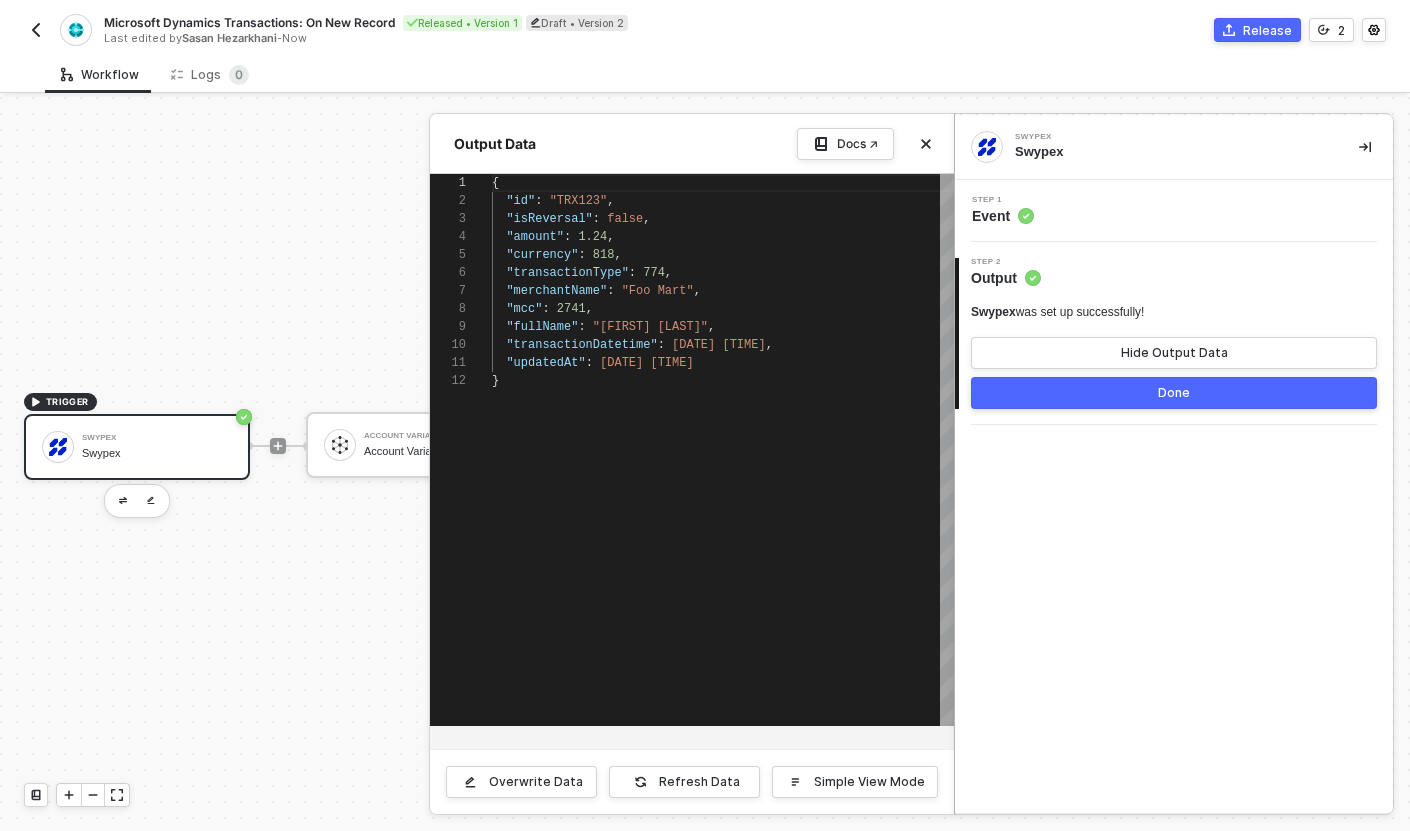 click on "Done" at bounding box center (1174, 393) 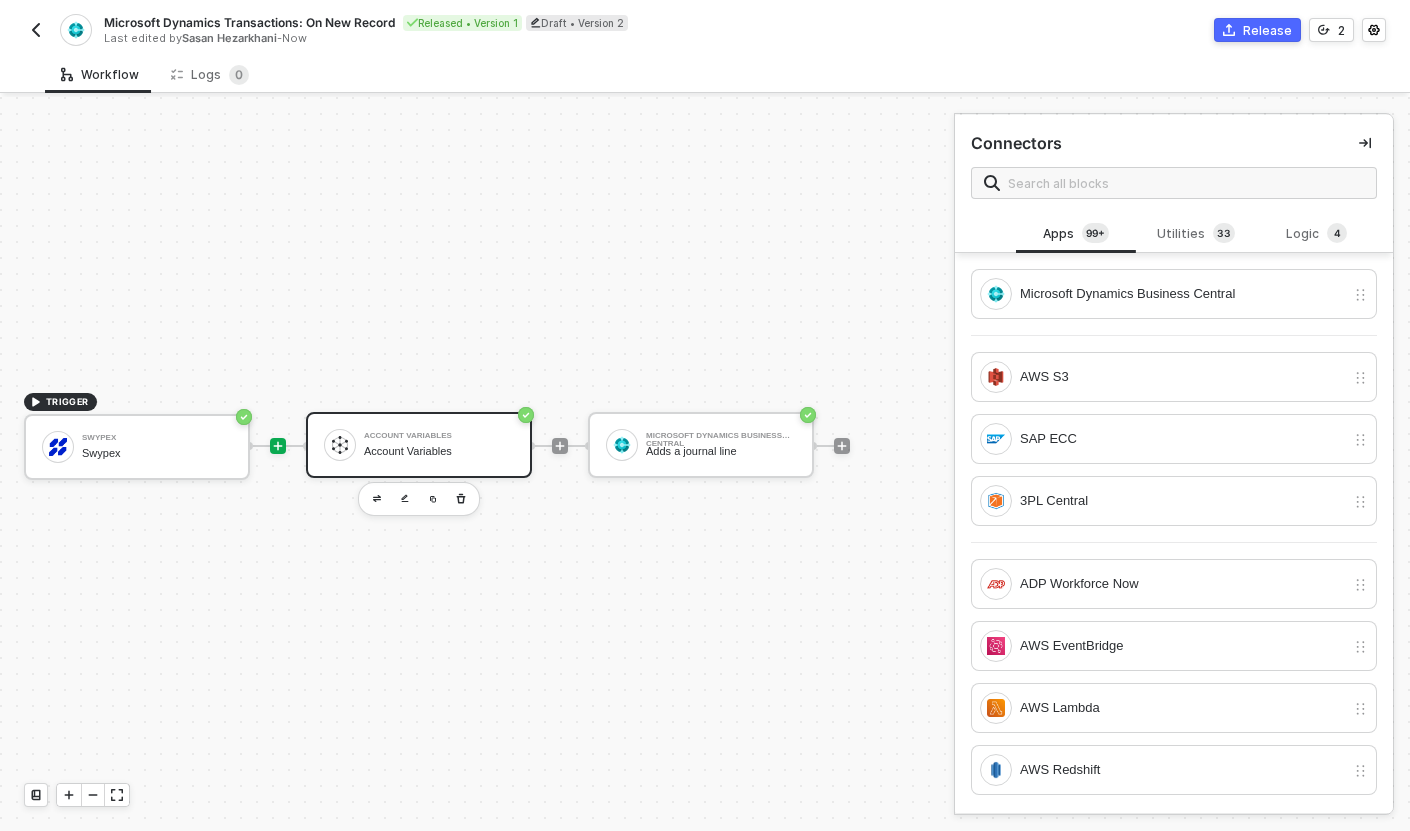 click on "Account Variables Account Variables" at bounding box center [439, 445] 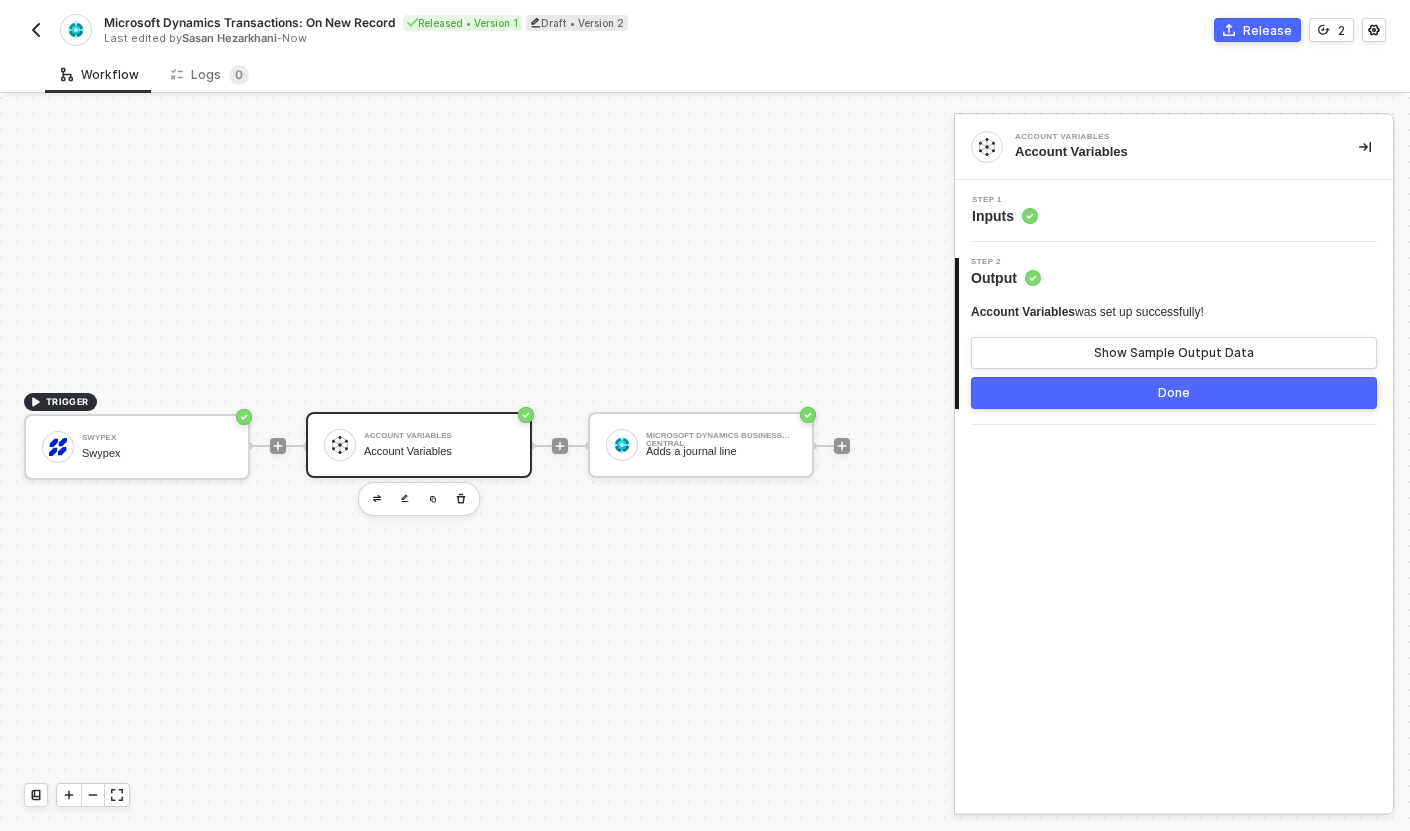 click on "TRIGGER Swypex Swypex Account Variables Account Variables Microsoft Dynamics Business Central Adds a journal line" at bounding box center (472, 445) 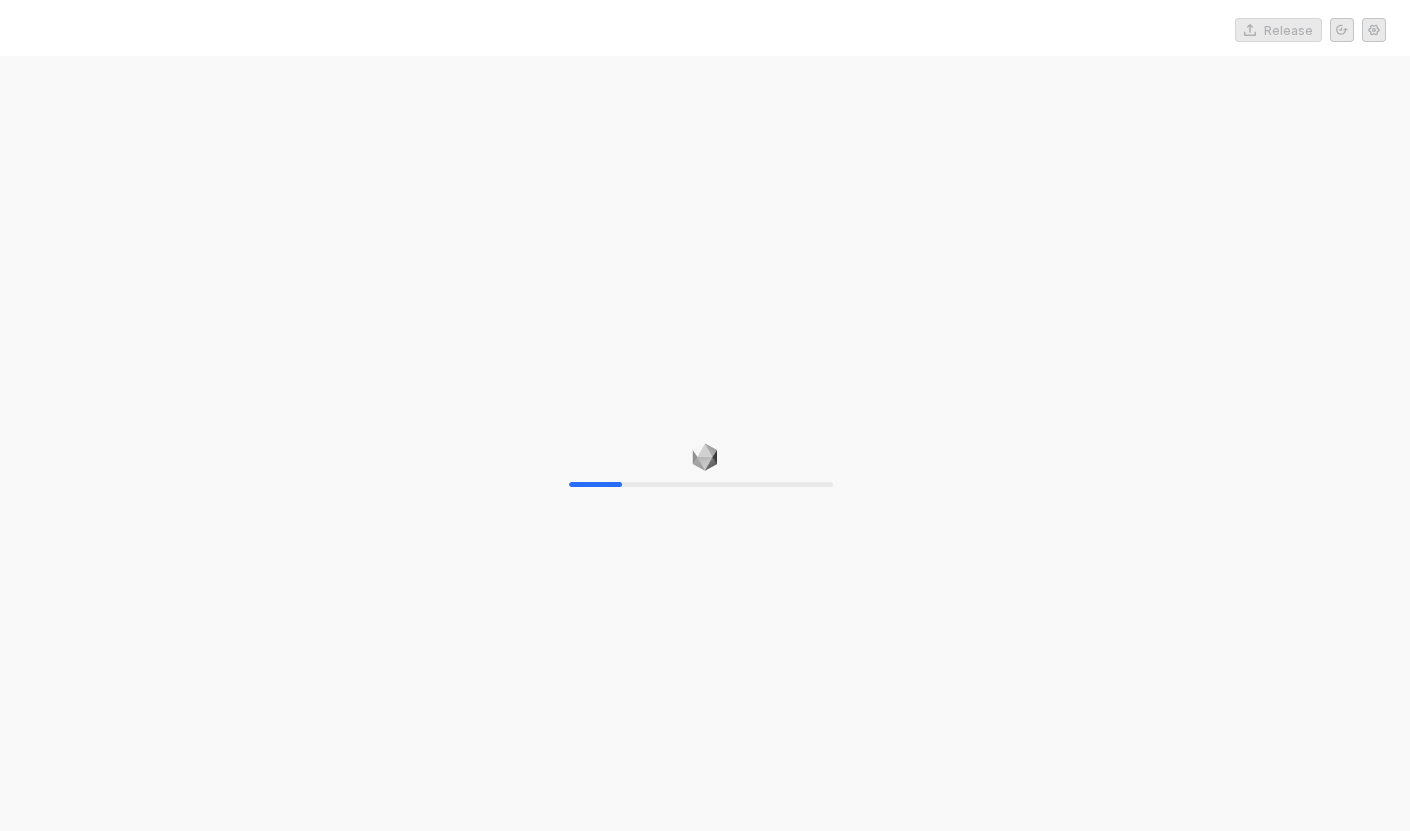 scroll, scrollTop: 0, scrollLeft: 0, axis: both 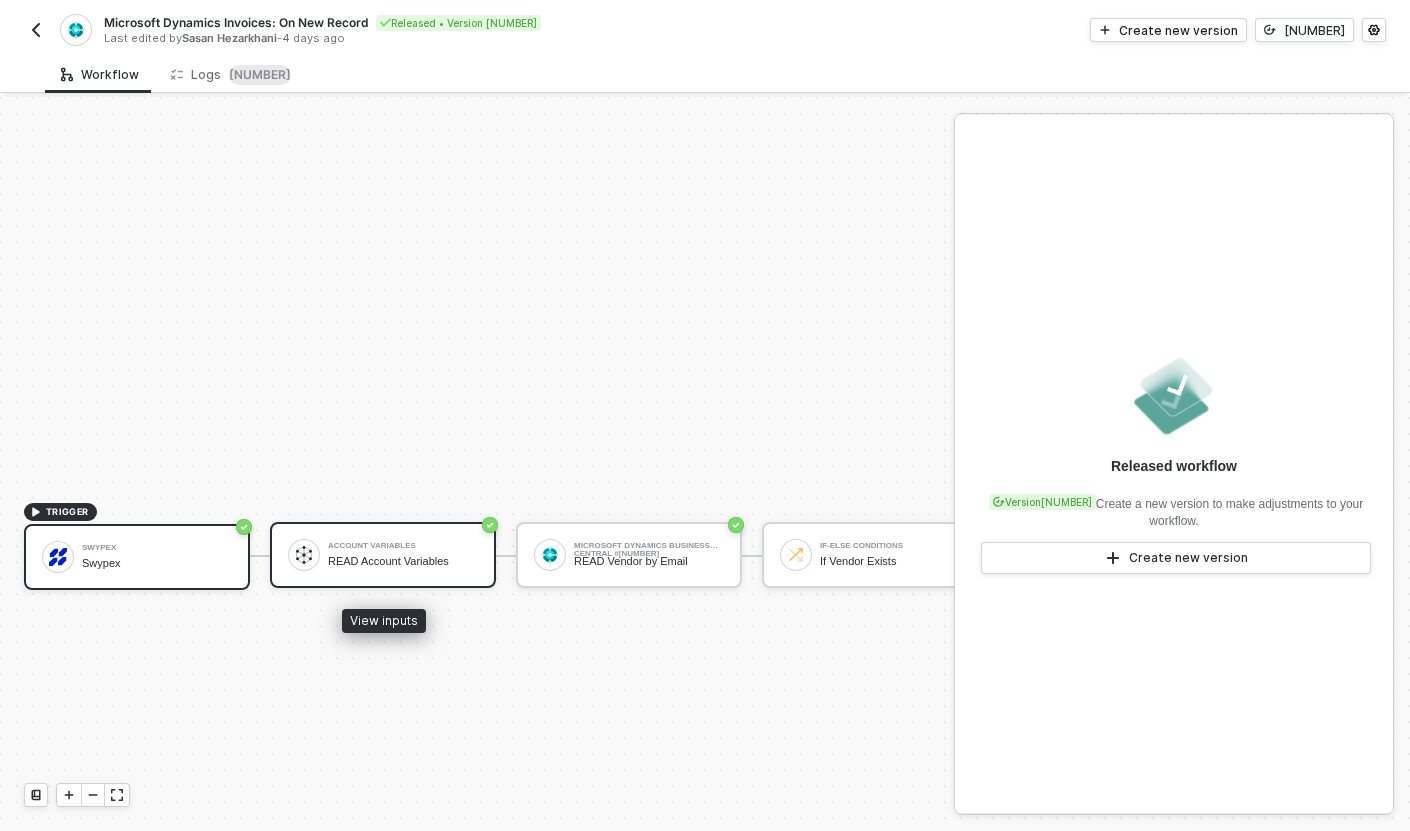 click on "Account Variables" at bounding box center (403, 546) 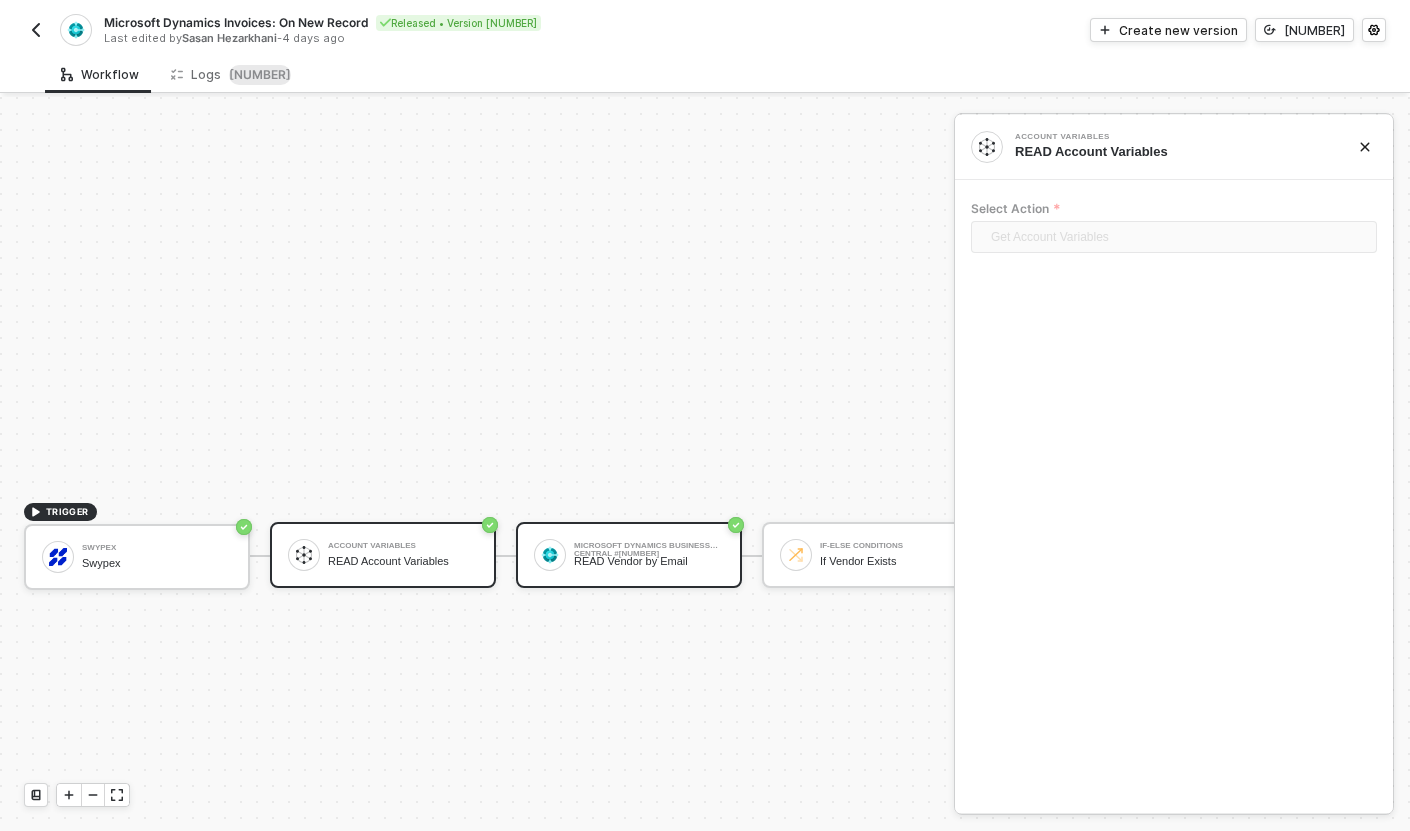 click on "Microsoft Dynamics Business Central #2 READ Vendor by Email" at bounding box center (629, 555) 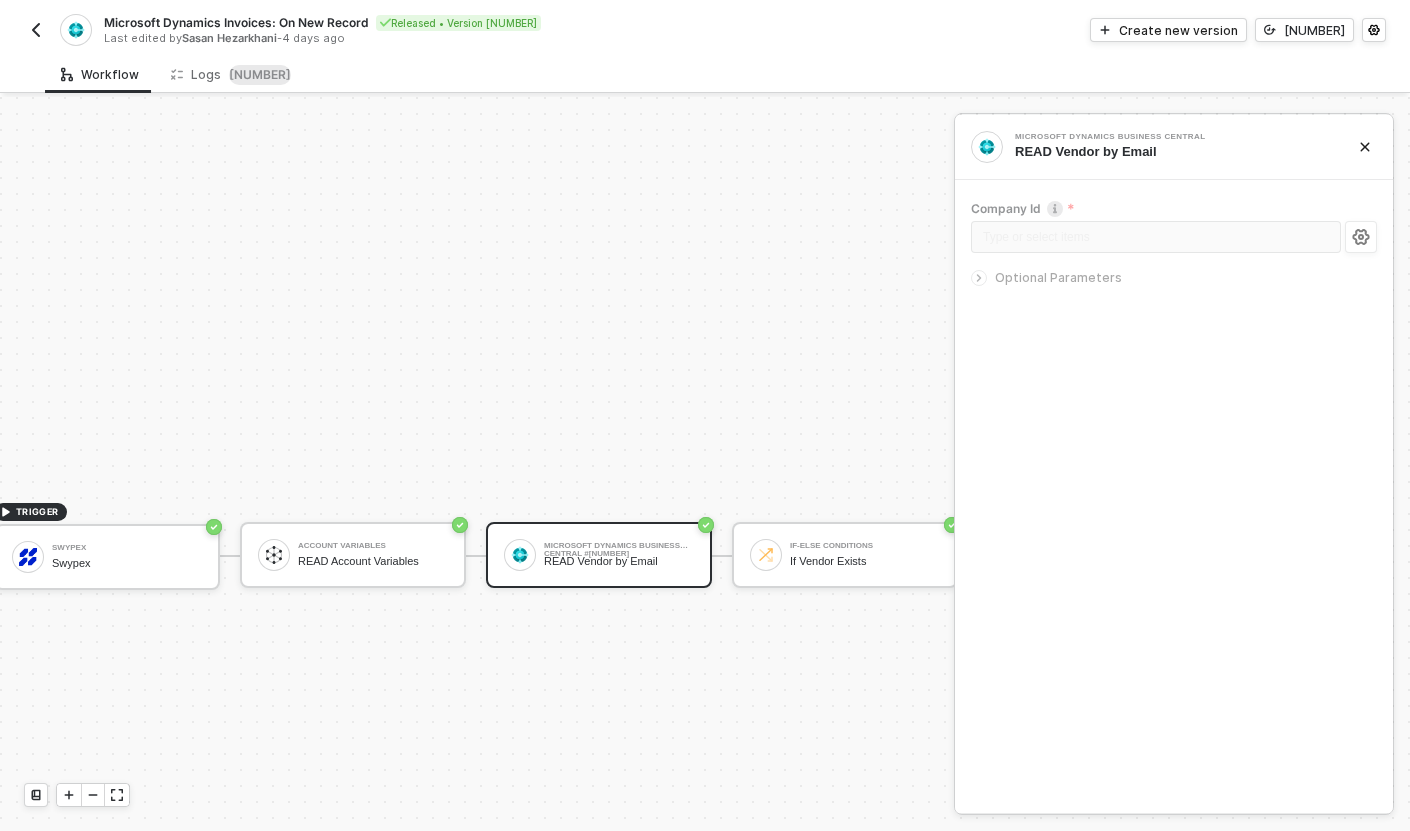 scroll, scrollTop: 457, scrollLeft: 35, axis: both 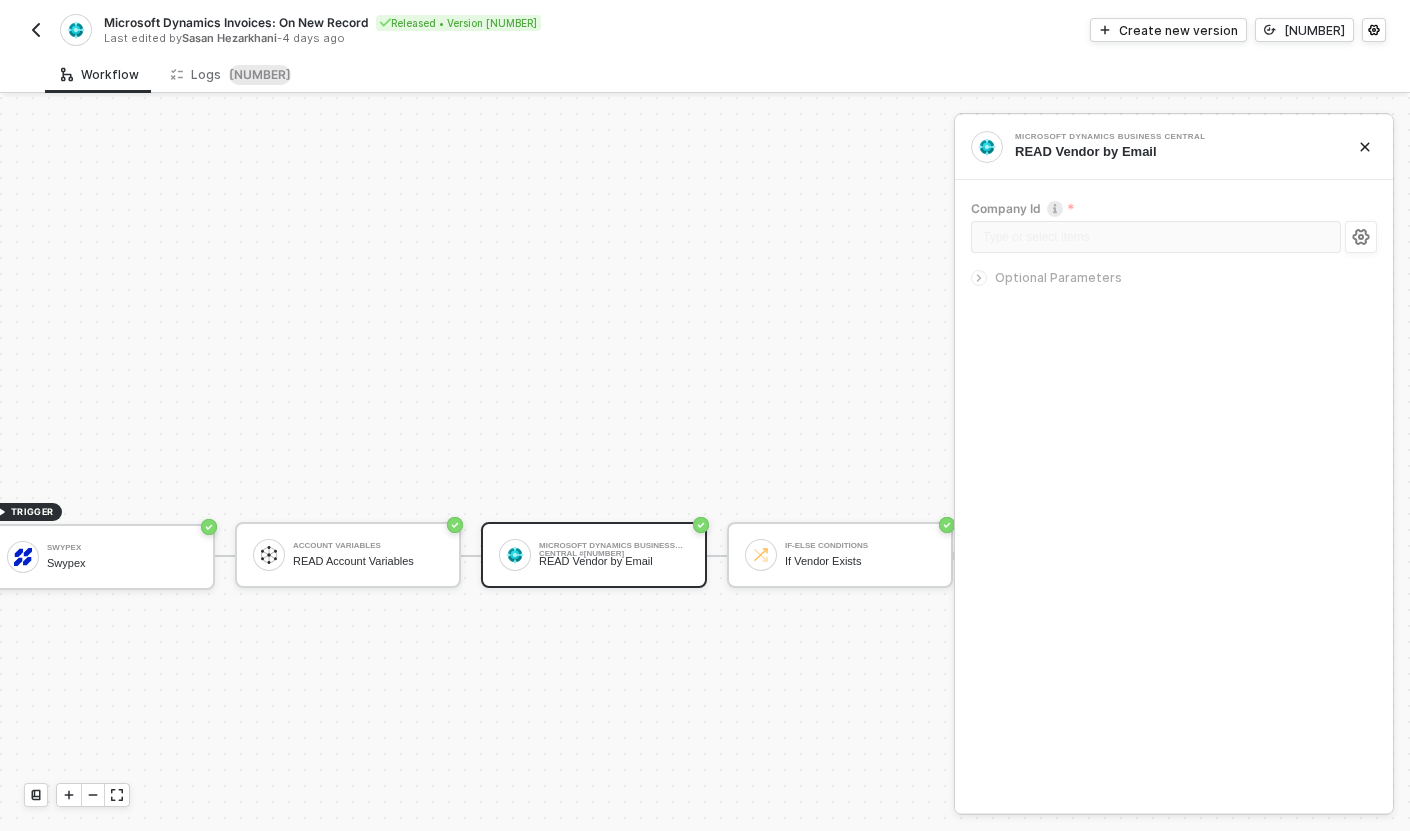 click at bounding box center [36, 30] 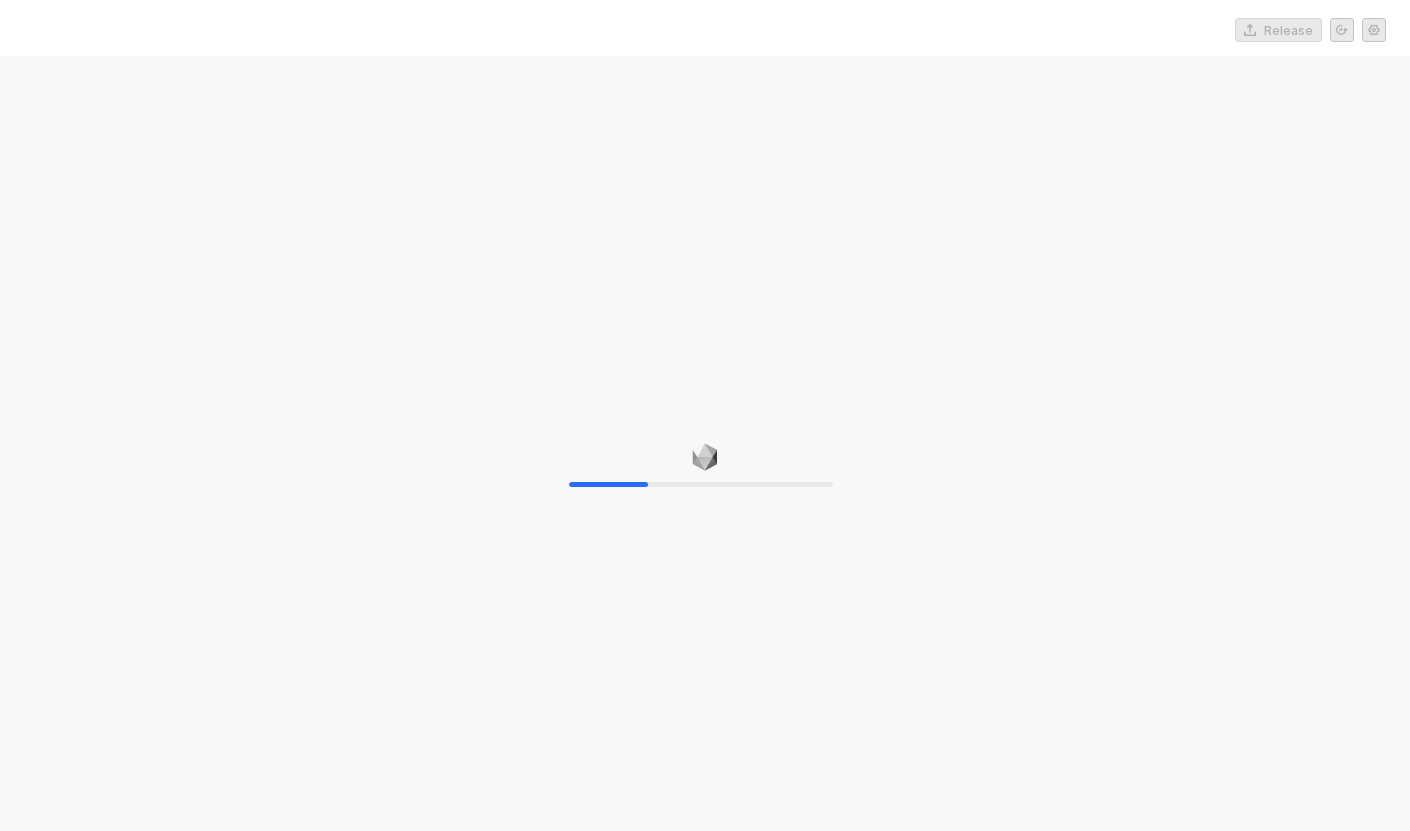 scroll, scrollTop: 0, scrollLeft: 0, axis: both 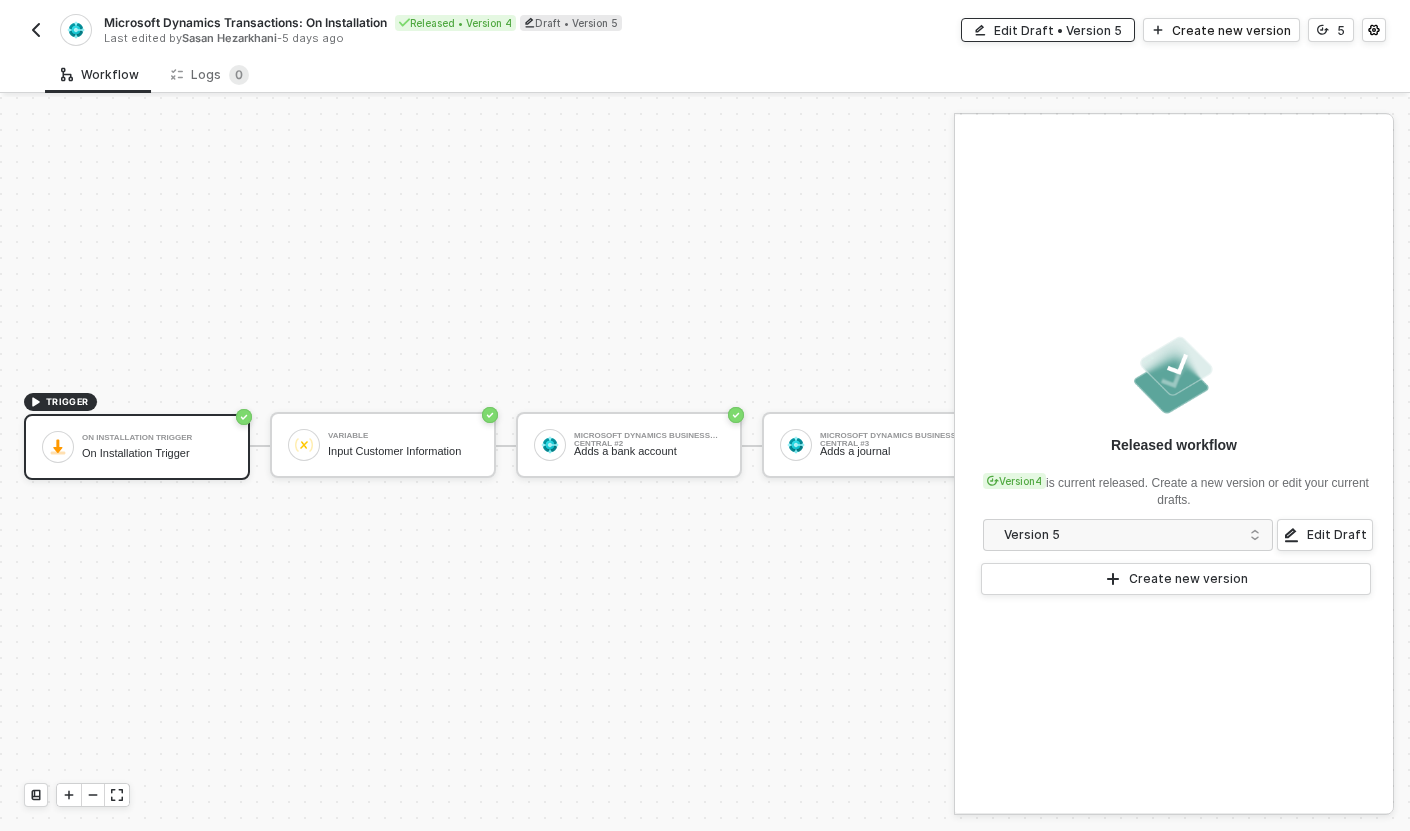 click on "Edit Draft • Version 5" at bounding box center [1048, 30] 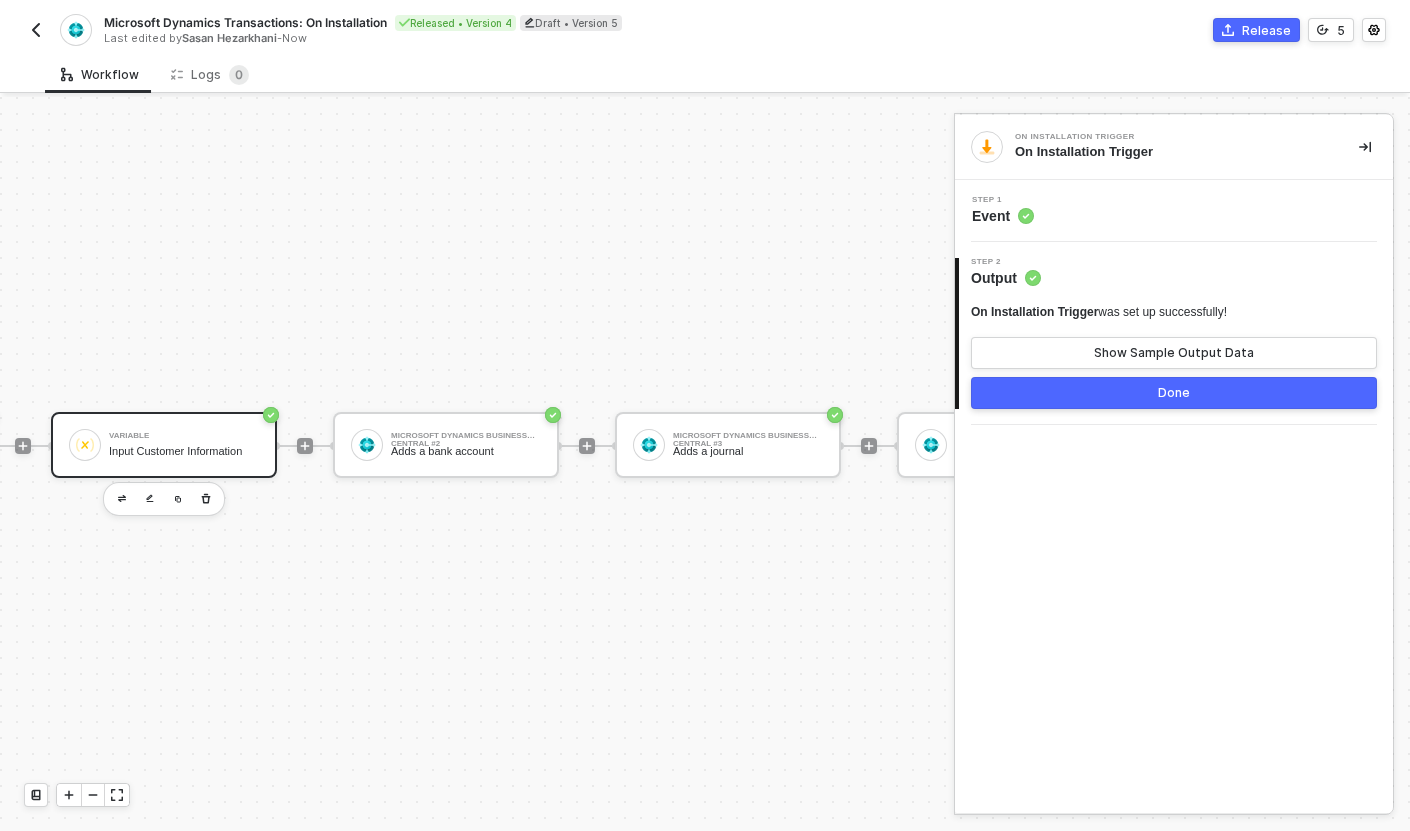 scroll, scrollTop: 37, scrollLeft: 0, axis: vertical 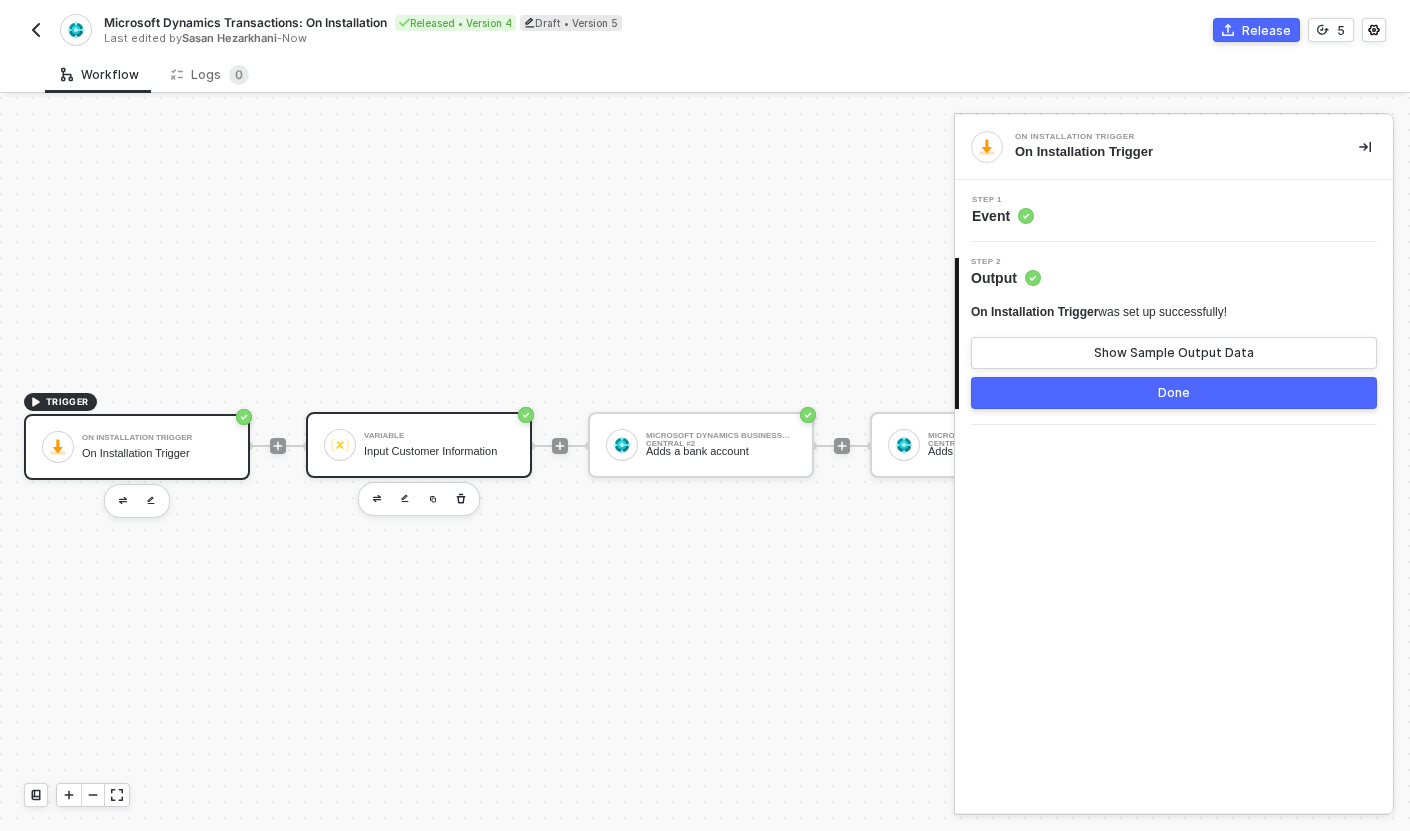 click on "Input Customer Information" at bounding box center [439, 451] 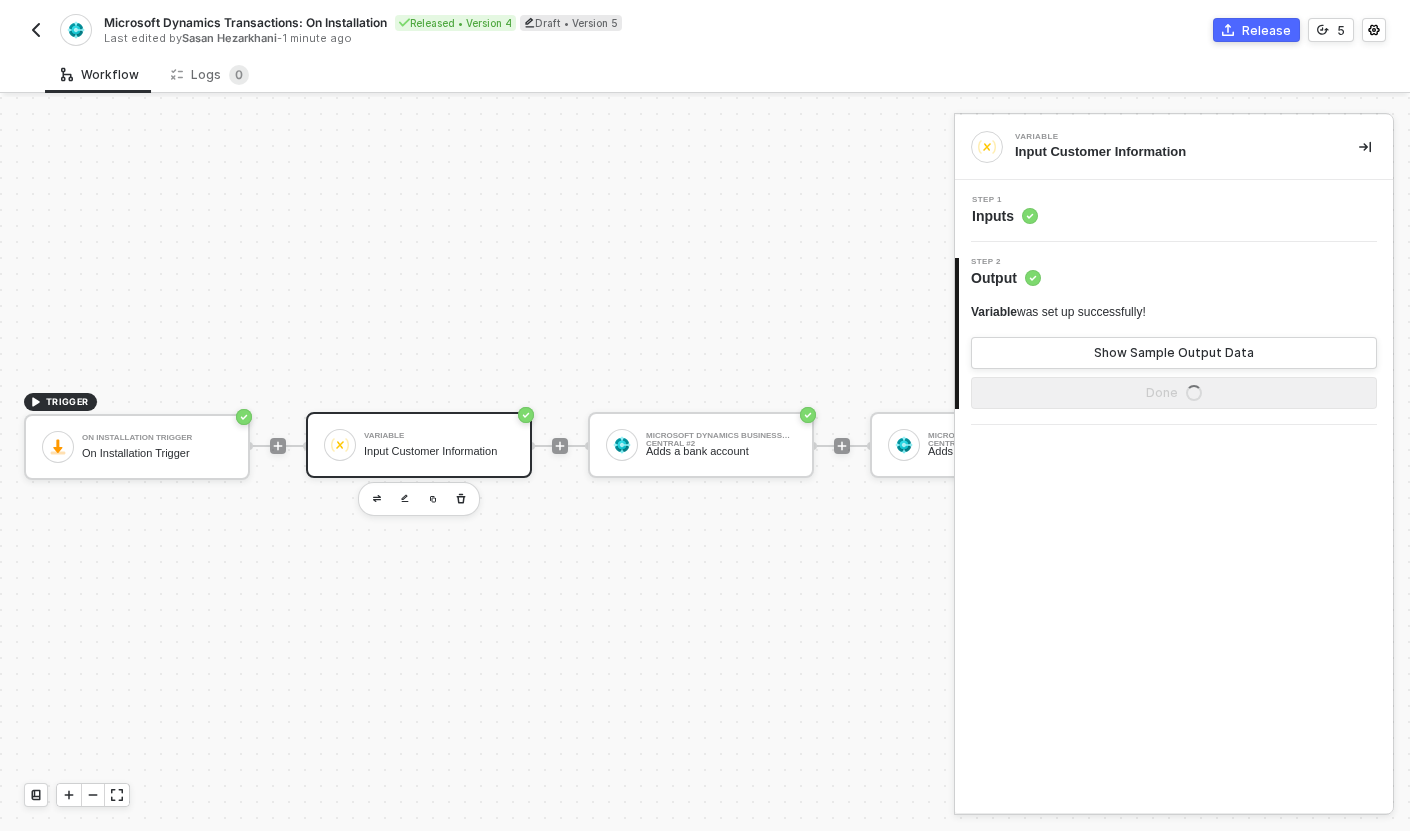 click on "Step 1 Inputs" at bounding box center (1176, 211) 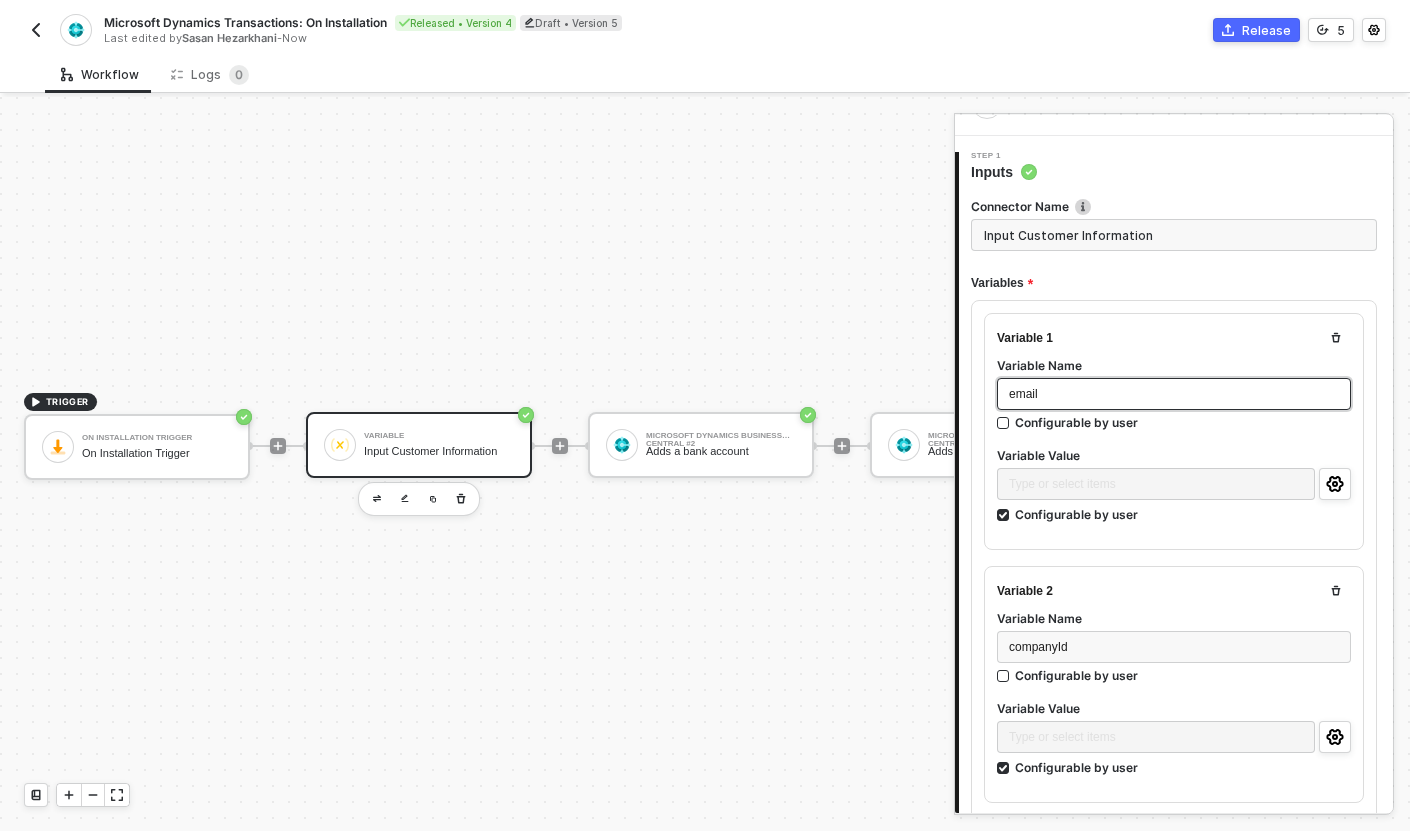 scroll, scrollTop: 289, scrollLeft: 0, axis: vertical 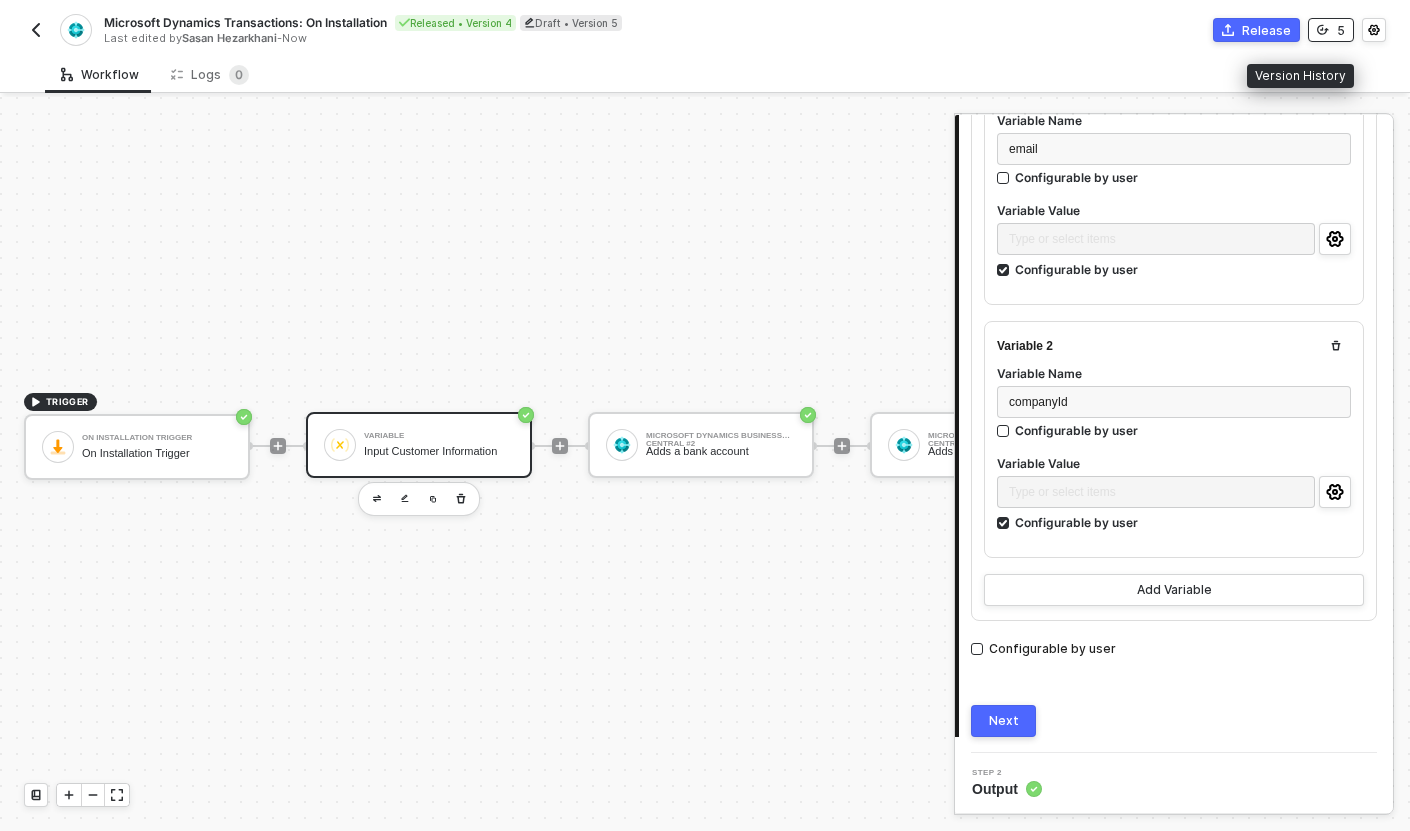 click on "5" at bounding box center [1331, 30] 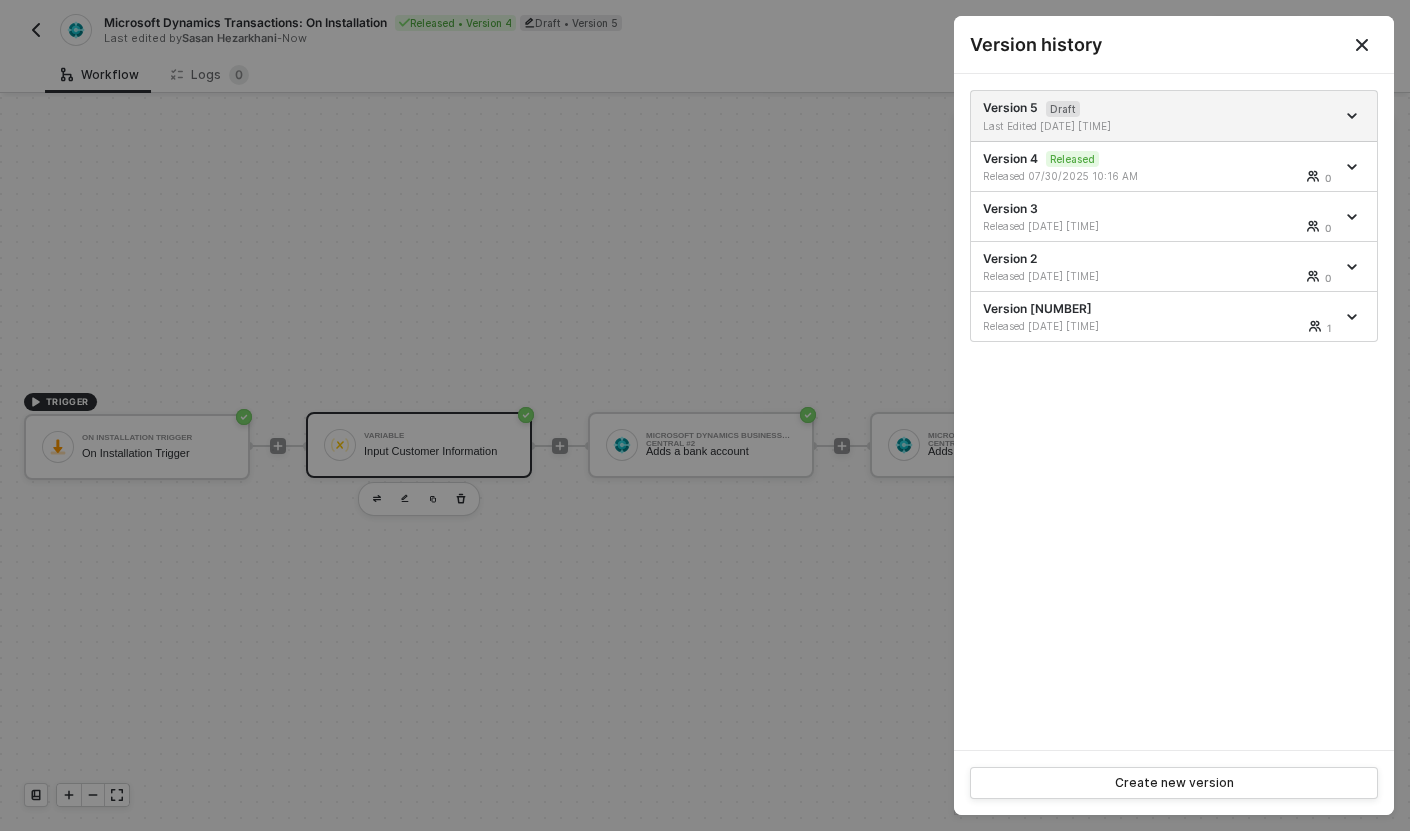 click at bounding box center (1362, 45) 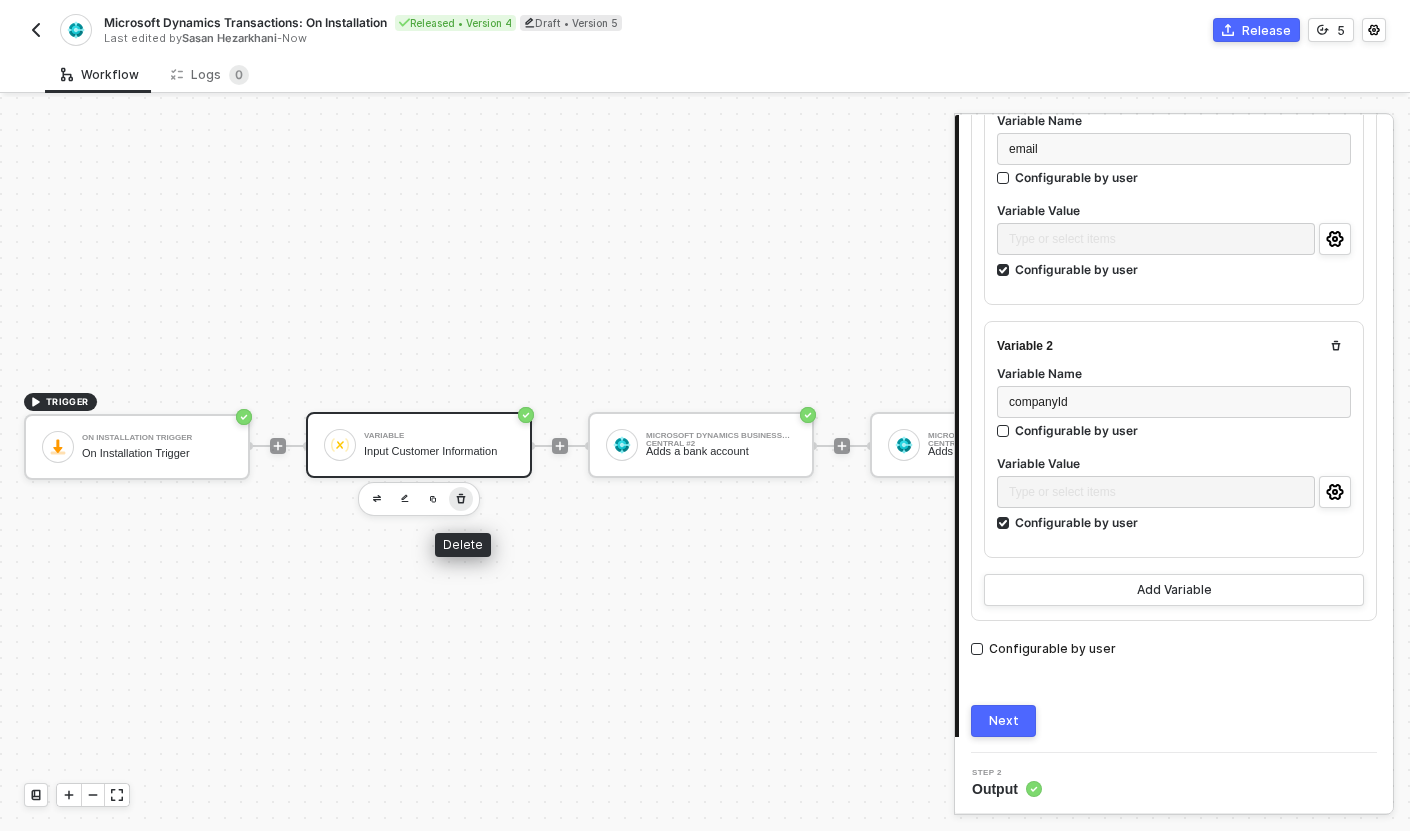 click 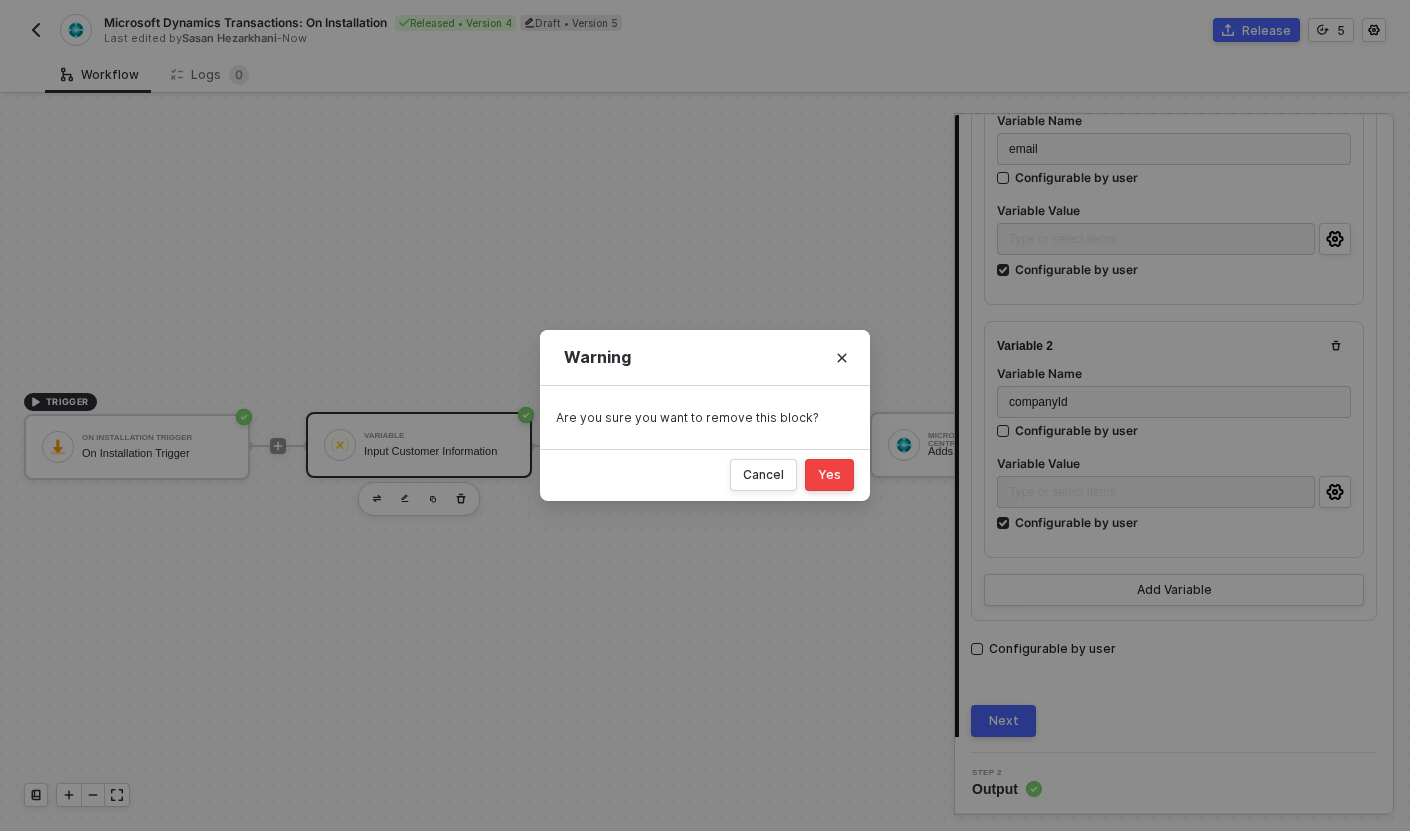 click on "Yes" at bounding box center [829, 475] 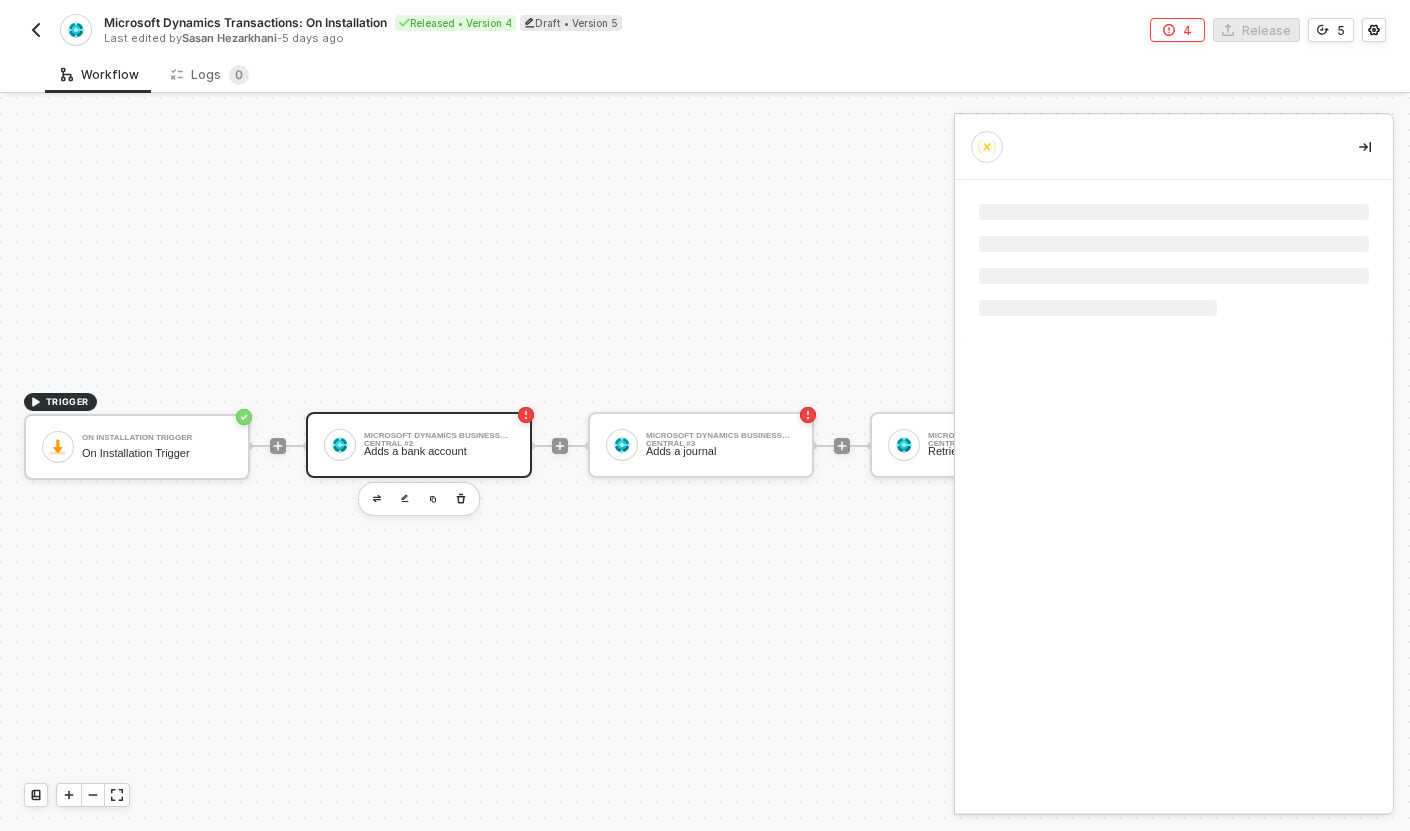 scroll, scrollTop: 0, scrollLeft: 0, axis: both 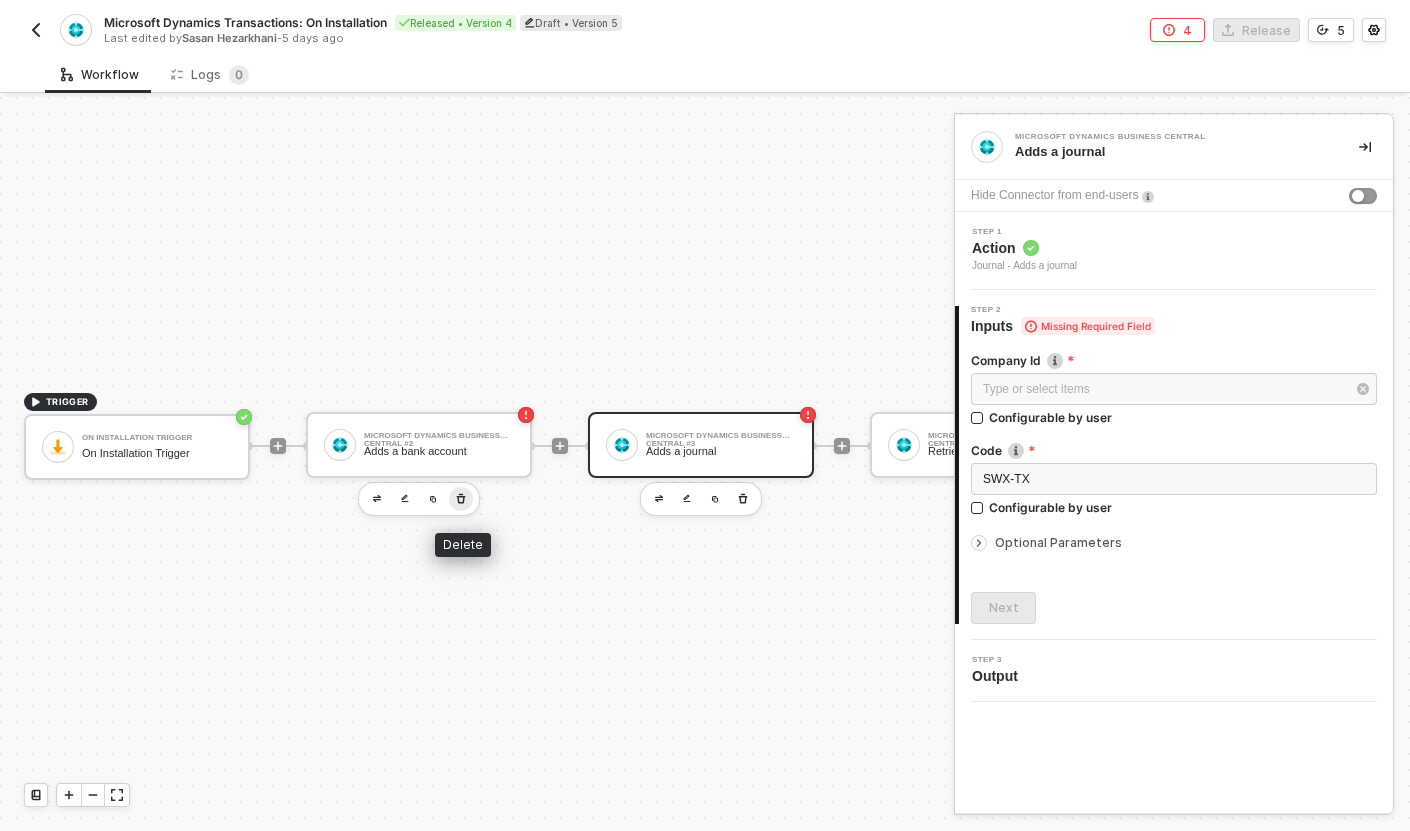 click 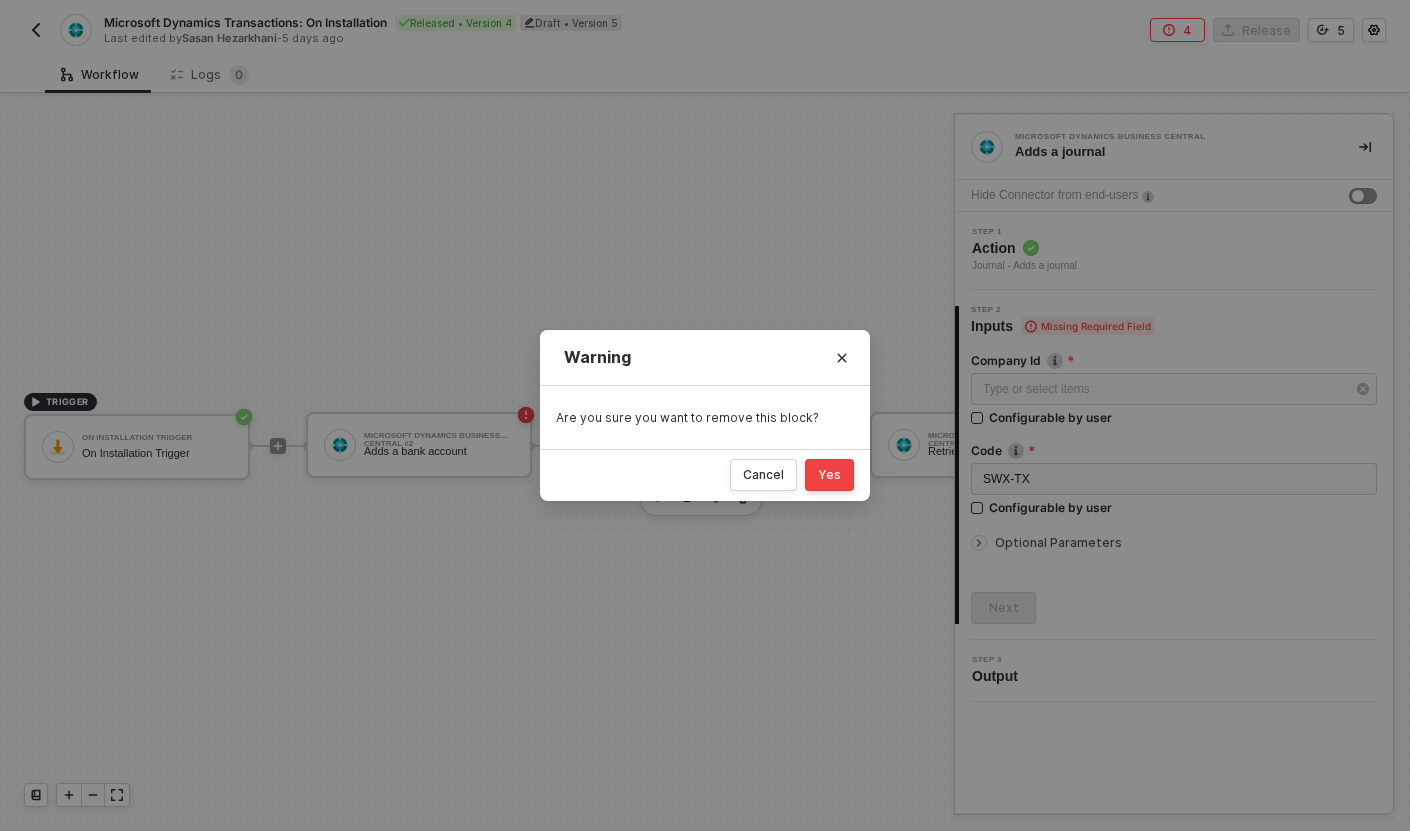 click on "Yes" at bounding box center (829, 475) 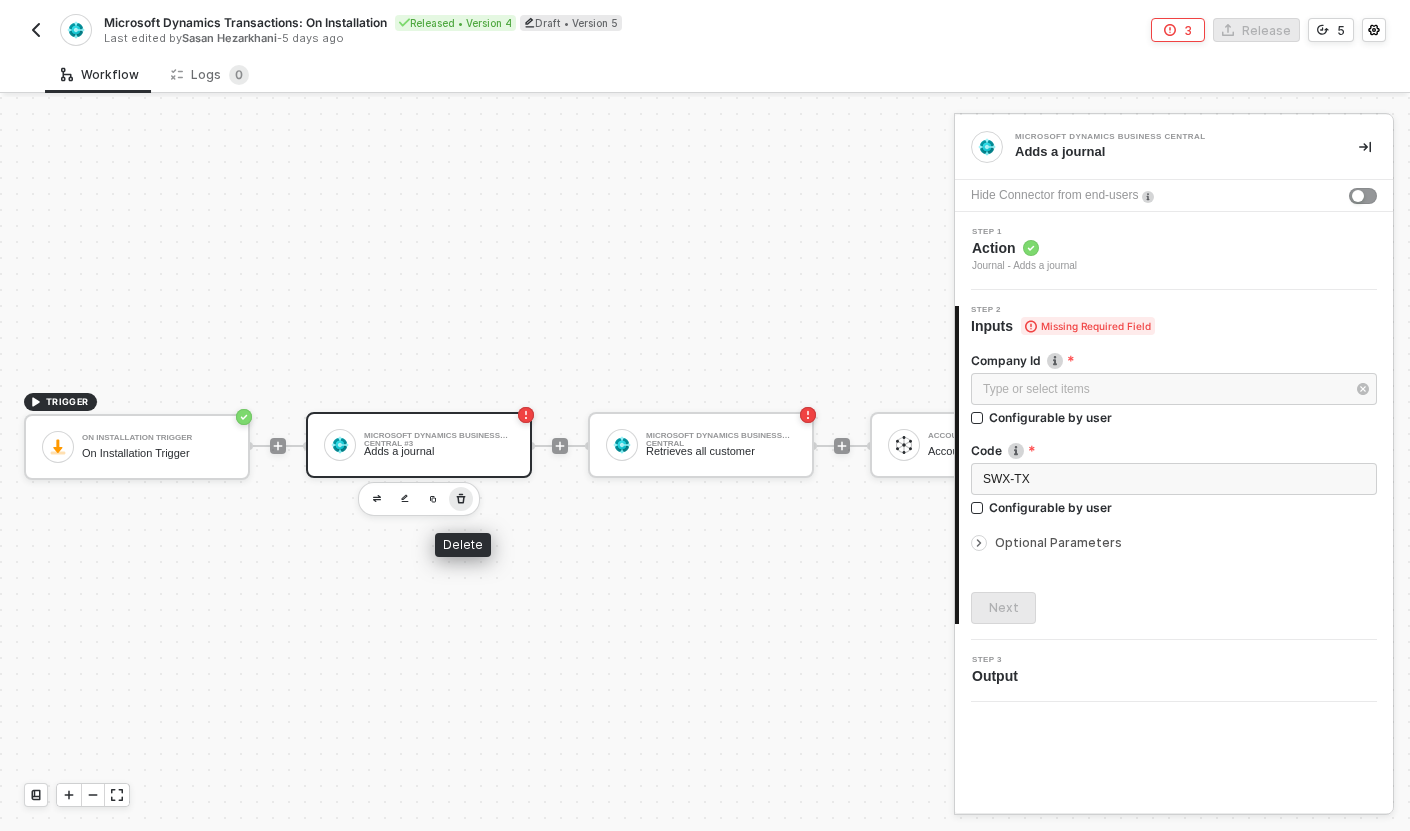click at bounding box center [461, 499] 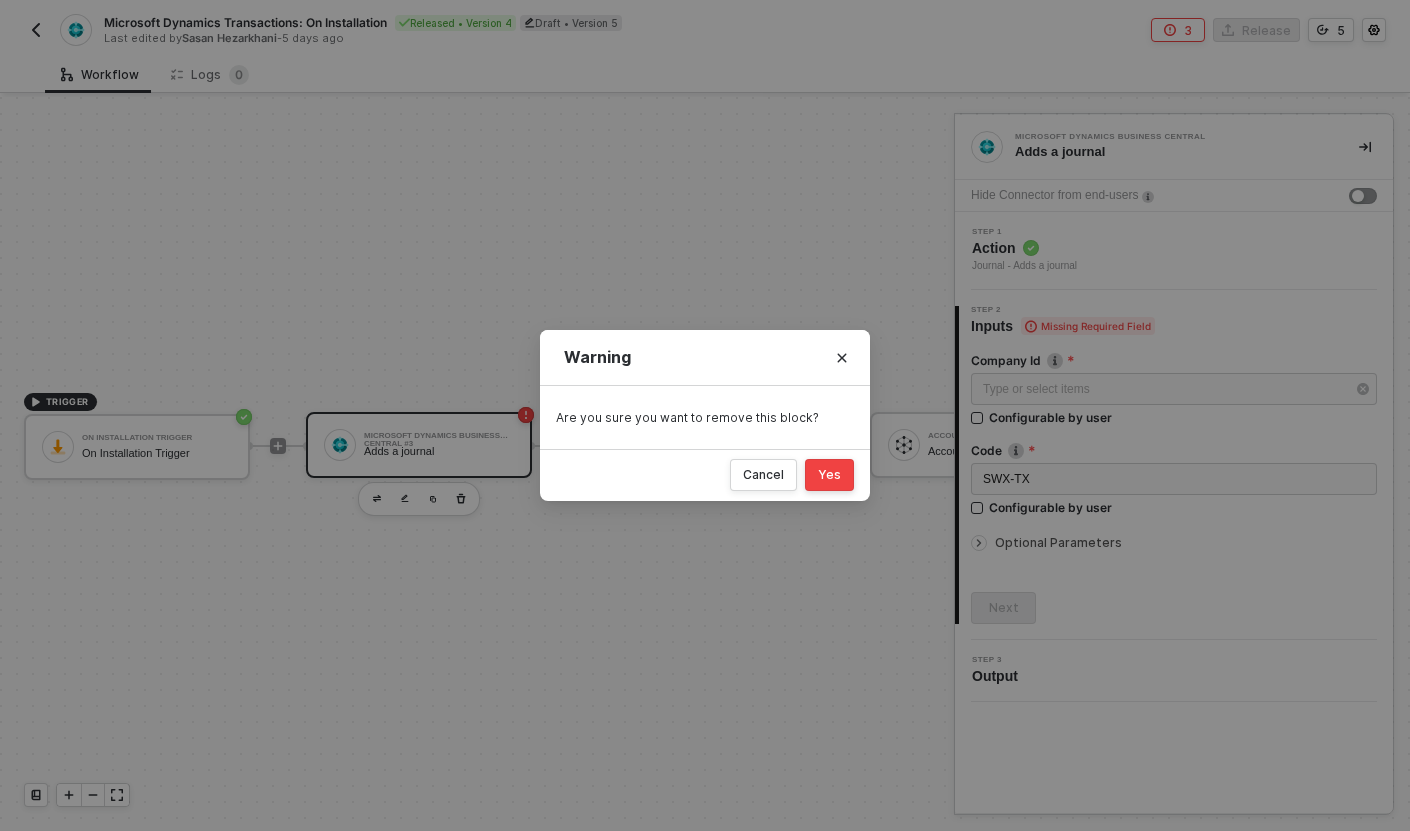 click on "Yes" at bounding box center (829, 475) 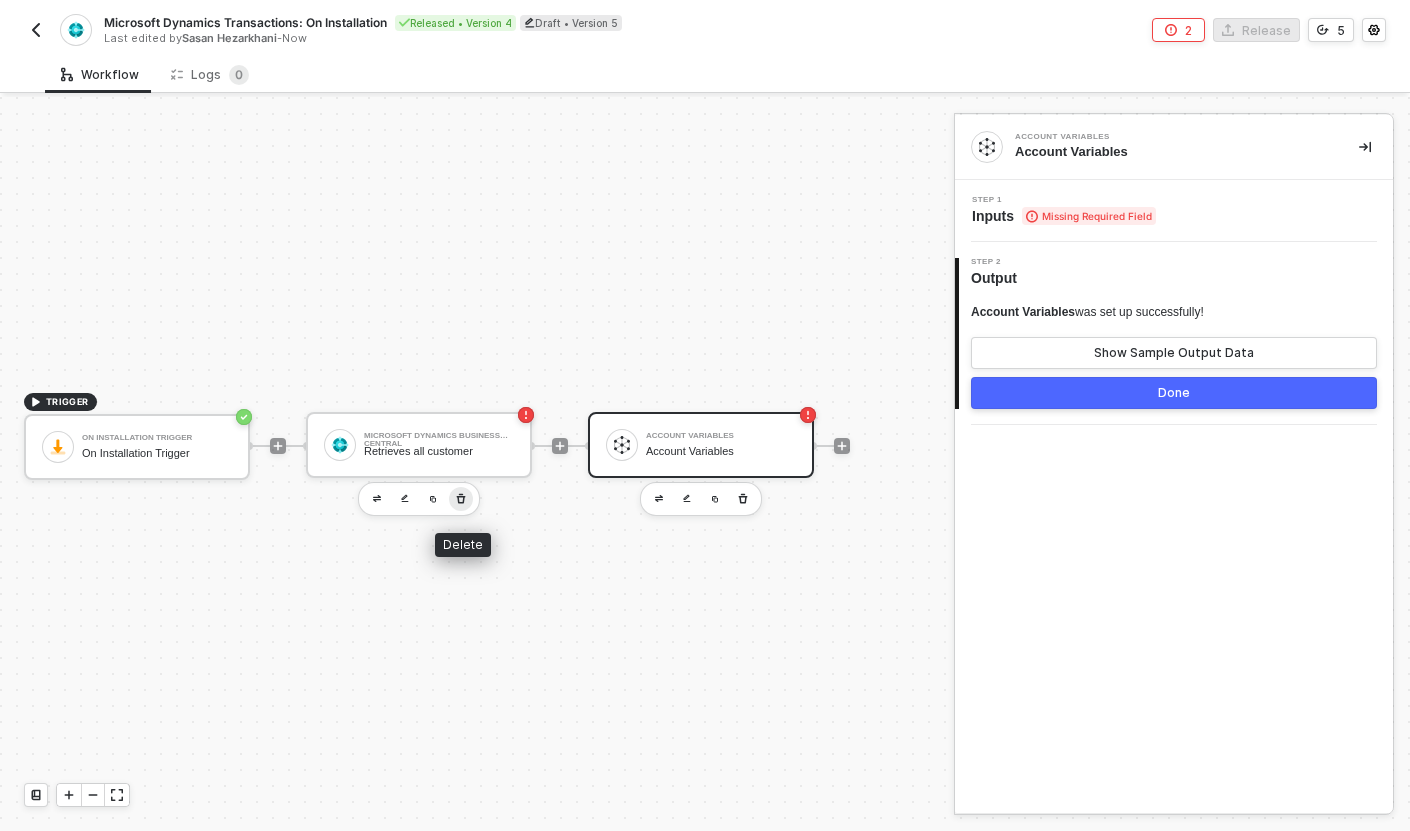 click 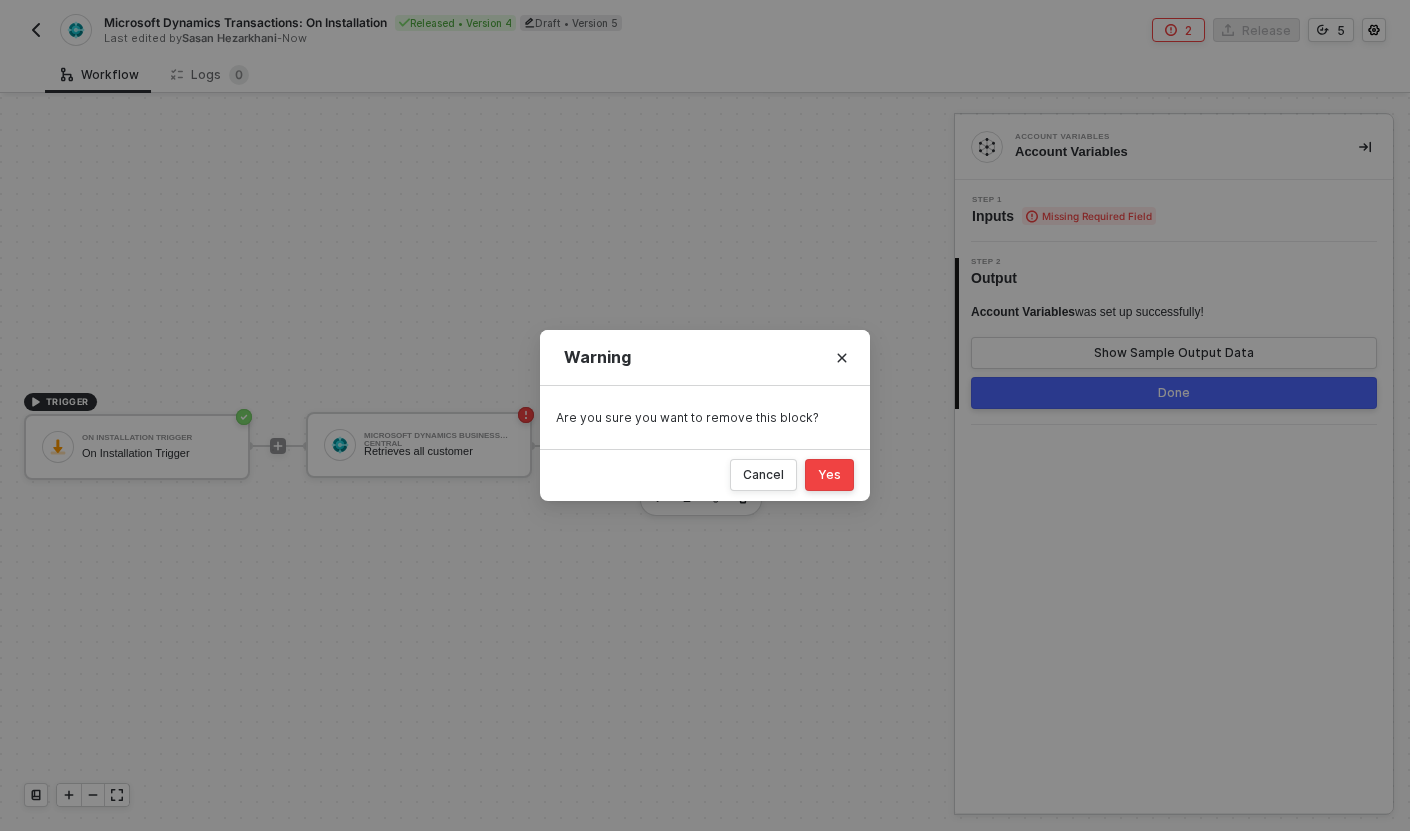 click on "Yes" at bounding box center [829, 475] 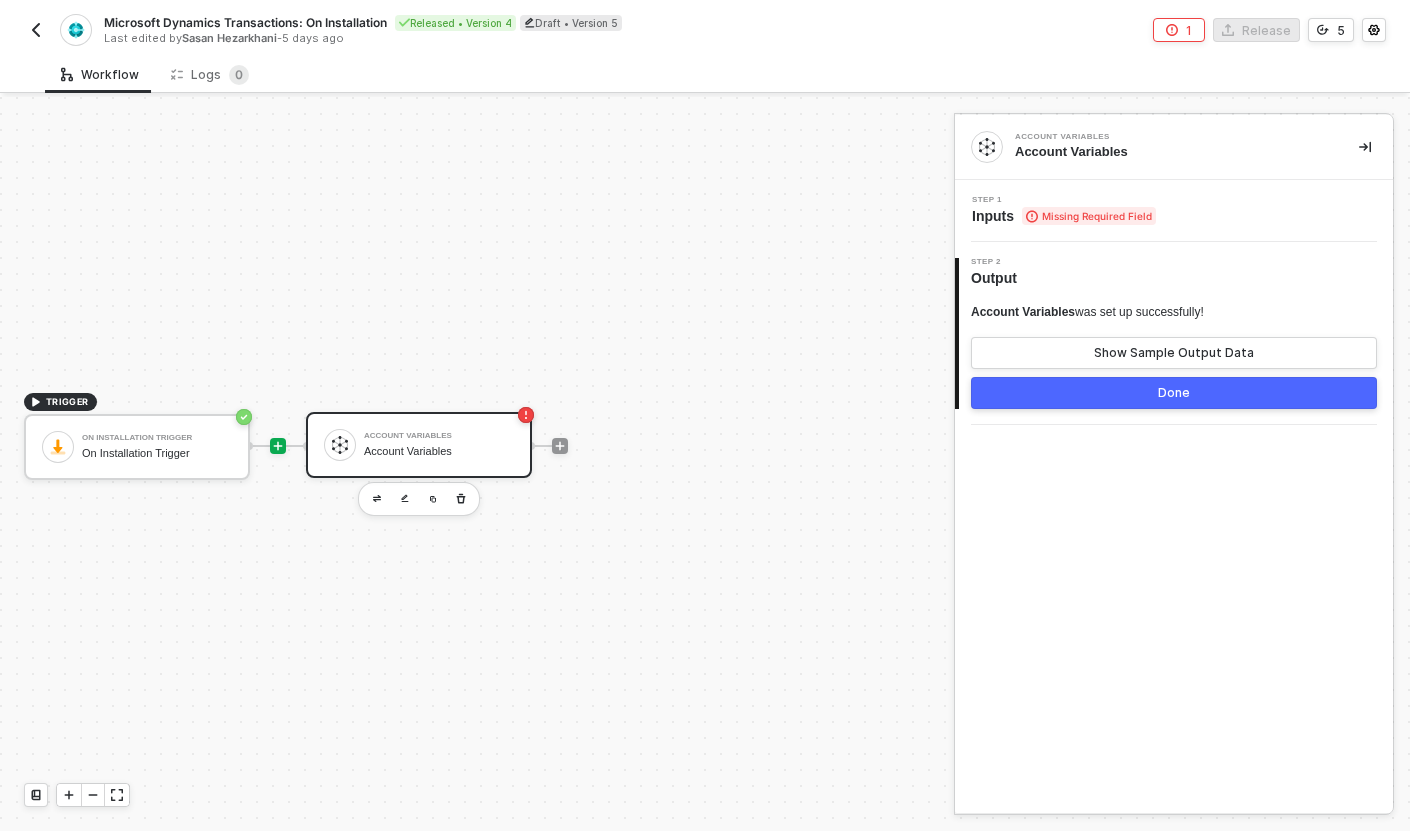 click 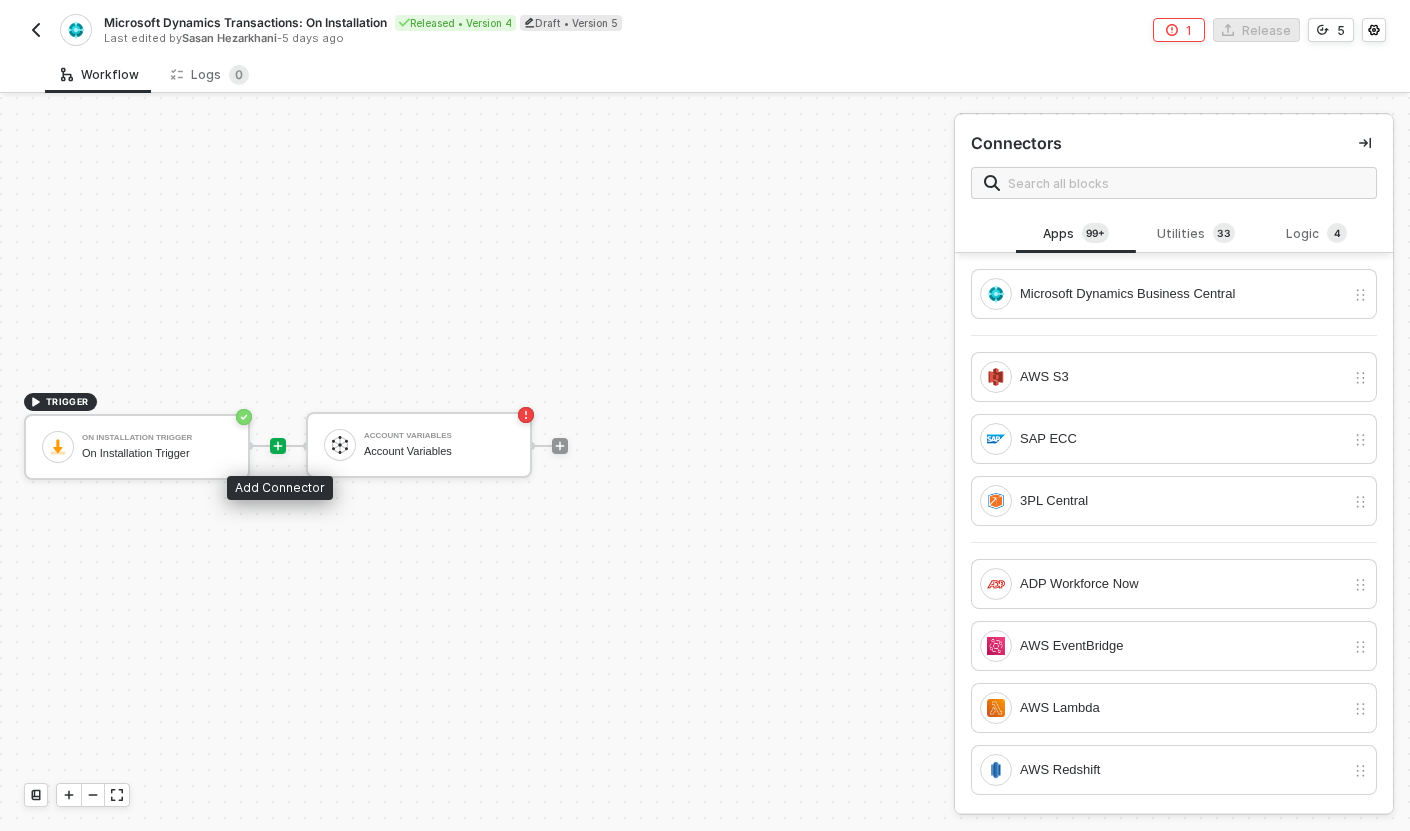 click 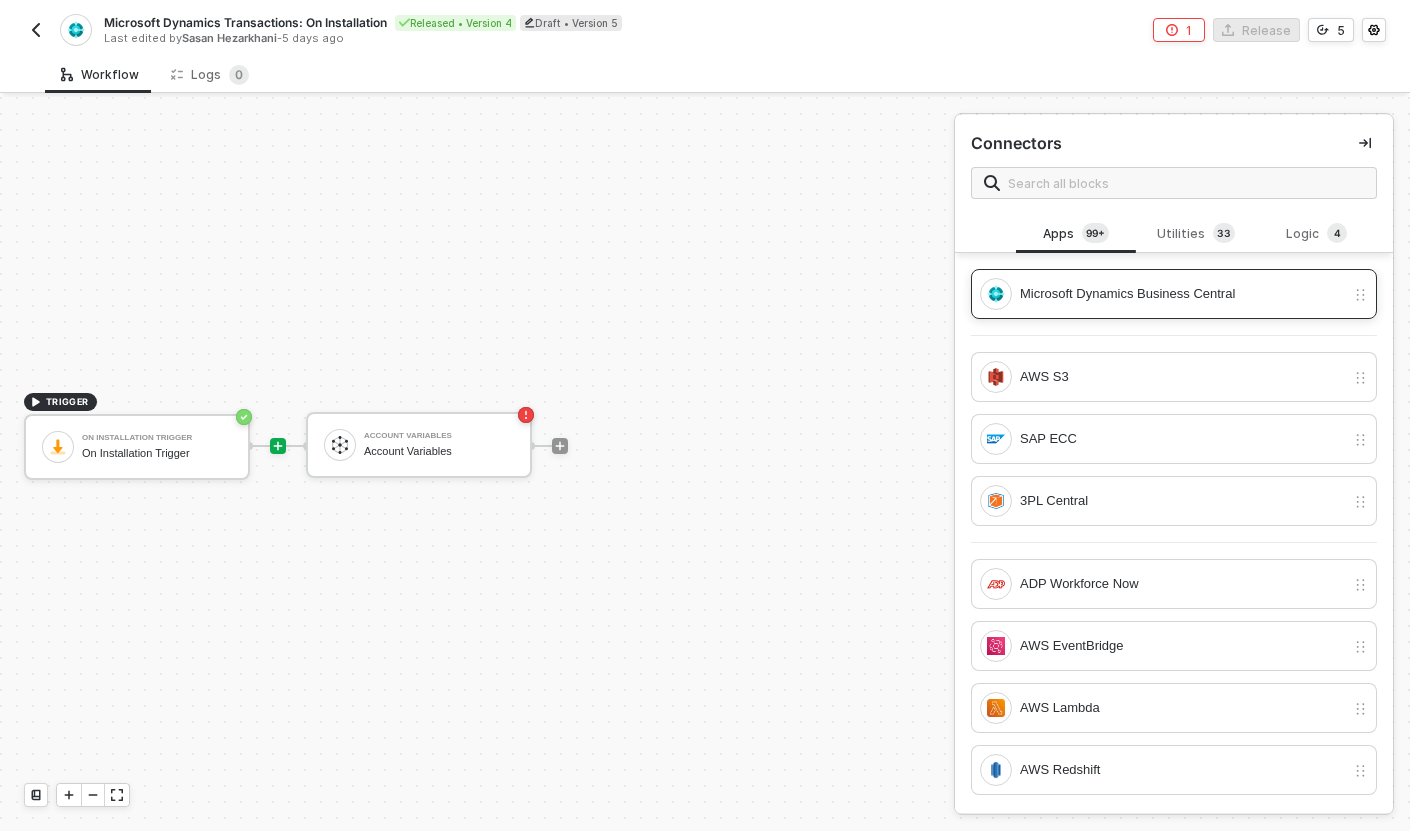 click on "Microsoft Dynamics Business Central" at bounding box center (1182, 294) 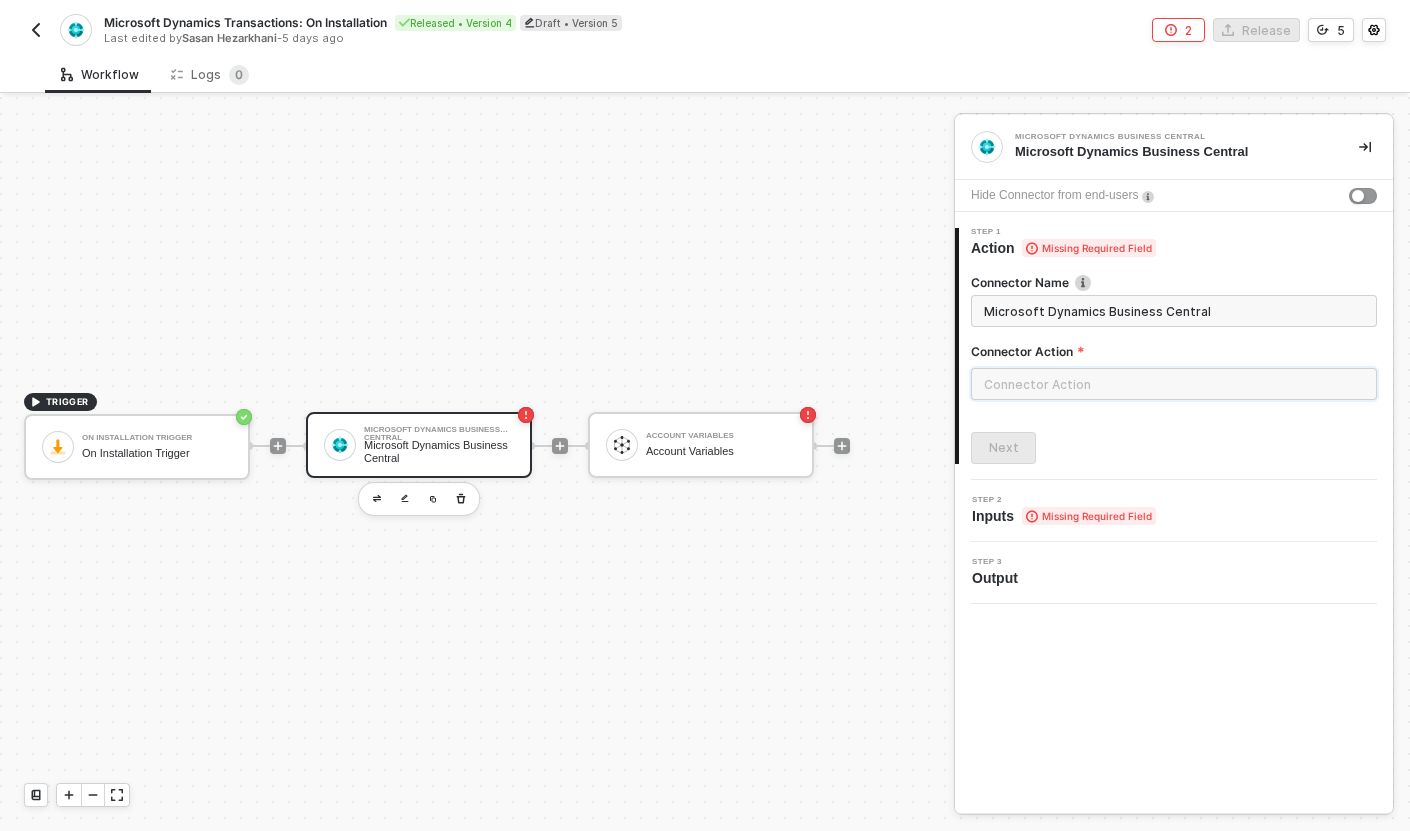 click at bounding box center (1174, 384) 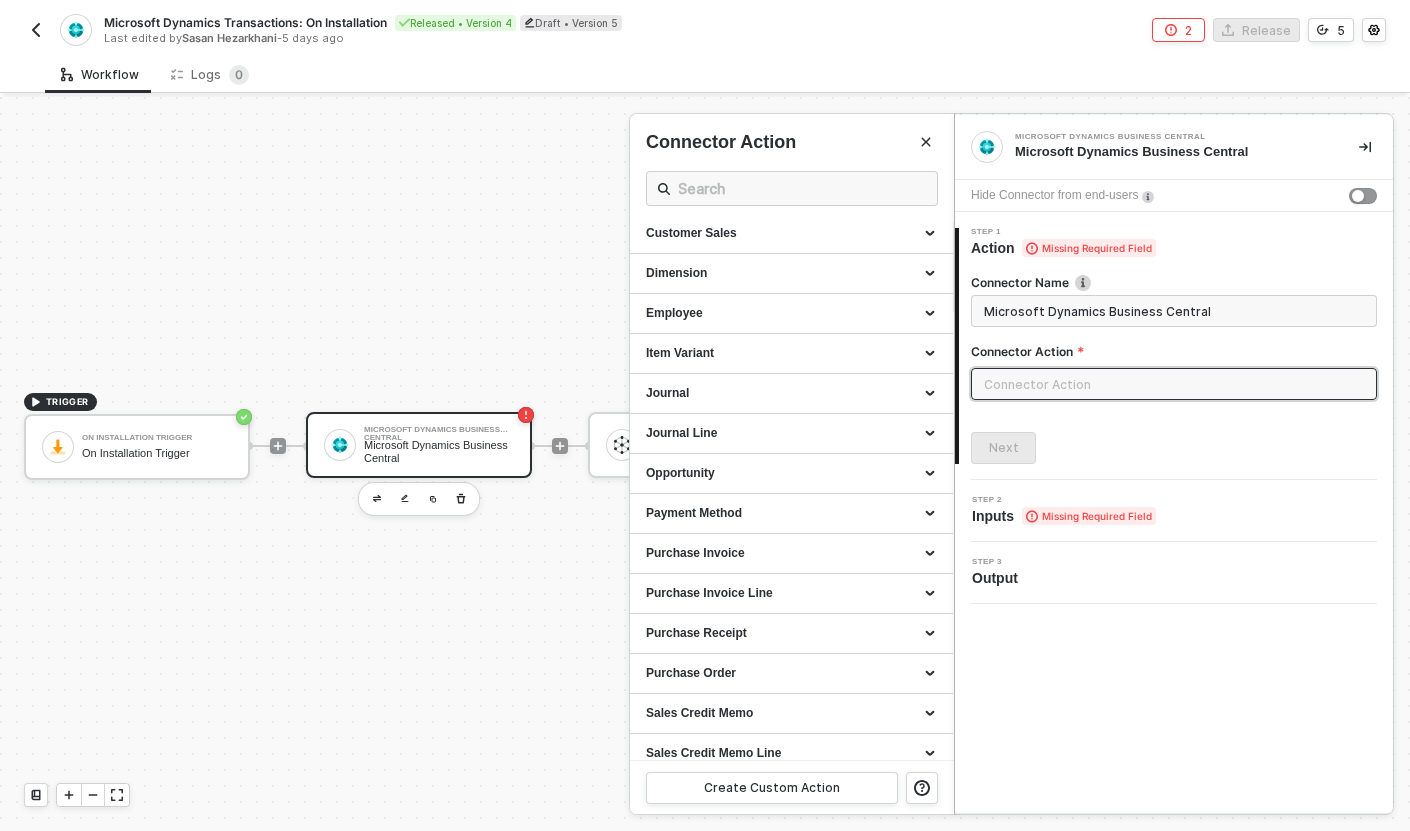 scroll, scrollTop: 464, scrollLeft: 0, axis: vertical 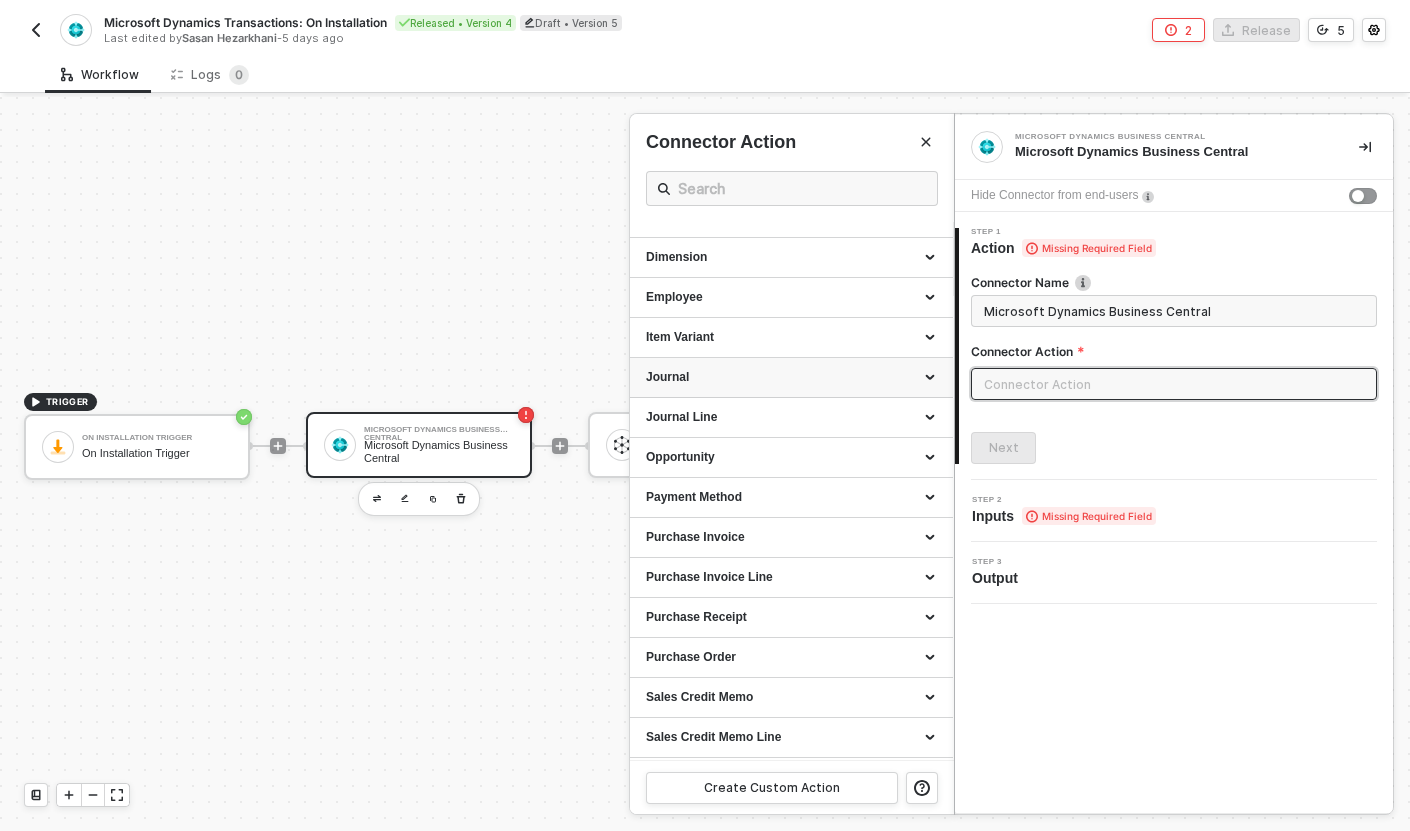 click at bounding box center (932, 378) 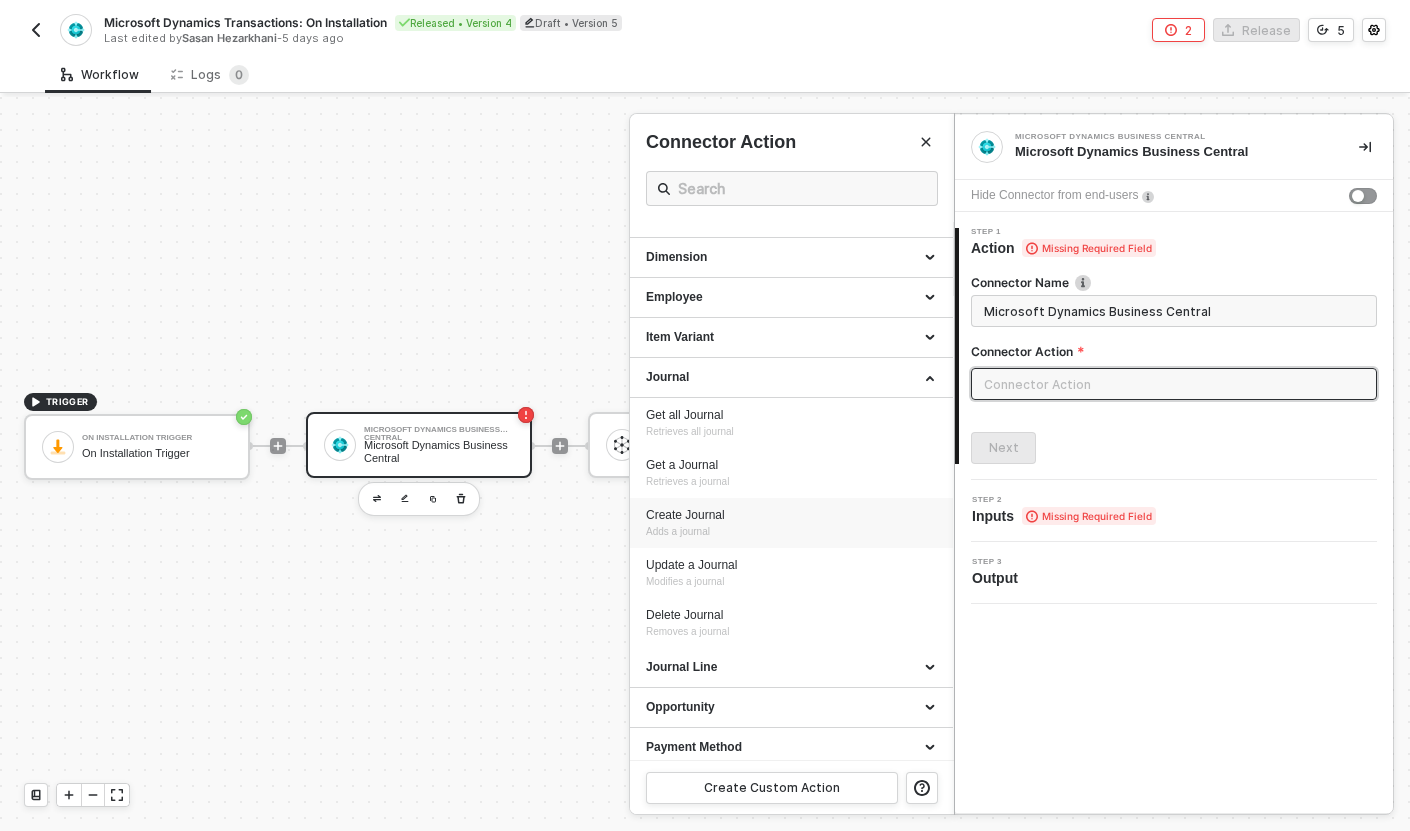 click on "Adds a journal" at bounding box center (678, 531) 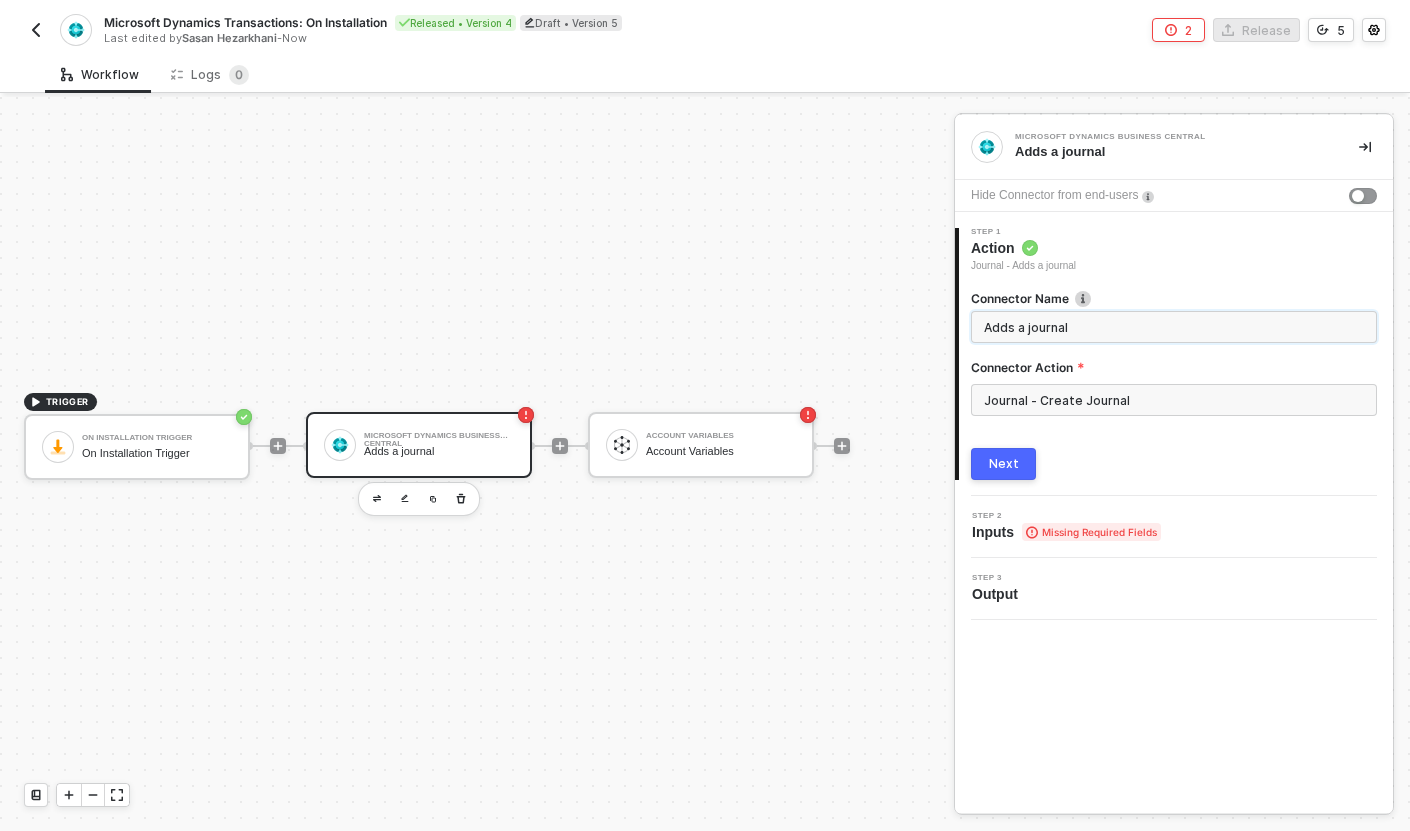 click on "Adds a journal" at bounding box center [1172, 327] 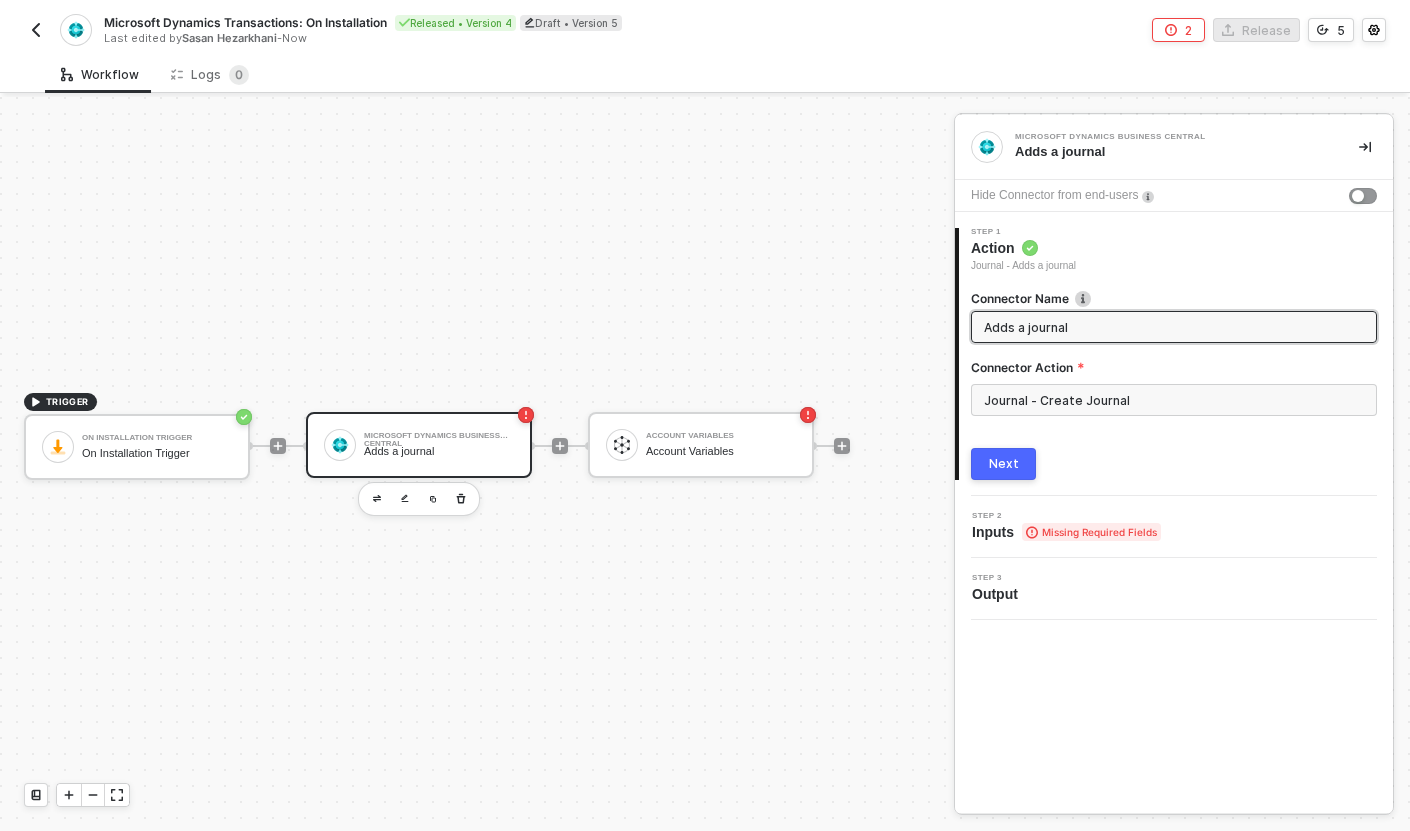 click on "Adds a journal" at bounding box center (1172, 327) 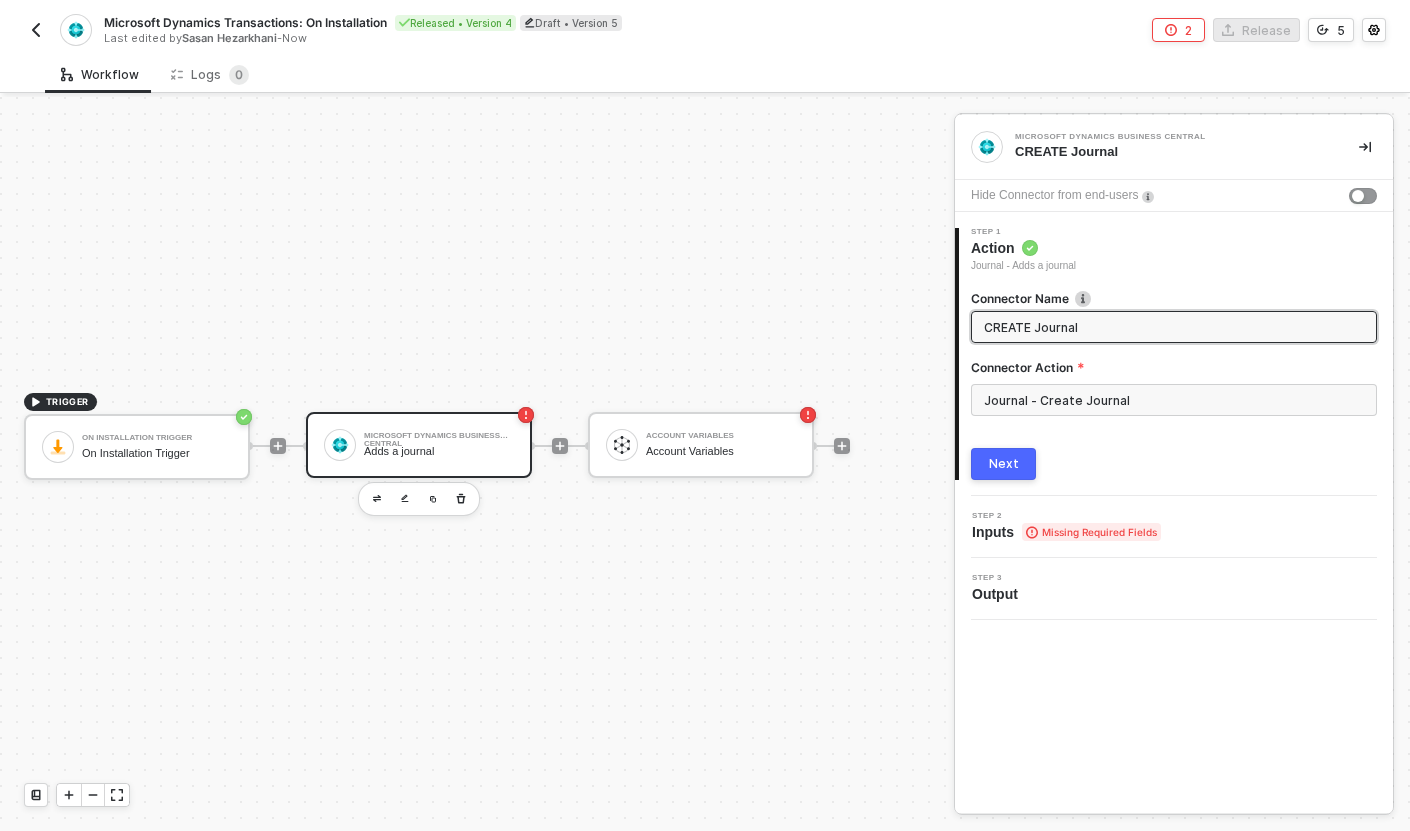 type on "CREATE Journal" 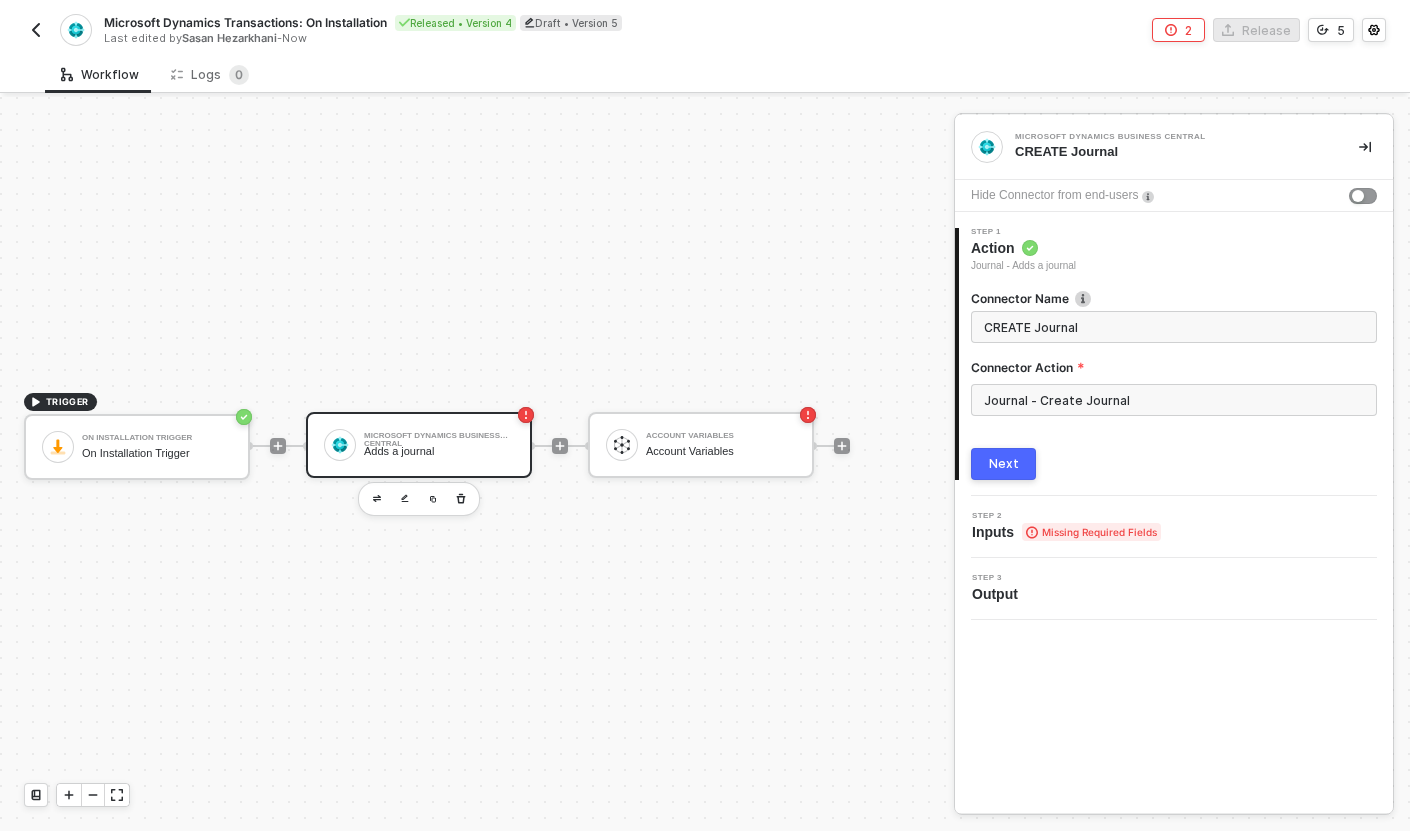 type 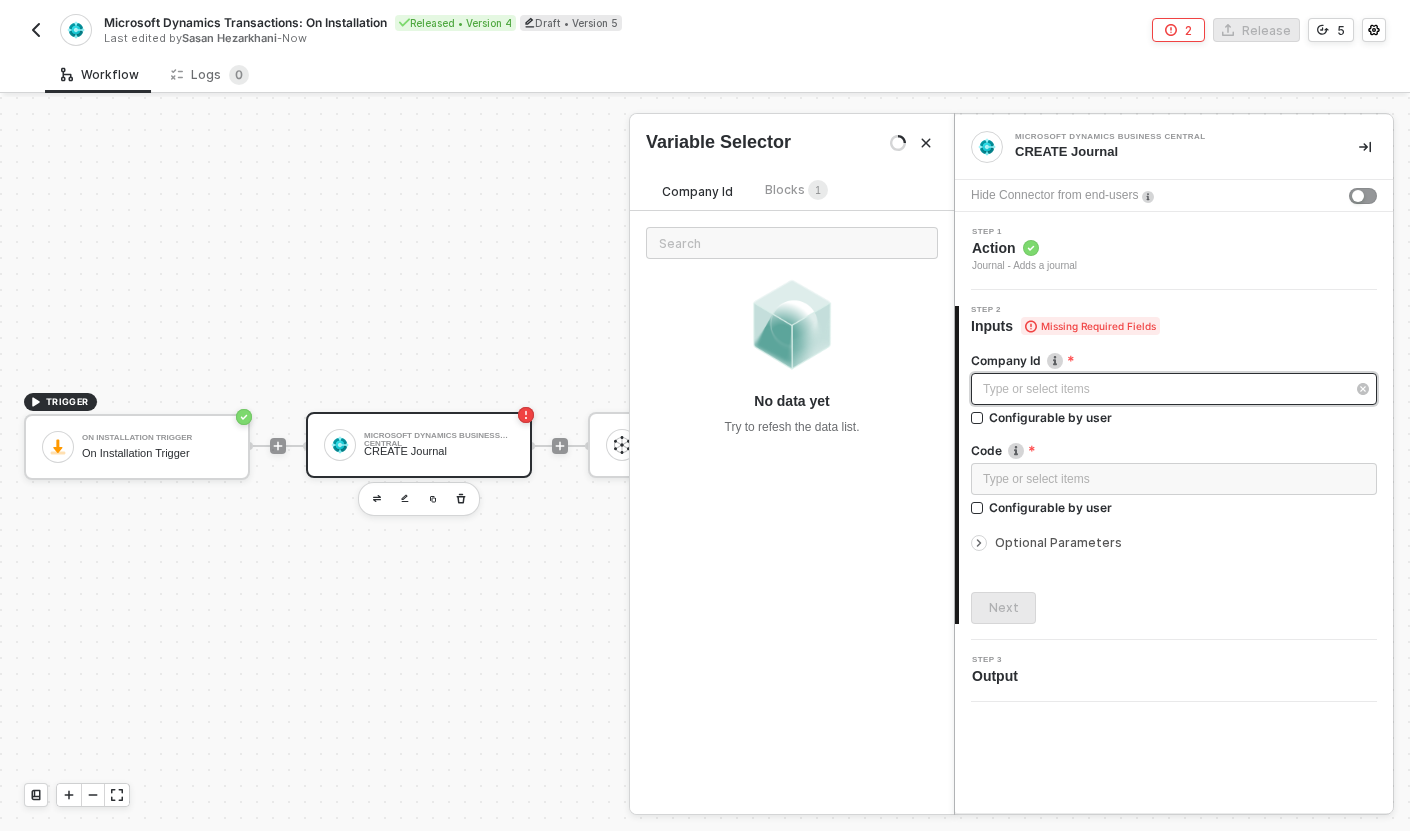 click on "Type or select items ﻿" at bounding box center (1164, 389) 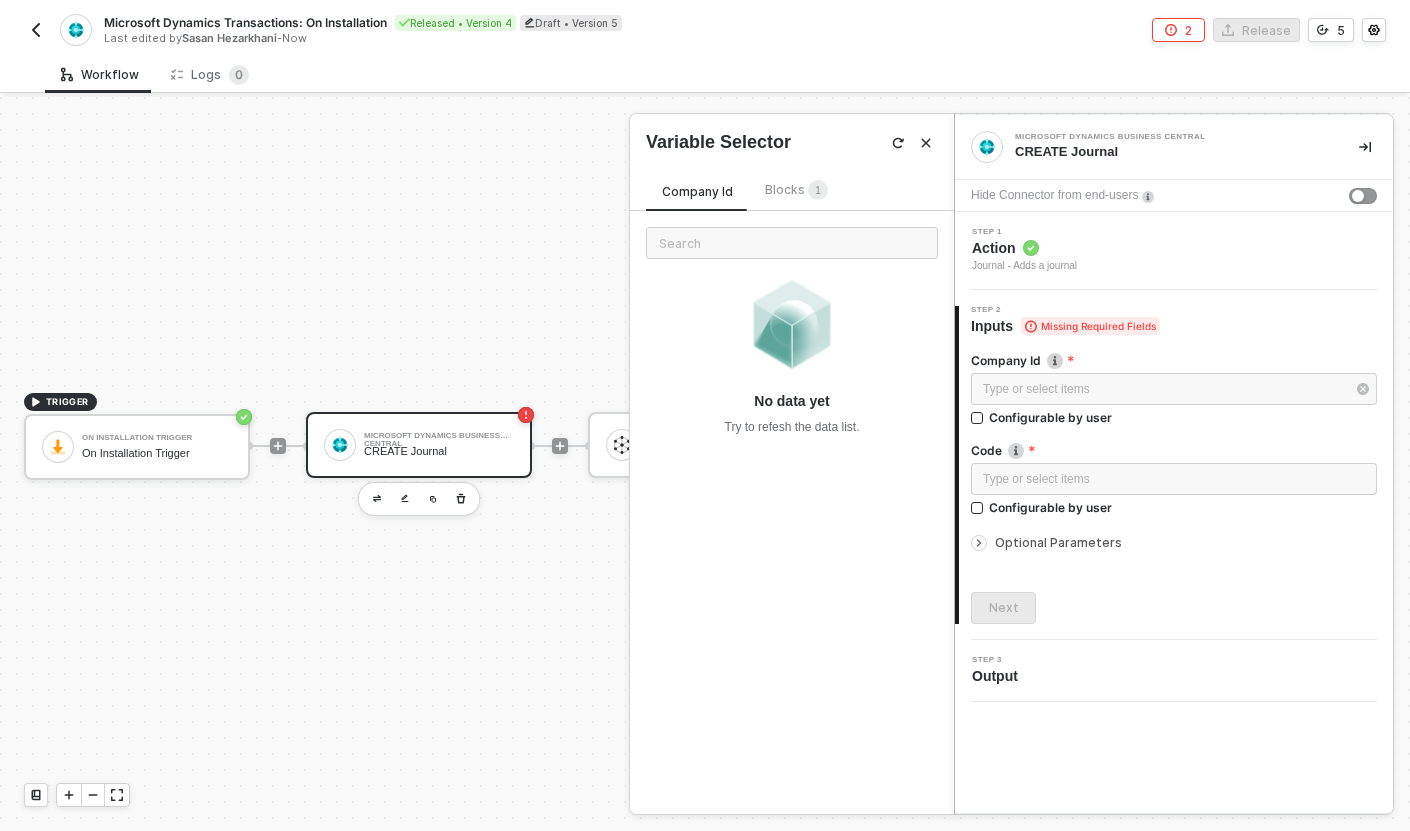 click on "Type or select items ﻿ Configurable by user" at bounding box center (1174, 403) 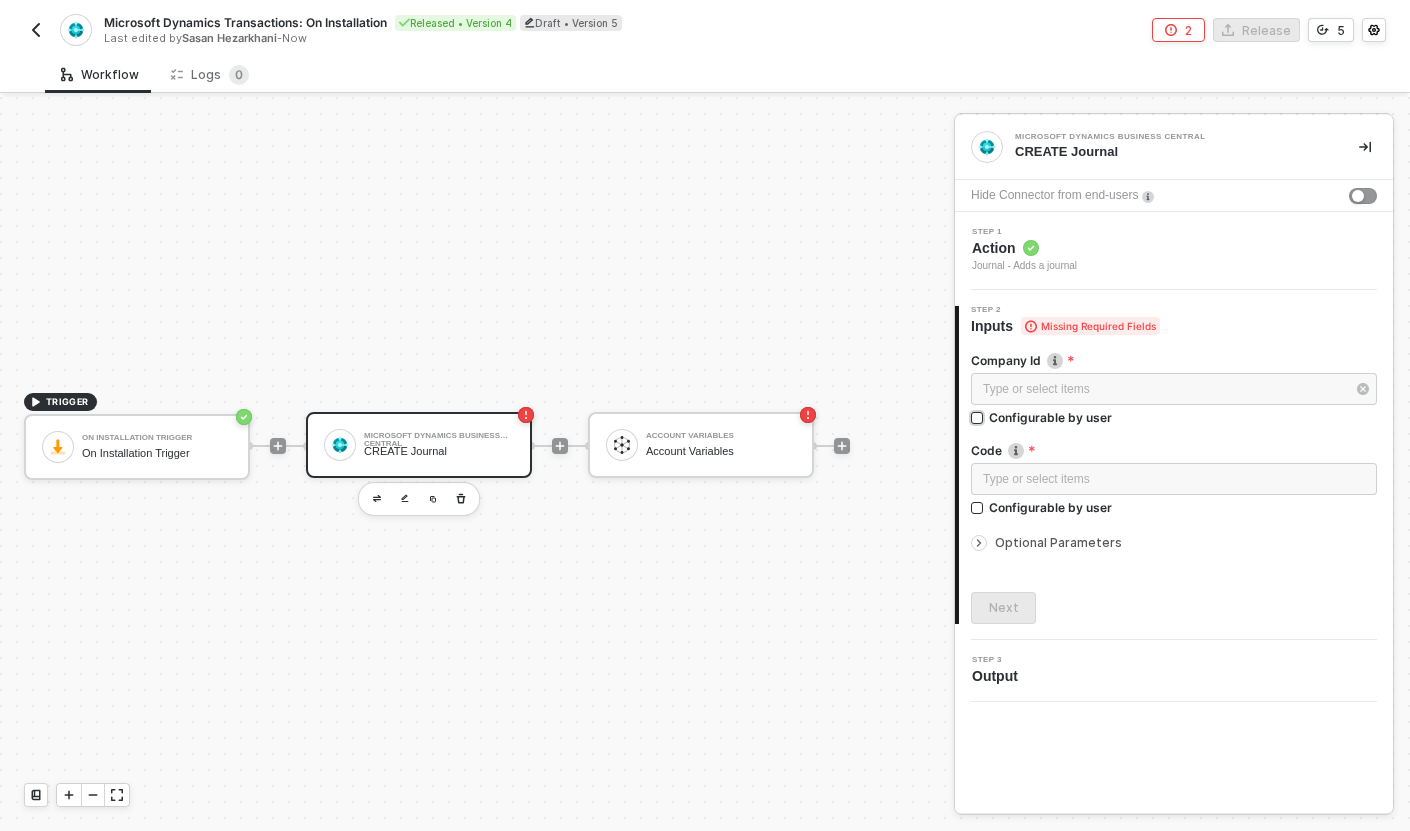 click on "Configurable by user" at bounding box center (1050, 417) 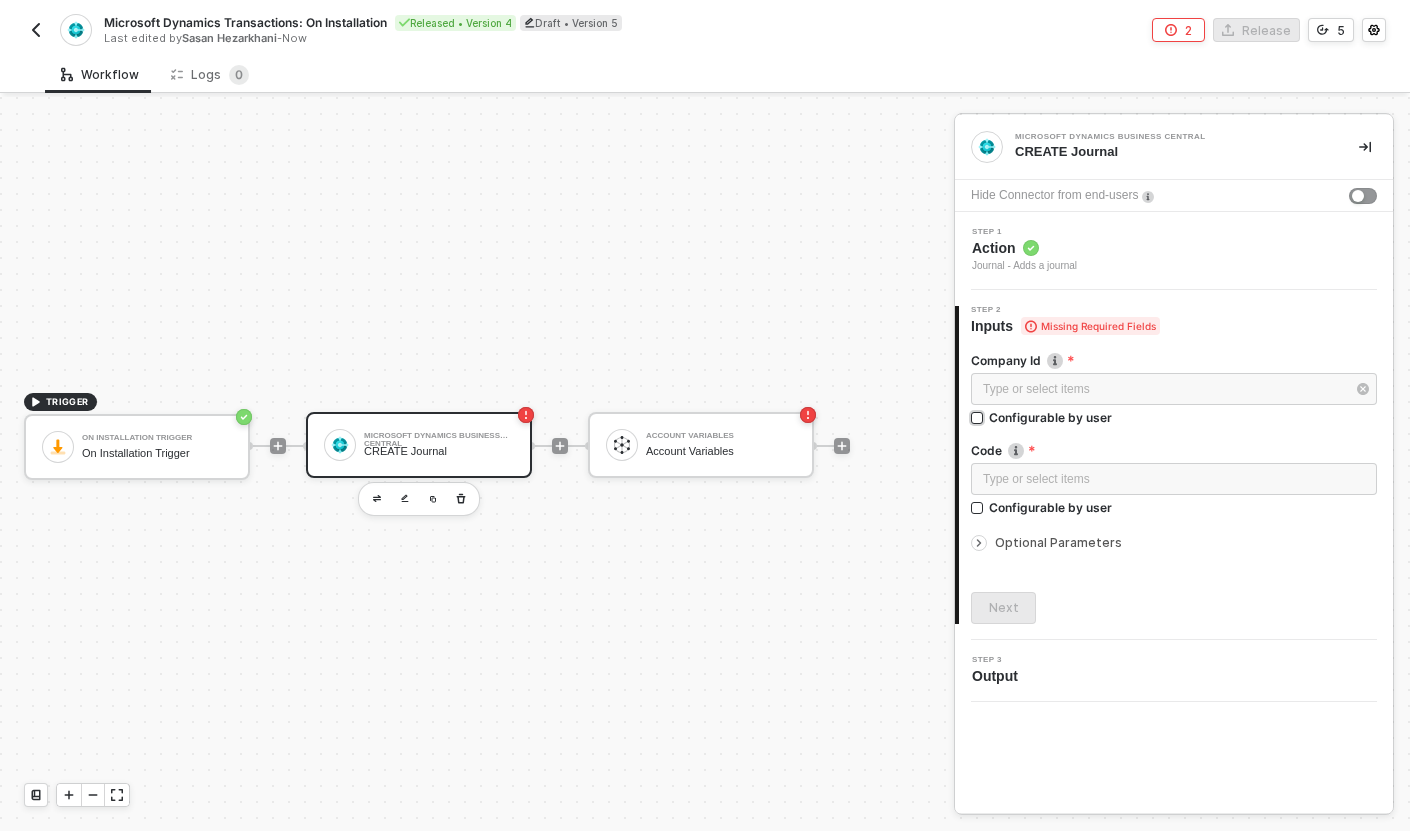 click on "Configurable by user" at bounding box center [978, 419] 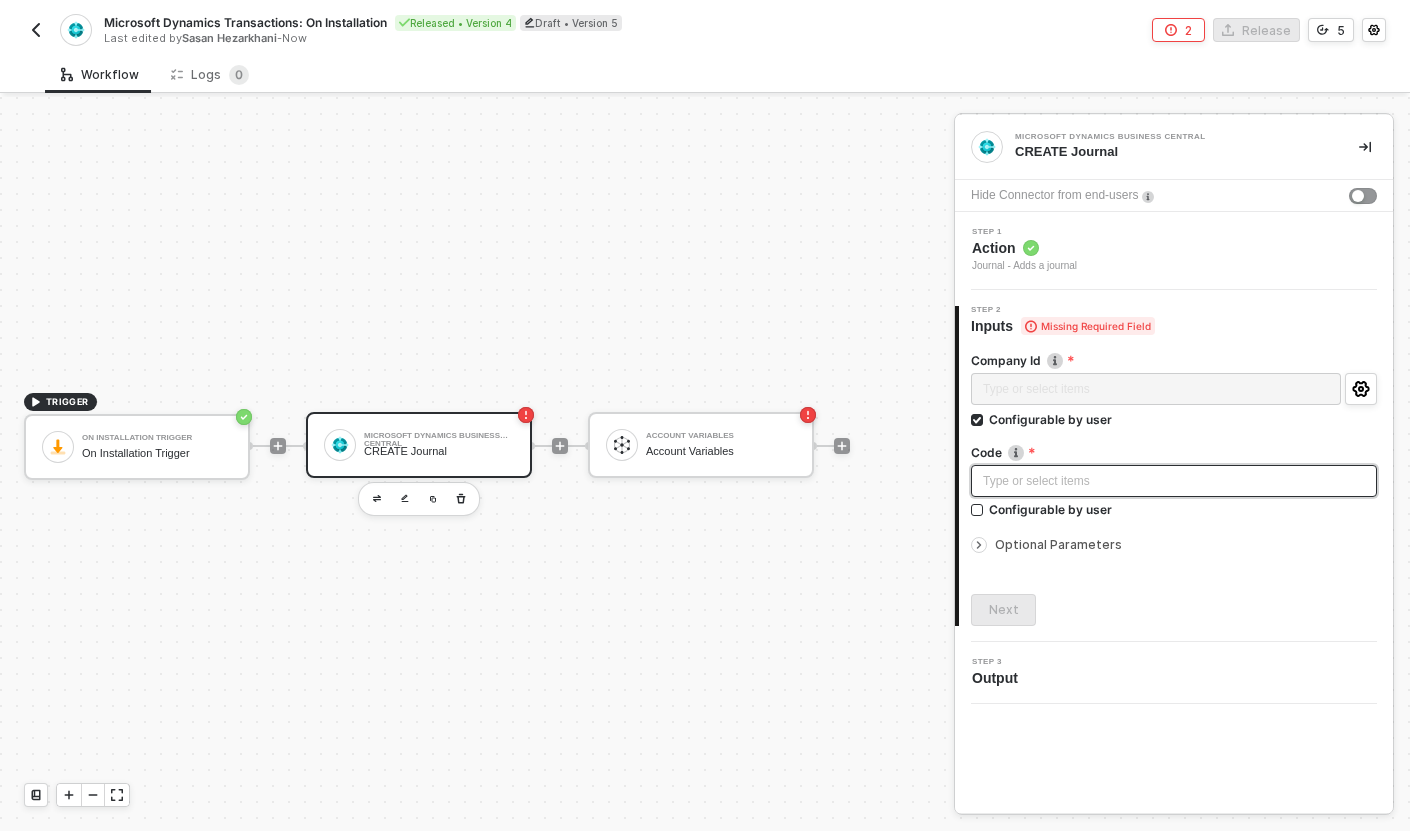 click on "Type or select items ﻿" at bounding box center [1174, 481] 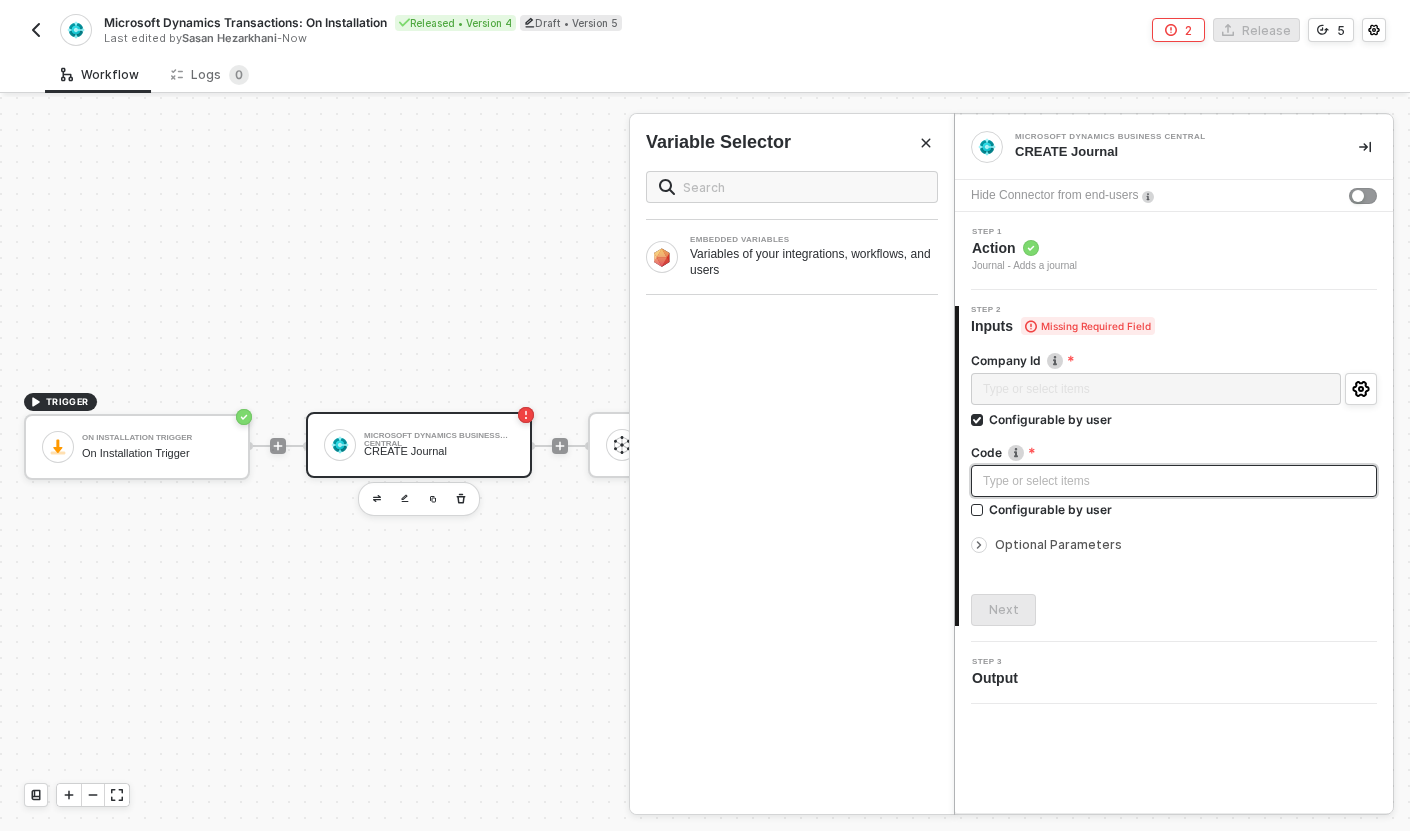 click on "Type or select items ﻿" at bounding box center [1174, 481] 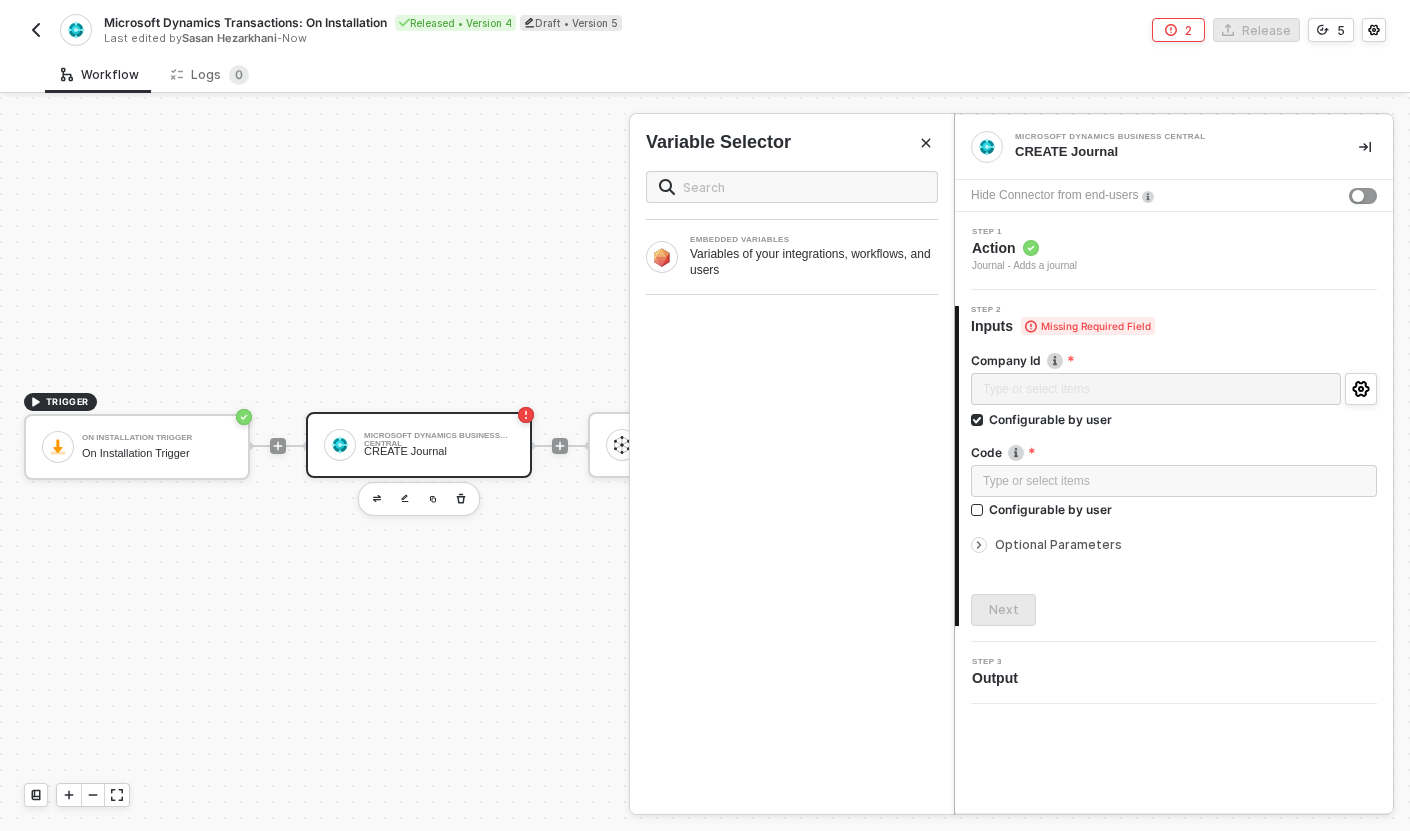 click on "Optional Parameters" at bounding box center (1174, 545) 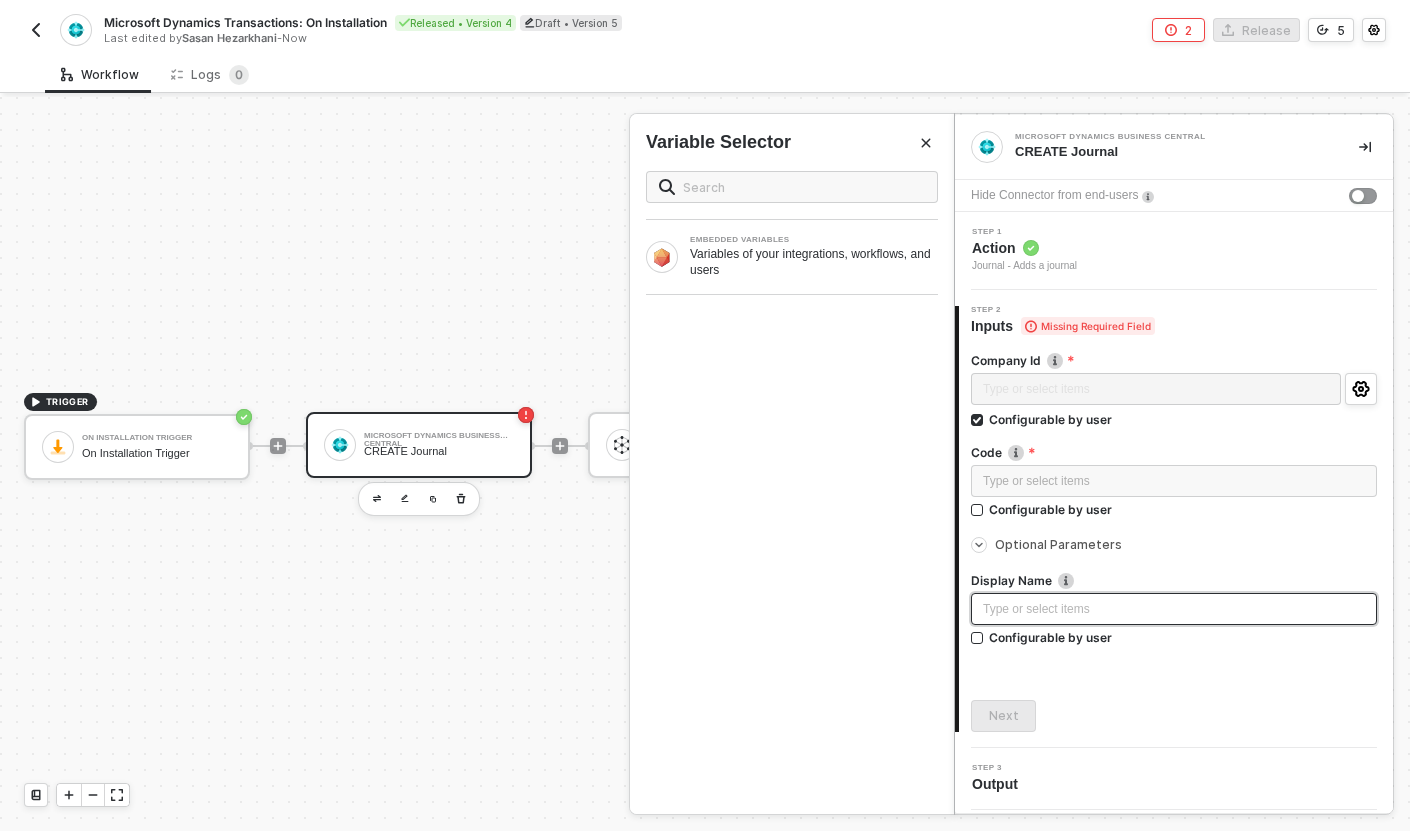 click on "Type or select items ﻿" at bounding box center (1174, 609) 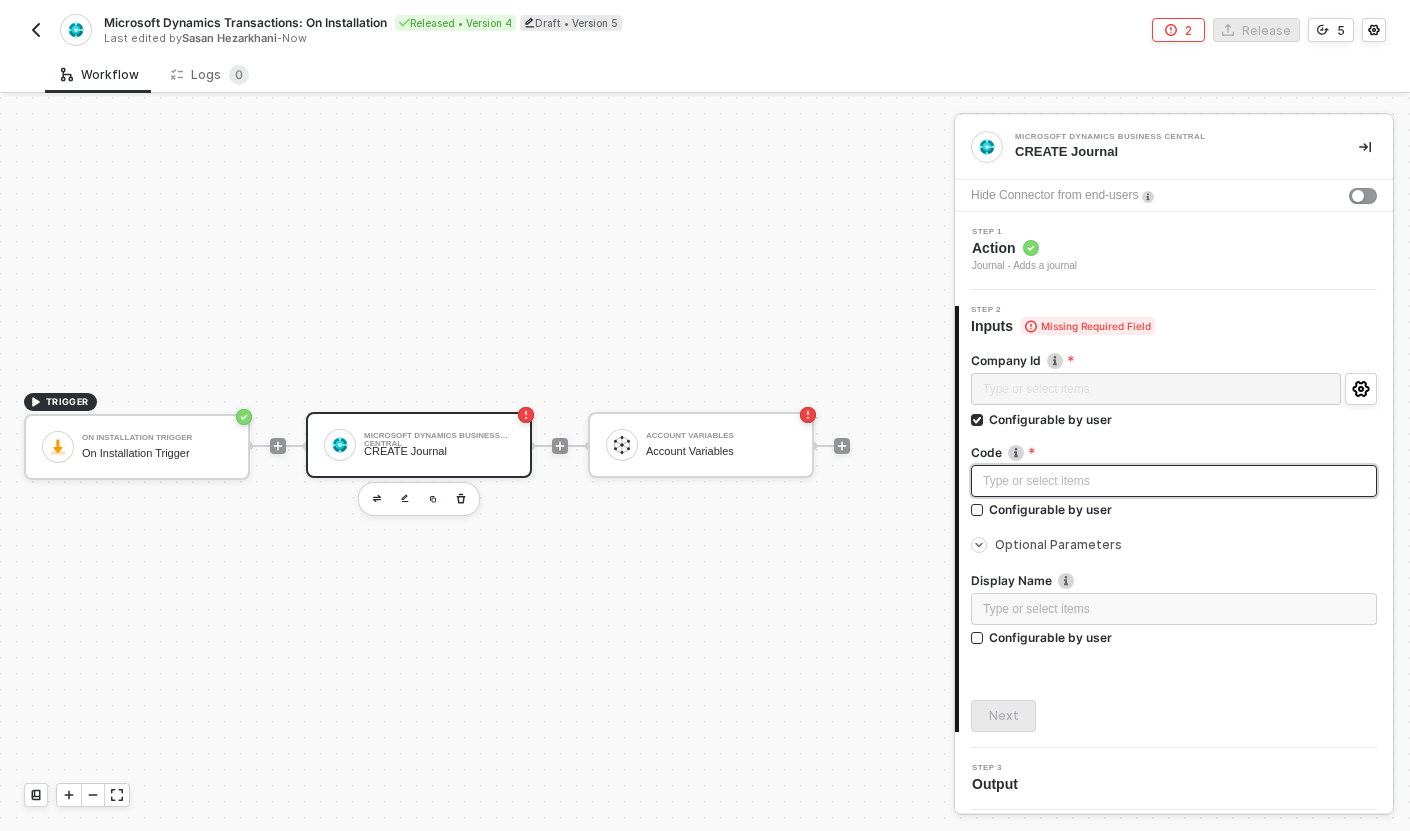 click on "Type or select items ﻿" at bounding box center [1174, 481] 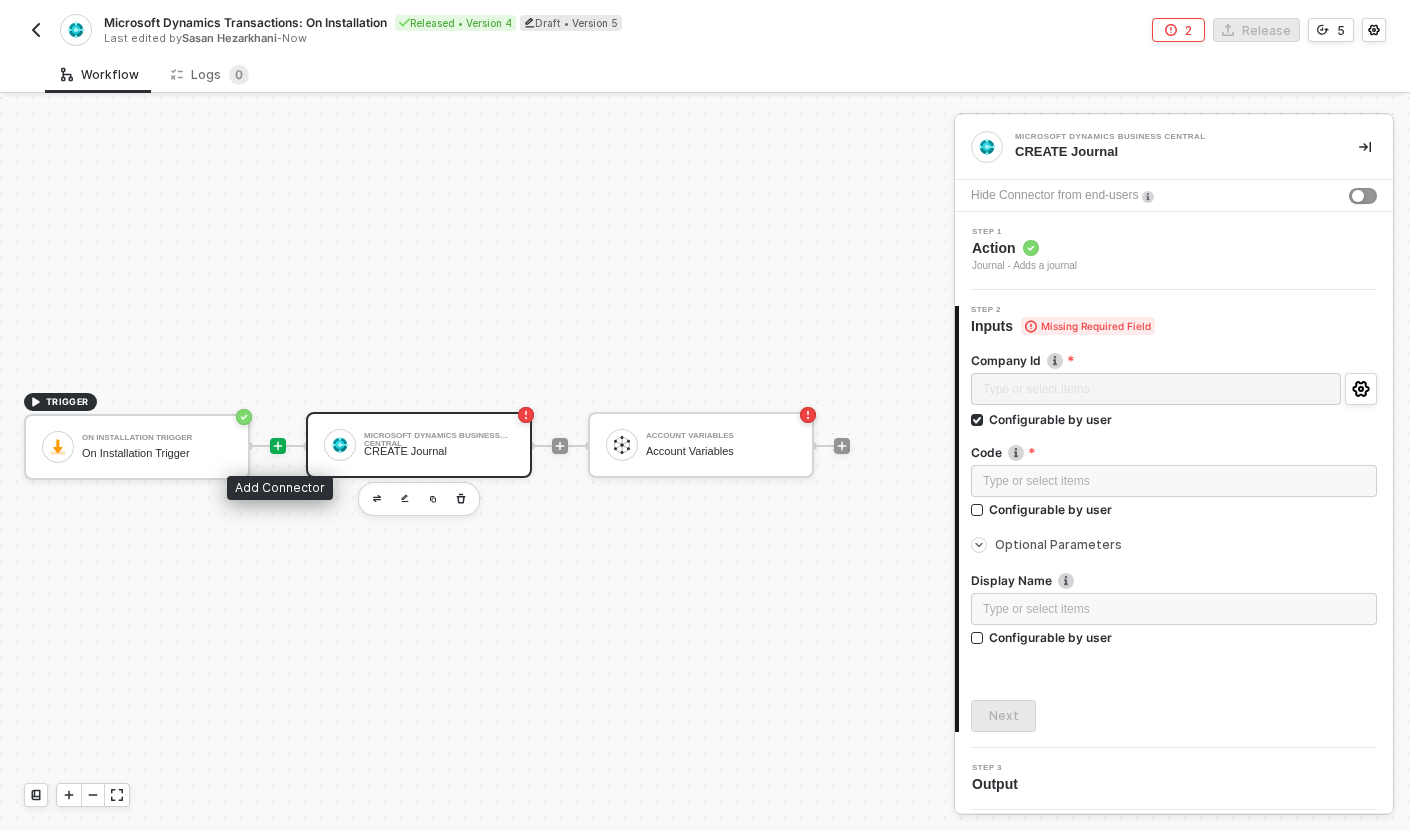 click 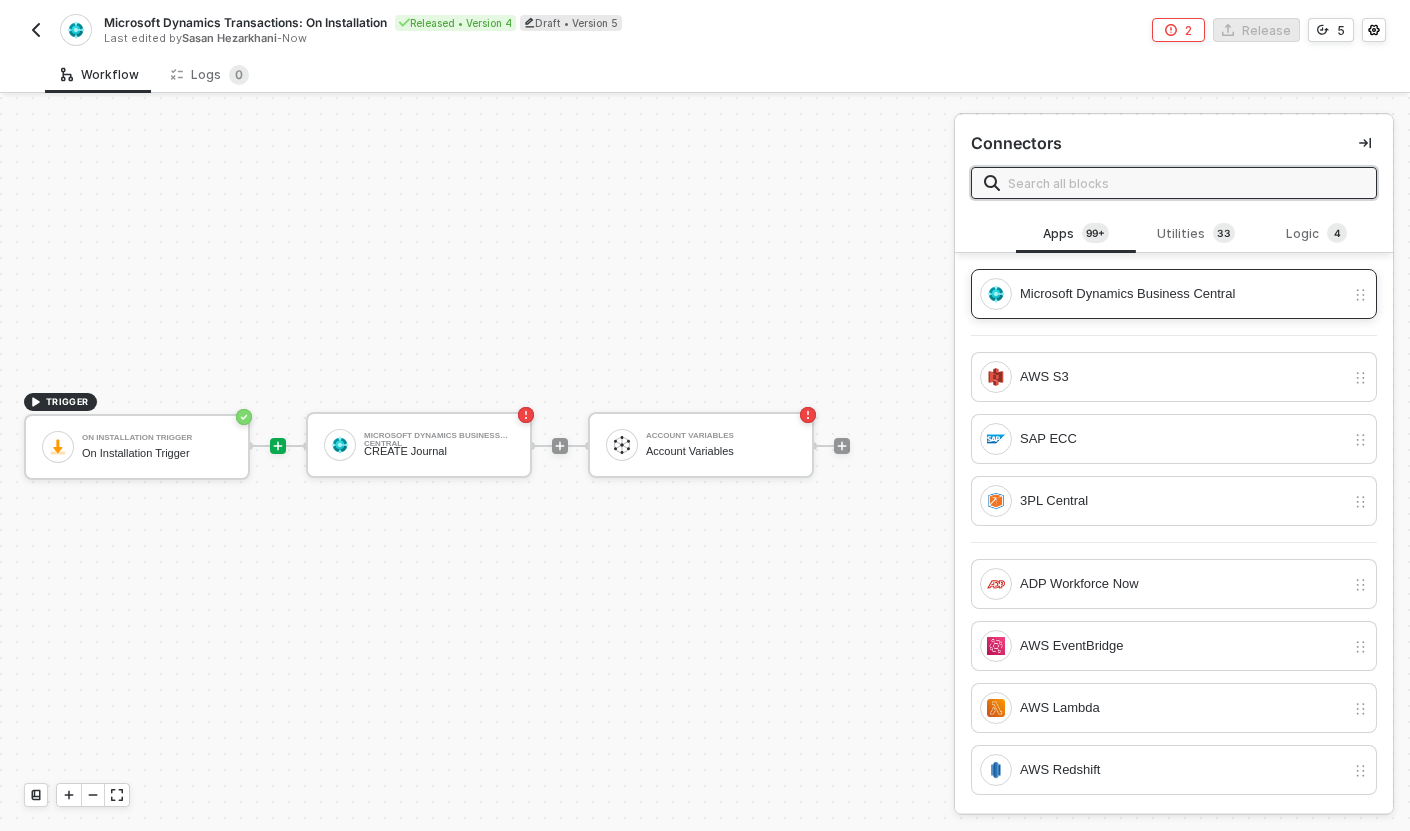 click on "Microsoft Dynamics Business Central" at bounding box center (1182, 294) 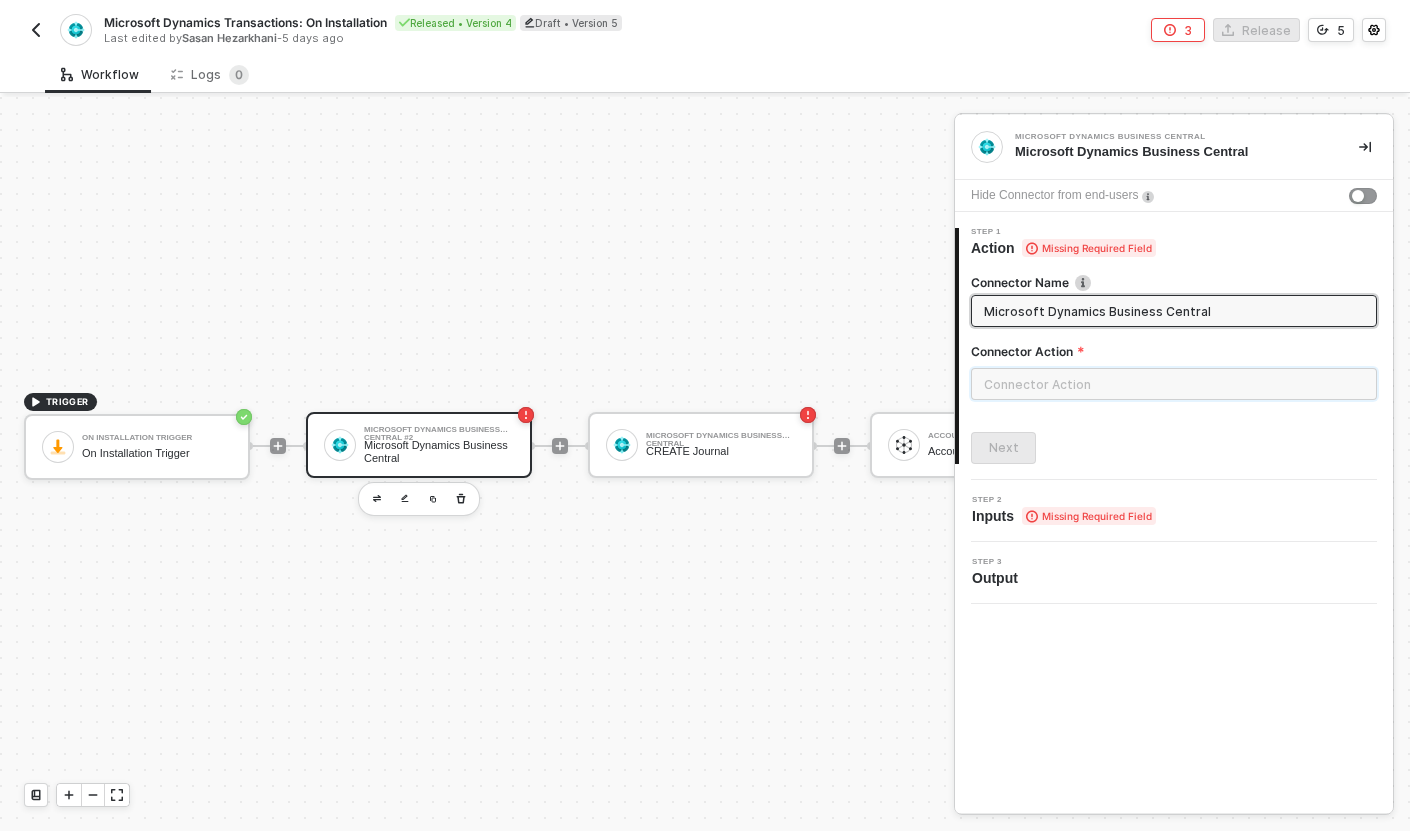 click at bounding box center (1174, 384) 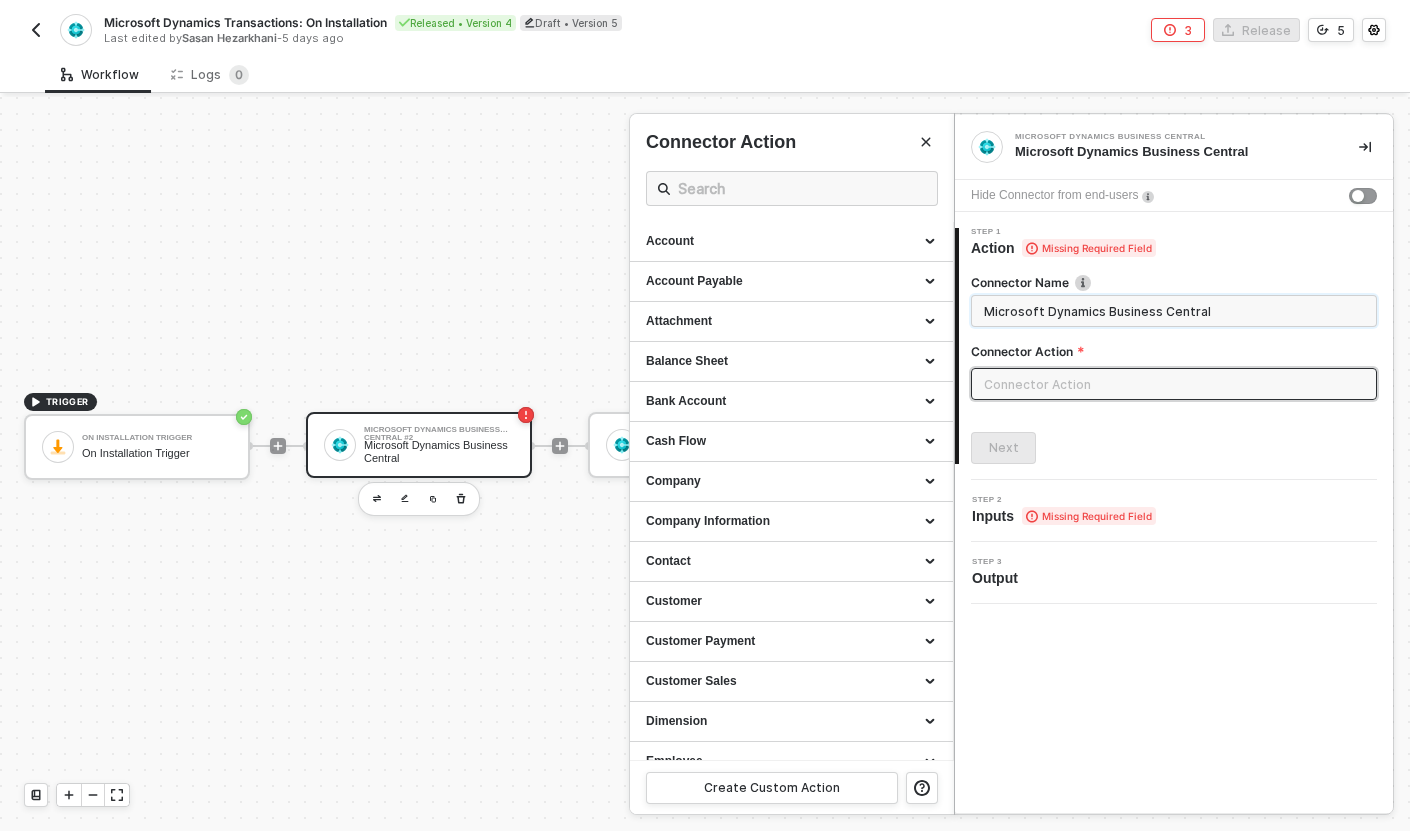 click on "Microsoft Dynamics Business Central" at bounding box center [1172, 311] 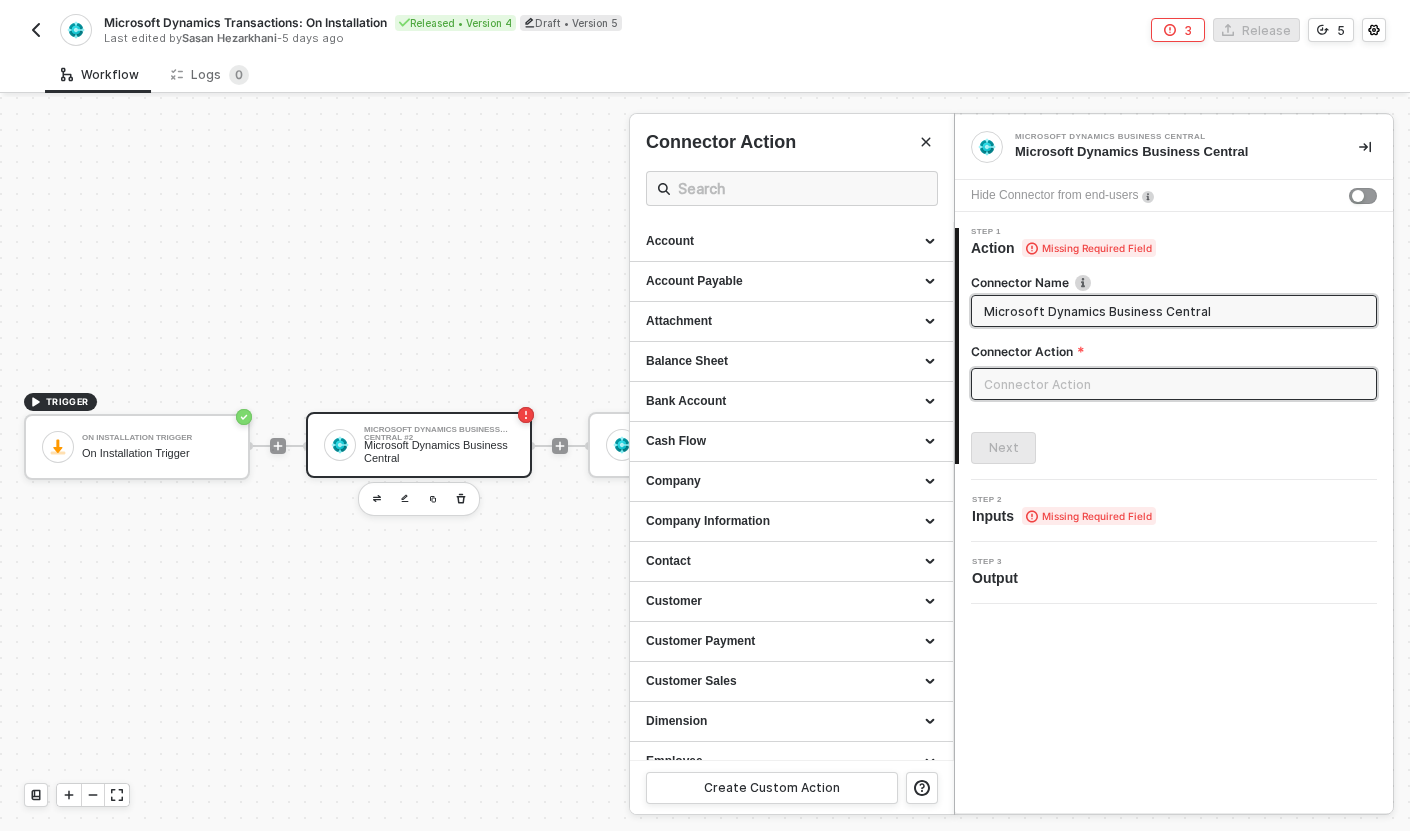 click on "Microsoft Dynamics Business Central" at bounding box center (1172, 311) 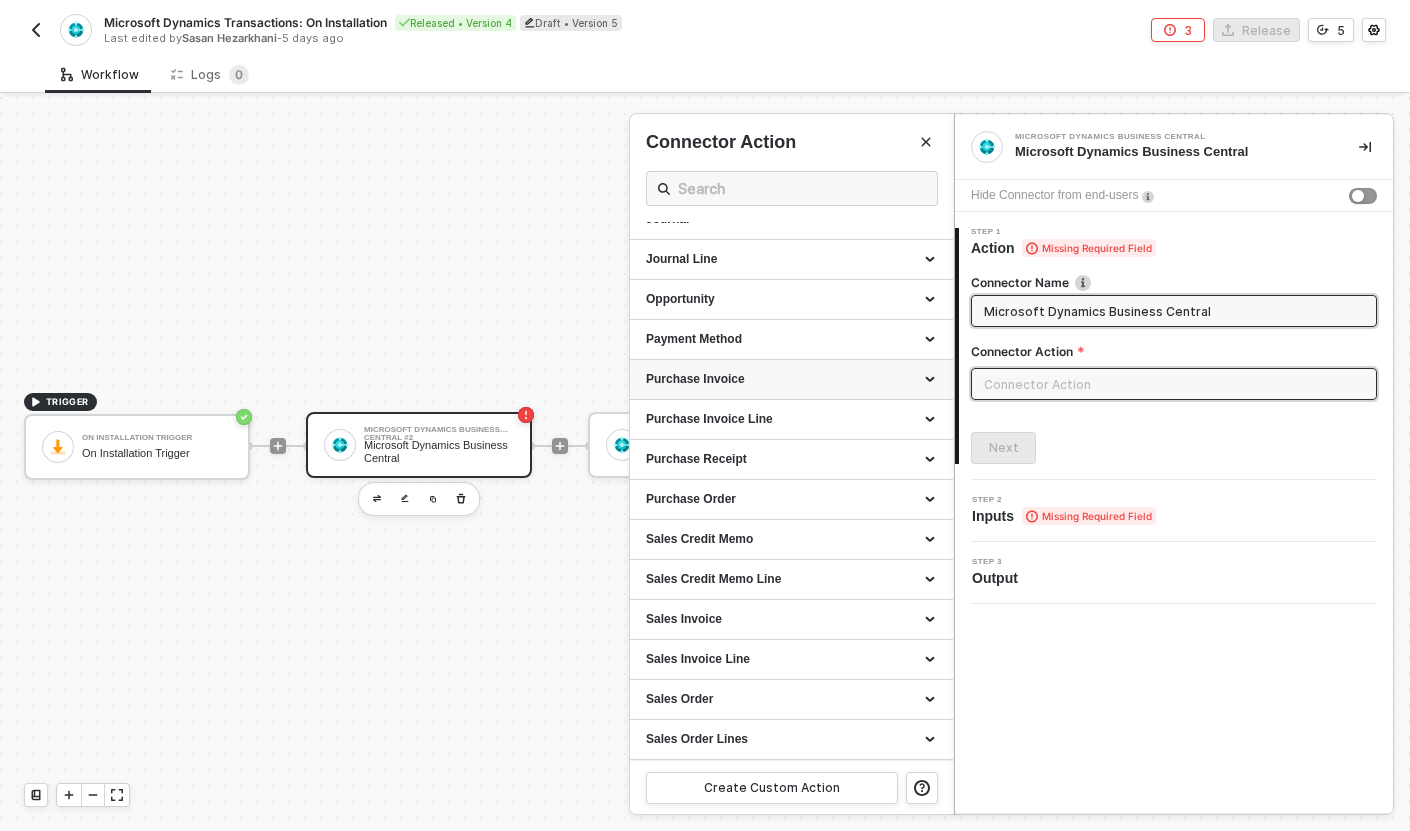 scroll, scrollTop: 489, scrollLeft: 0, axis: vertical 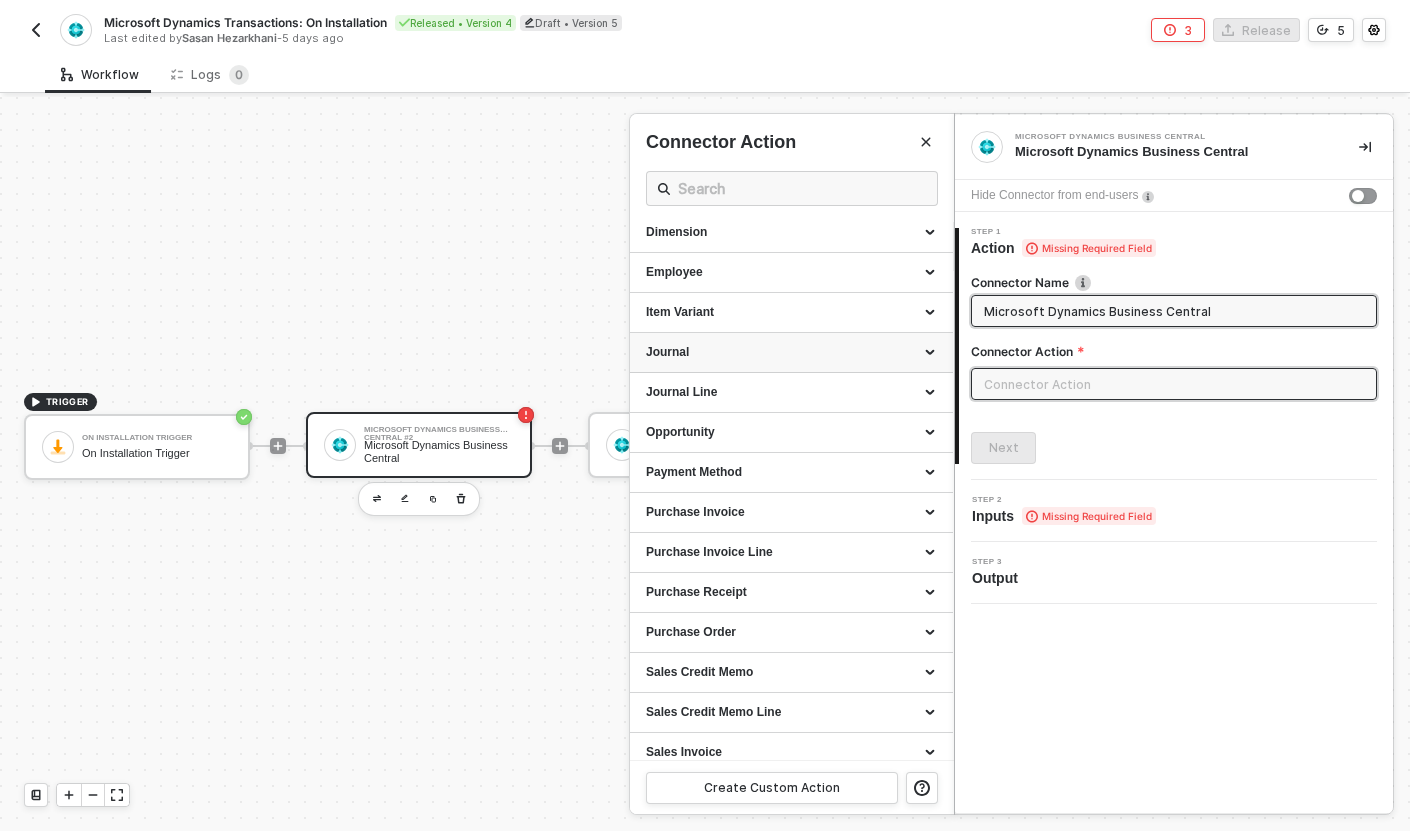 click on "Journal" at bounding box center (791, 353) 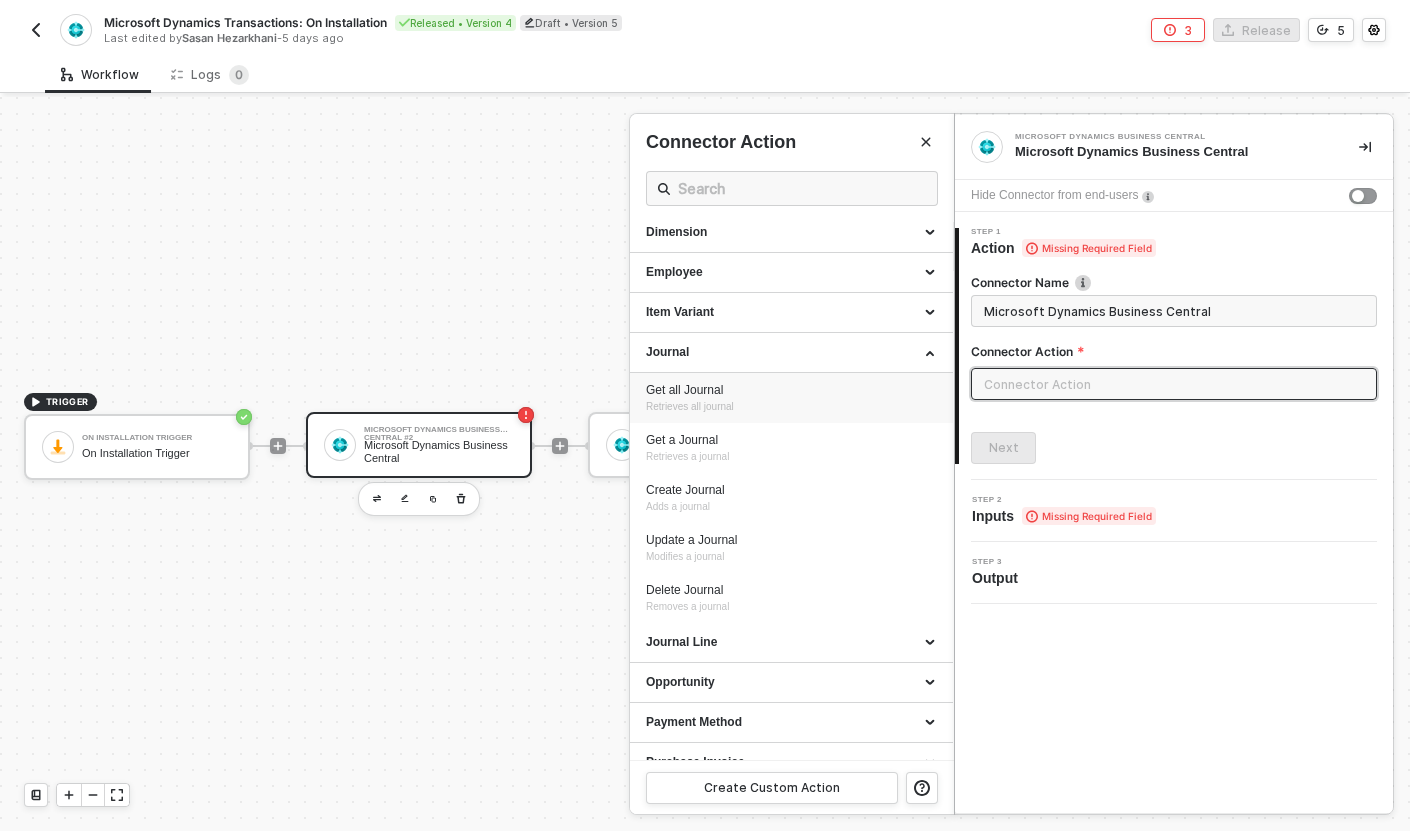 click on "Get all Journal" at bounding box center (791, 390) 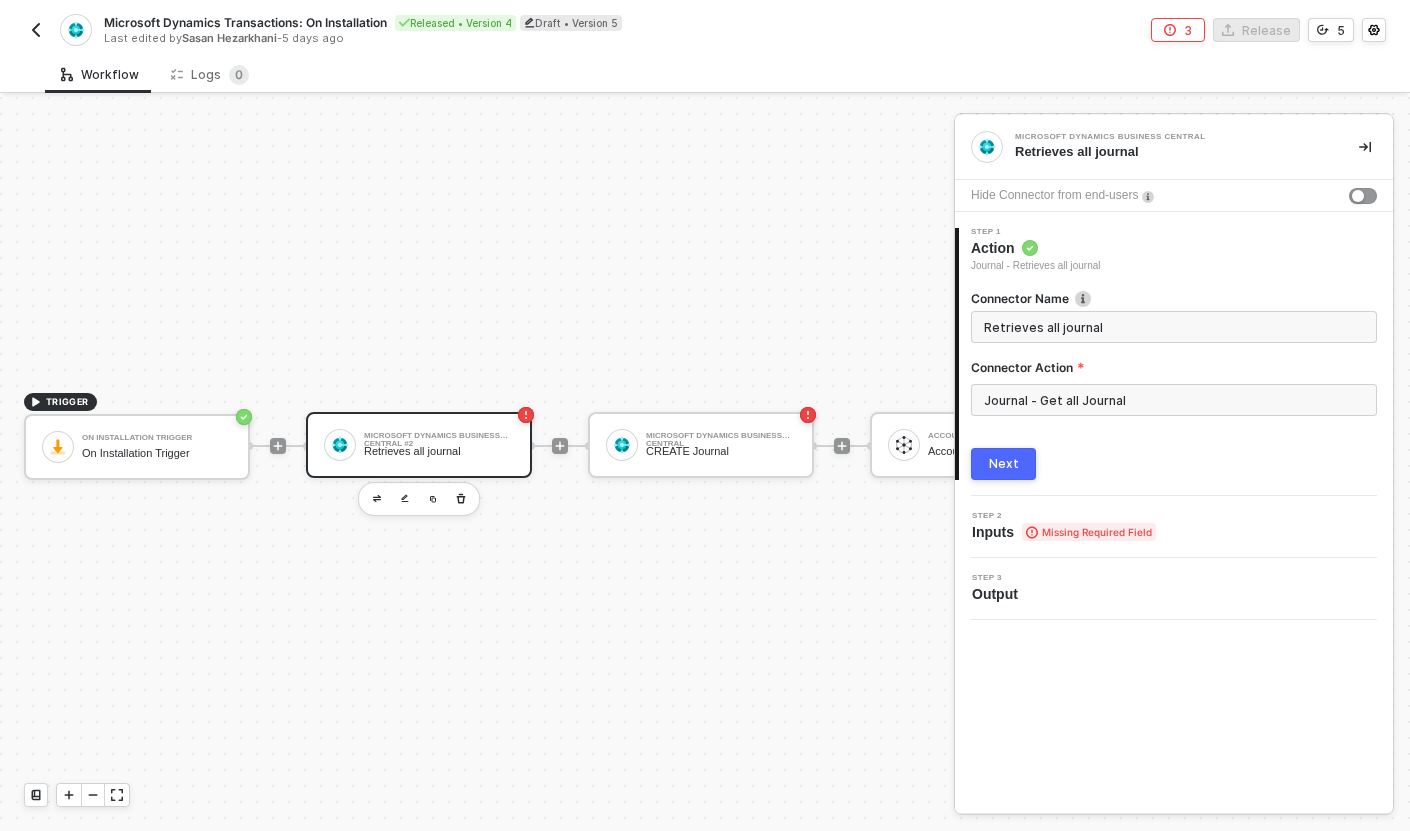 click on "Next" at bounding box center [1003, 464] 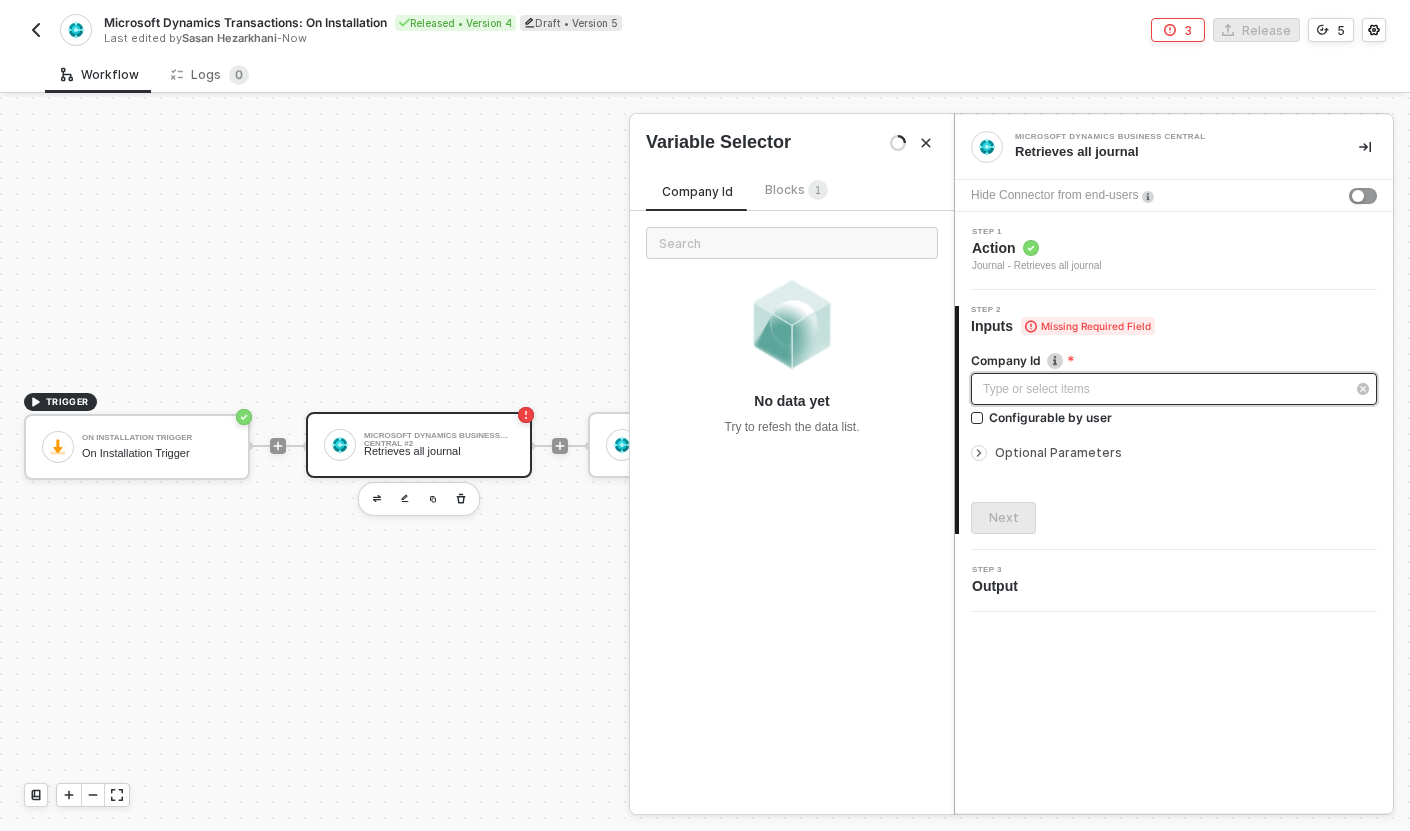 click on "Type or select items ﻿" at bounding box center (1164, 389) 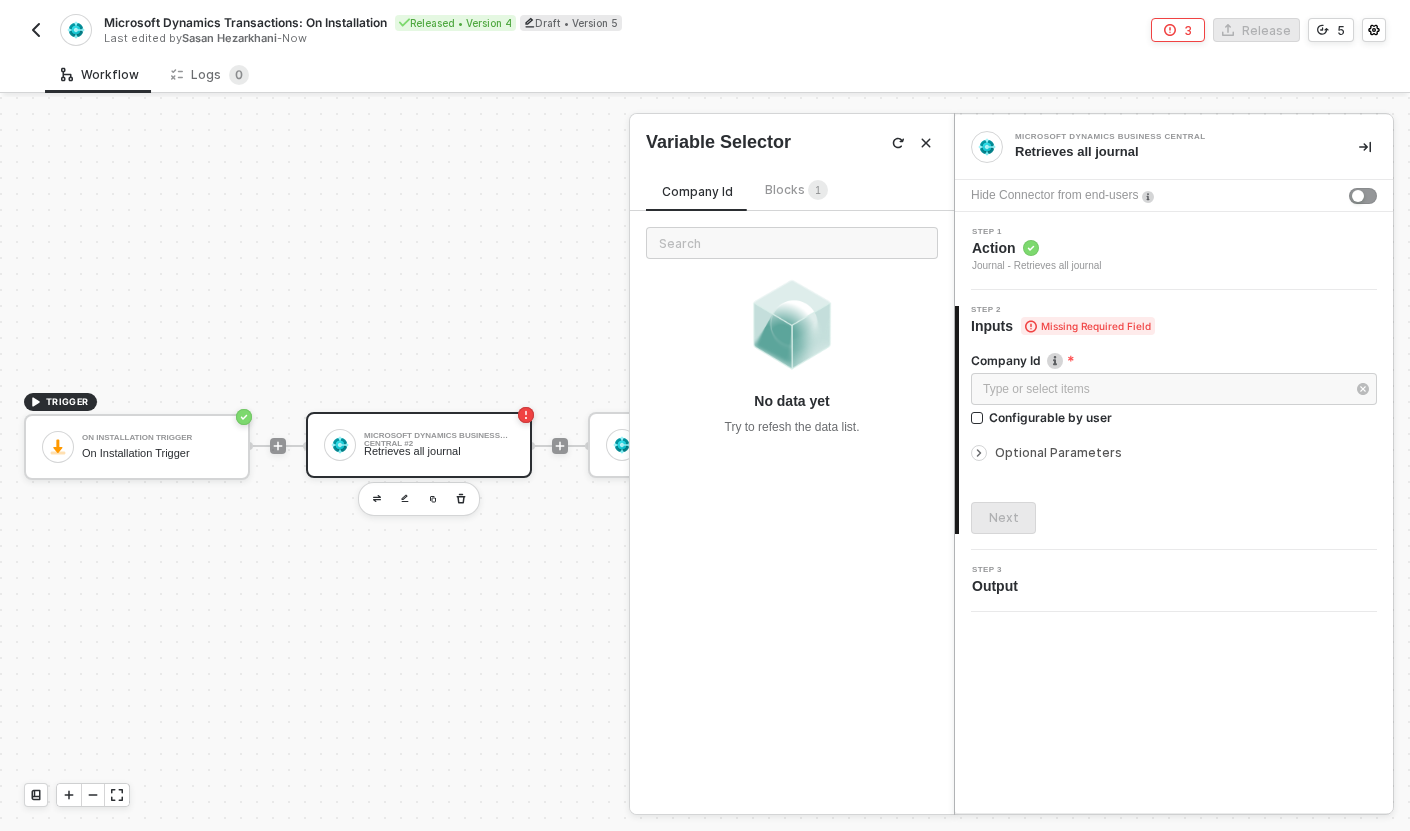 click on "Company Id Type or select items ﻿ Configurable by user Optional Parameters Next" at bounding box center [1174, 435] 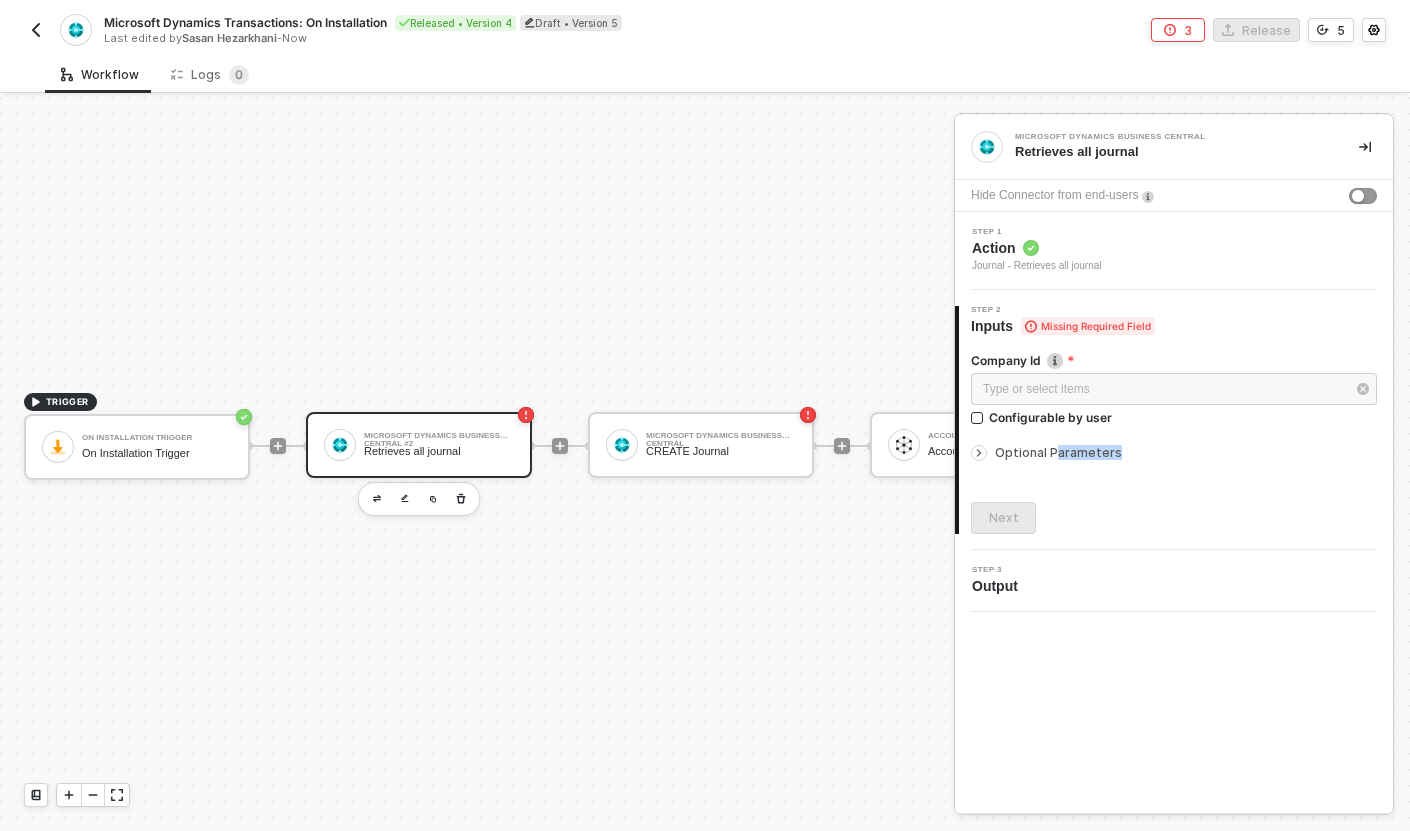 click on "Optional Parameters" at bounding box center (1174, 453) 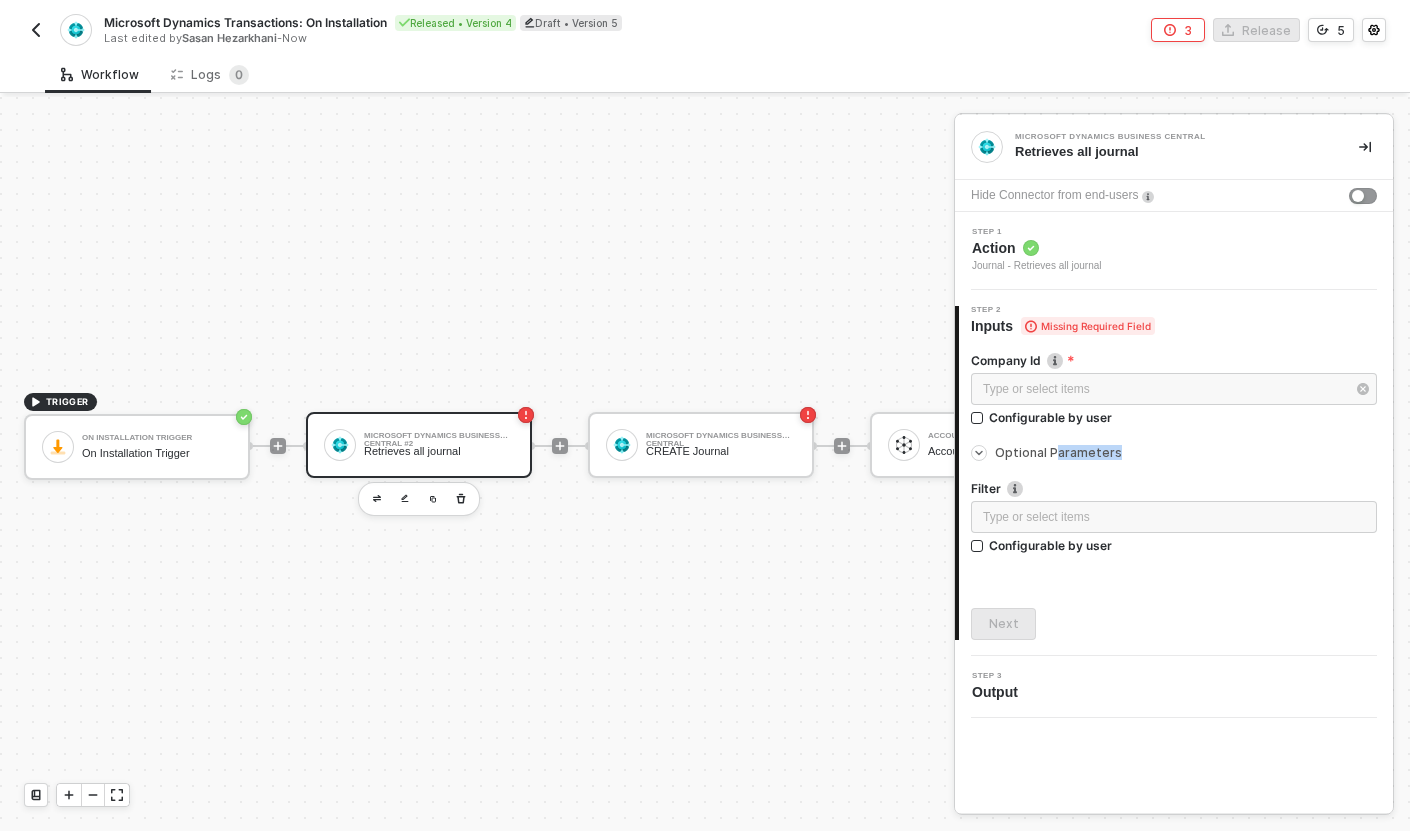 click on "Optional Parameters" at bounding box center (1058, 452) 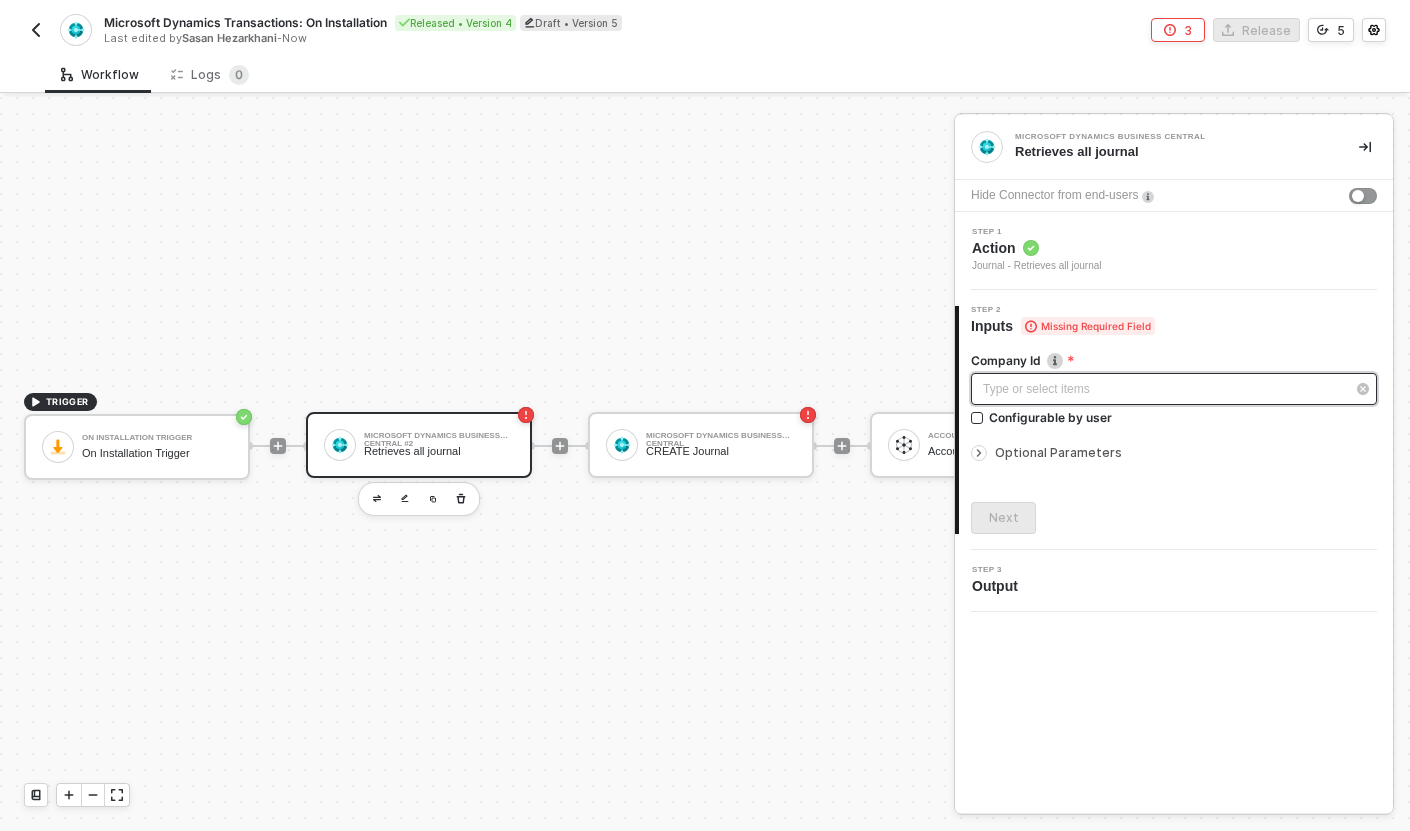 click on "Type or select items ﻿" at bounding box center [1164, 389] 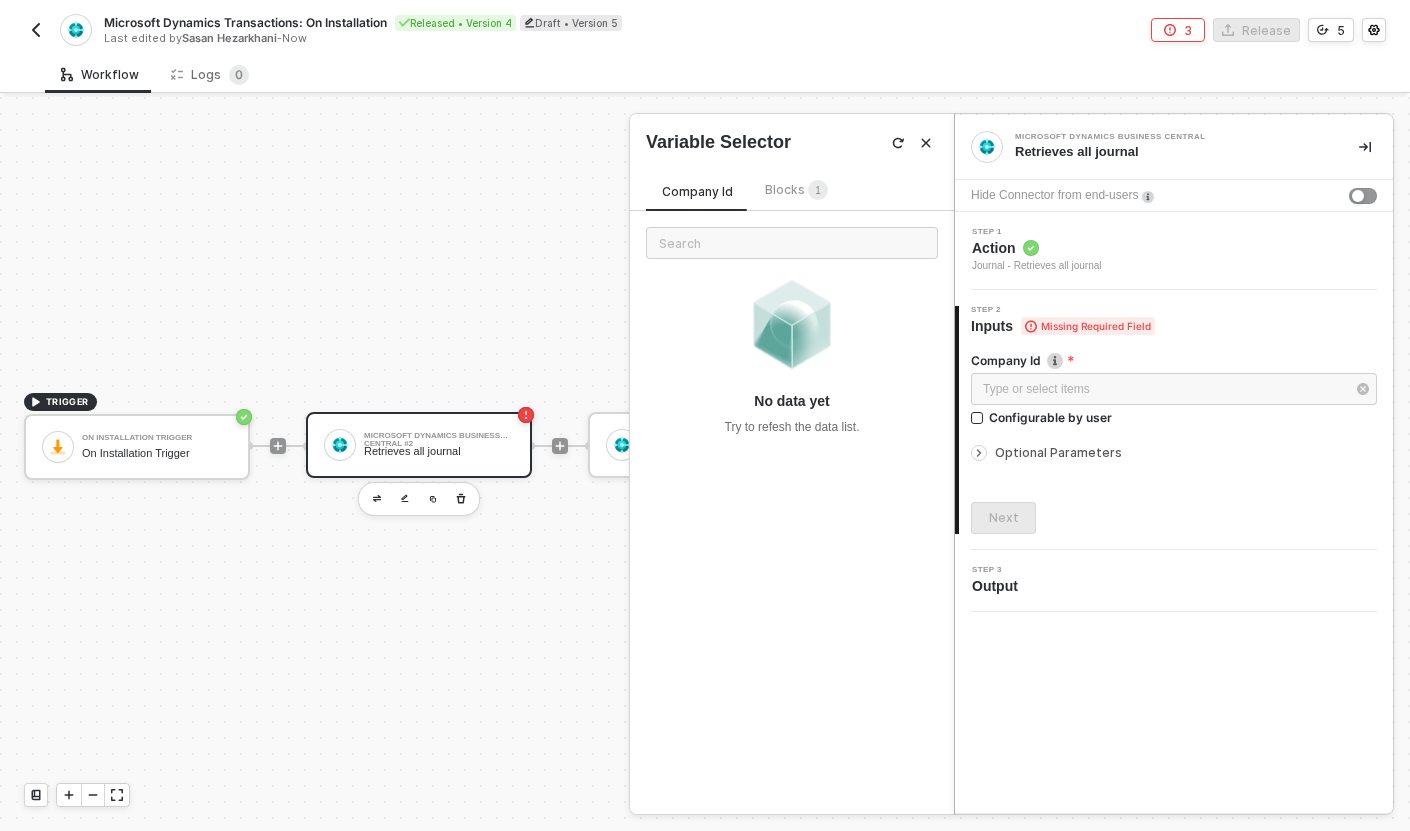 click on "Blocks   1" at bounding box center [796, 191] 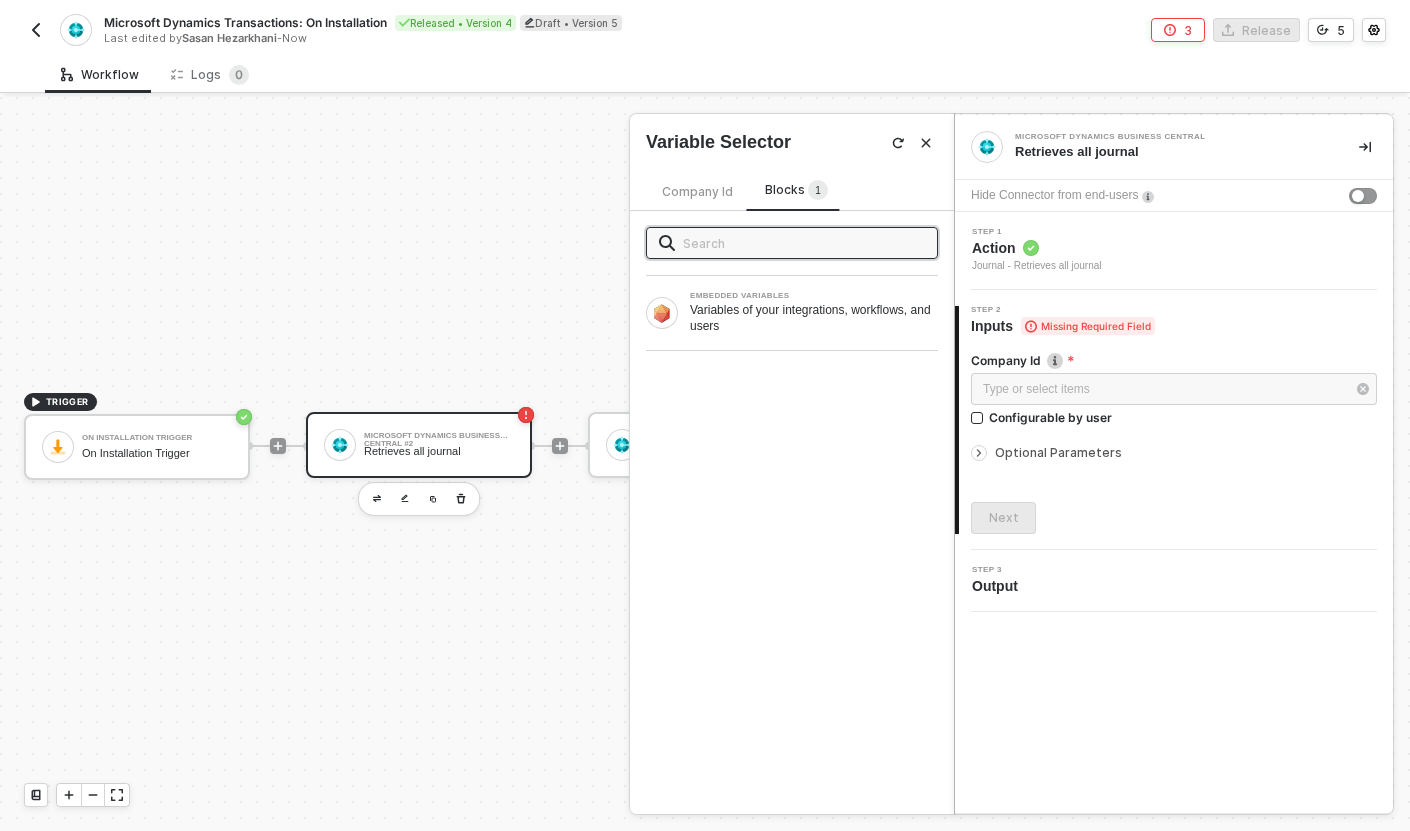 click on "Company Id" at bounding box center [697, 191] 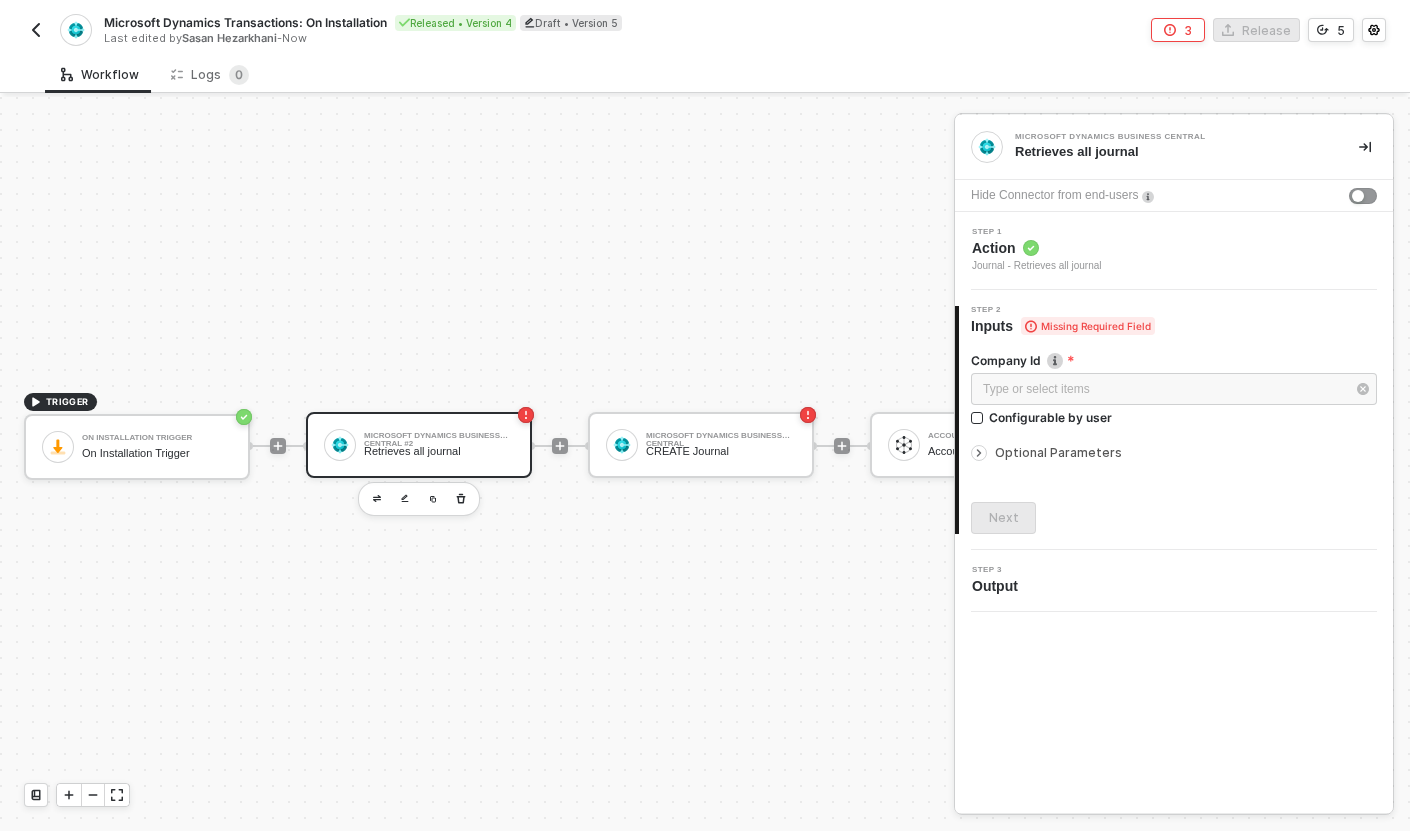 click on "Microsoft Dynamics Business Central #2" at bounding box center [439, 436] 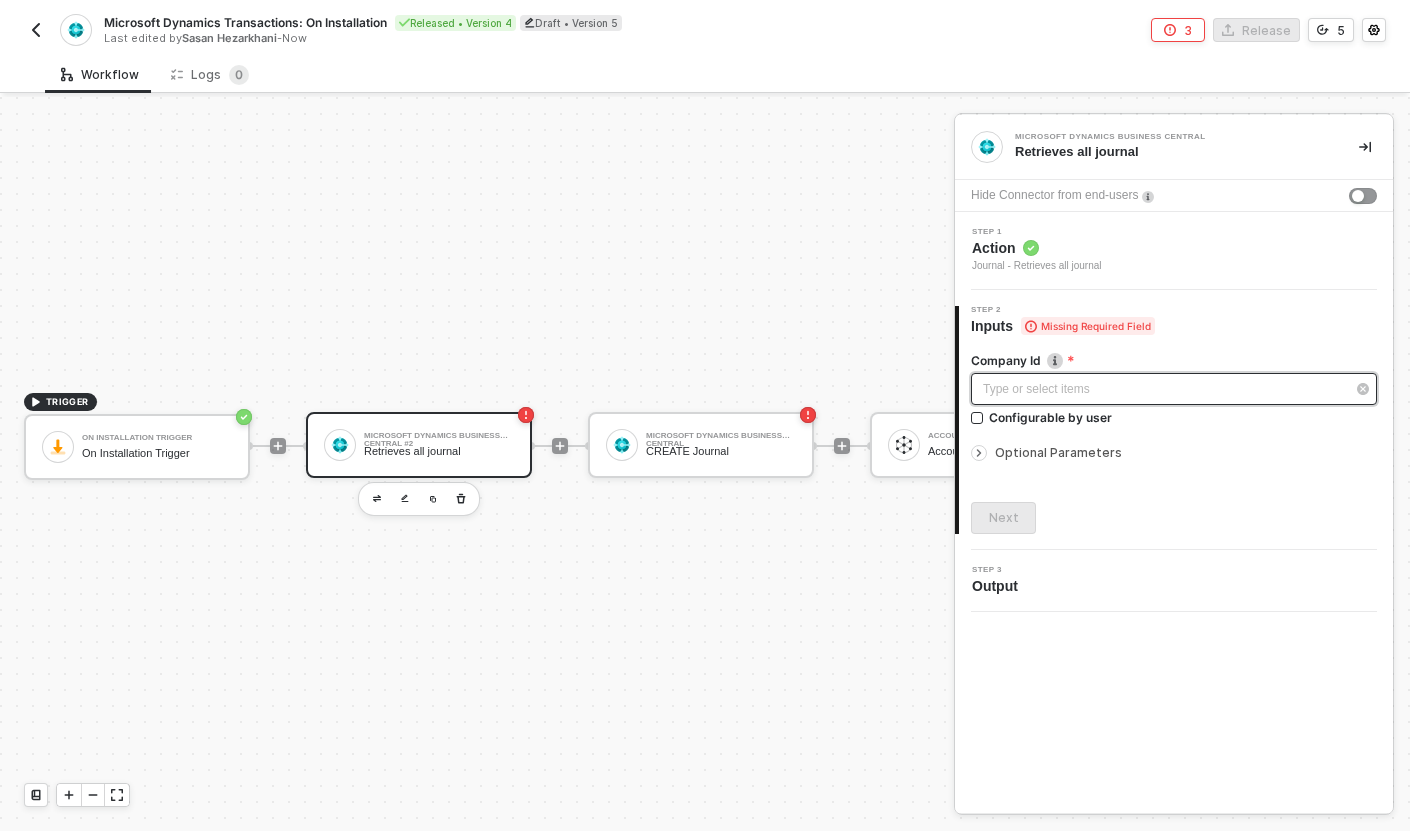 click on "Type or select items ﻿" at bounding box center [1164, 389] 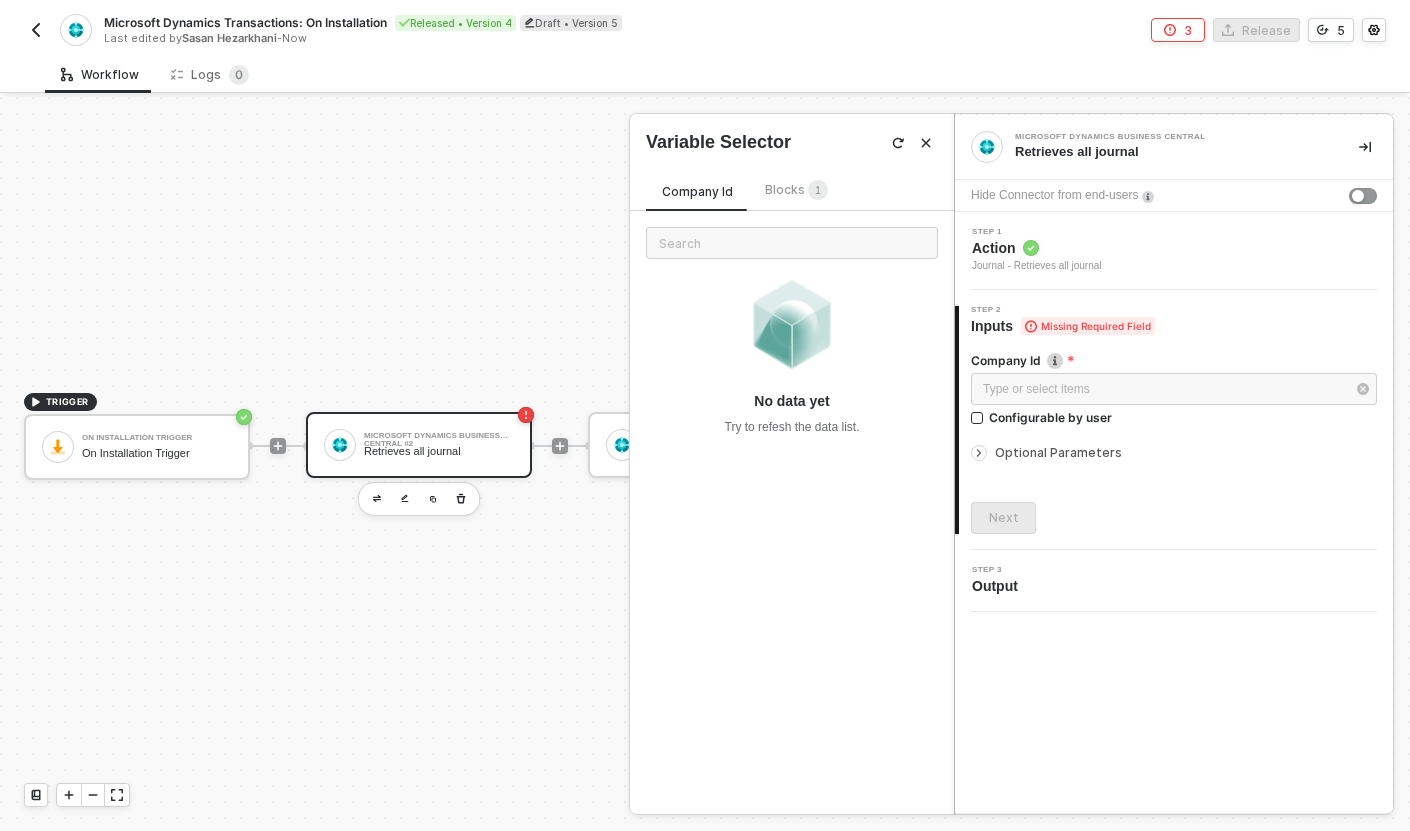 click on "Type or select items ﻿ Configurable by user" at bounding box center (1174, 403) 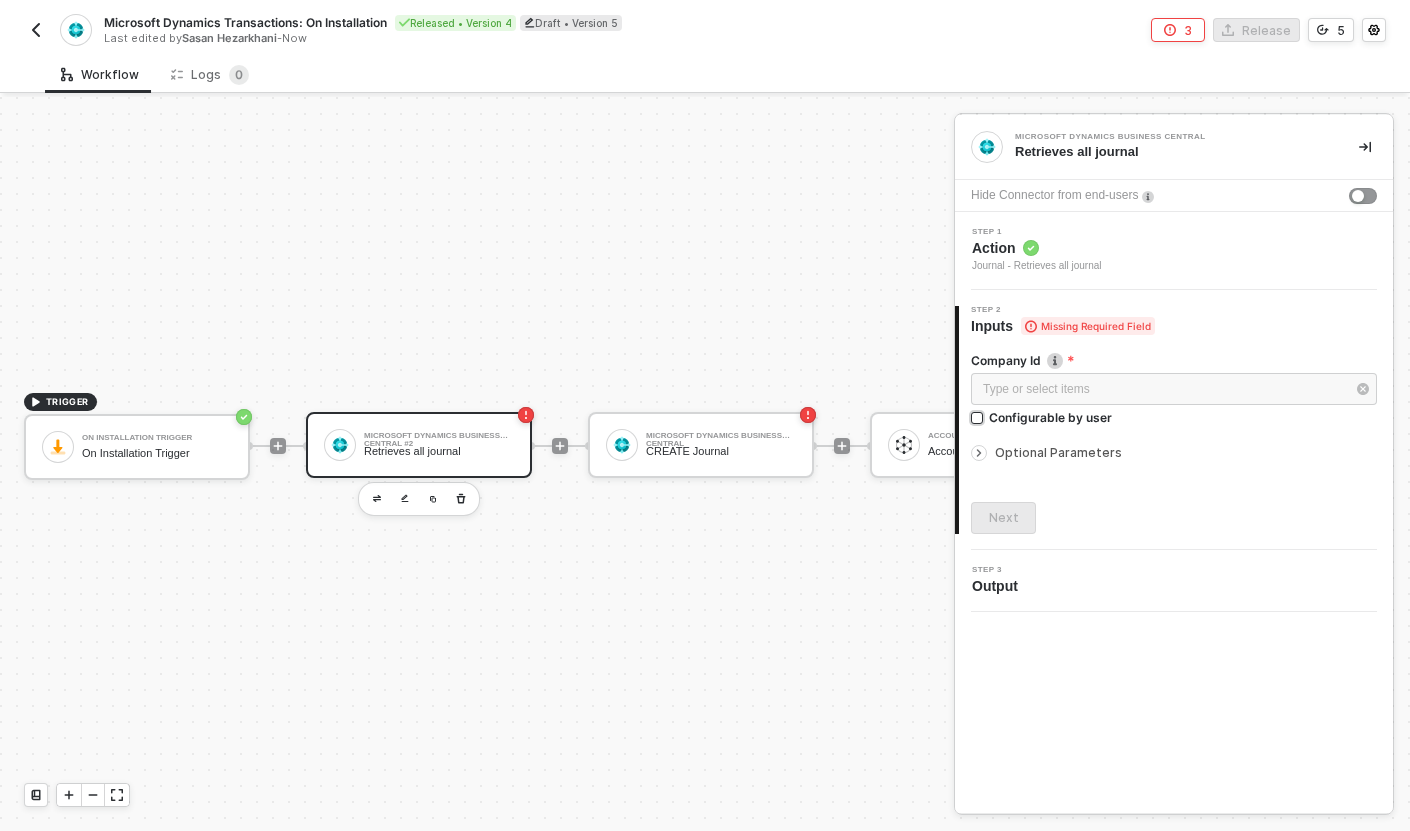 click on "Configurable by user" at bounding box center (1050, 417) 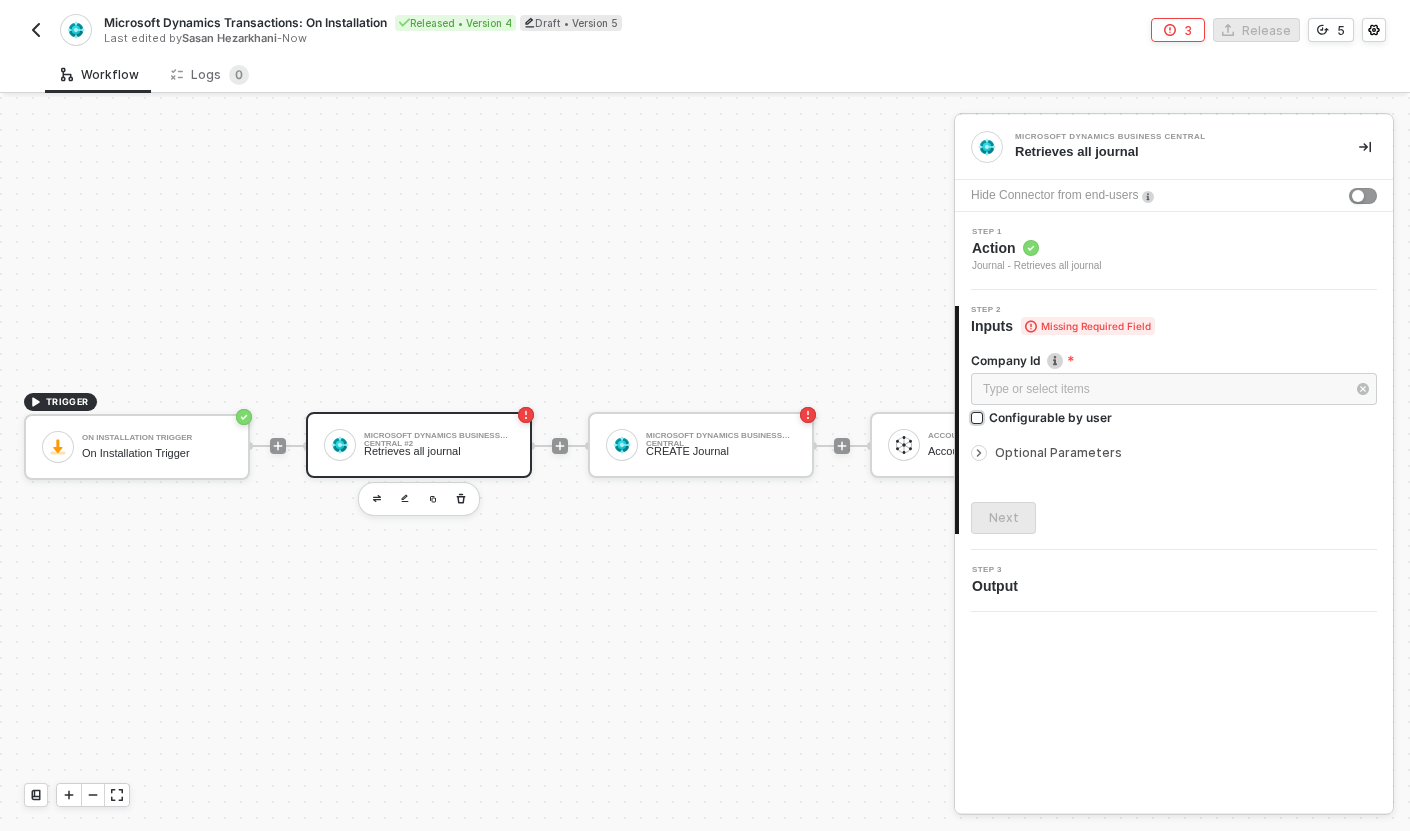 click on "Configurable by user" at bounding box center (978, 419) 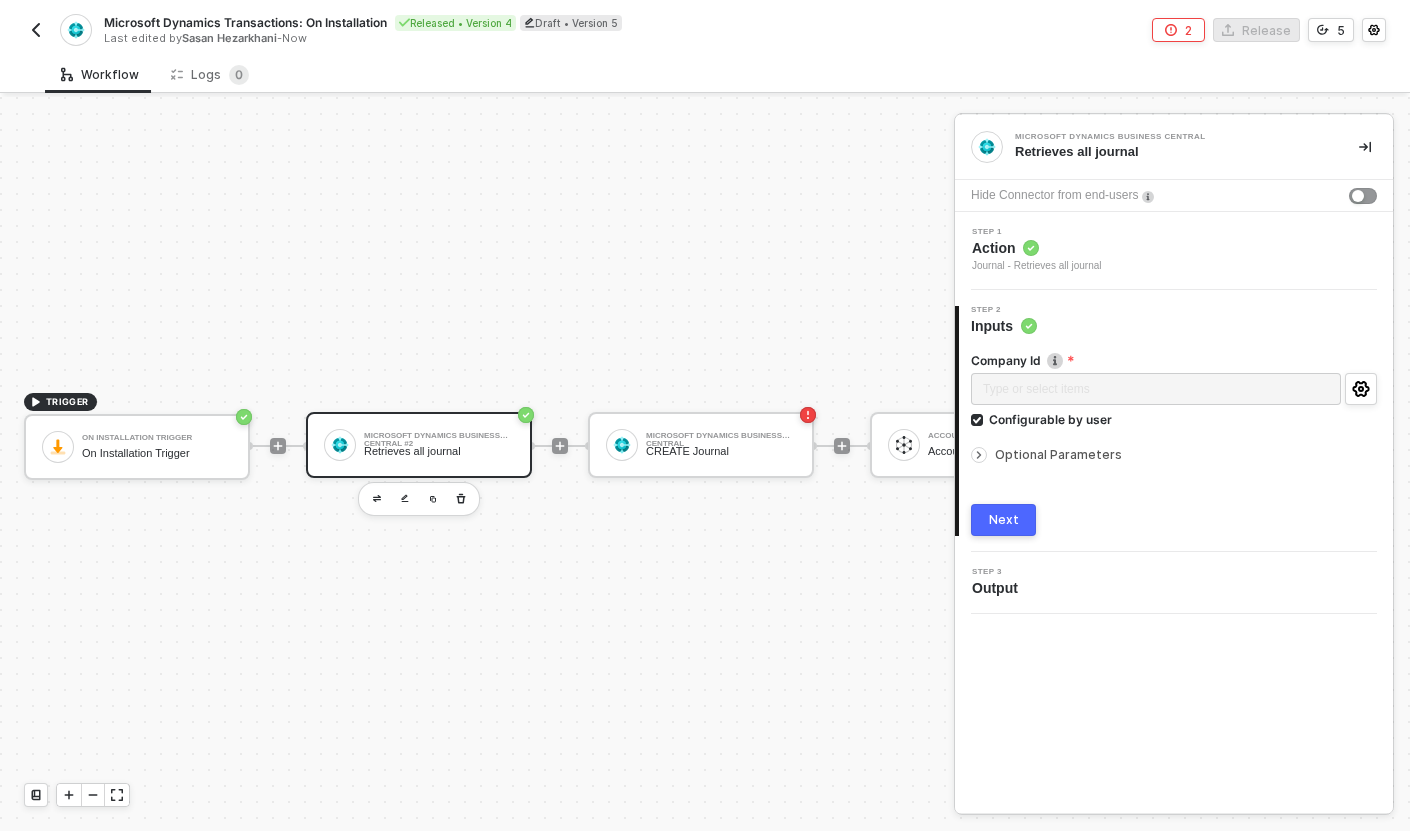 click on "Microsoft Dynamics Business Central #2 Retrieves all journal" at bounding box center [439, 445] 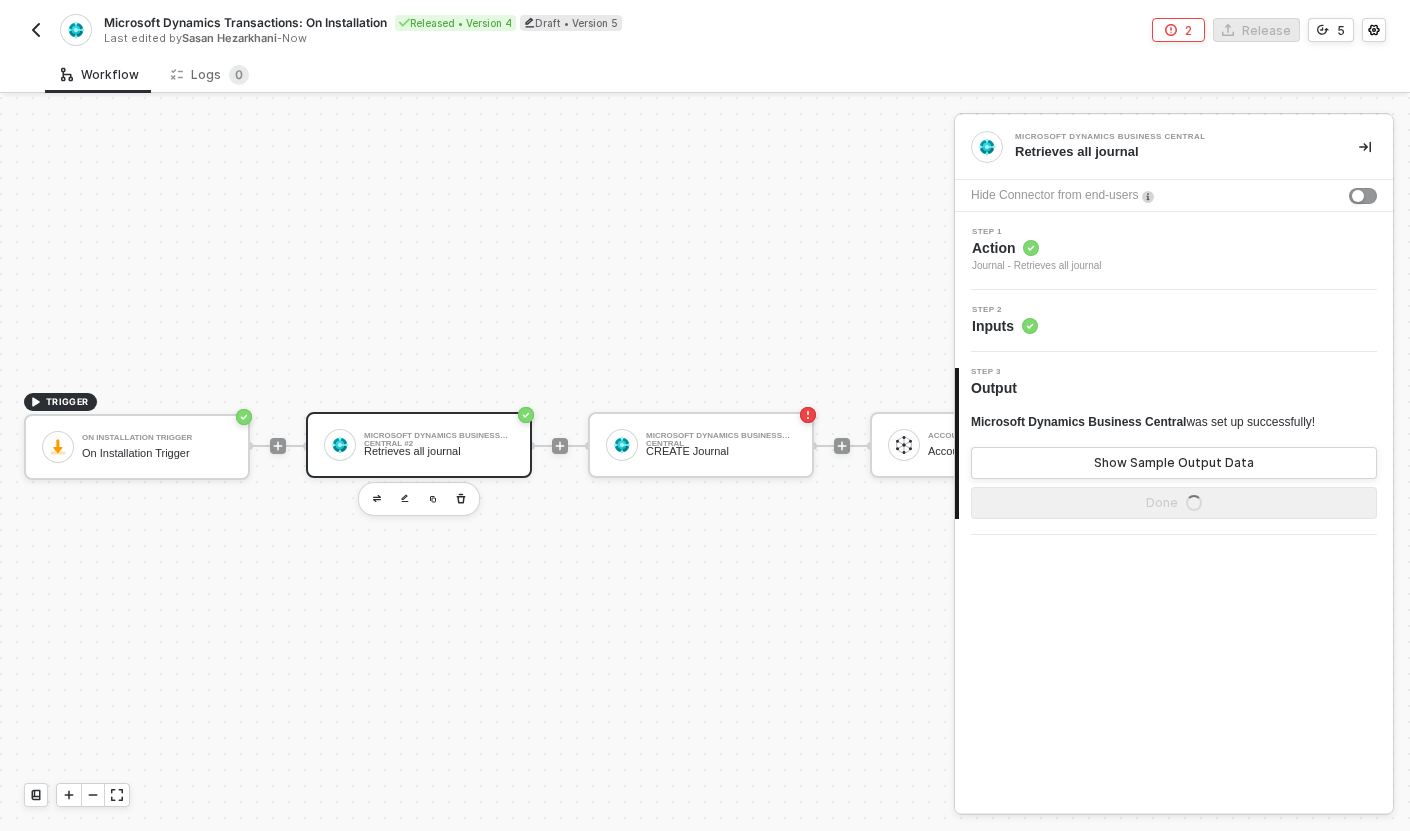 click on "Step 1 Action    Journal - Retrieves all journal" at bounding box center [1176, 251] 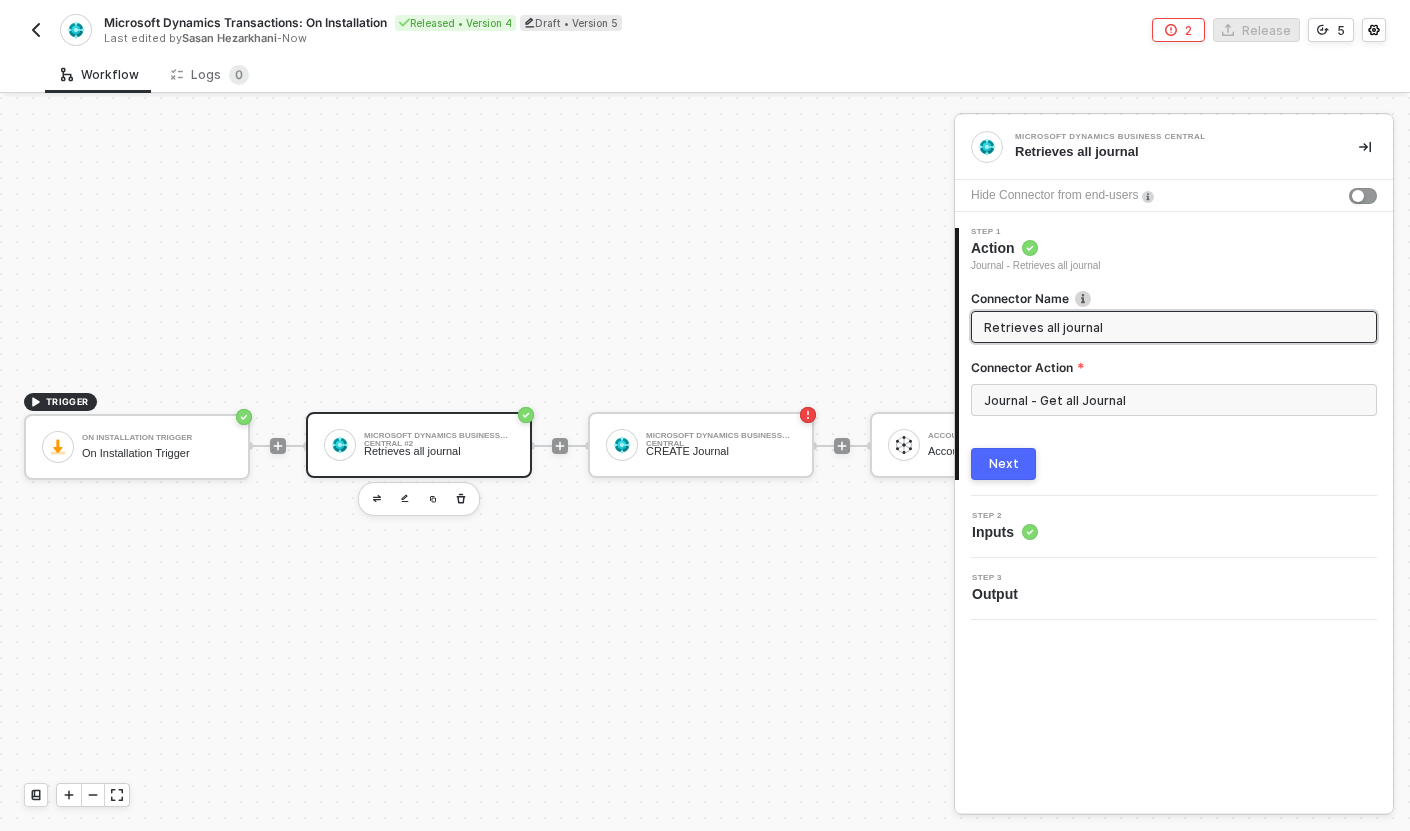 click on "Retrieves all journal" at bounding box center (1172, 327) 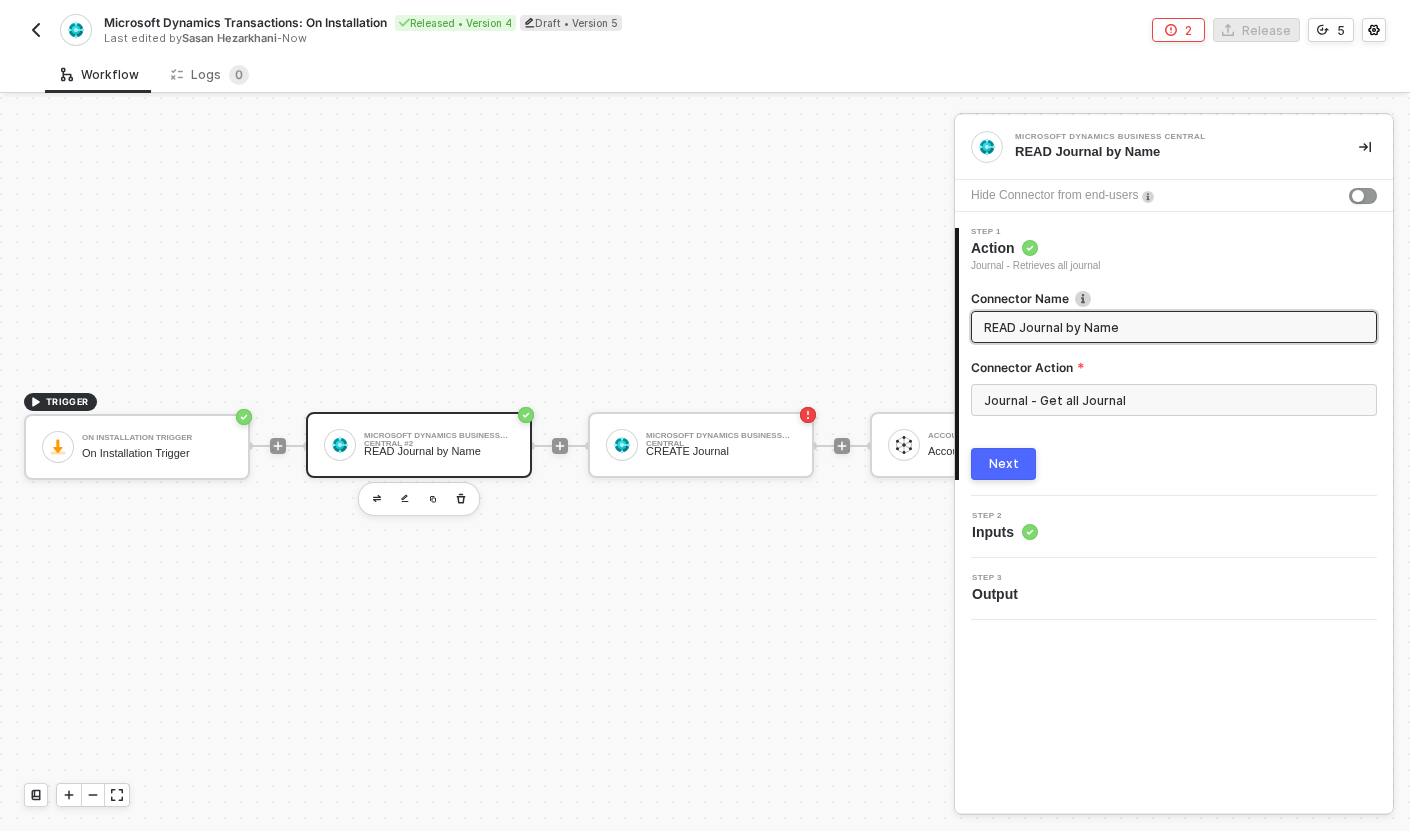 type on "READ Journal by Name" 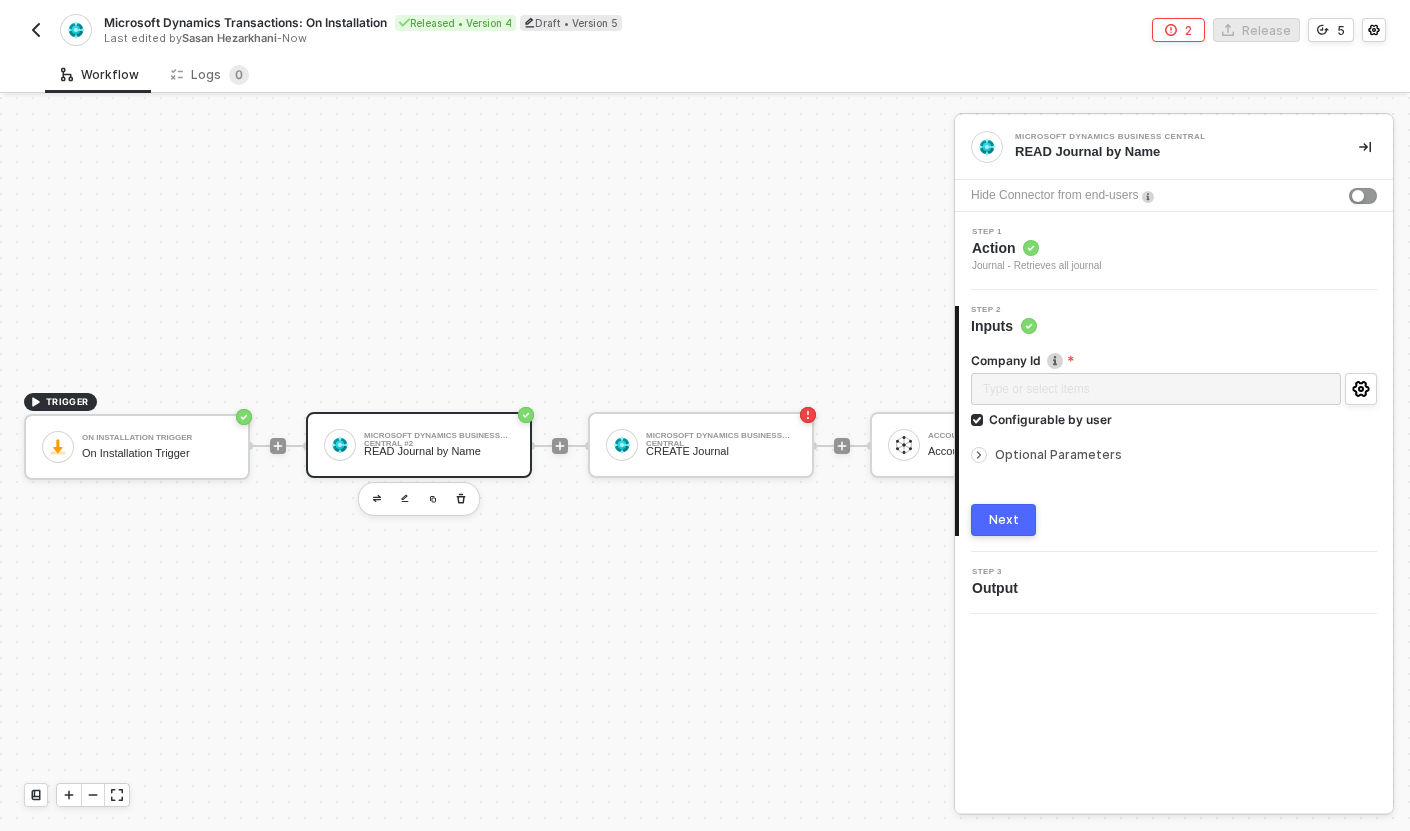 click on "Optional Parameters" at bounding box center [1058, 454] 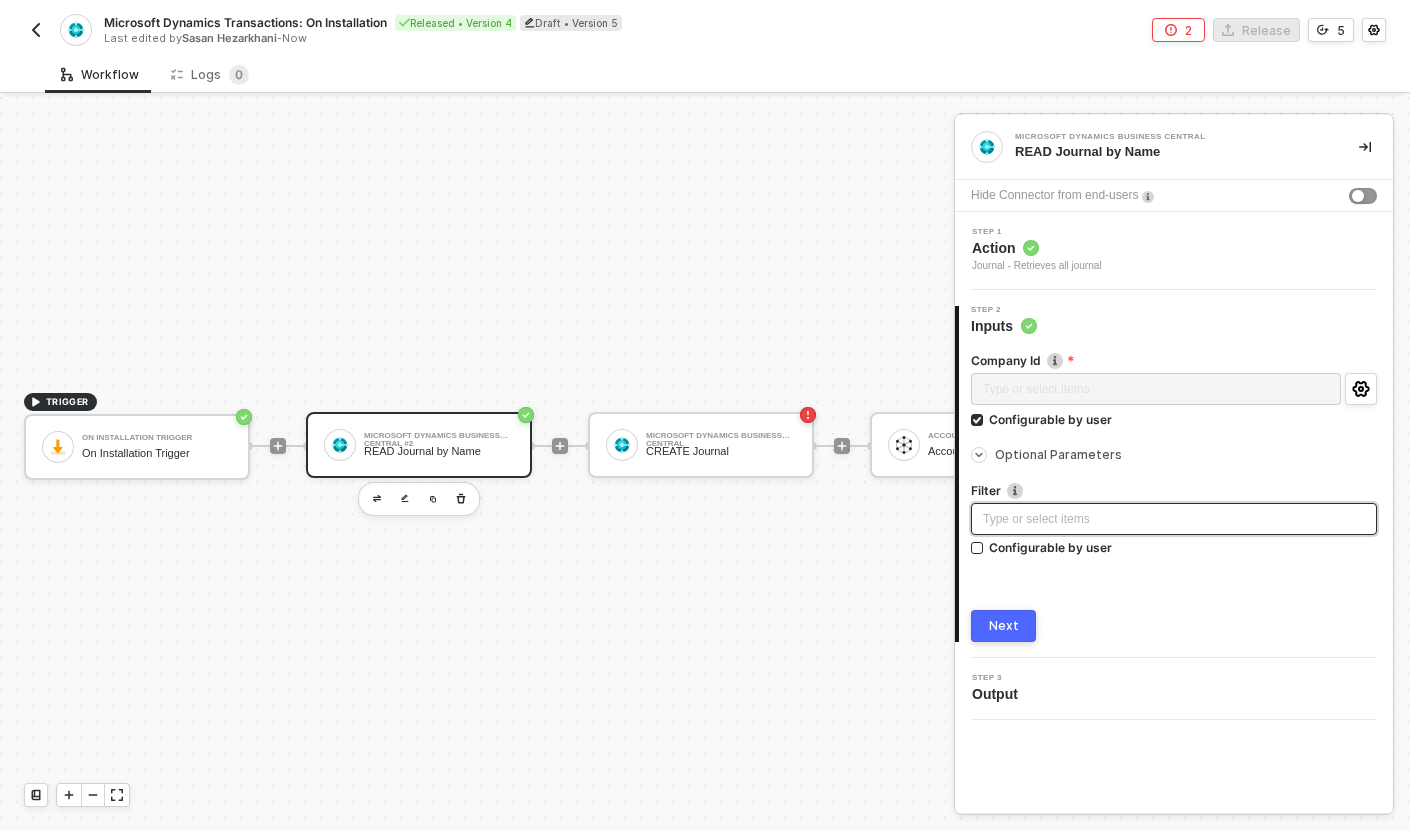 click on "Type or select items ﻿" at bounding box center [1174, 519] 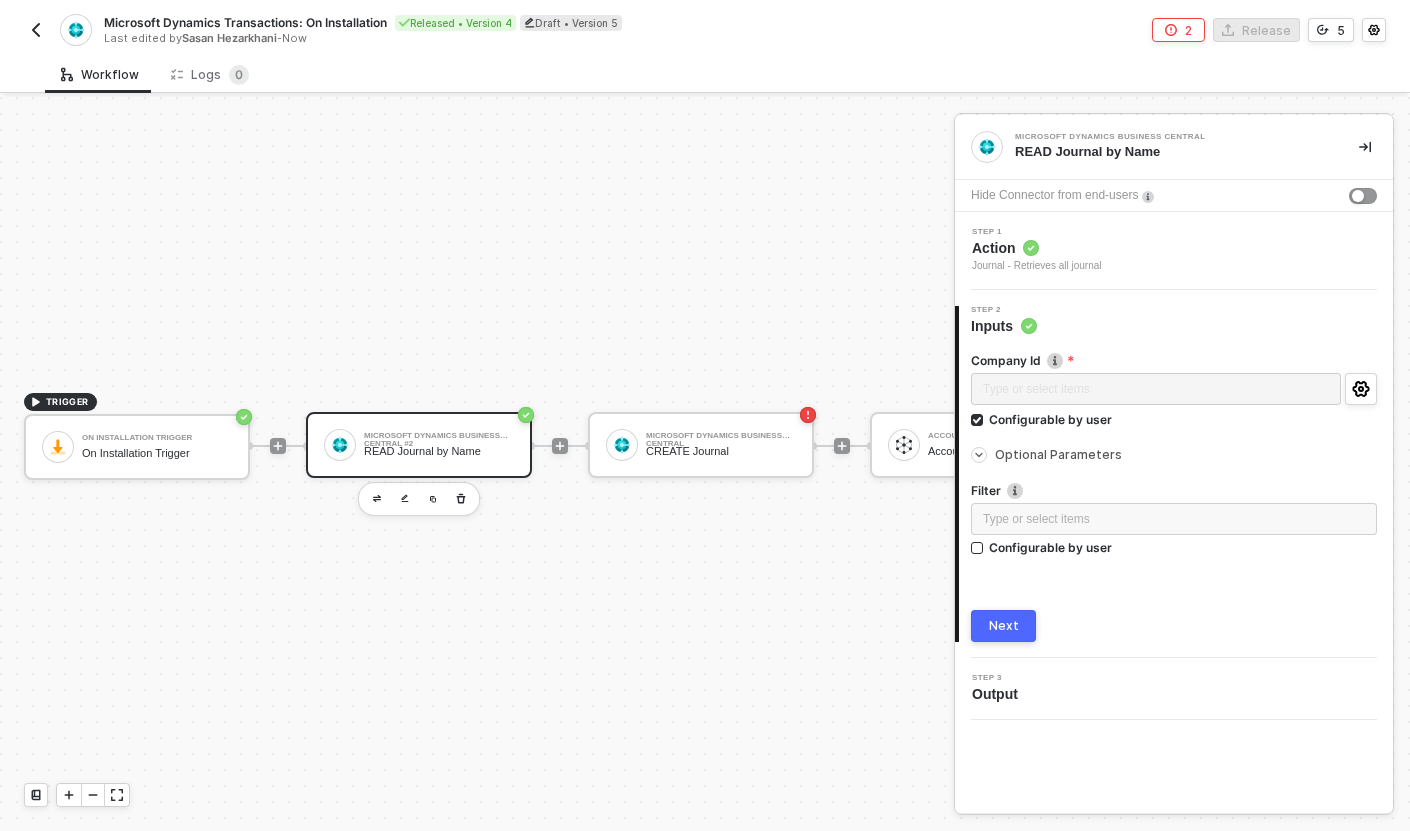 click at bounding box center [1174, 440] 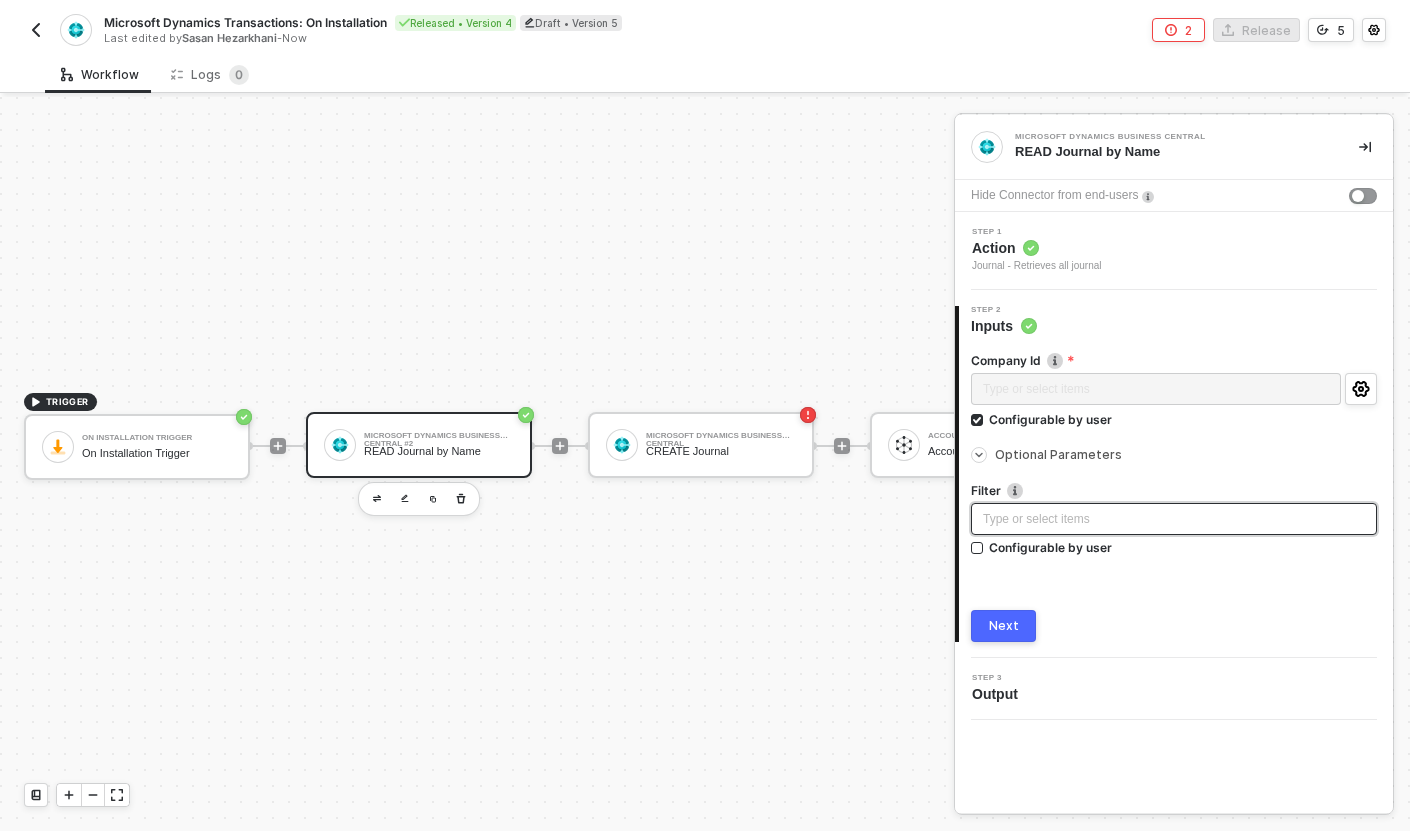 click on "Type or select items ﻿" at bounding box center [1174, 519] 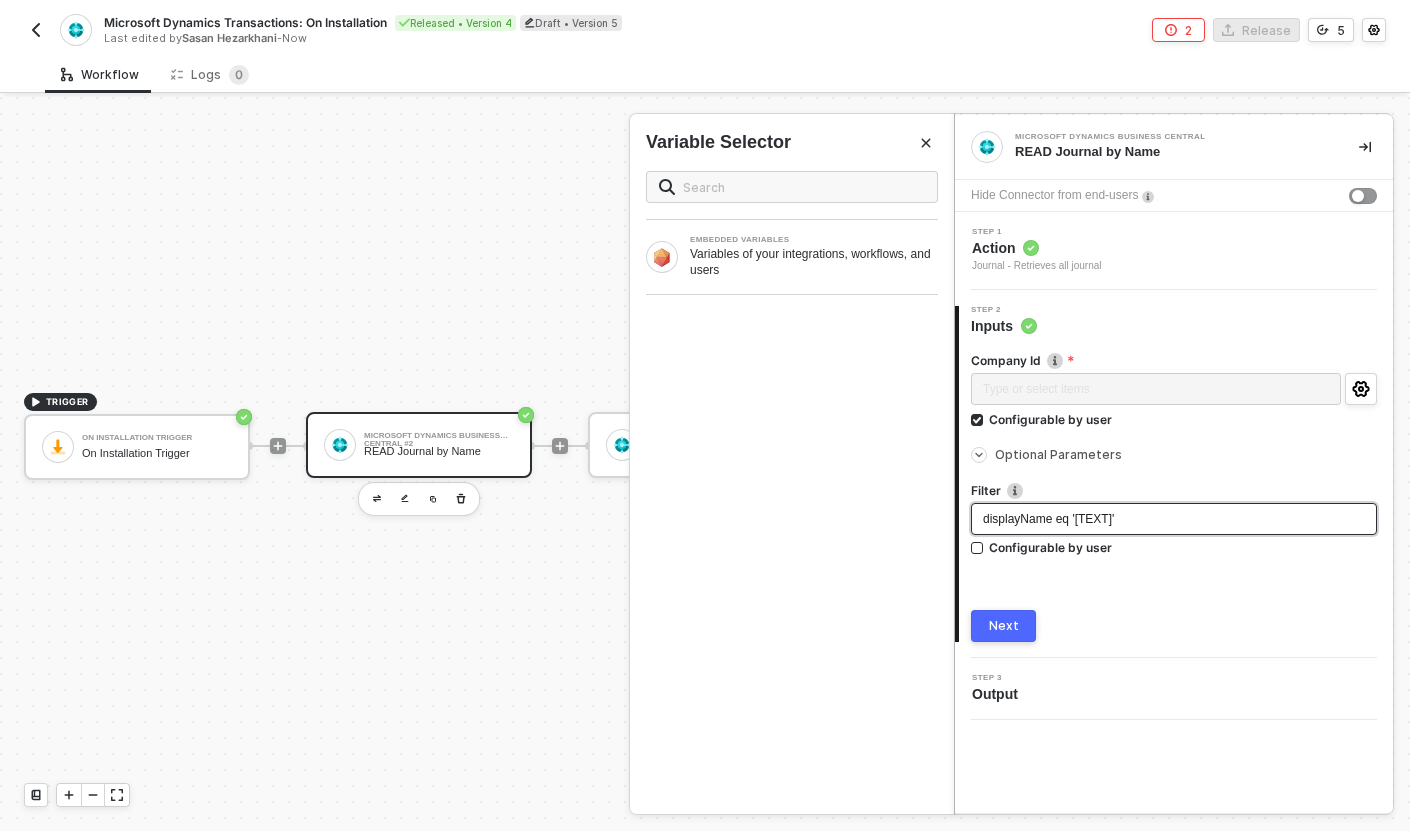 drag, startPoint x: 1082, startPoint y: 521, endPoint x: 1187, endPoint y: 525, distance: 105.076164 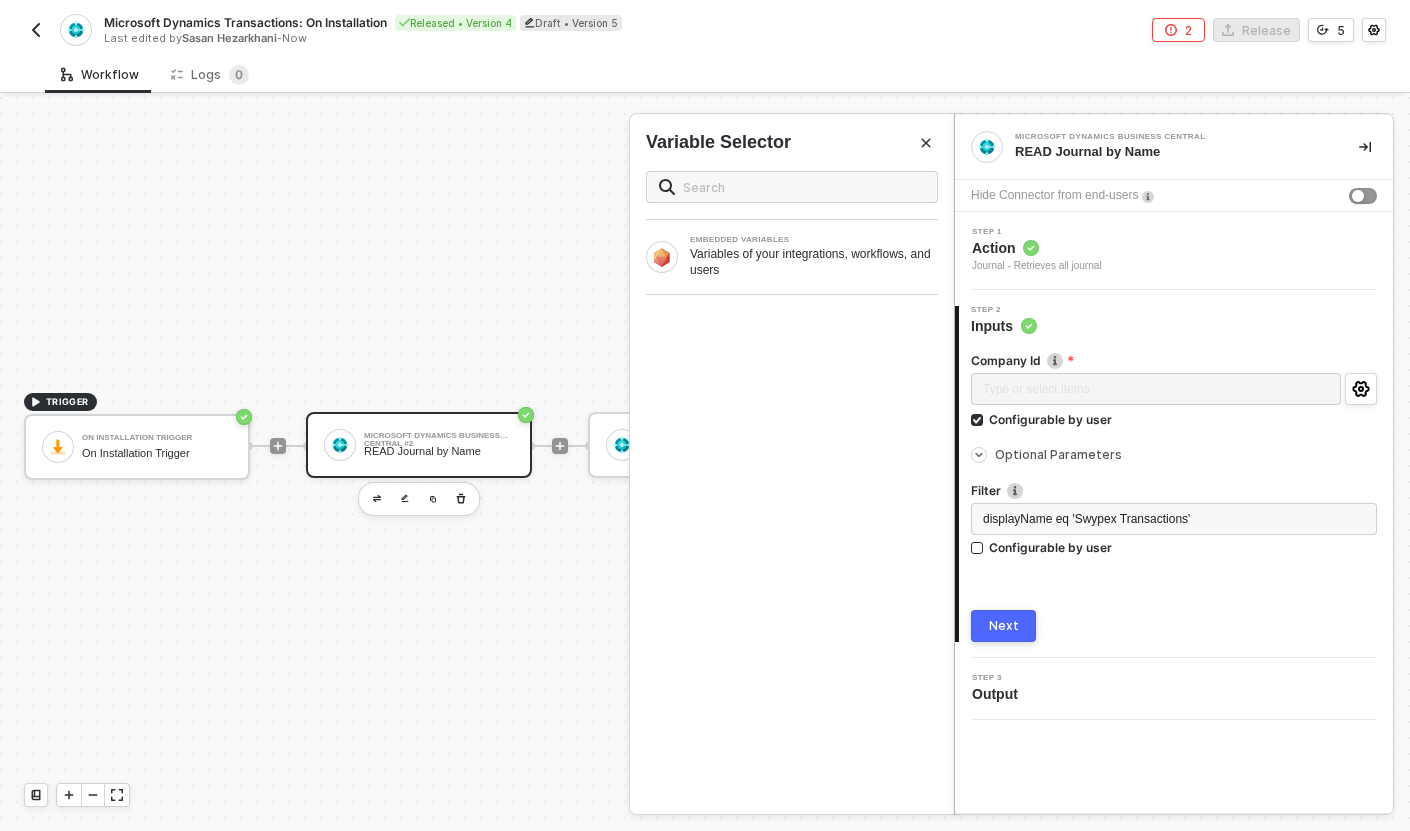 click on "Next" at bounding box center [1004, 626] 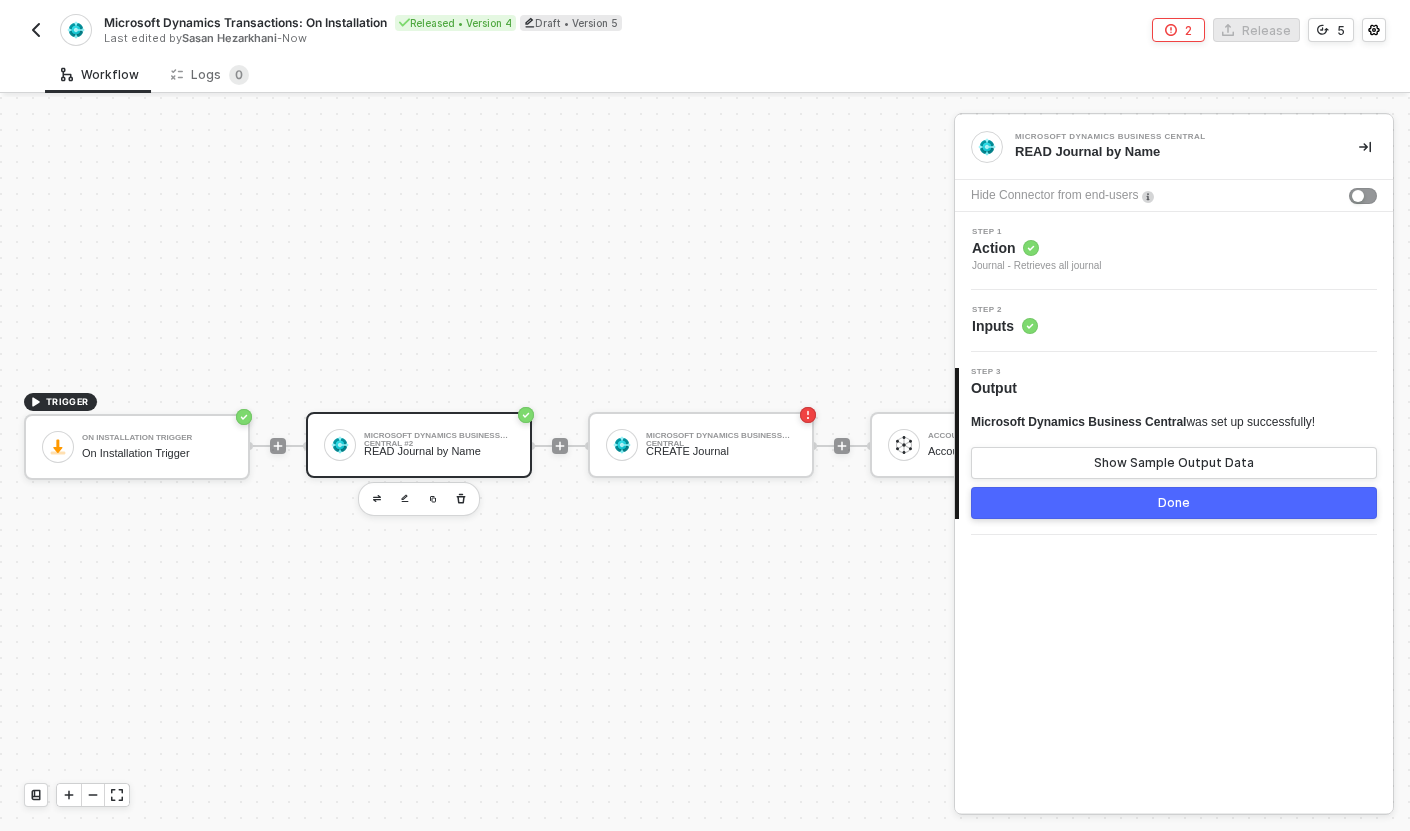 click on "Microsoft Dynamics Business Central READ Journal by Name Hide Connector from end-users Step 1 Action    Journal - Retrieves all journal Step 2 Inputs    3 Step 3 Output    Microsoft Dynamics Business Central  was set up successfully! Show Sample Output Data Done" at bounding box center [1174, 464] 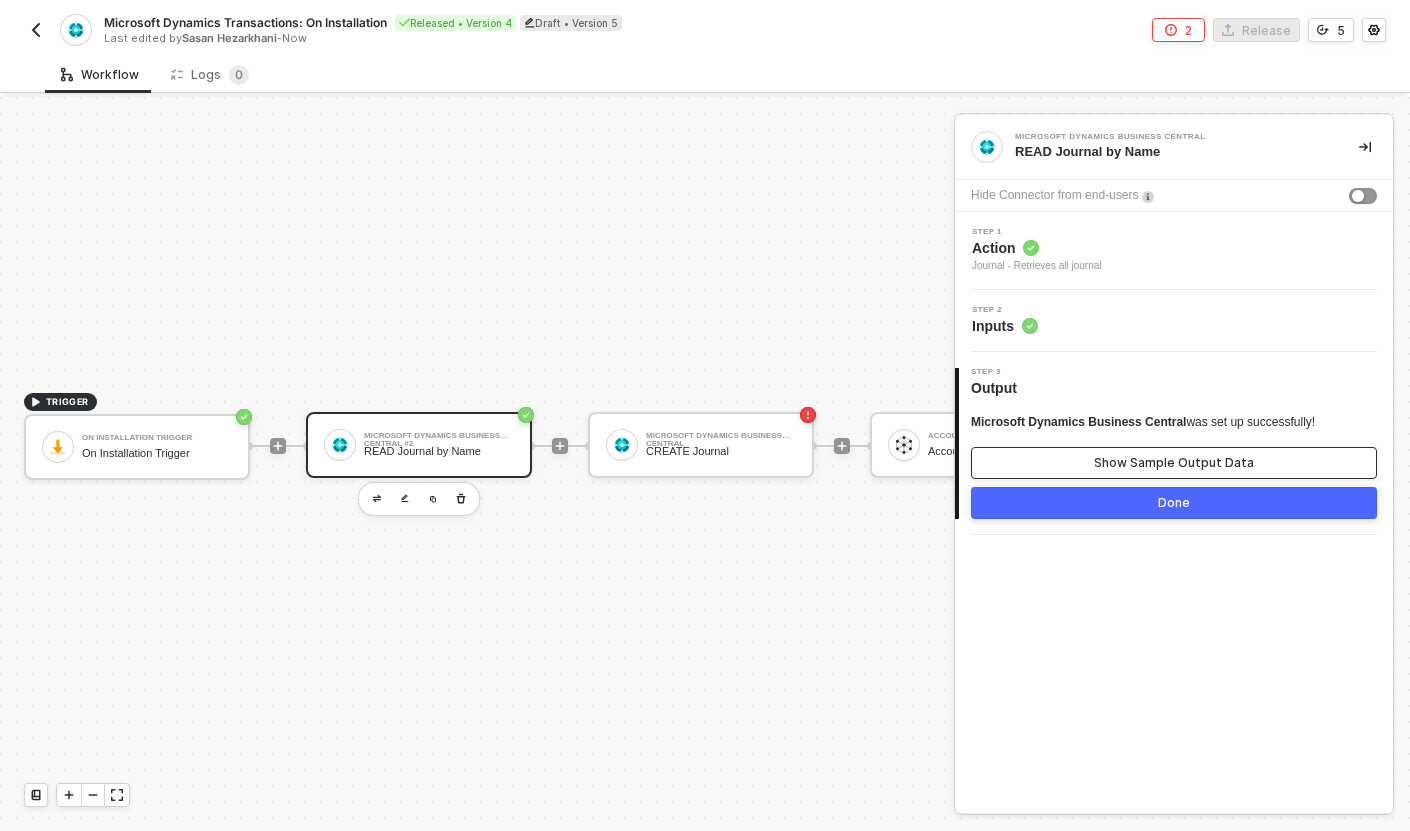 click on "Show Sample Output Data" at bounding box center (1174, 463) 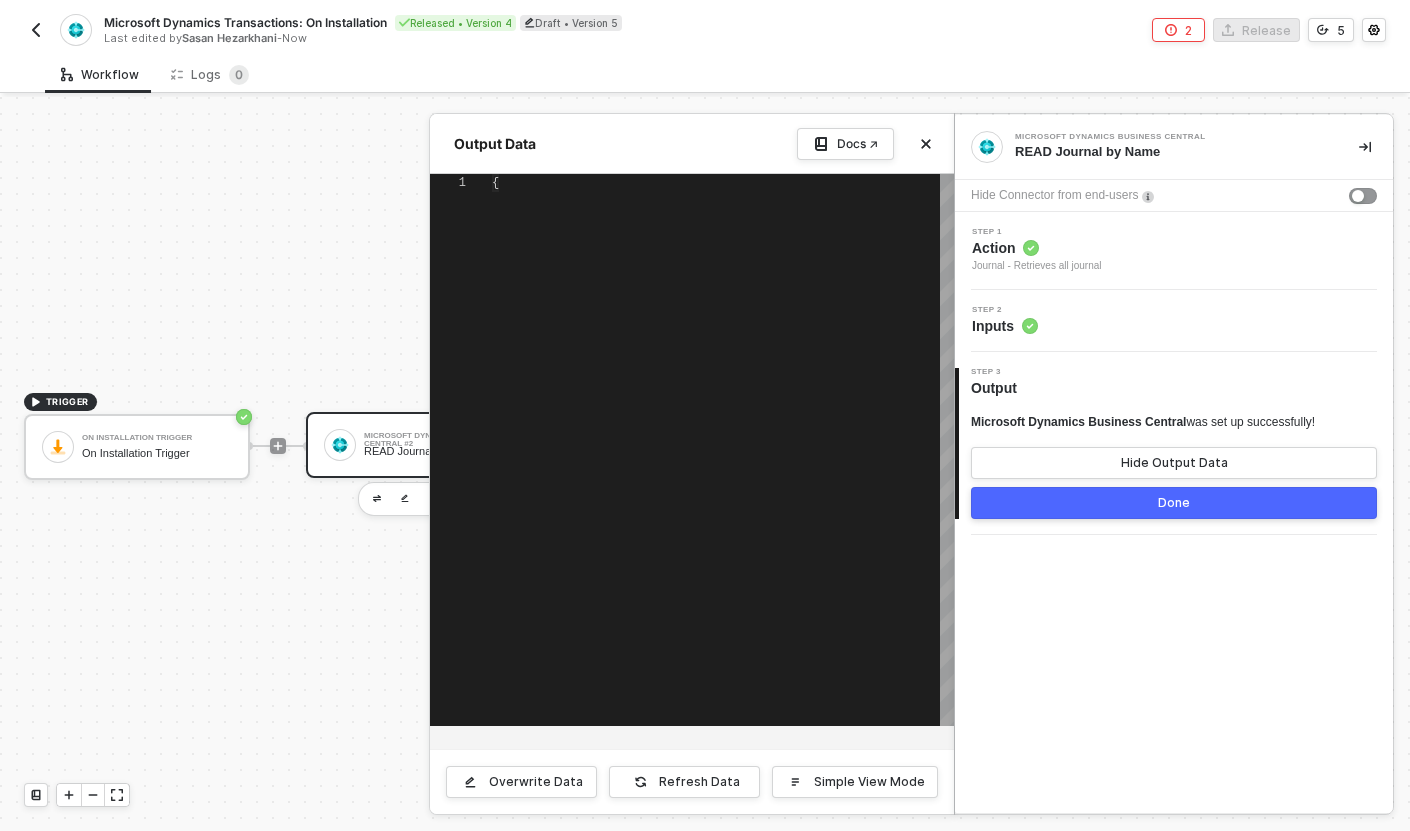 type on "{
"journal": [
{
"id": "11fa76df-135b-ed11-956e-000d3a398f21",
"code": "DEFAULT",
"displayName": "Default Journal Batch",
"templateDisplayName": "GENERAL",
"lastModifiedDateTime": "2022-11-03T01:08:05.383Z",
"balancingAccountId": "00000000-0000-0000-0000-000000000000"," 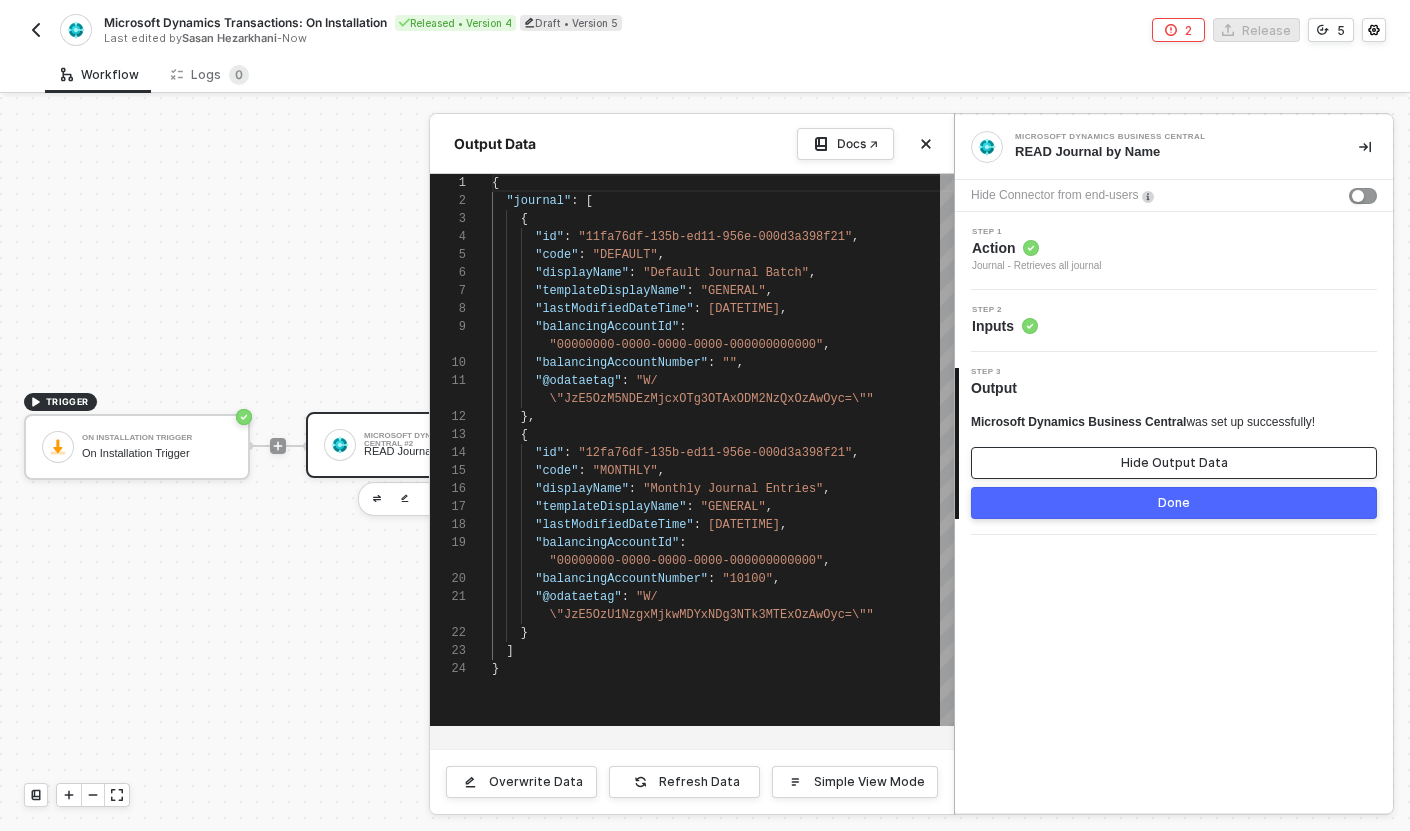 click on "Hide Output Data" at bounding box center (1174, 463) 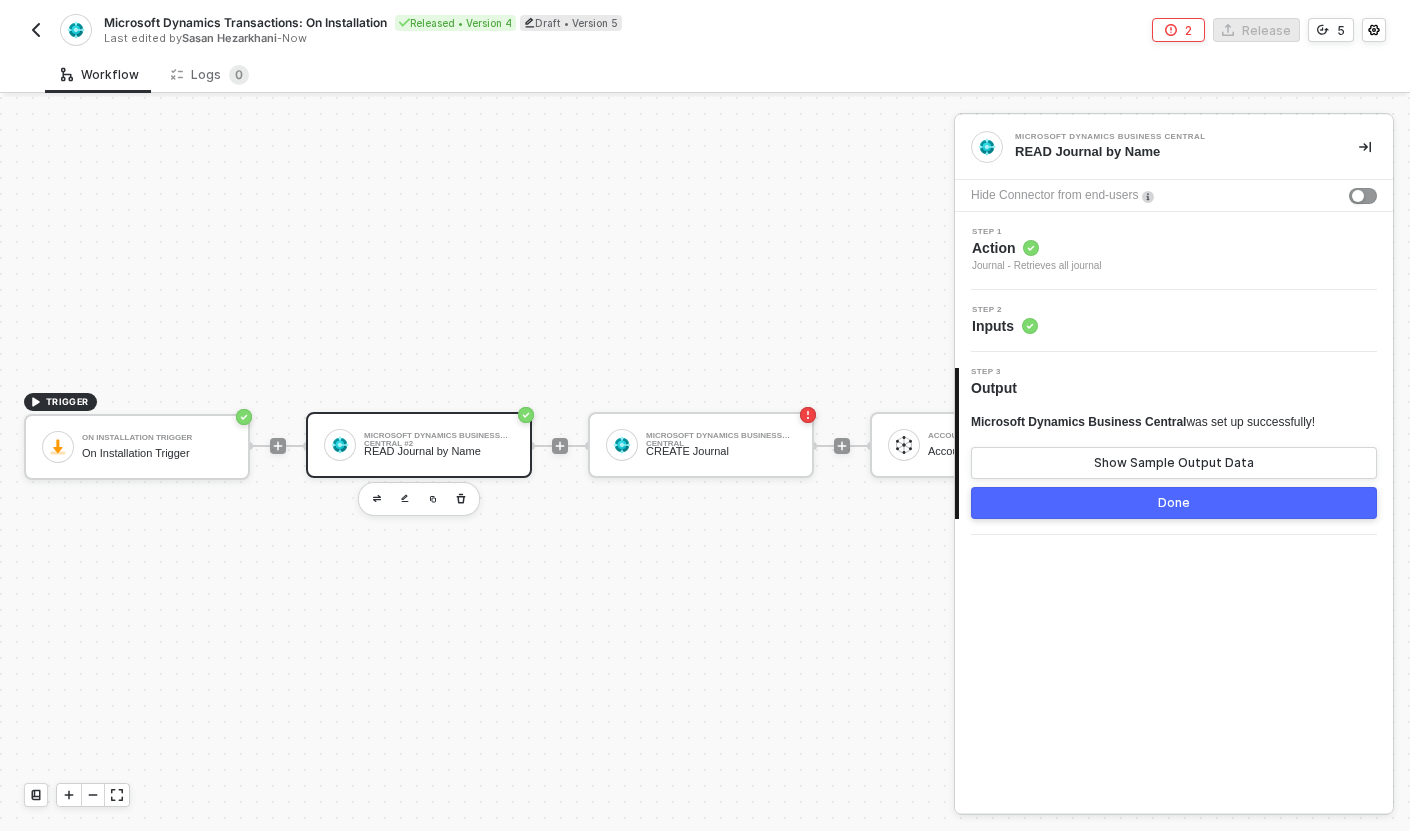 click on "Step 2 Inputs" at bounding box center (1176, 321) 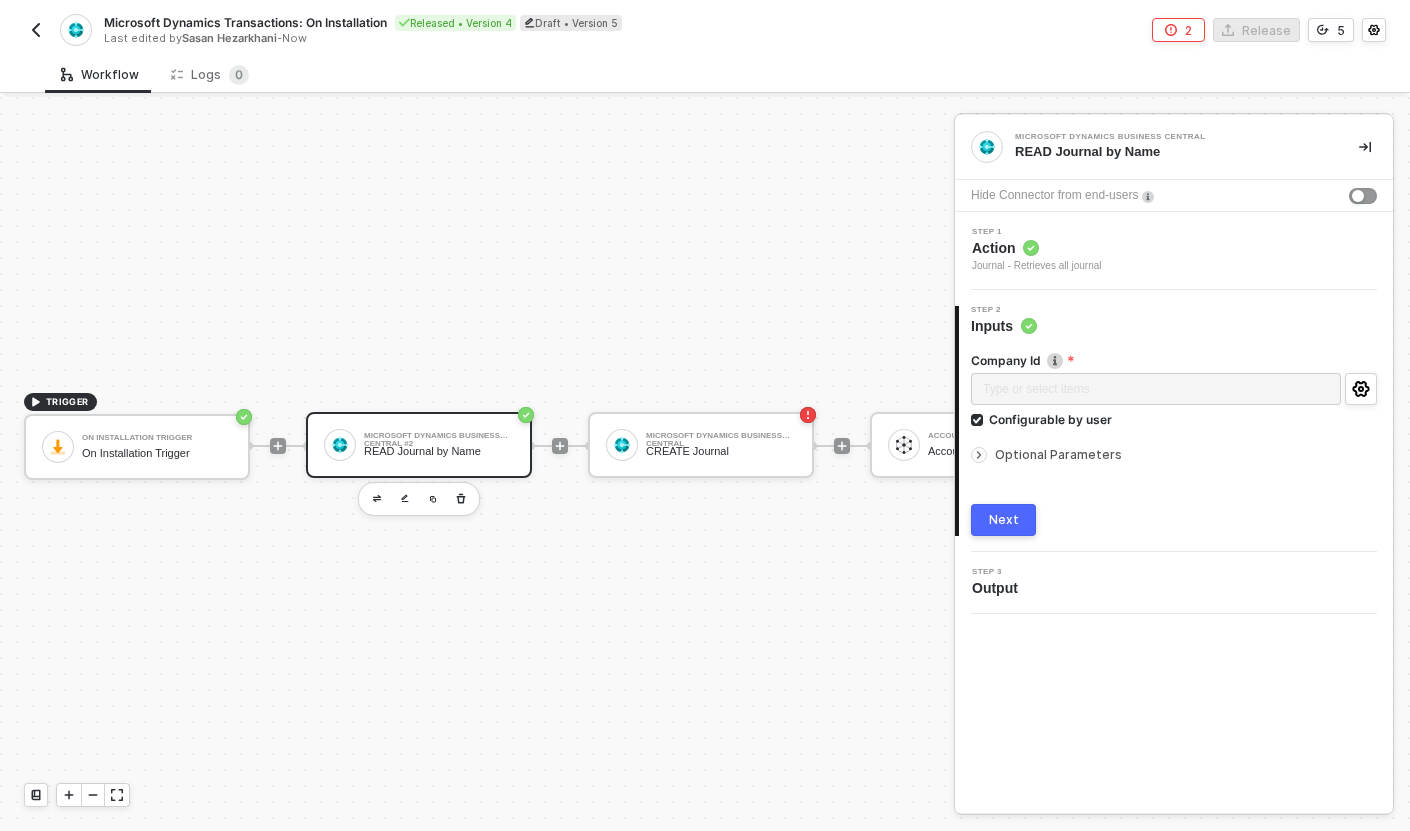 click on "Optional Parameters" at bounding box center [1174, 455] 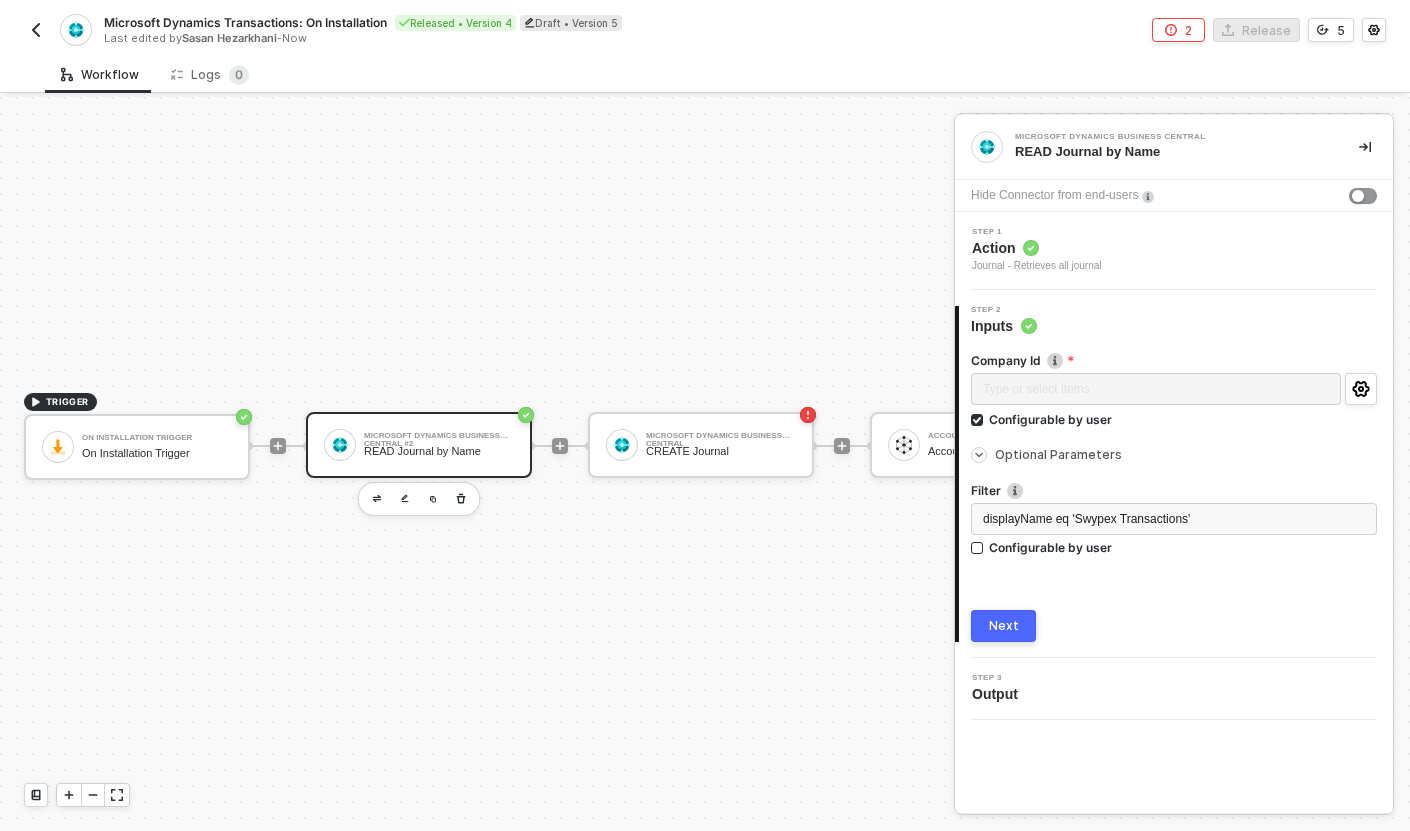 click on "Optional Parameters" at bounding box center (1058, 454) 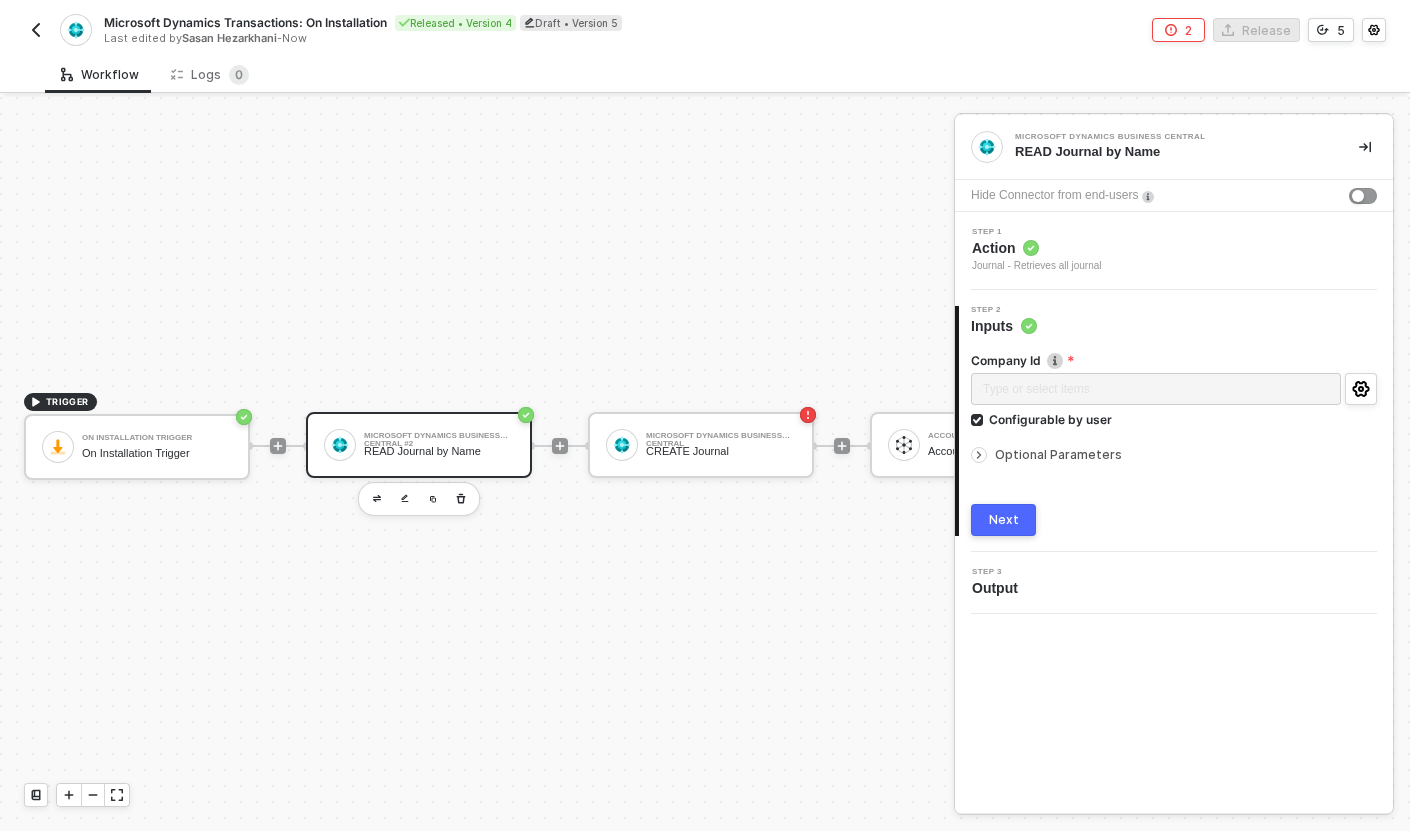click on "Next" at bounding box center (1003, 520) 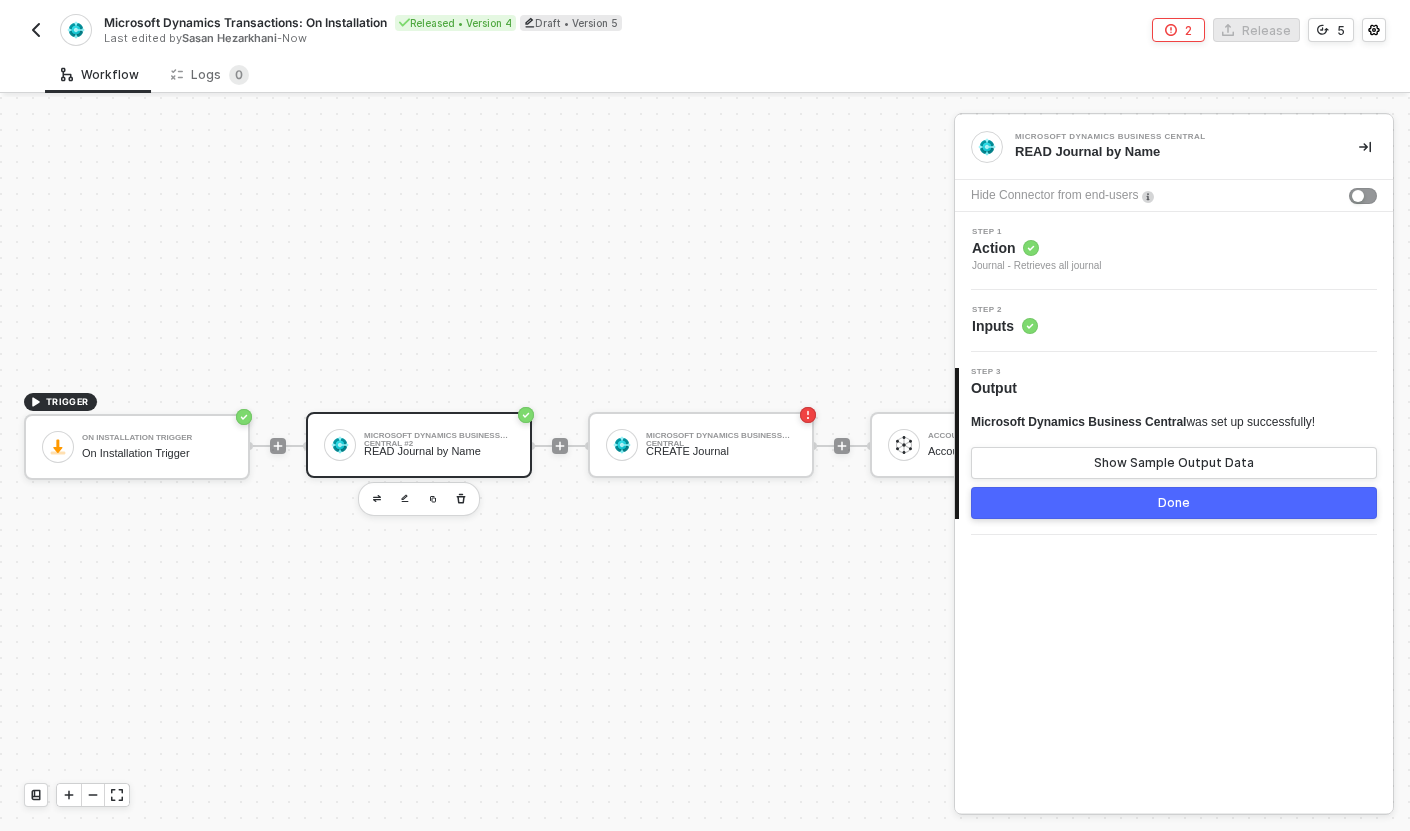 click on "Step 2 Inputs" at bounding box center [1176, 321] 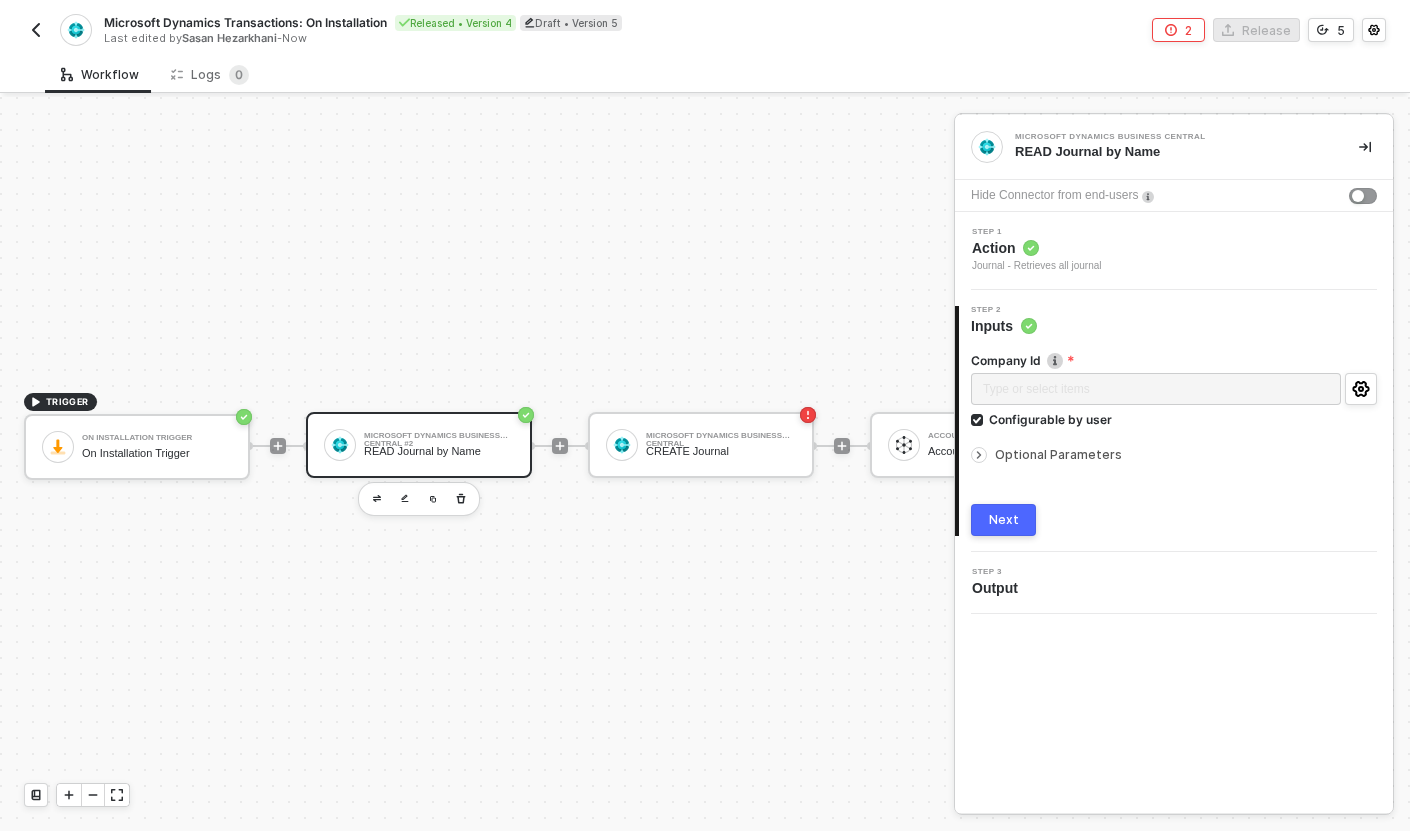 click on "Optional Parameters" at bounding box center [1058, 454] 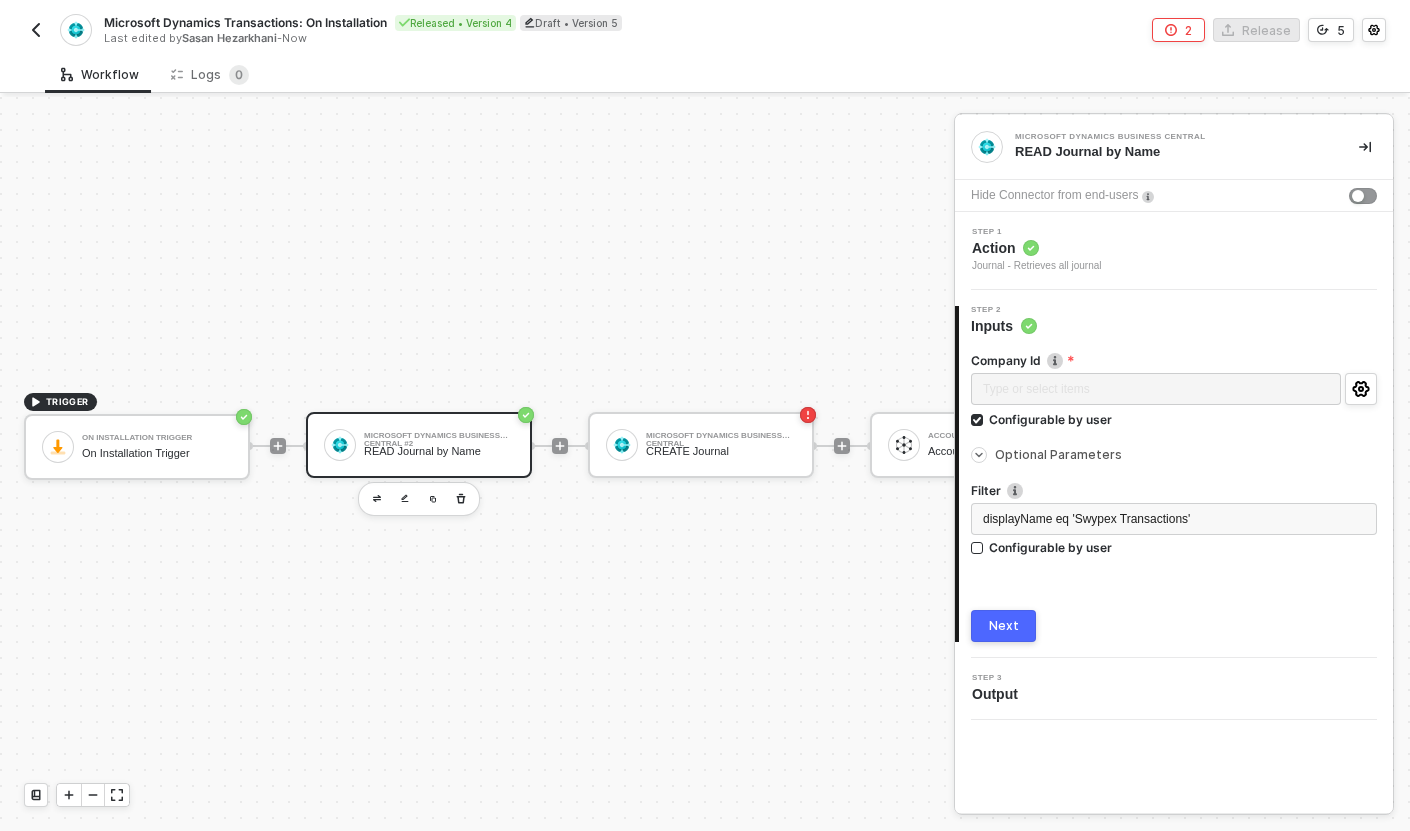 click on "Optional Parameters" at bounding box center (1058, 454) 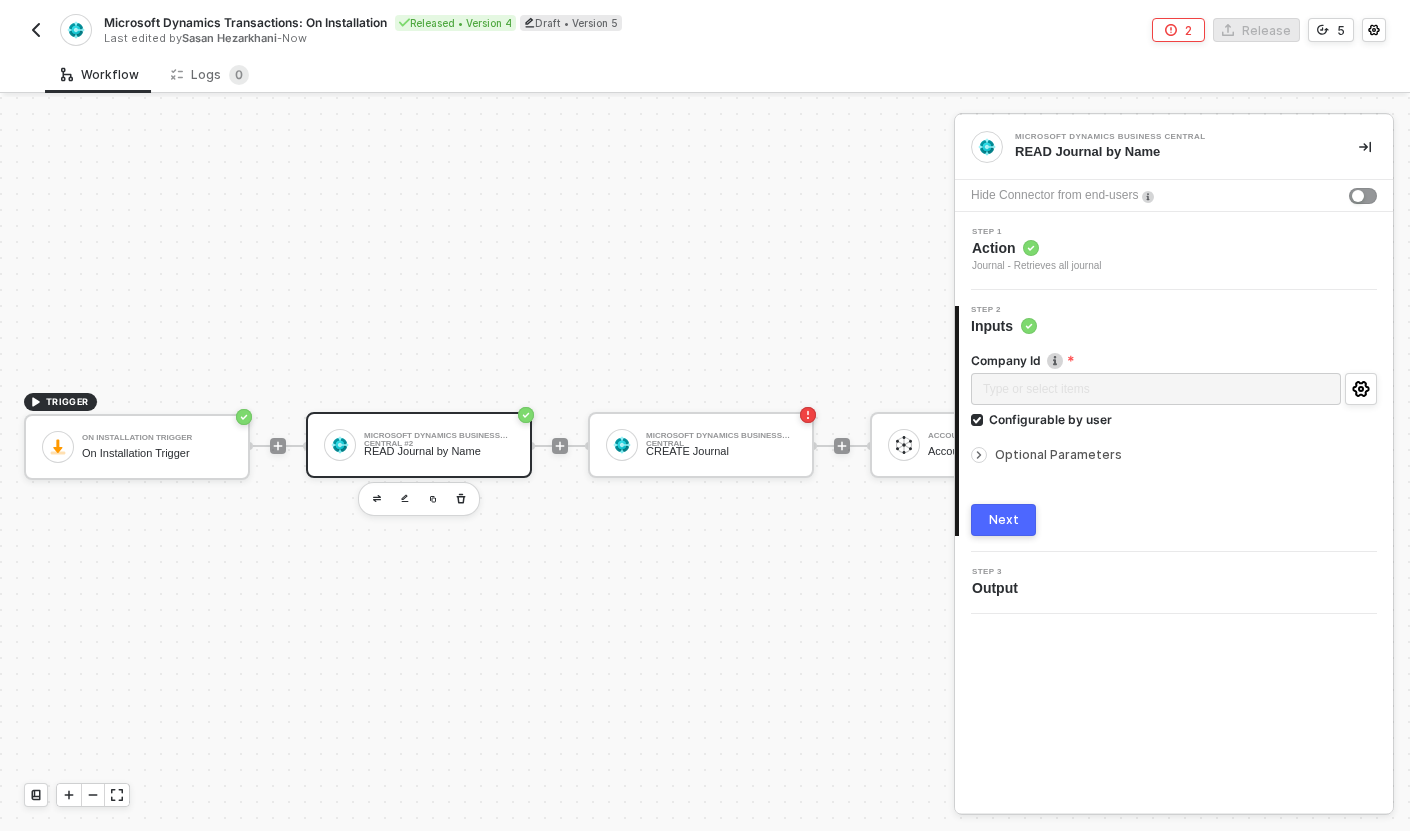 click on "Next" at bounding box center [1004, 520] 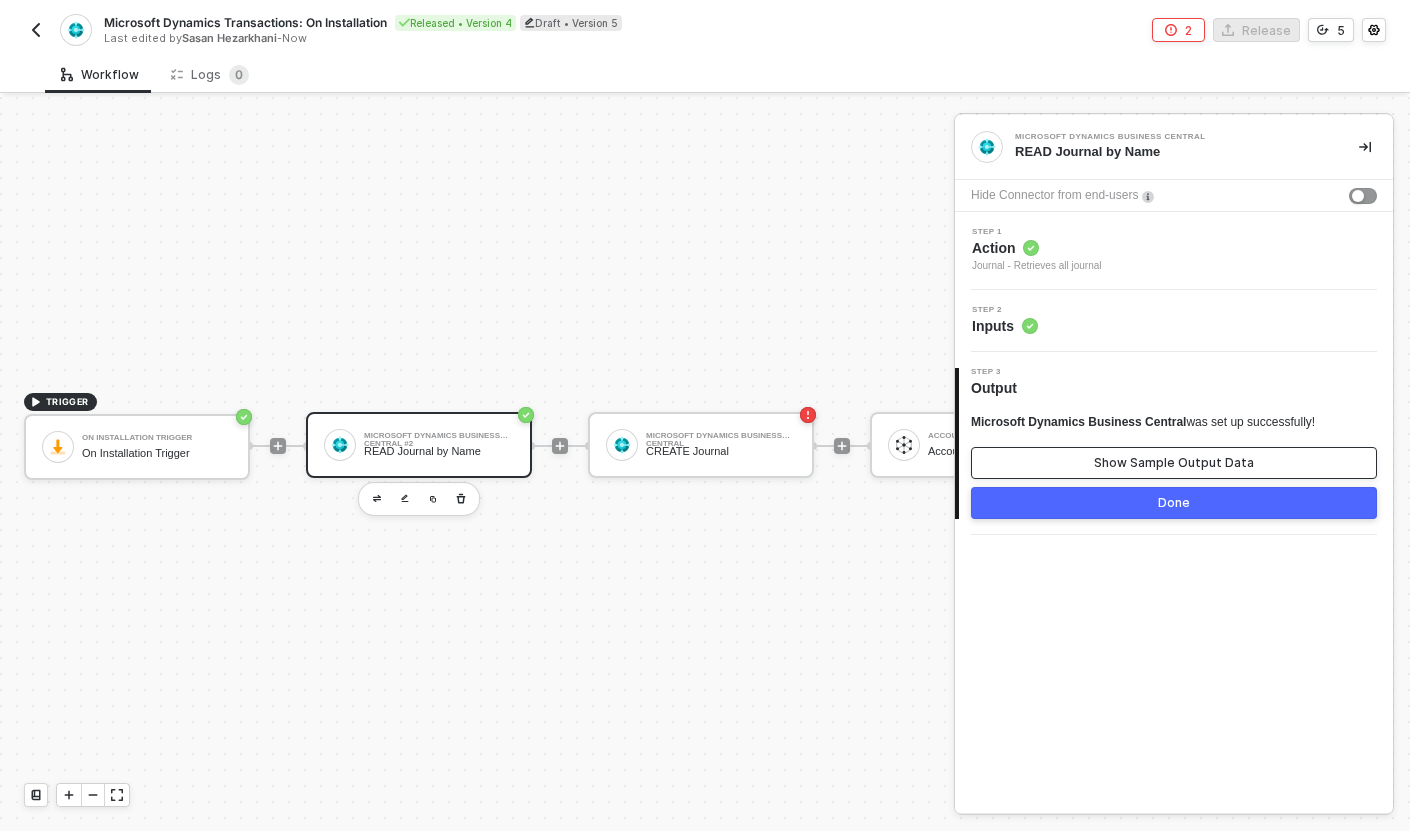 click on "Show Sample Output Data" at bounding box center [1174, 463] 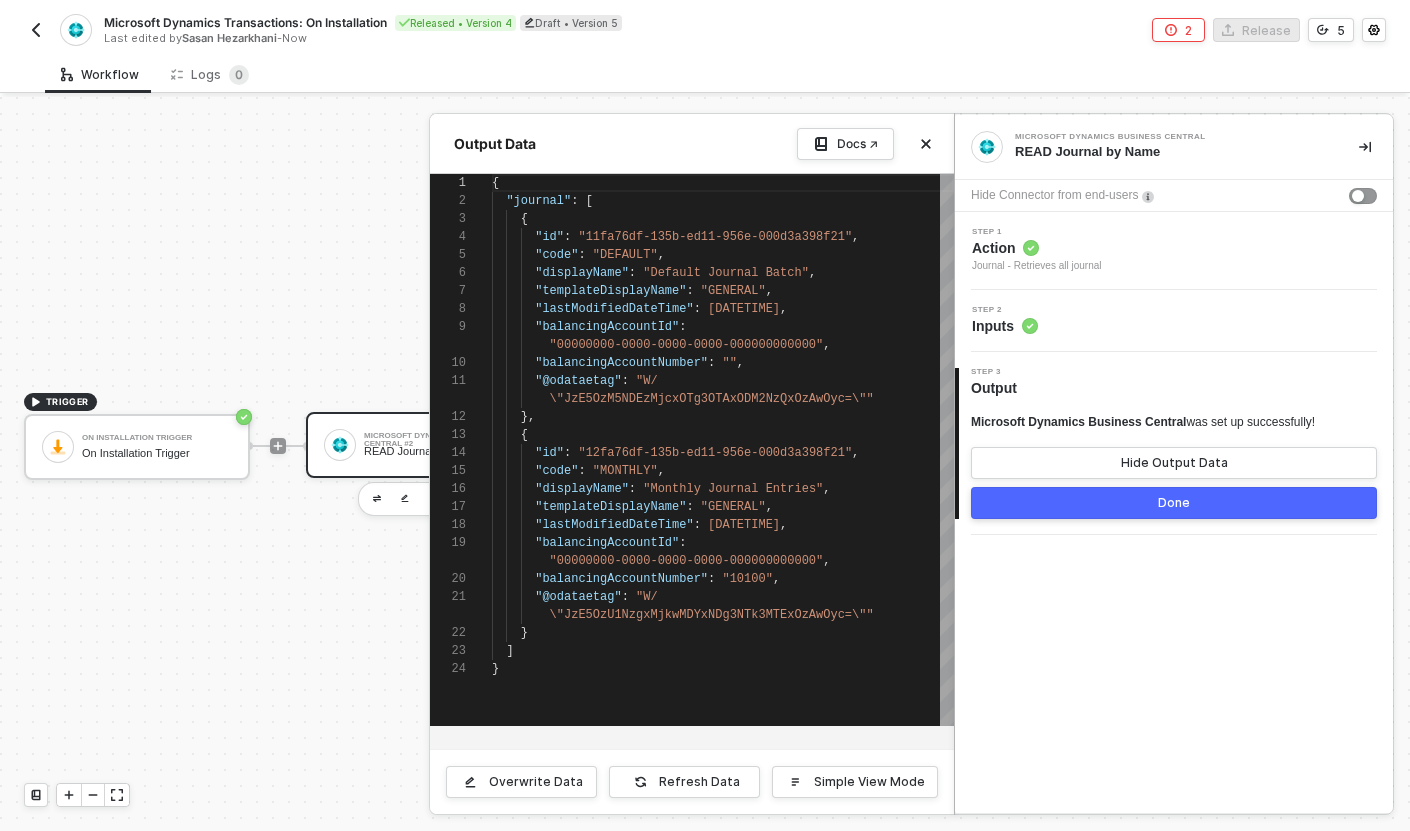 scroll, scrollTop: 162, scrollLeft: 0, axis: vertical 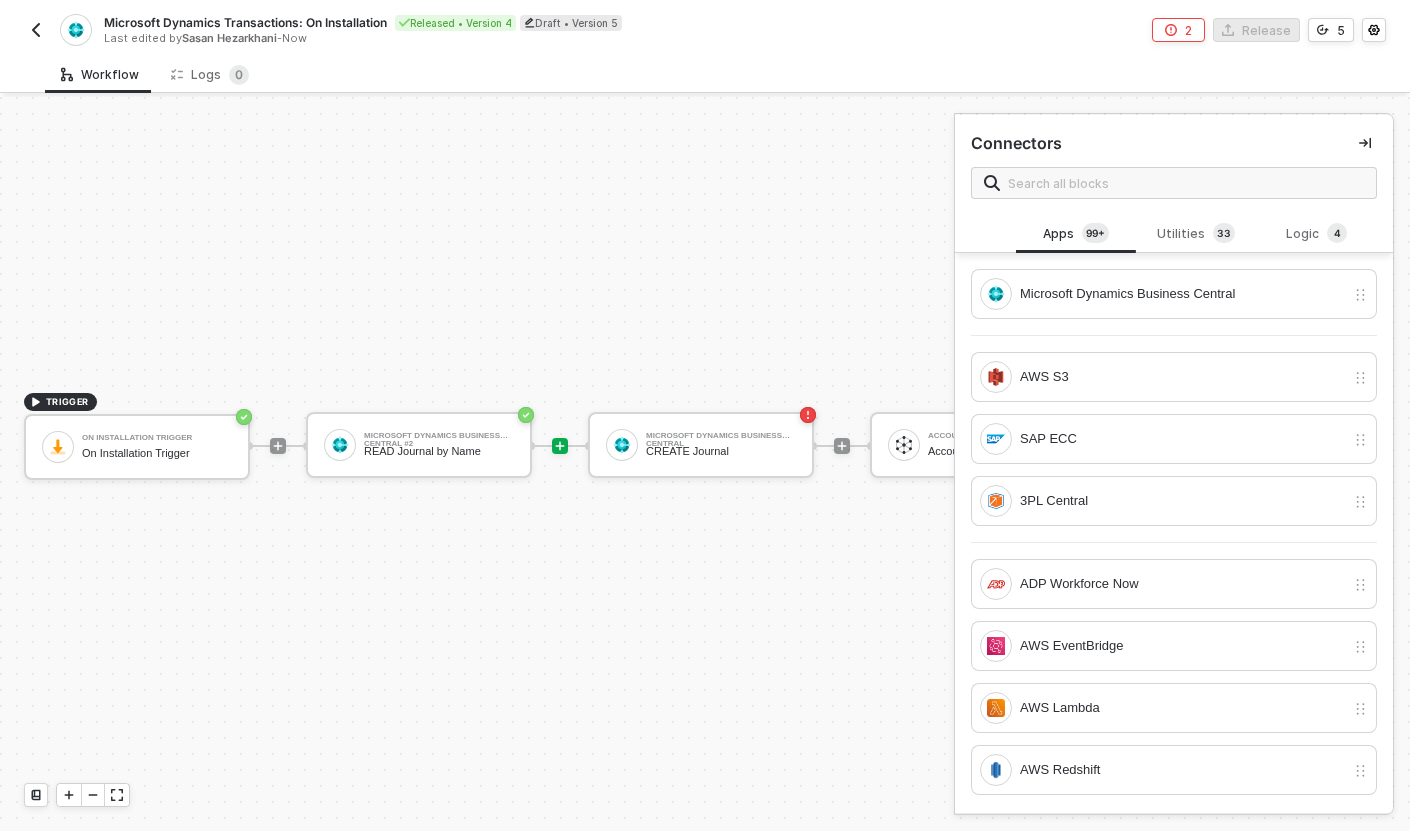 click 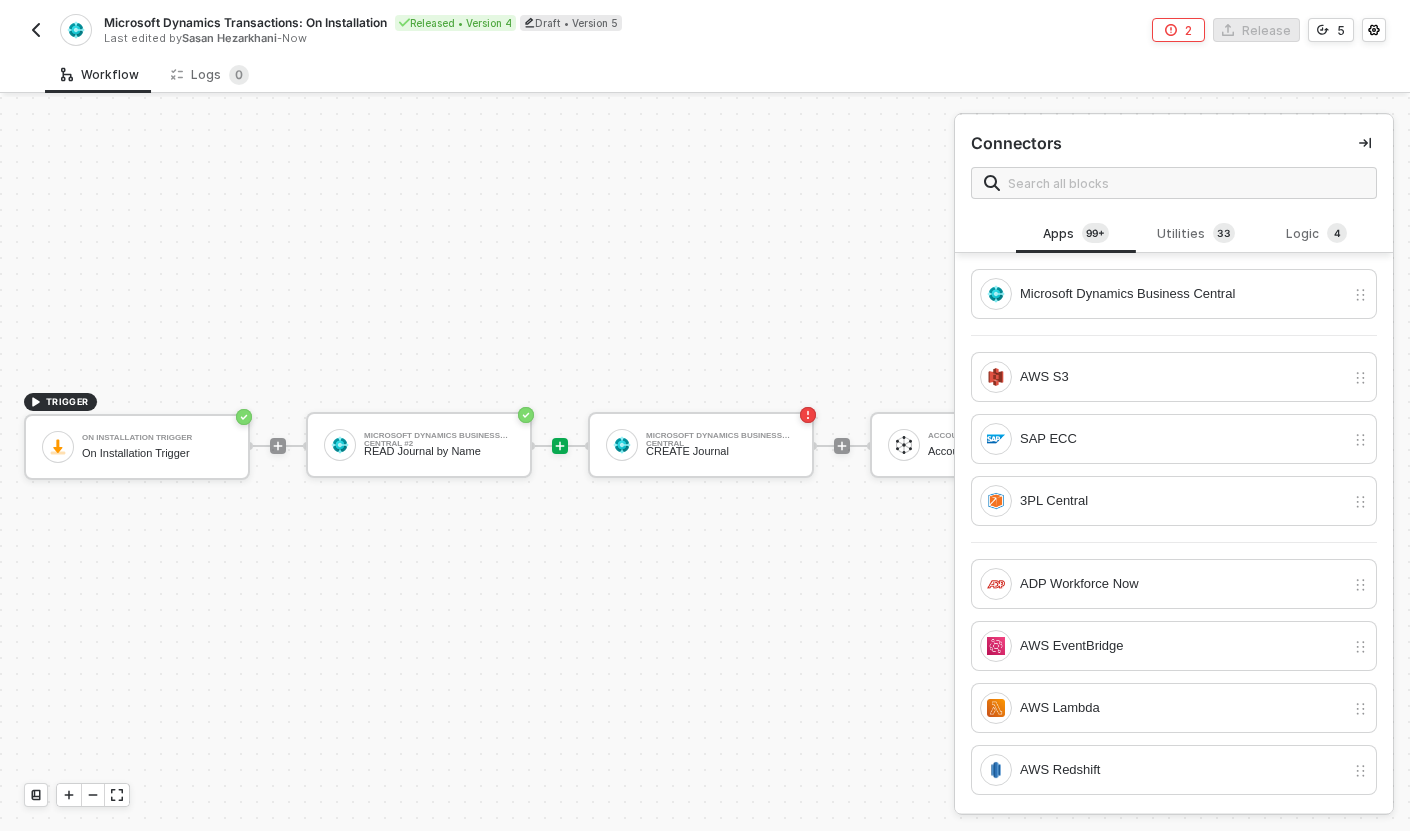click at bounding box center (1174, 183) 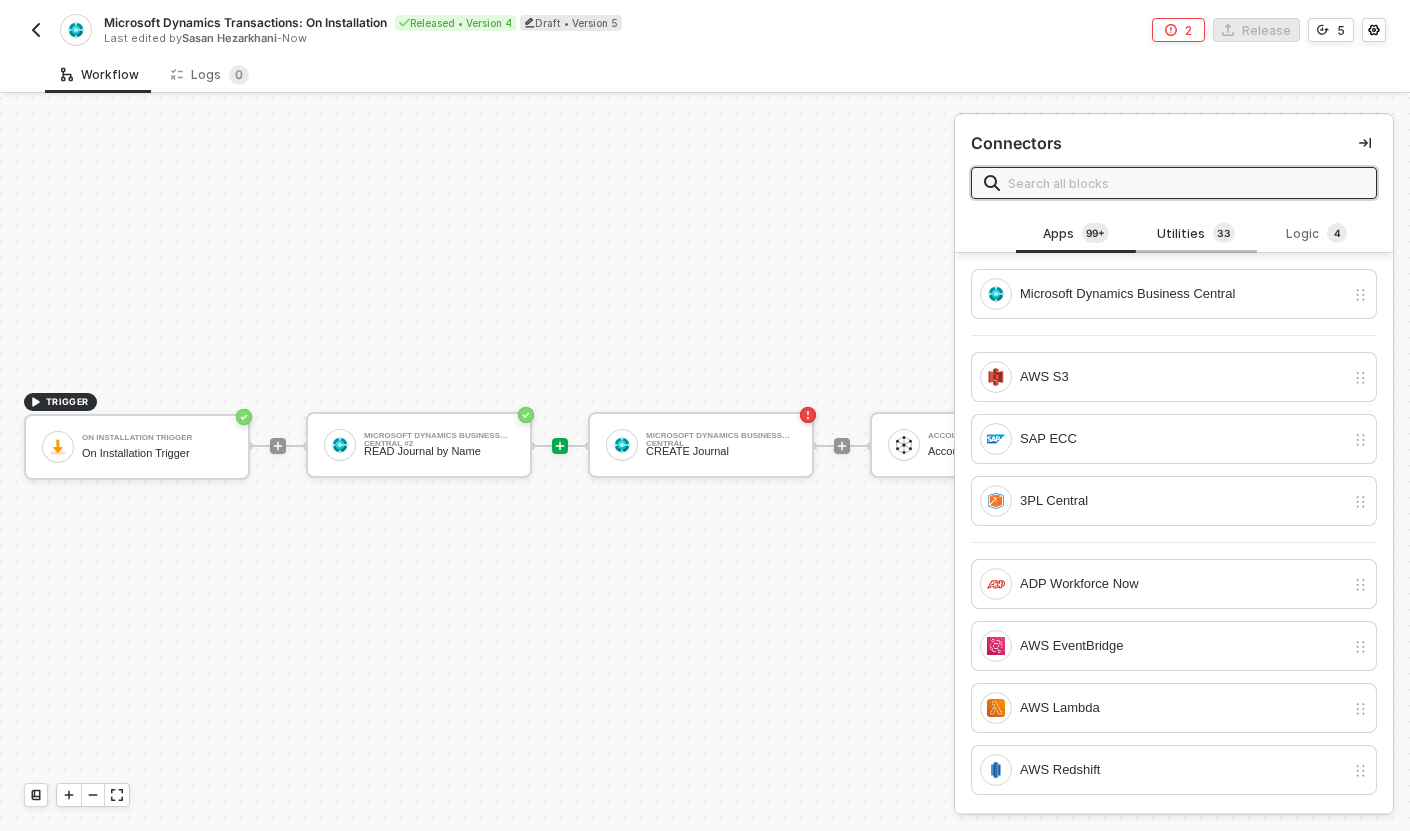 click on "Utilities 3 3" at bounding box center [1196, 234] 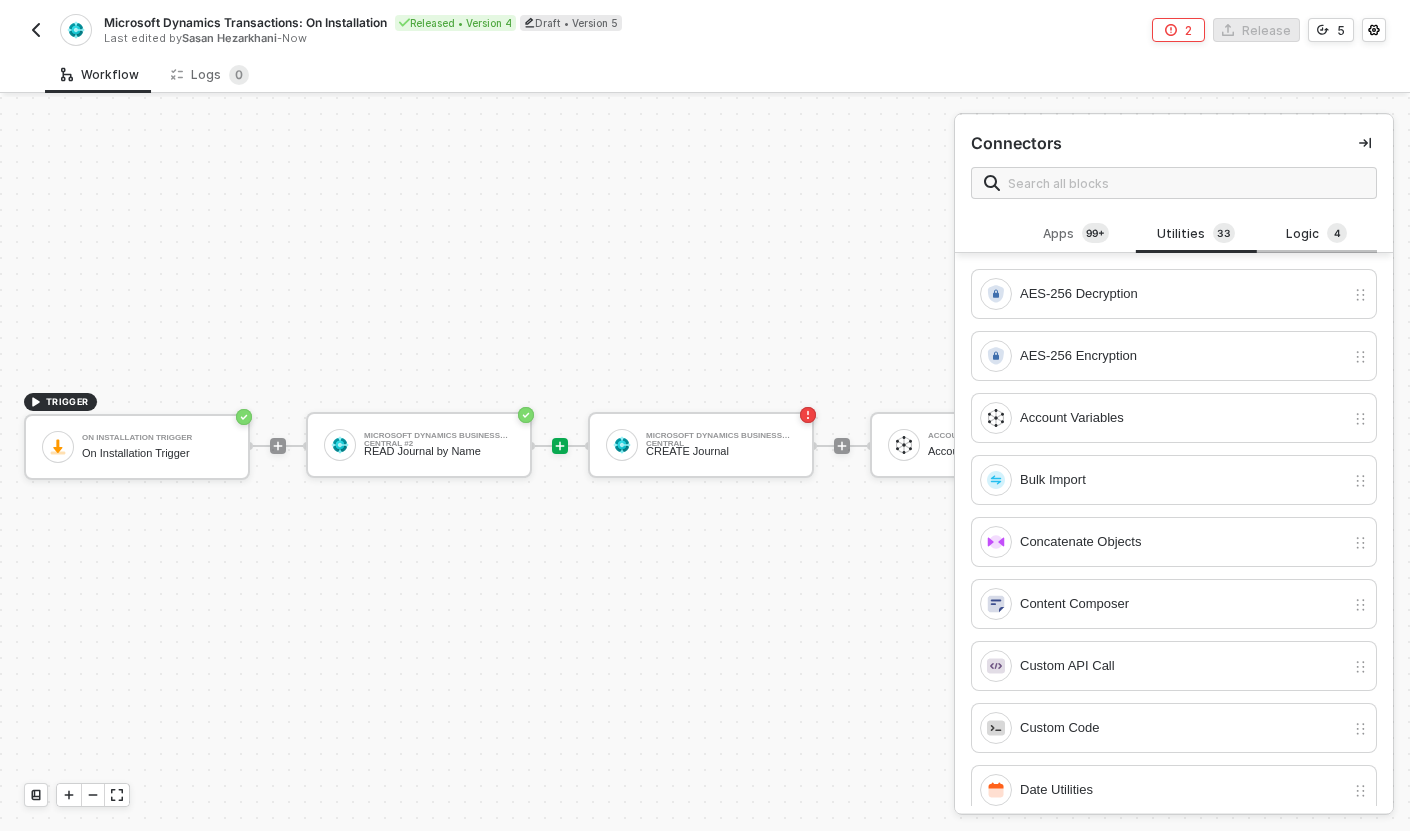 click on "Logic 4" at bounding box center [1317, 234] 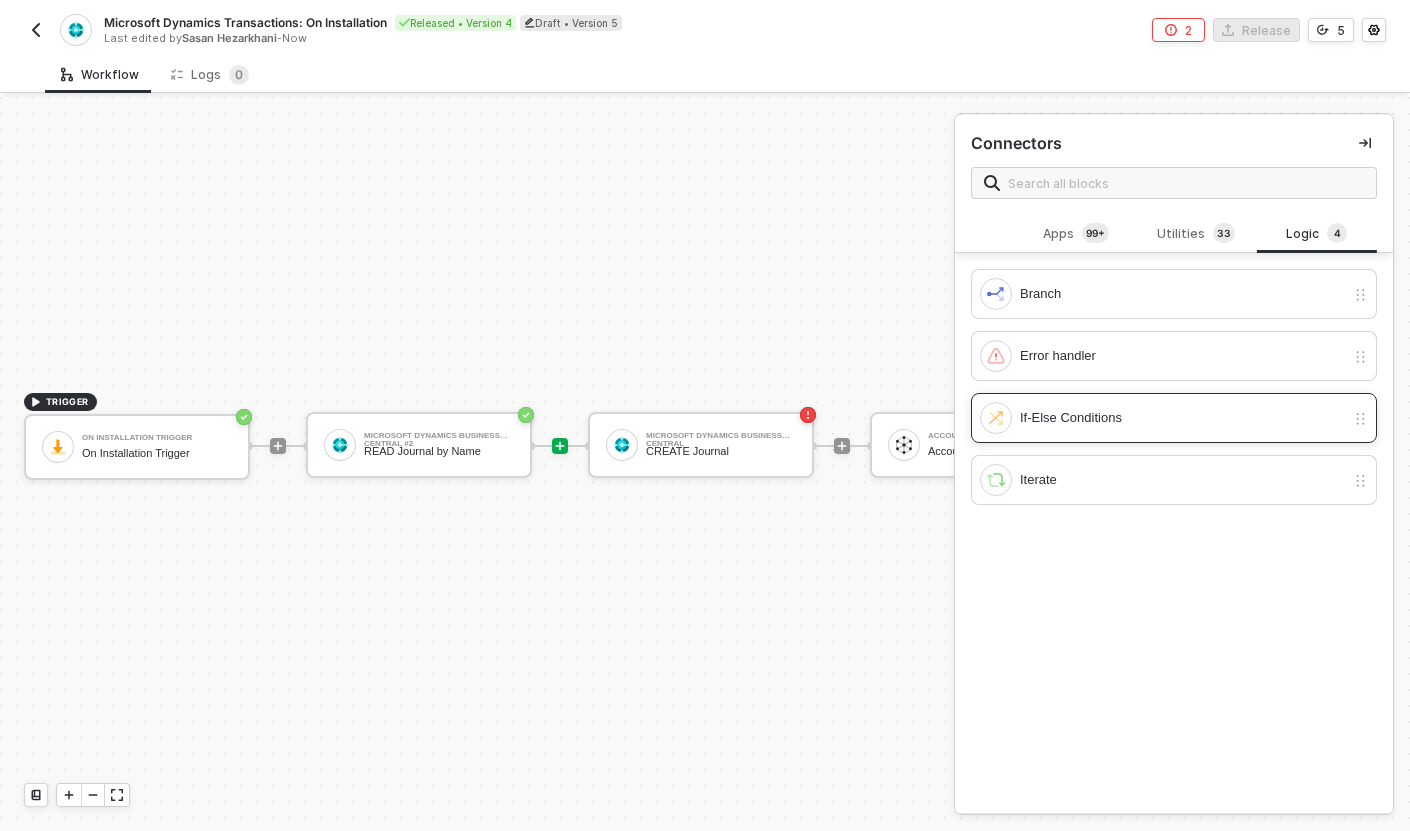 click on "If-Else Conditions" at bounding box center [1182, 418] 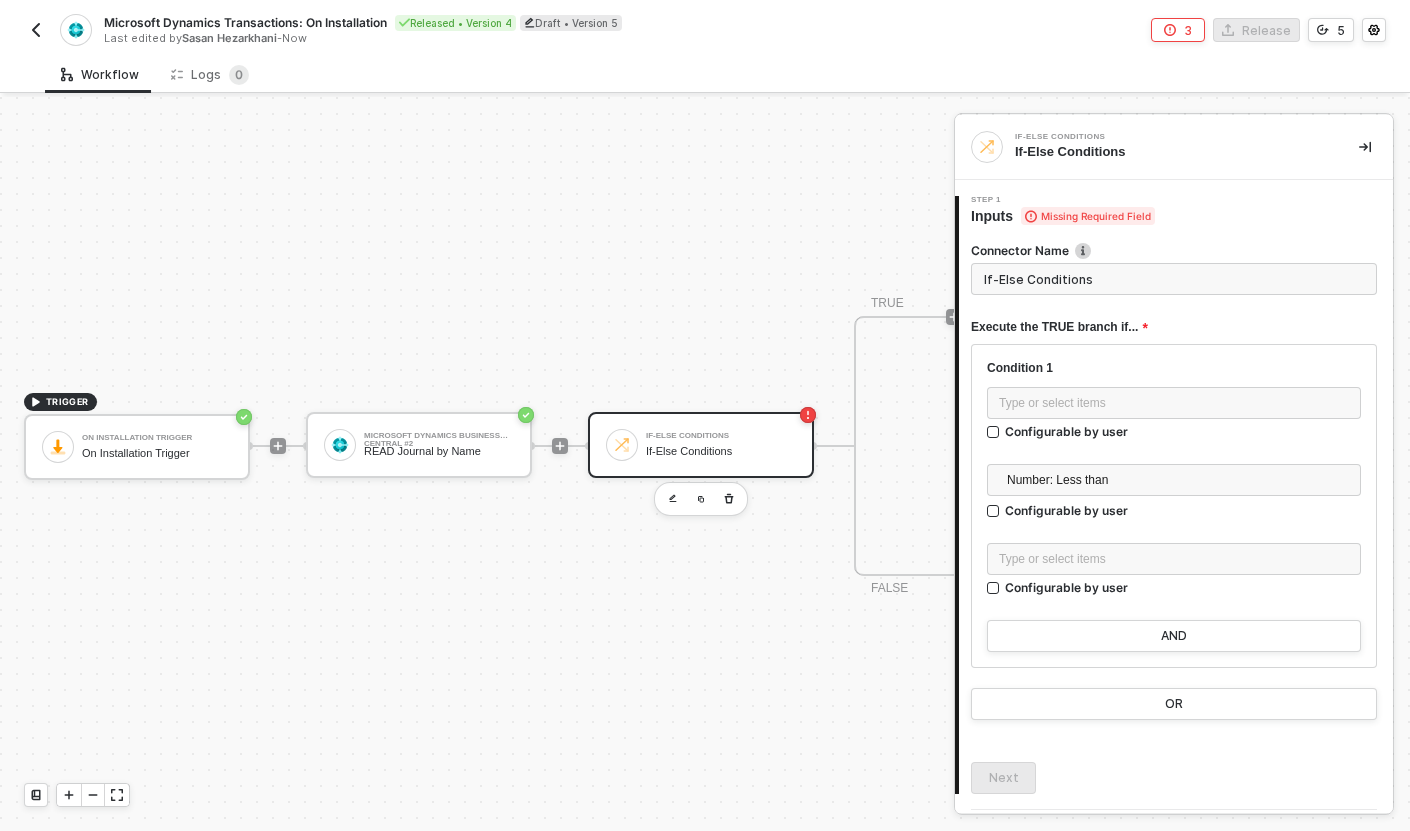 click on "Condition 1 Type or select items ﻿ Configurable by user Number: Less than Configurable by user Type or select items ﻿ Configurable by user" at bounding box center (1174, 490) 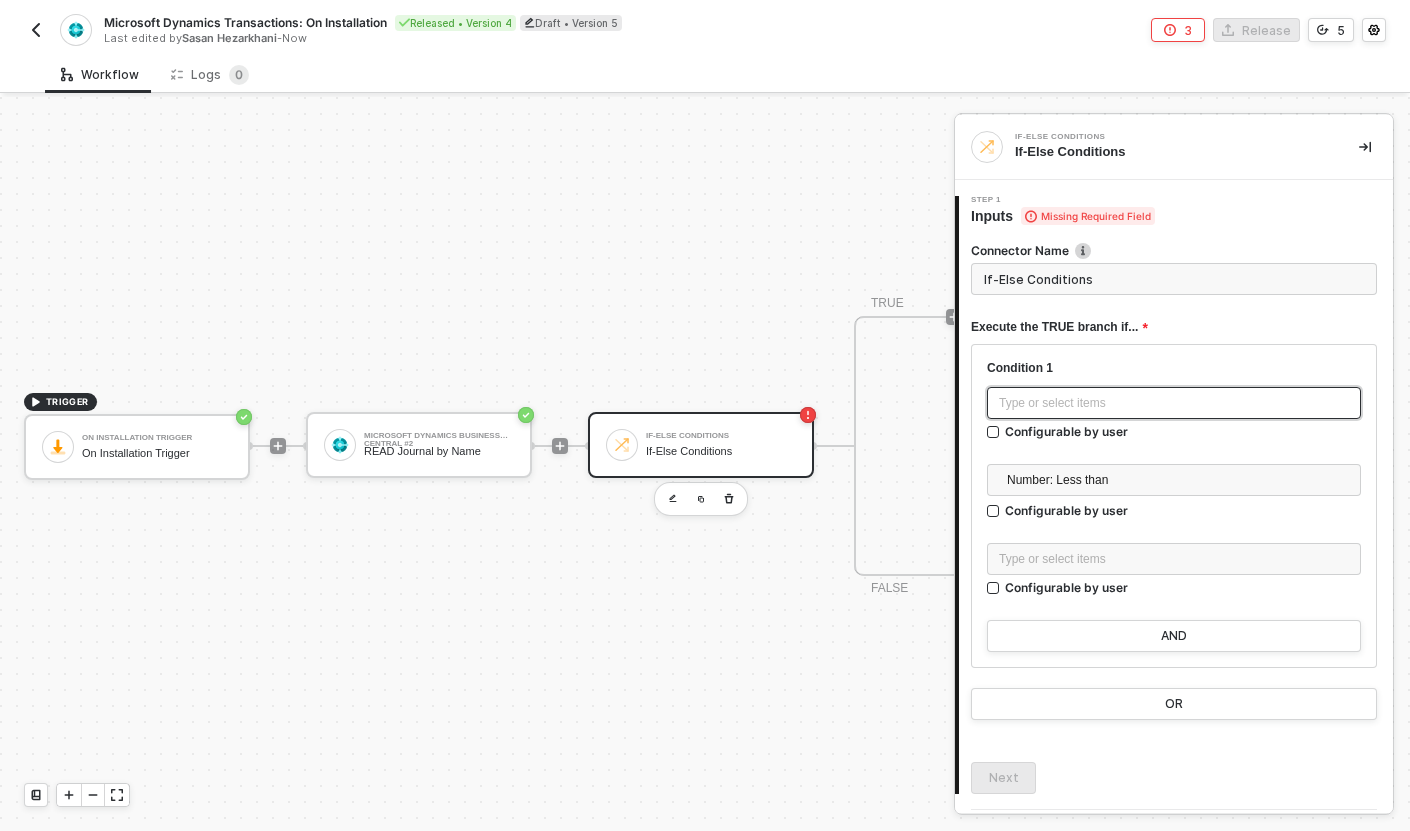click on "Type or select items ﻿" at bounding box center (1174, 403) 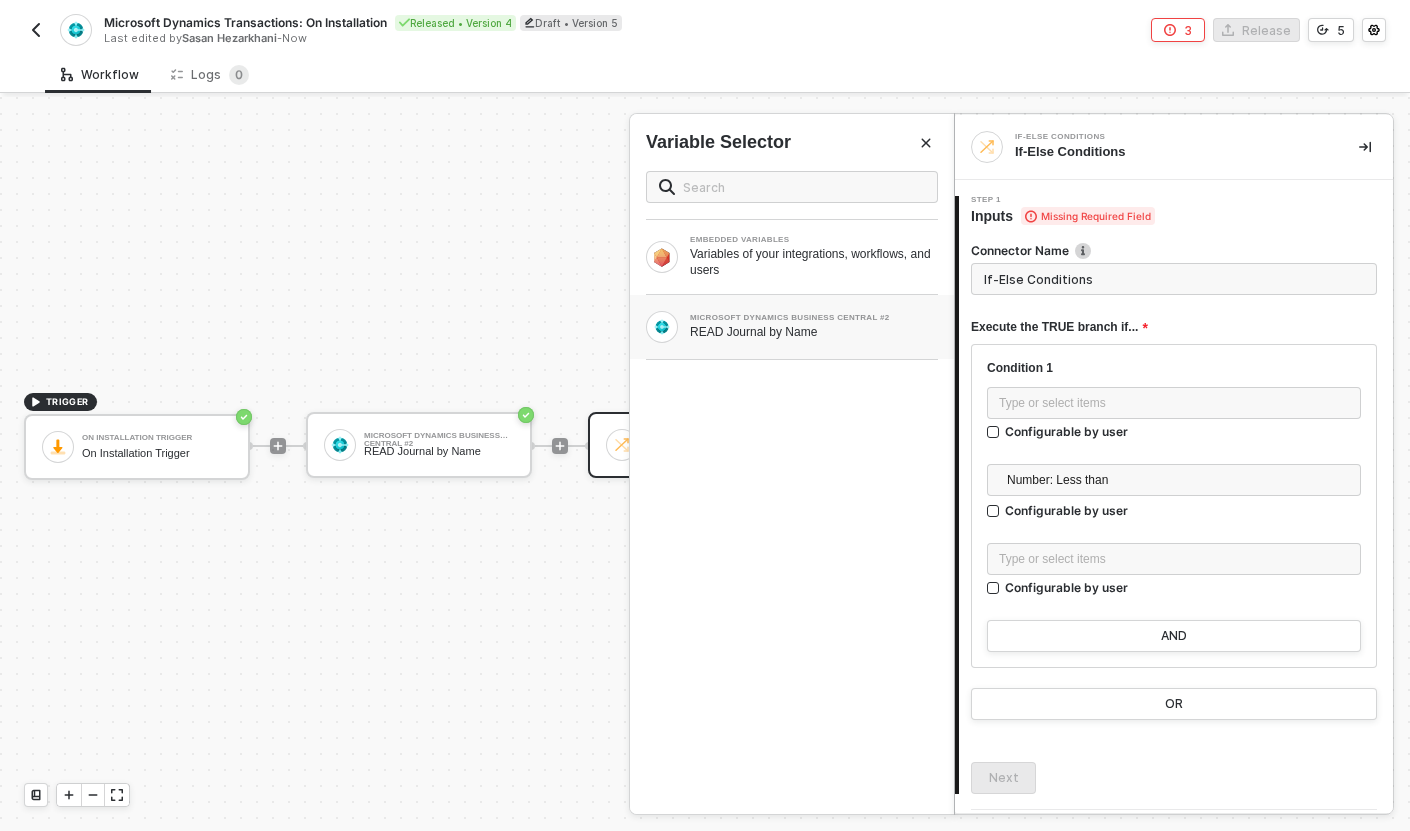click on "MICROSOFT DYNAMICS BUSINESS CENTRAL #2" at bounding box center (814, 318) 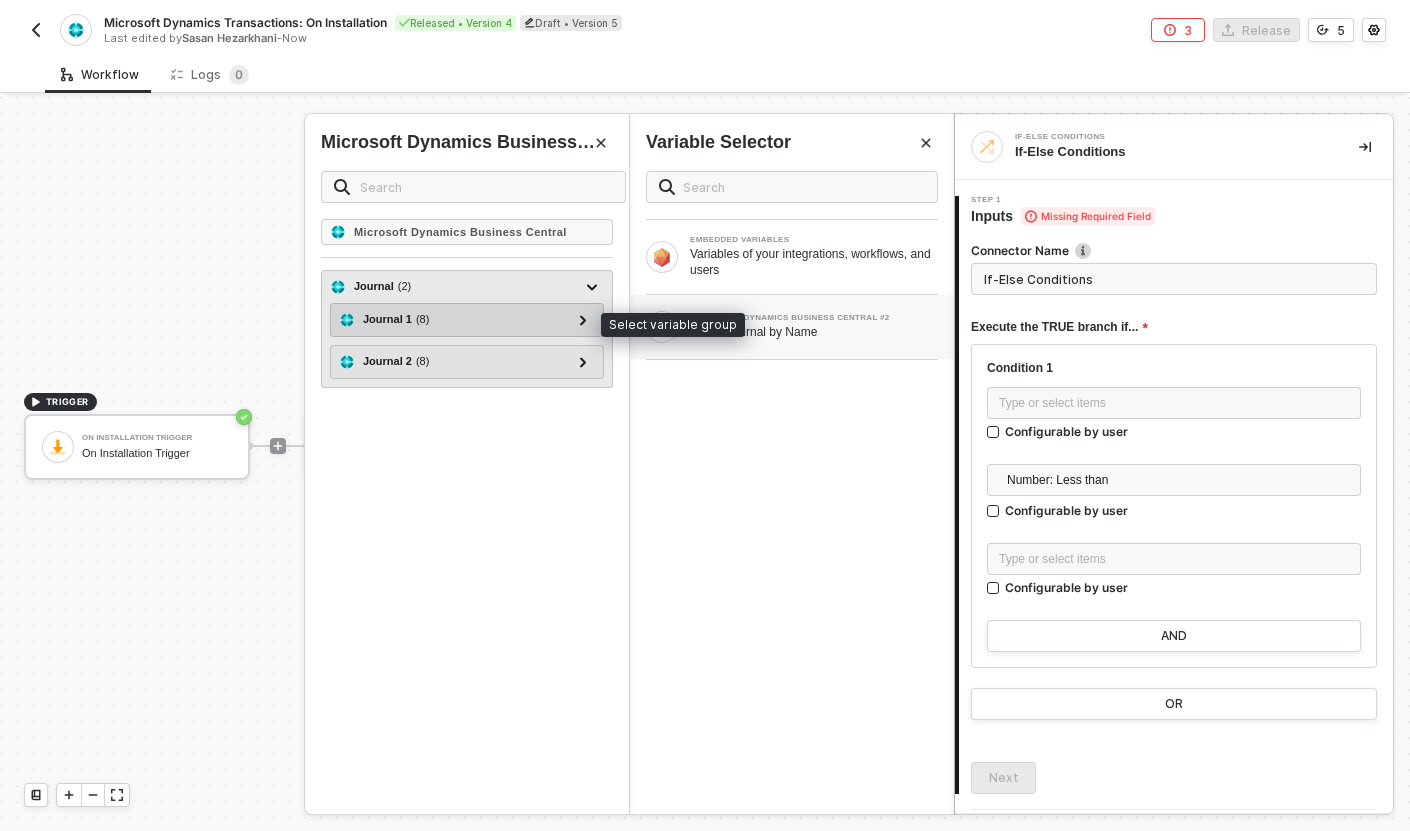 click on "Journal 1 ( 8 )" at bounding box center [455, 320] 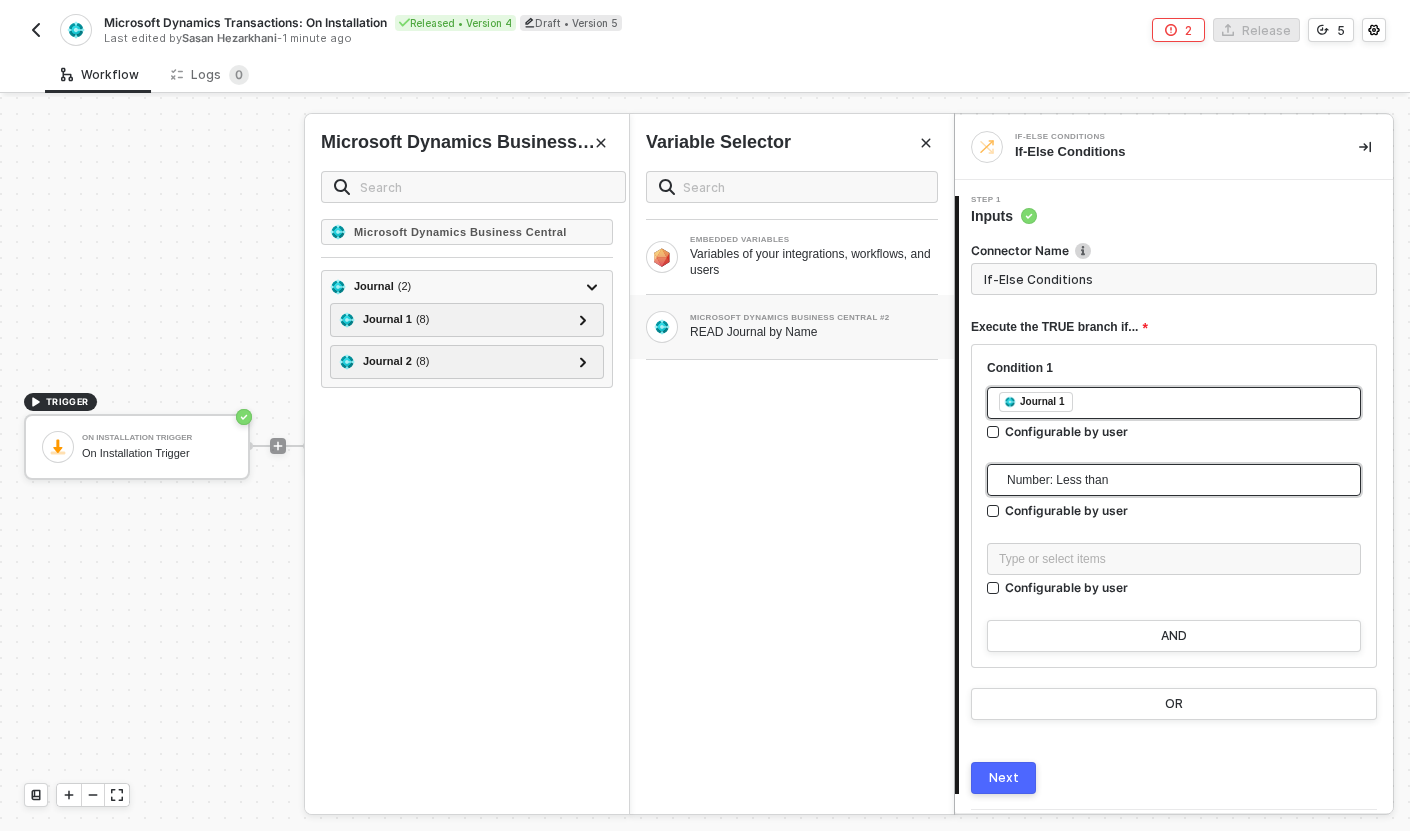click on "Number: Less than" at bounding box center (1178, 480) 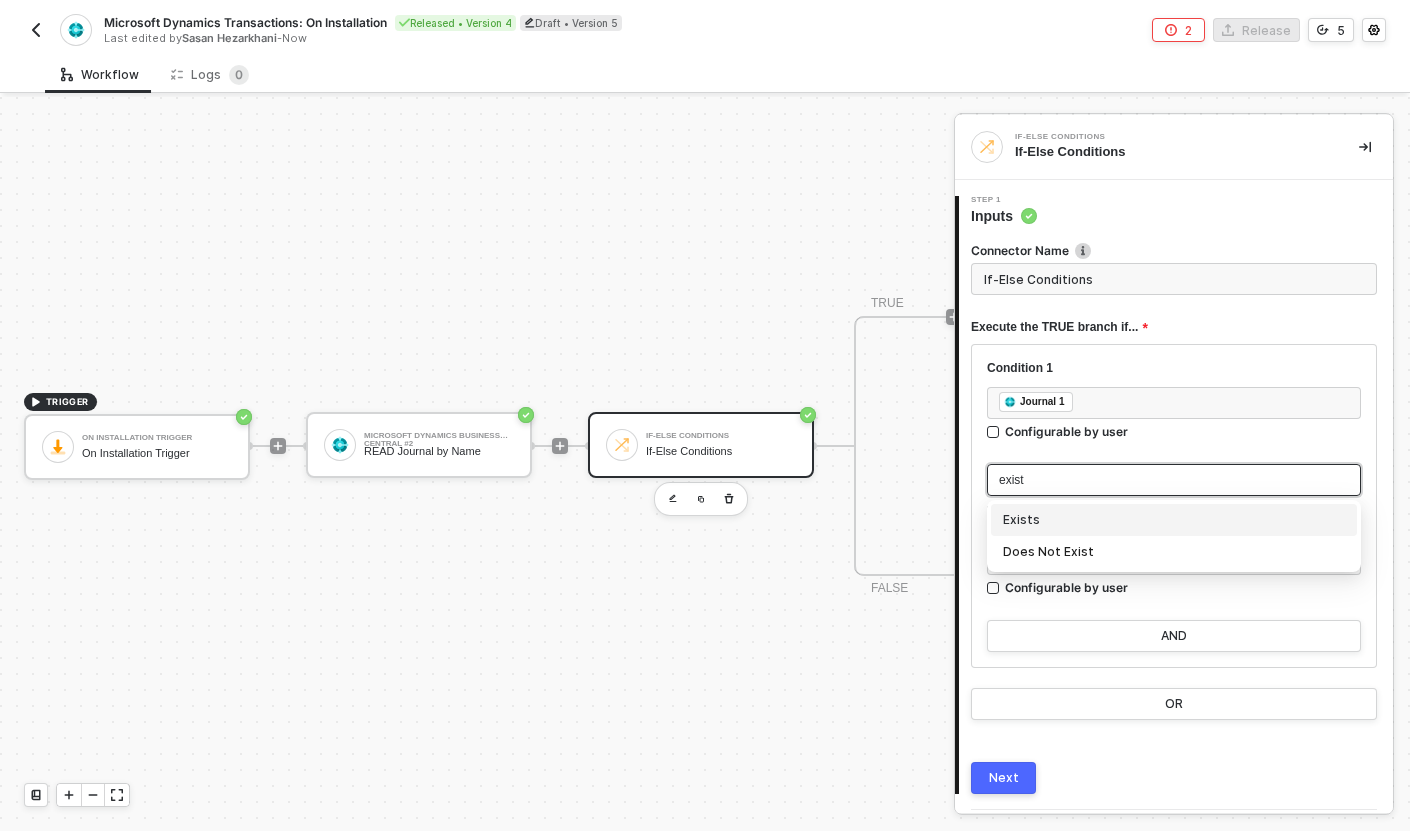 type on "exists" 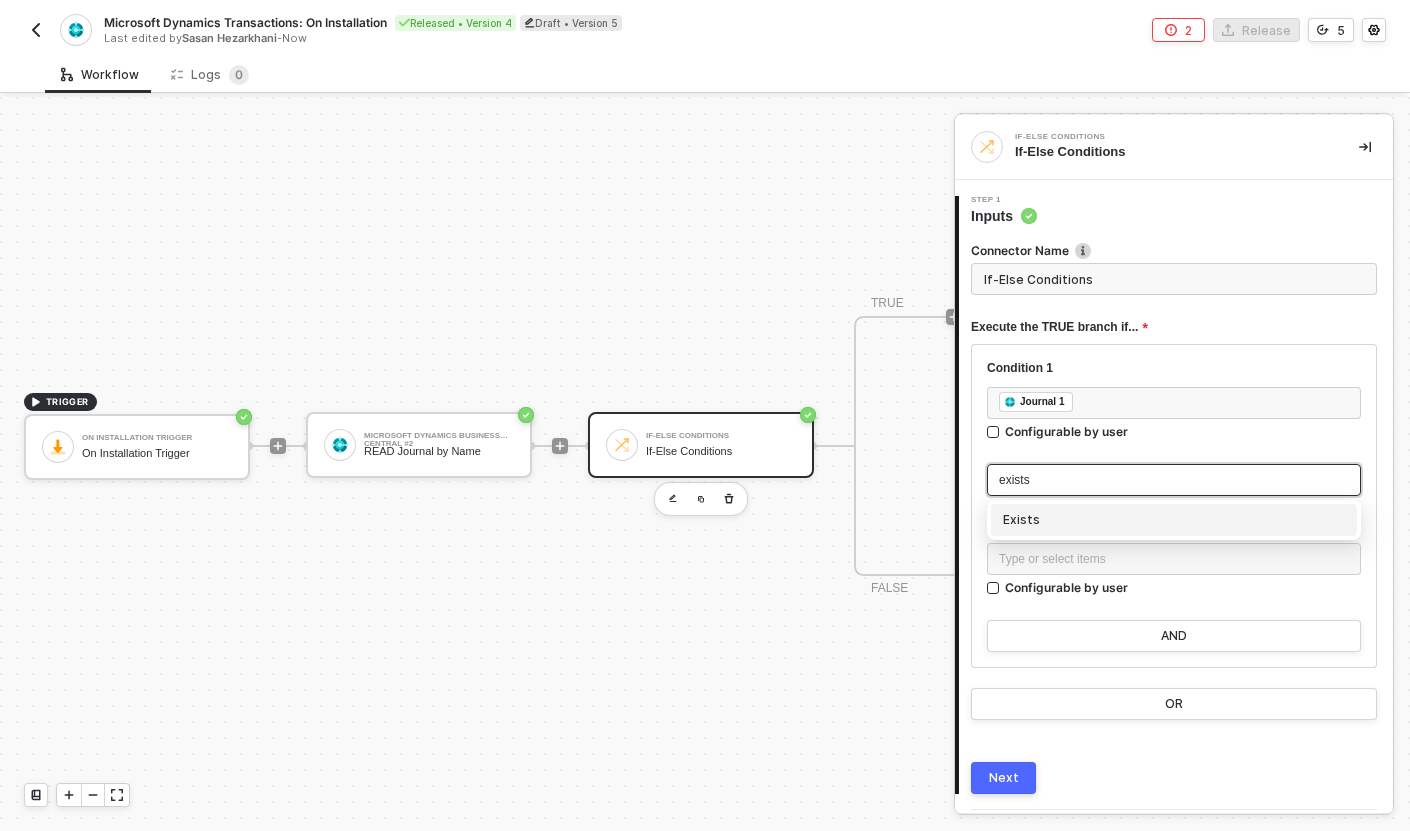 click on "Exists" at bounding box center (1174, 520) 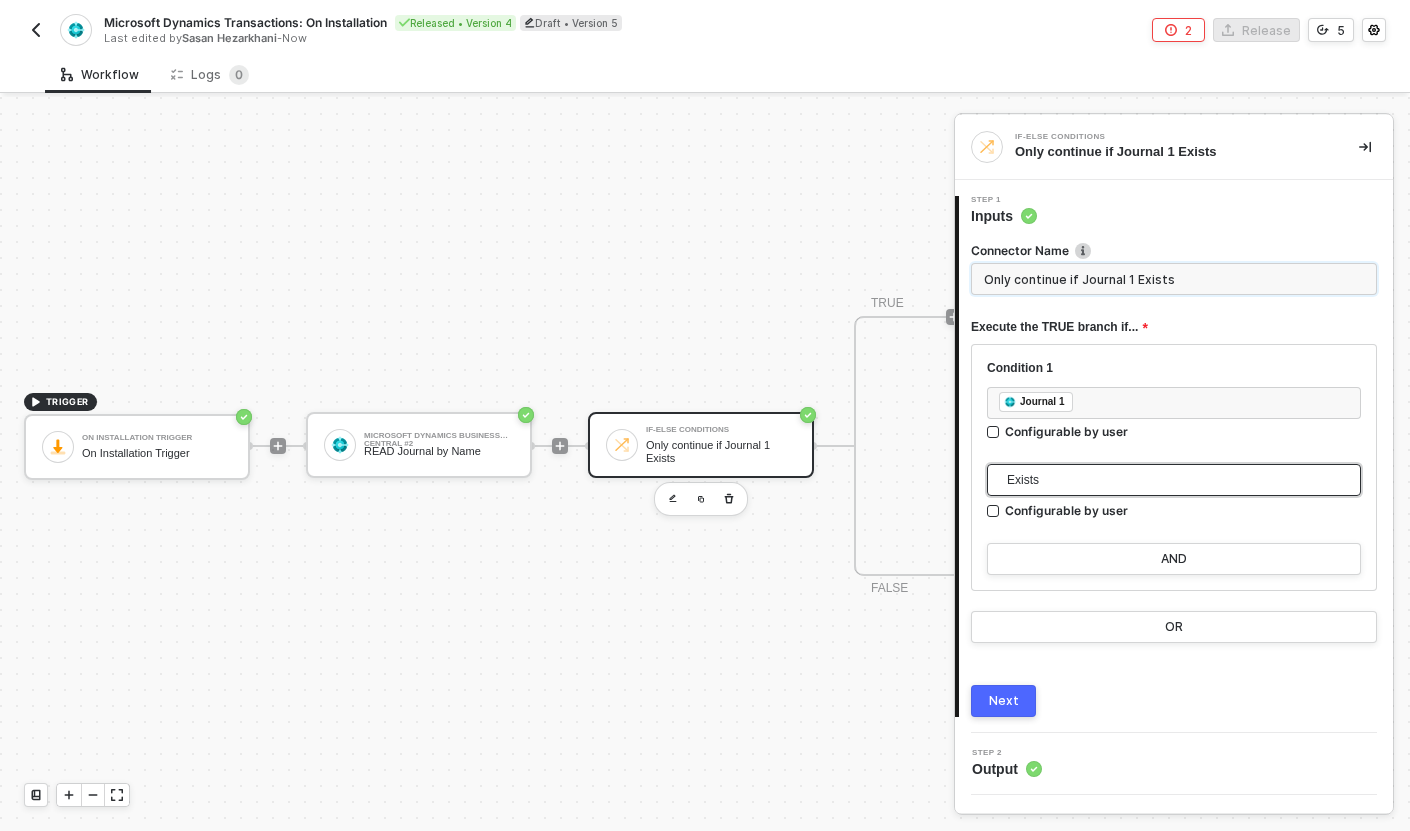 click on "Only continue if Journal 1 Exists" at bounding box center [1174, 279] 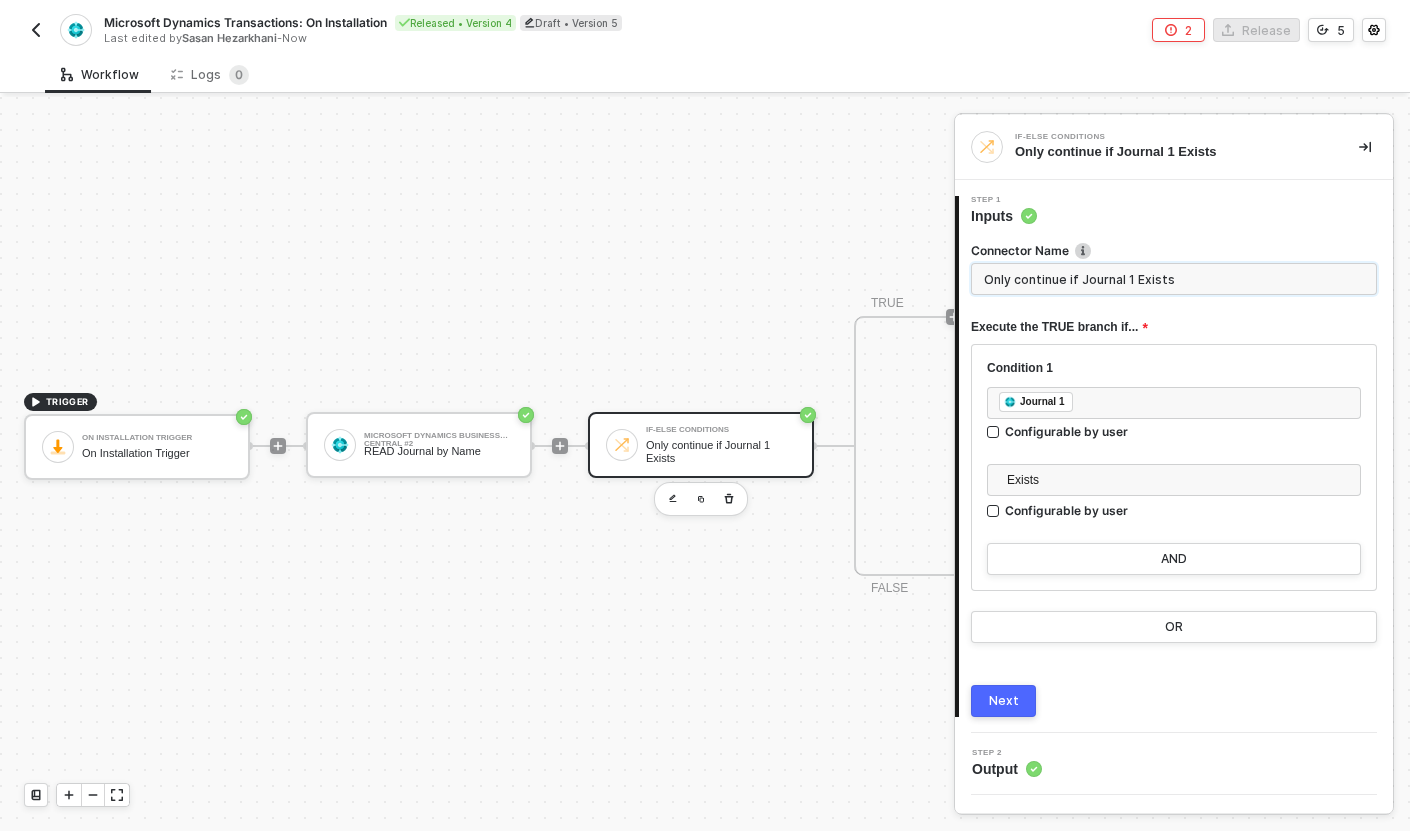 click on "Only continue if Journal 1 Exists" at bounding box center (1174, 279) 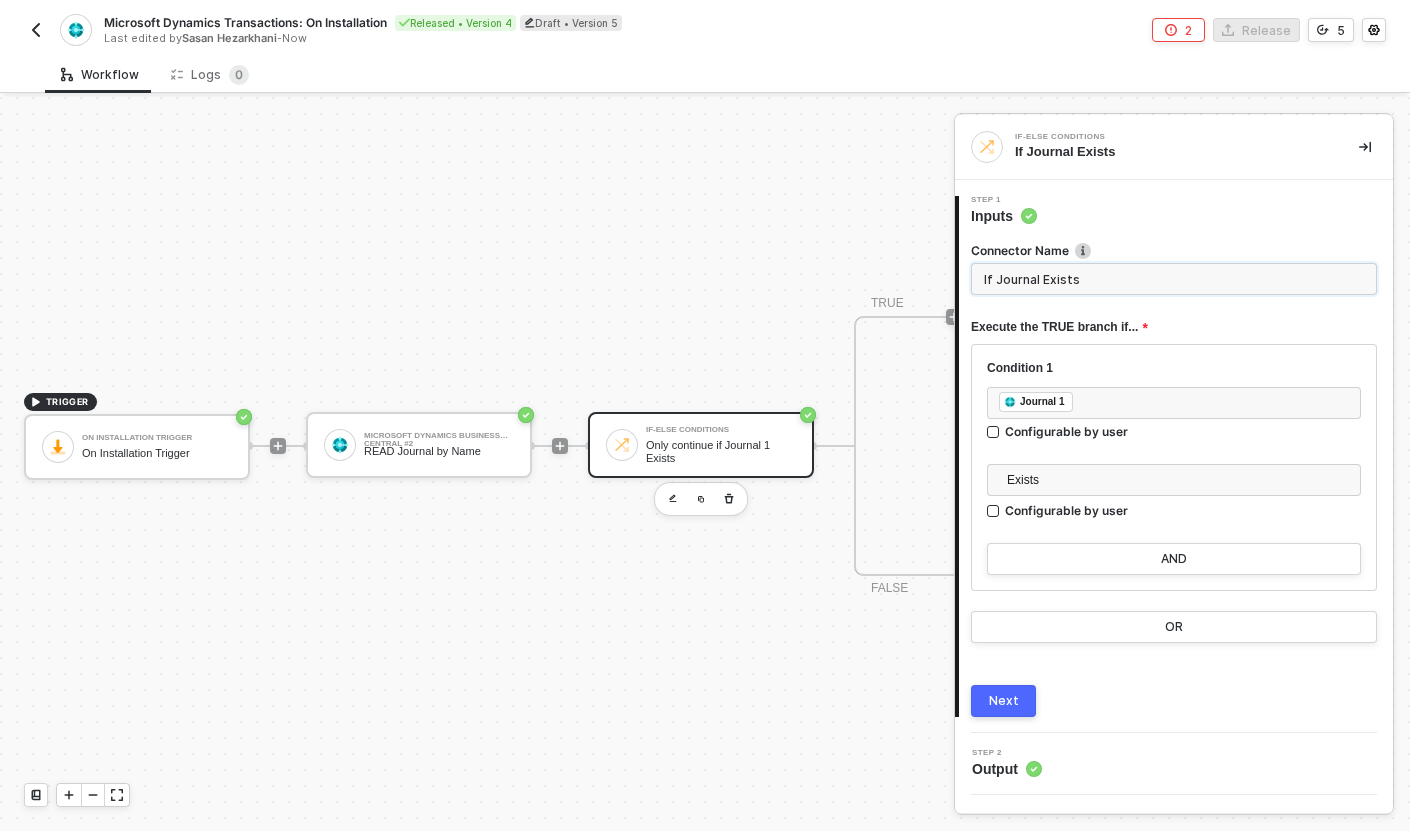 type on "If Journal Exists" 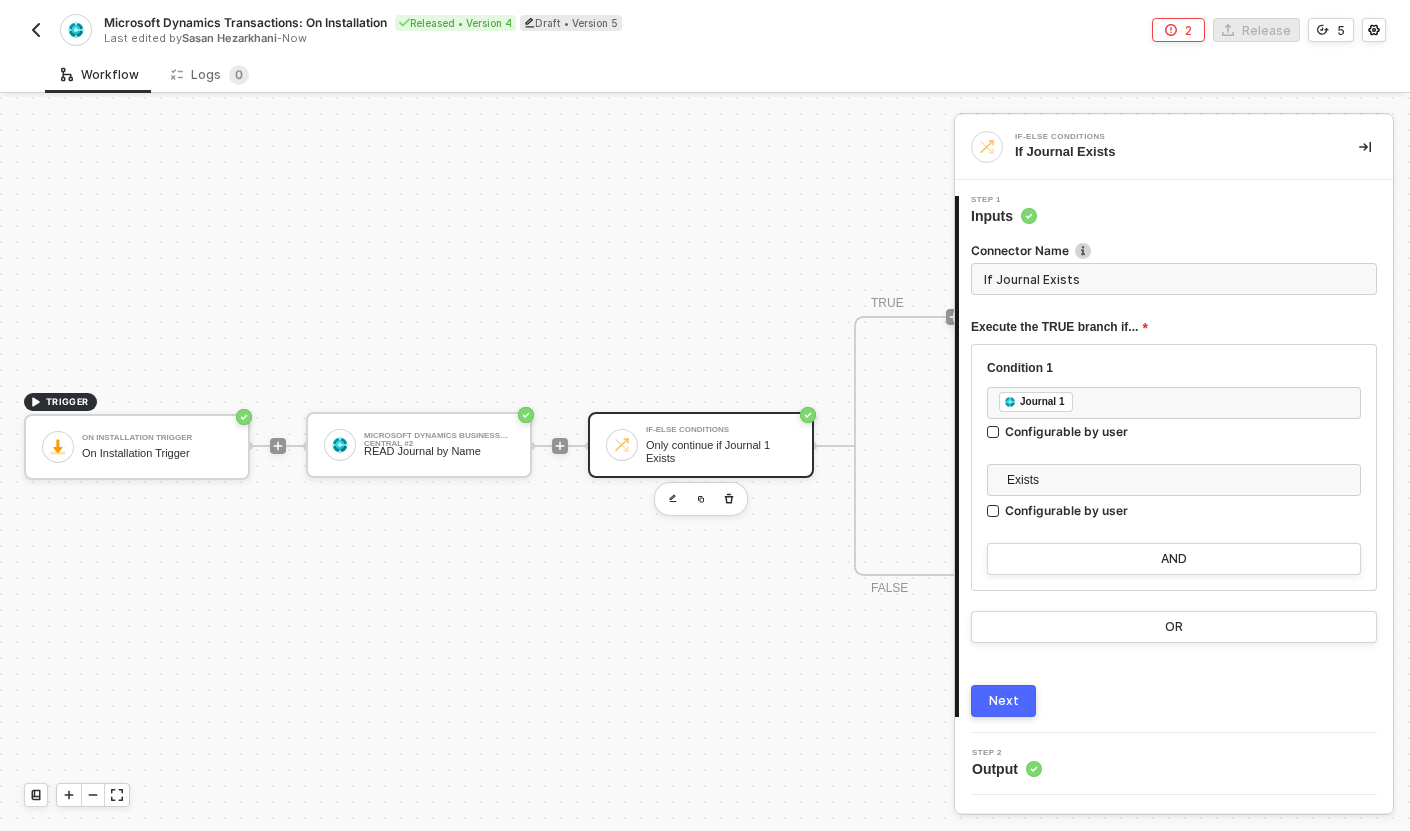 click on "Next" at bounding box center (1004, 701) 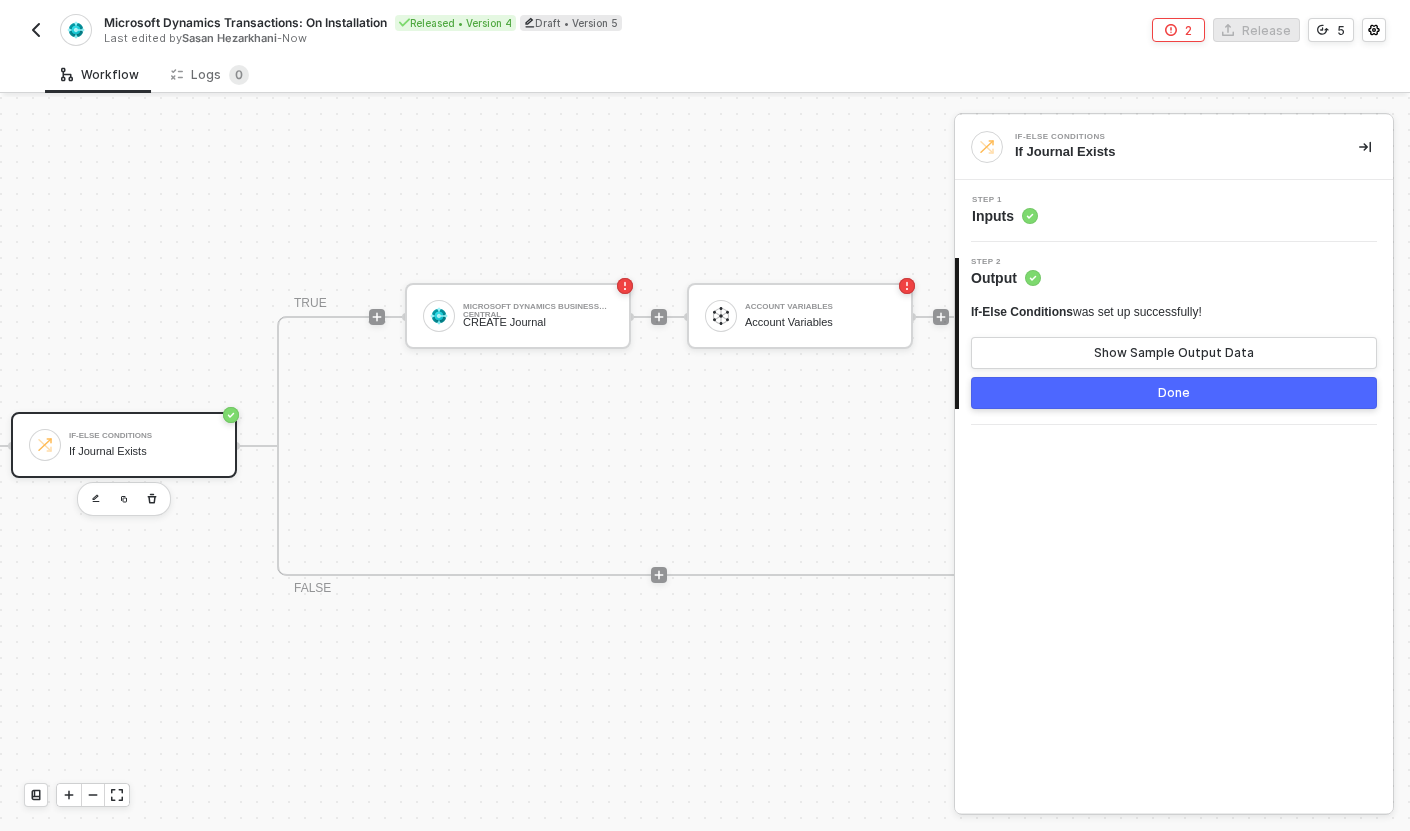 scroll, scrollTop: 37, scrollLeft: 575, axis: both 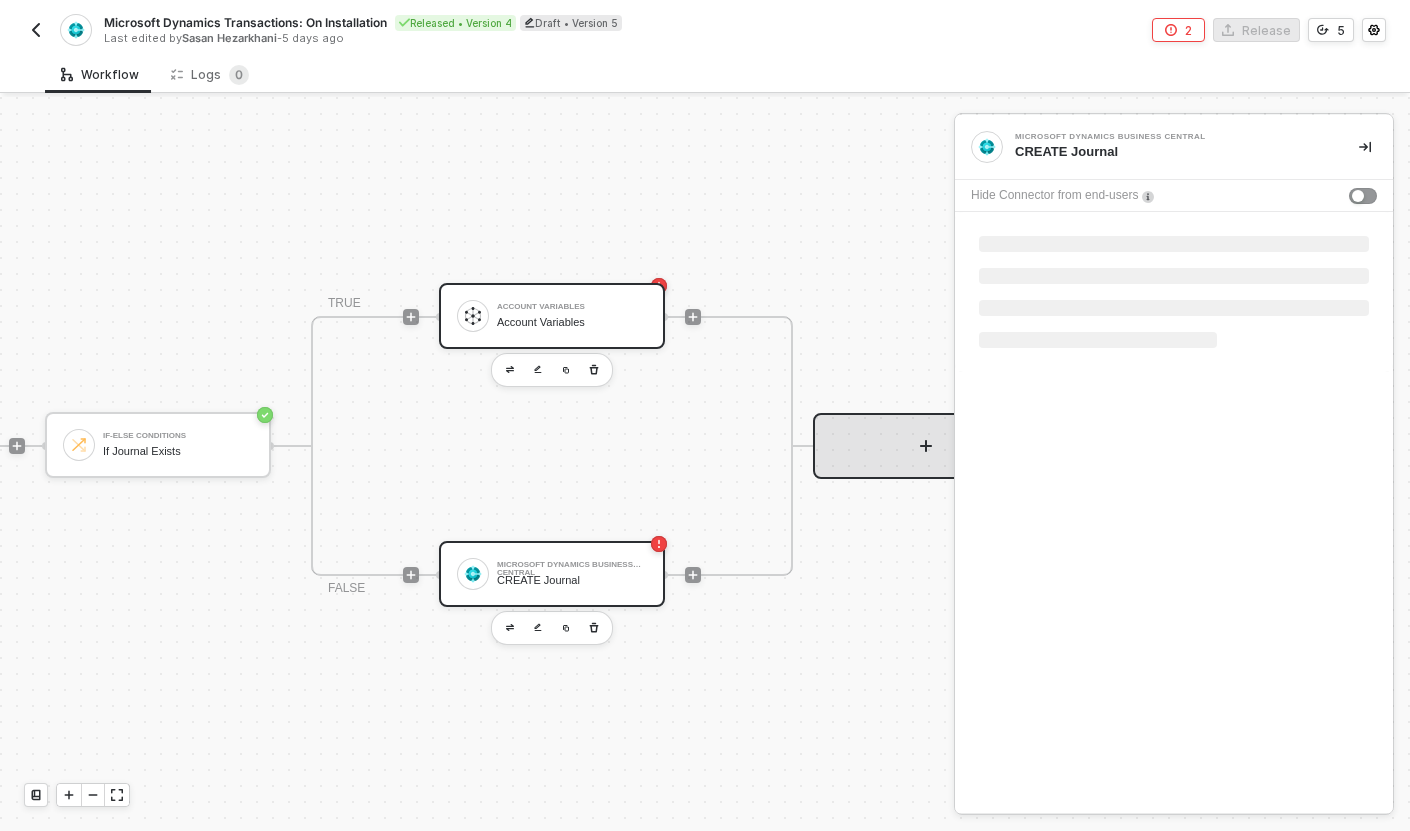 drag, startPoint x: 552, startPoint y: 307, endPoint x: 564, endPoint y: 307, distance: 12 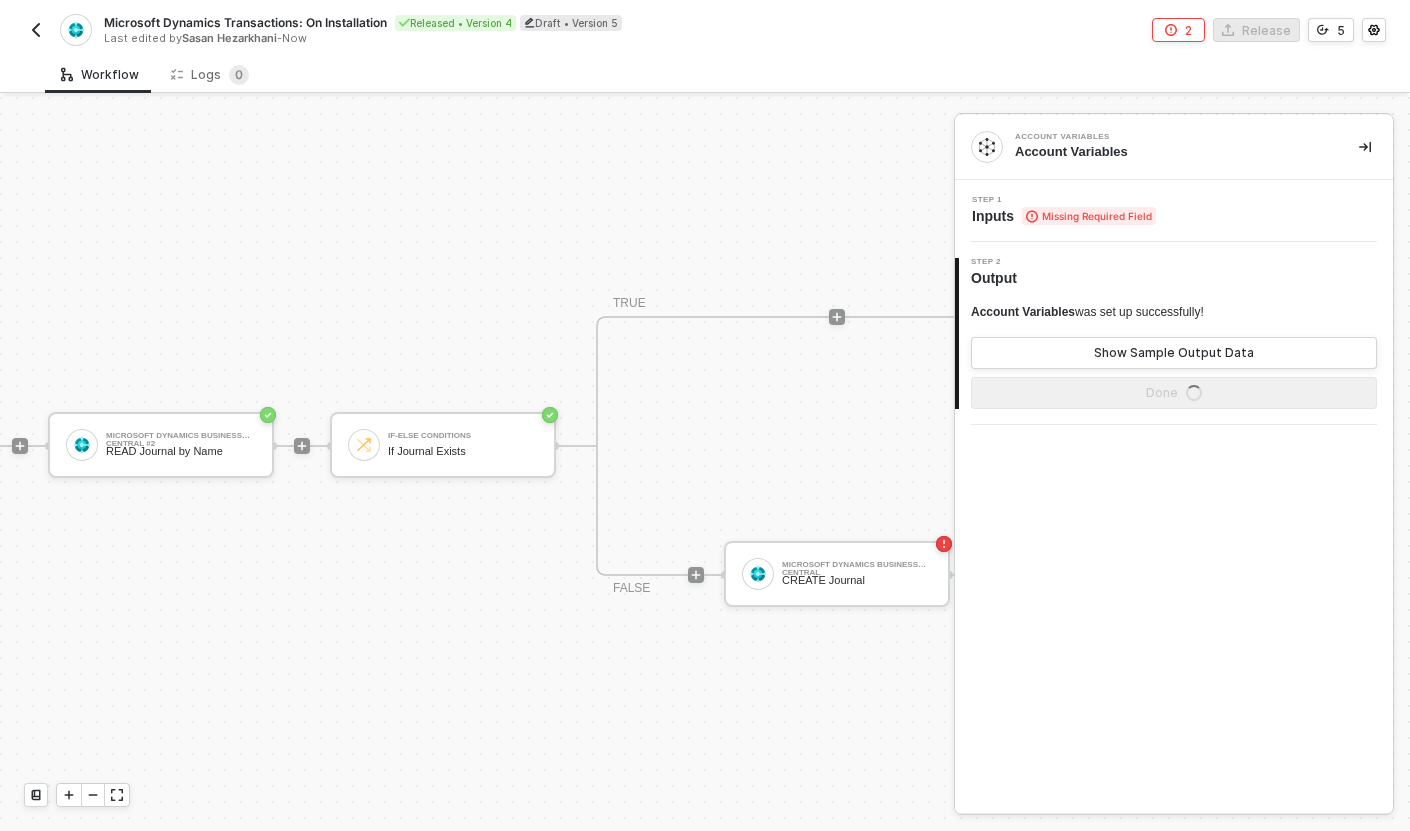 scroll, scrollTop: 37, scrollLeft: 256, axis: both 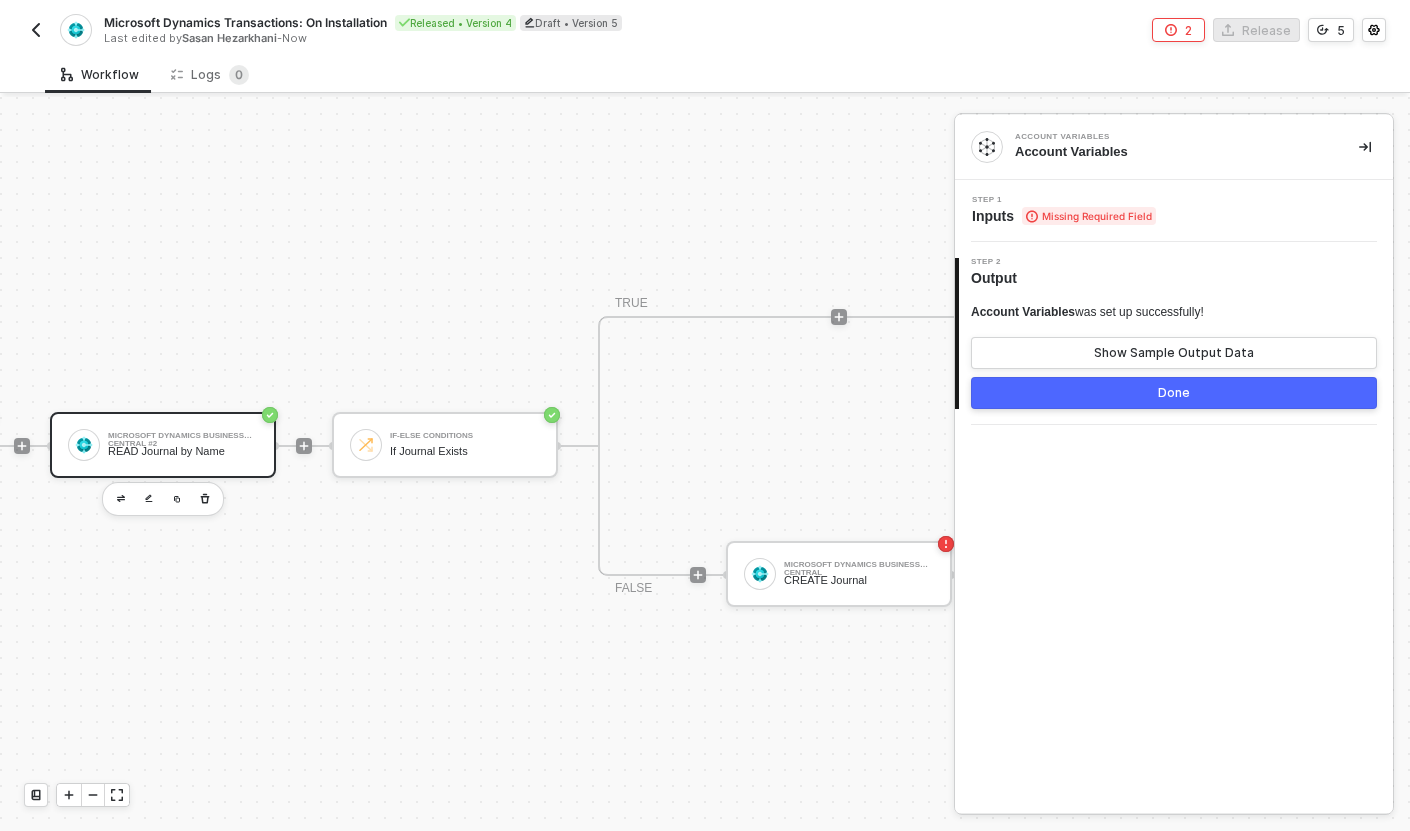 click on "Microsoft Dynamics Business Central #2 READ Journal by Name" at bounding box center (183, 445) 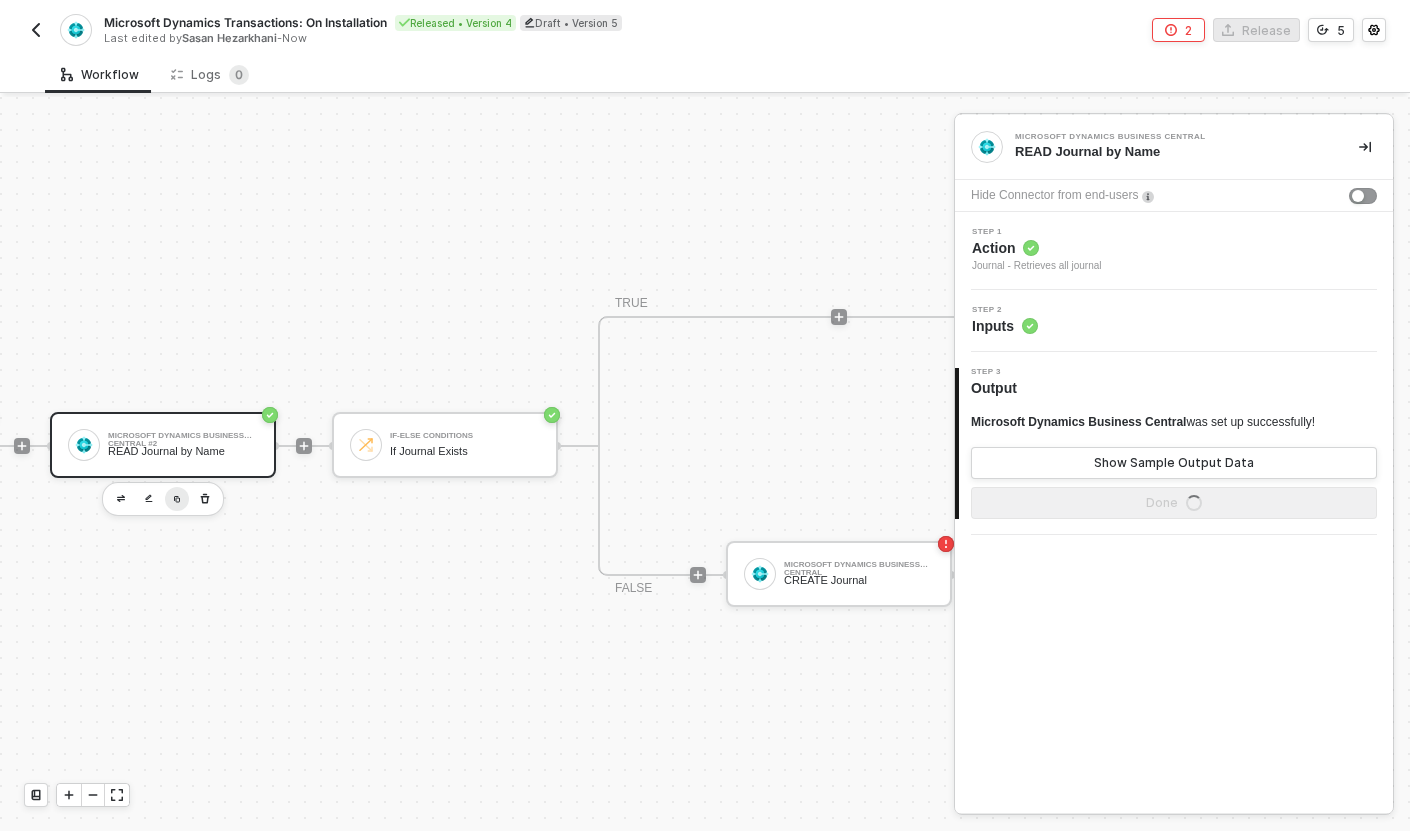 click at bounding box center [177, 499] 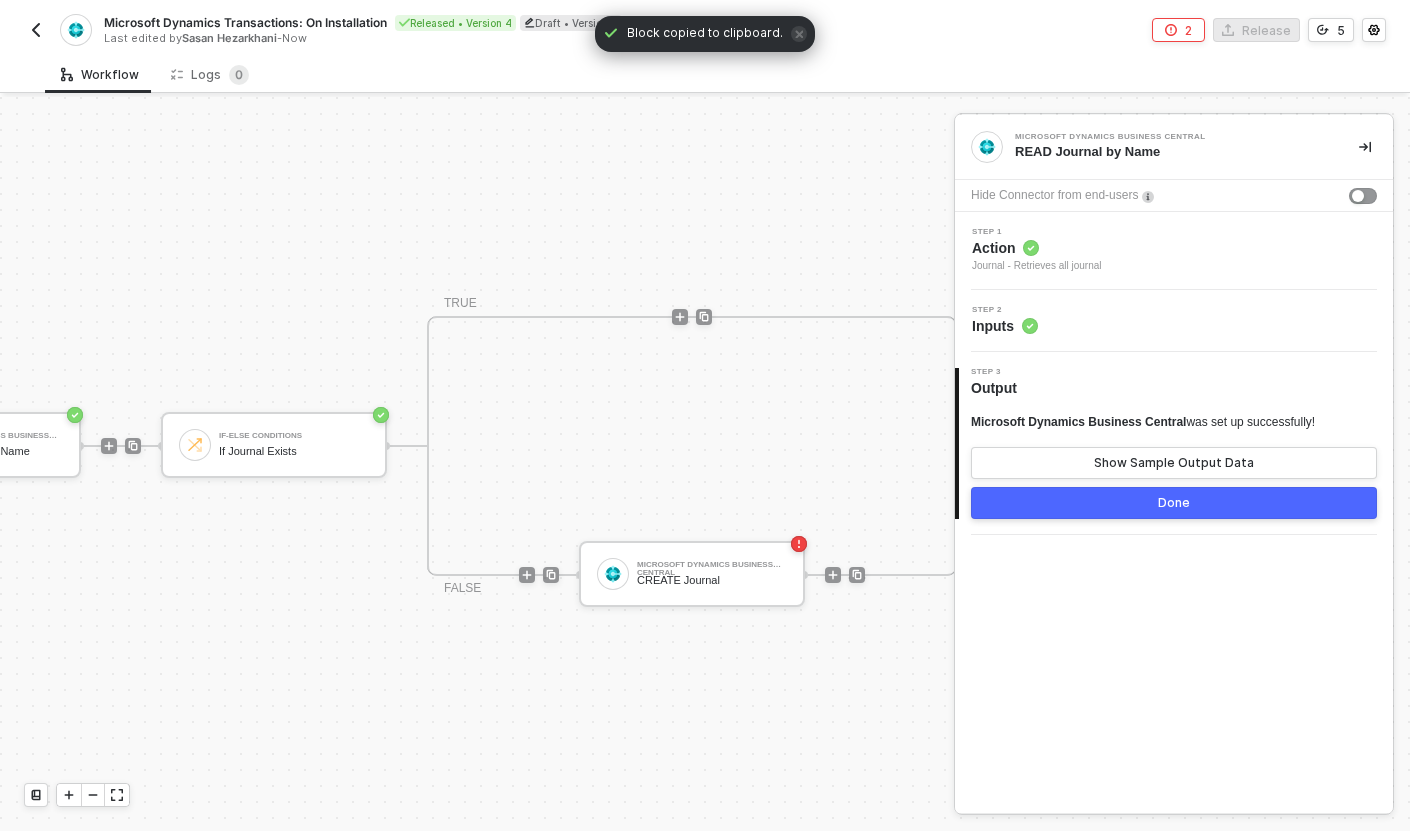 scroll, scrollTop: 37, scrollLeft: 876, axis: both 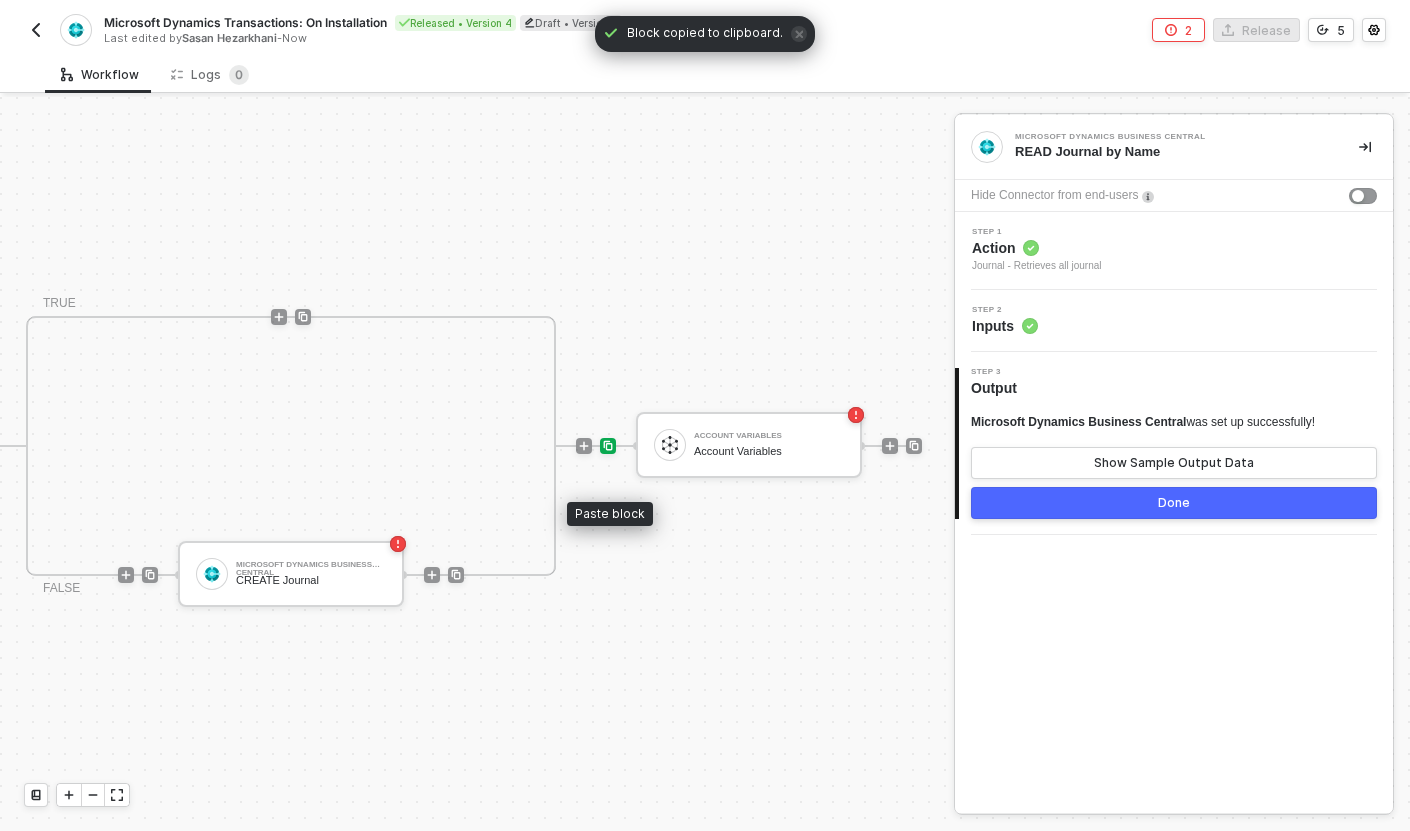 click at bounding box center (608, 446) 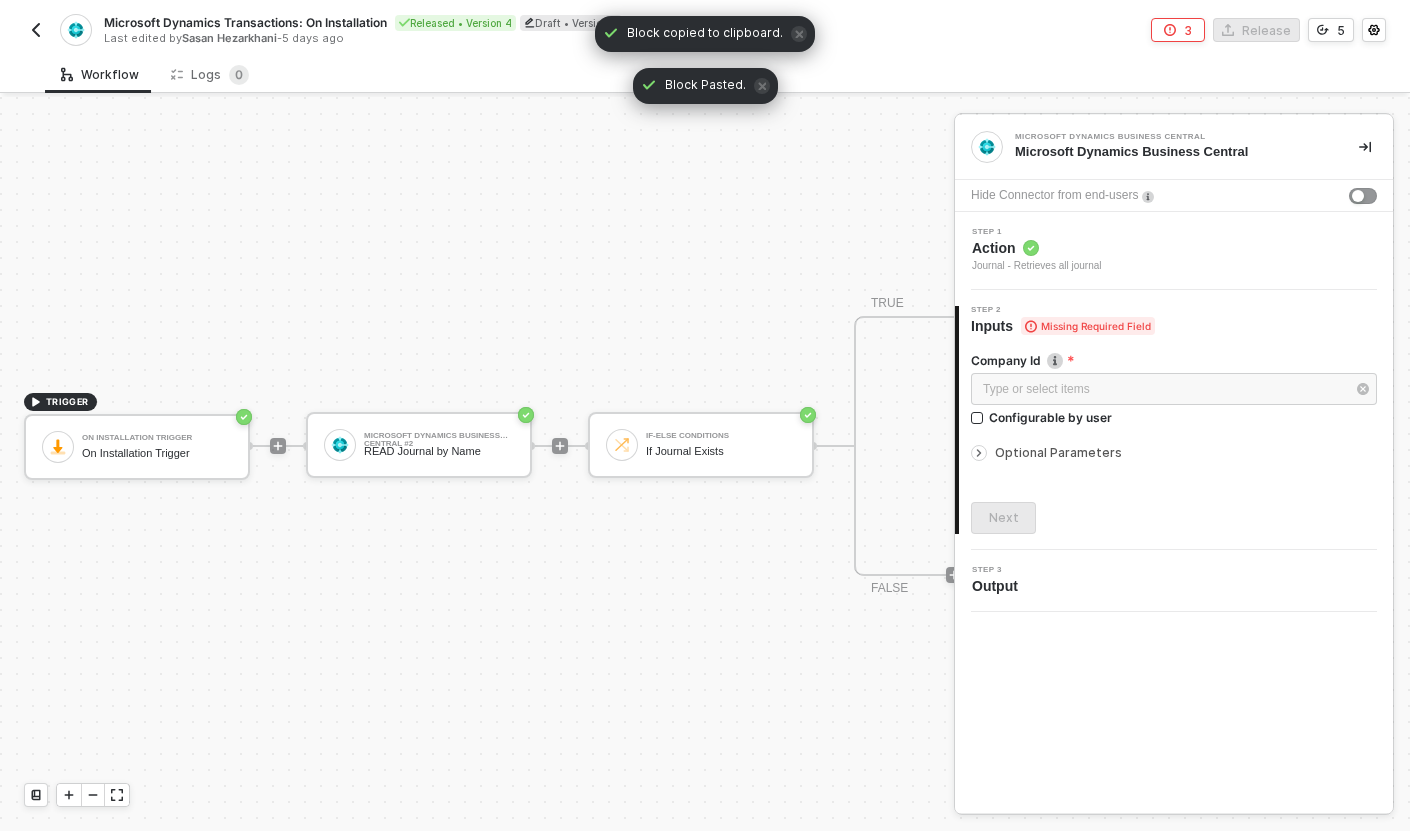 scroll, scrollTop: 37, scrollLeft: 853, axis: both 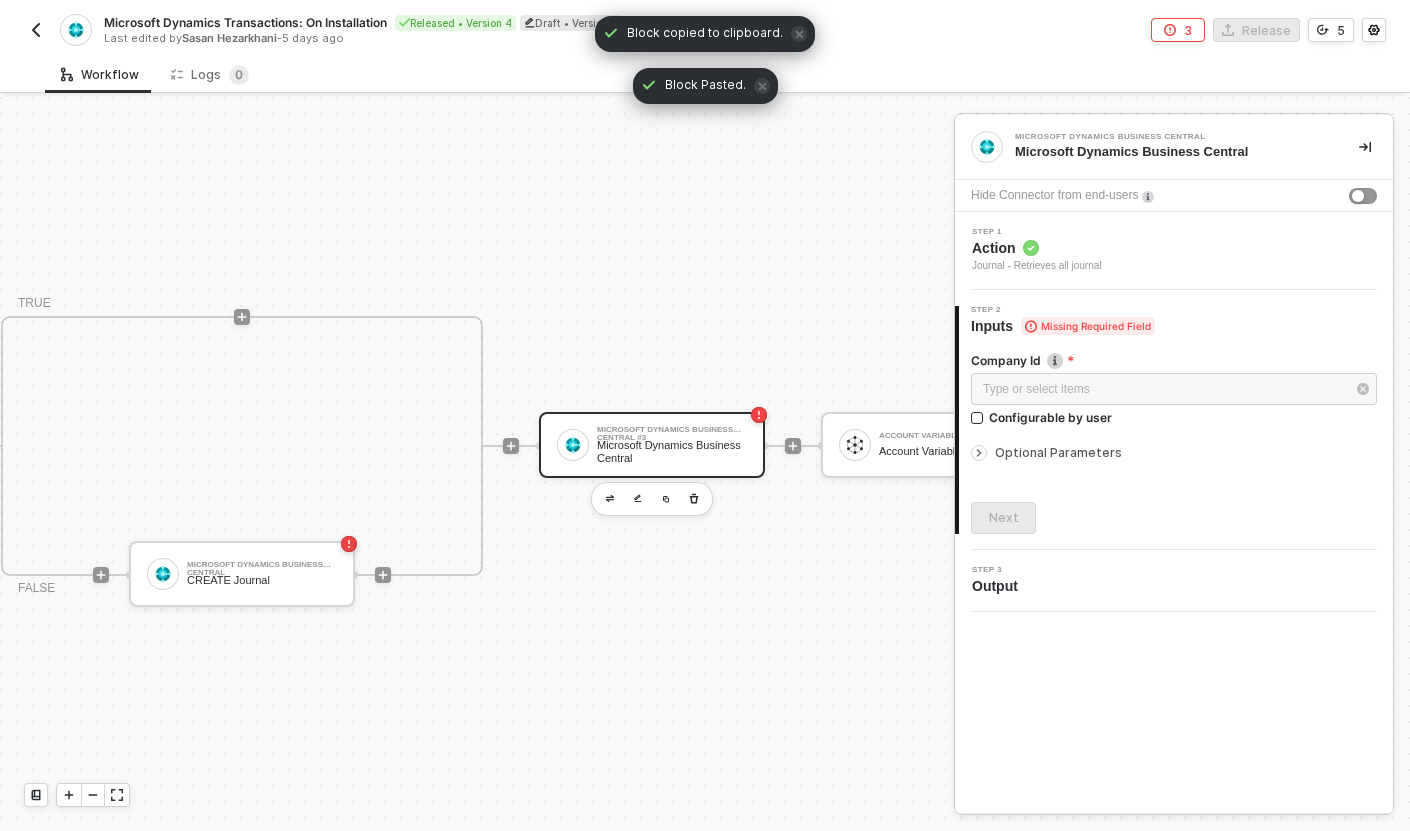 click on "Microsoft Dynamics Business Central #3 Microsoft Dynamics Business Central" at bounding box center (652, 445) 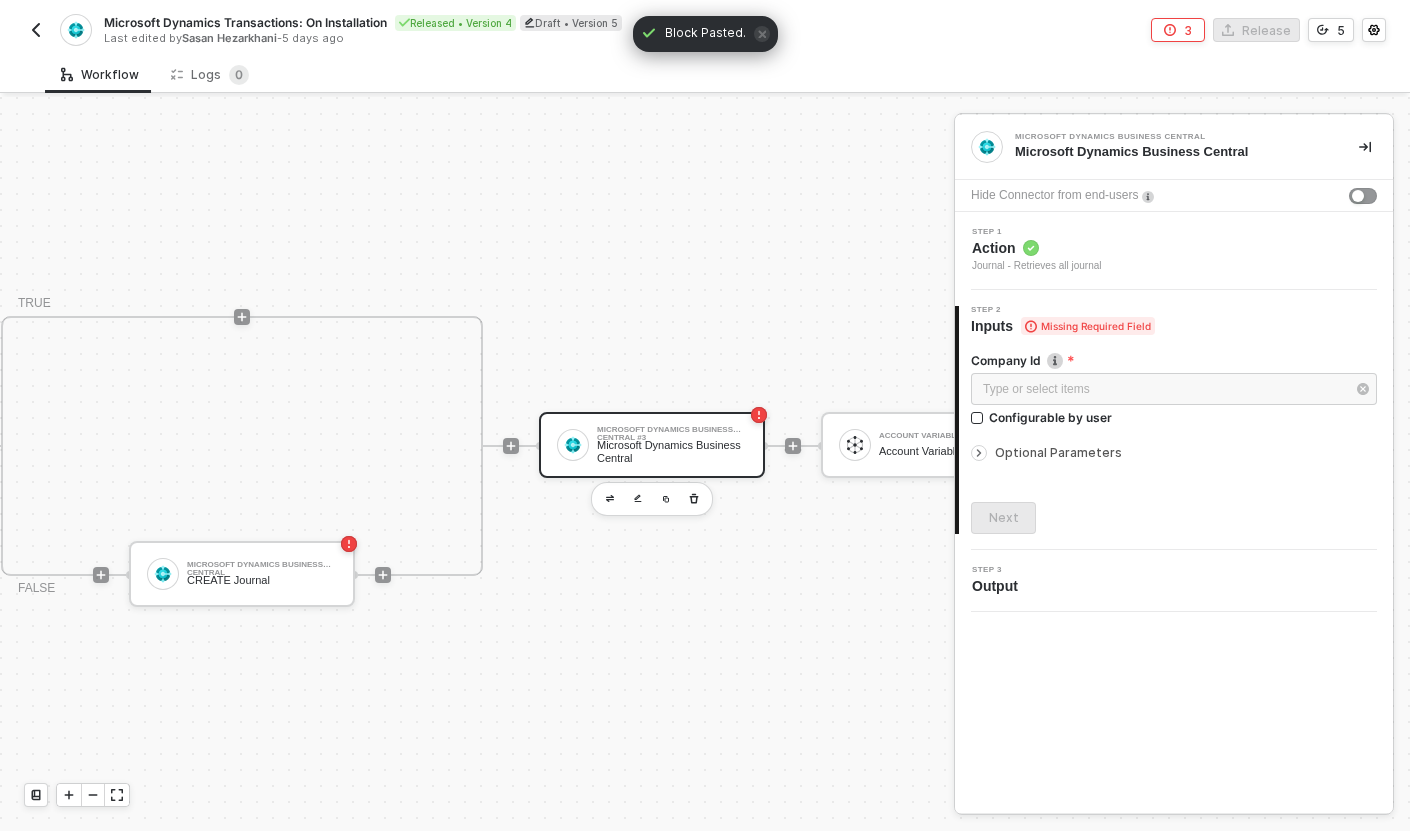 click on "Type or select items ﻿" at bounding box center (1174, 391) 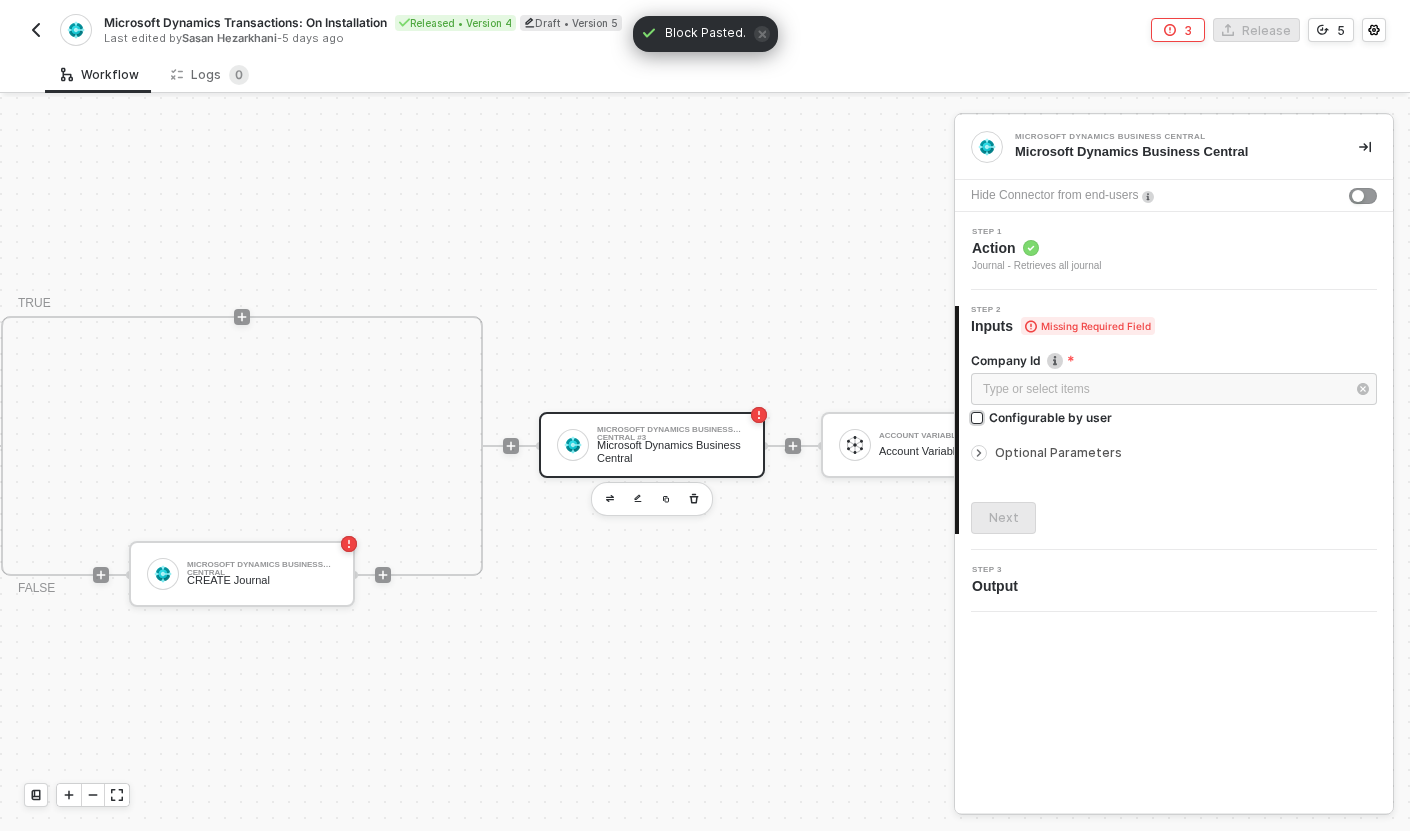 click on "Configurable by user" at bounding box center [1050, 417] 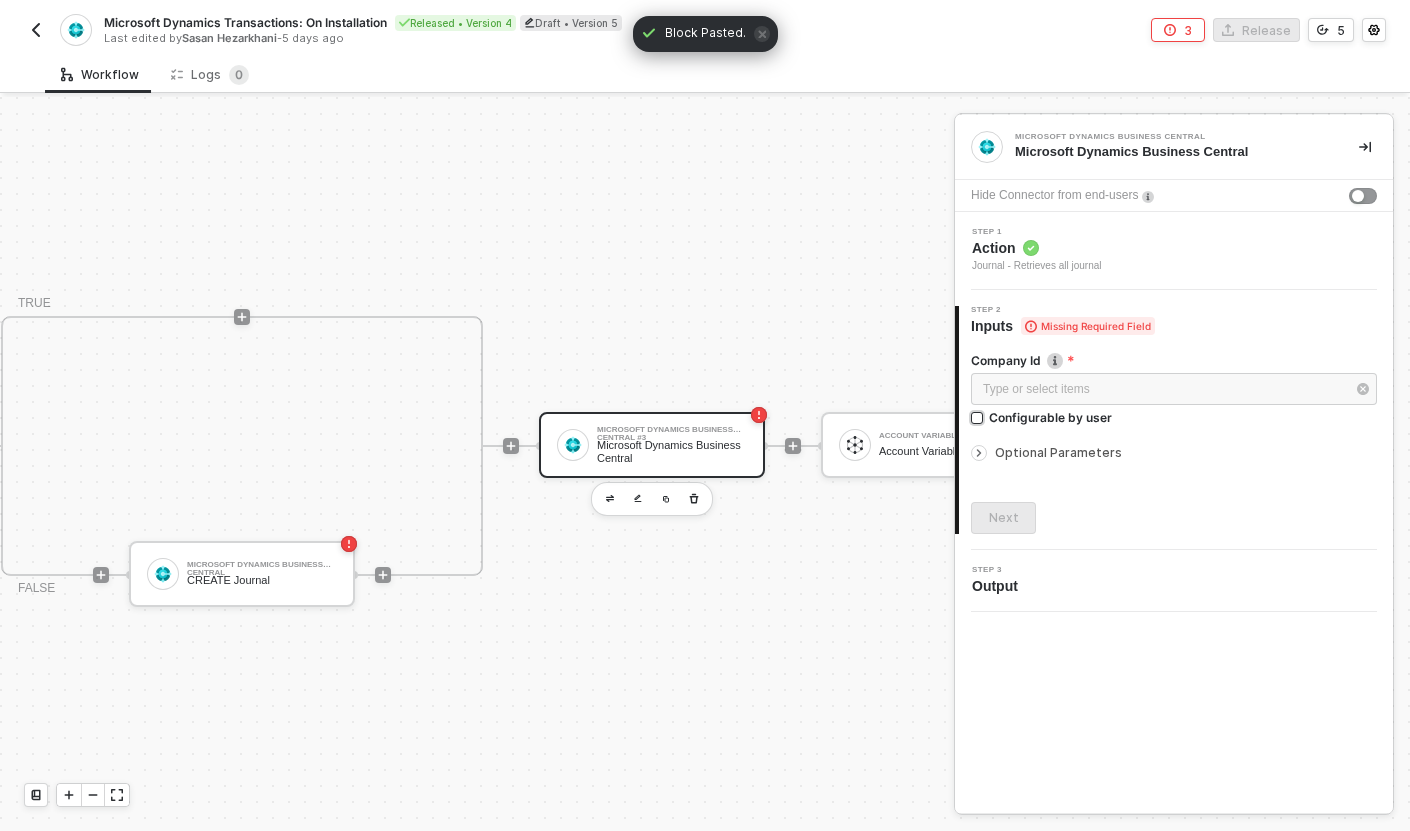 click on "Configurable by user" at bounding box center [978, 419] 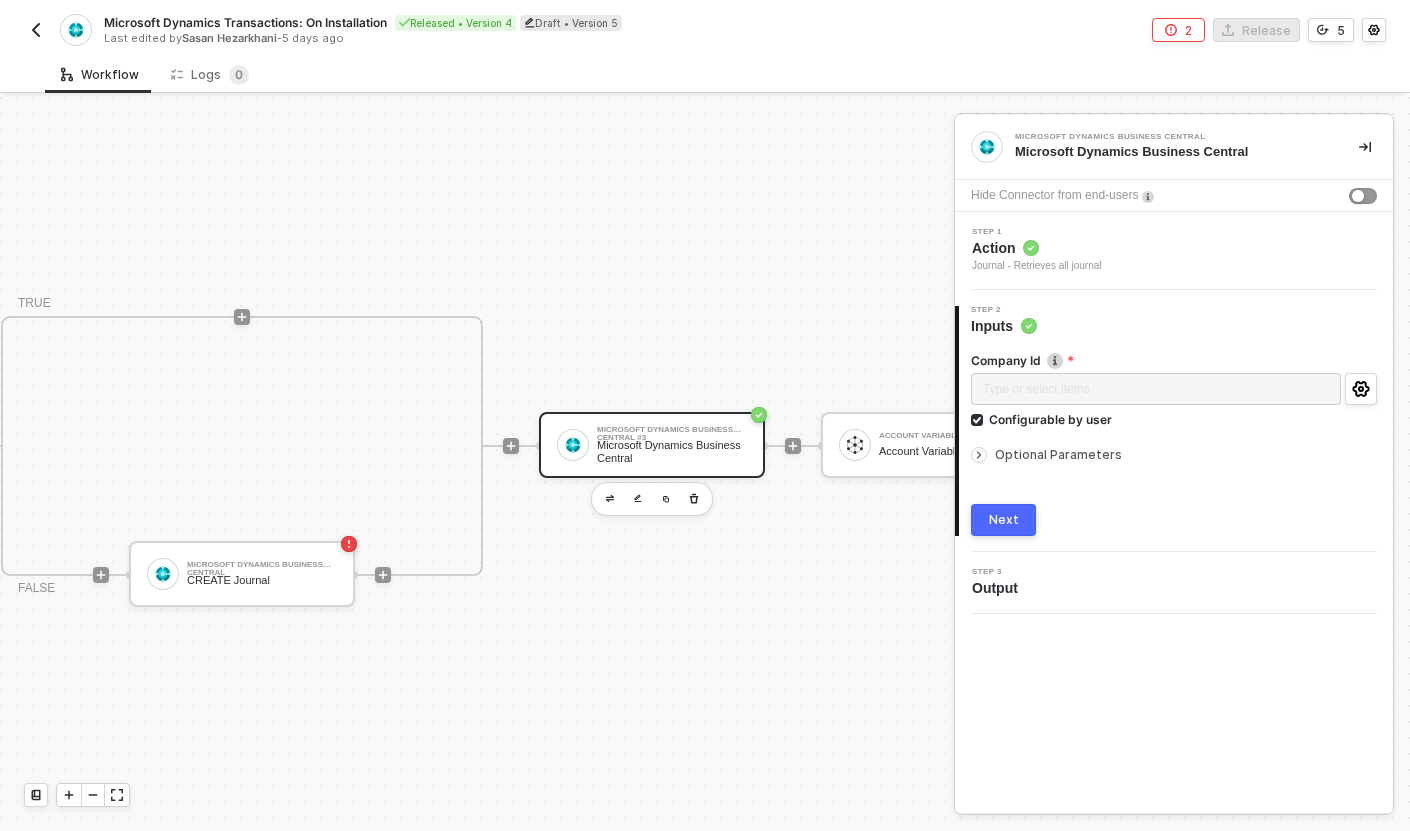 click on "Optional Parameters" at bounding box center [1058, 454] 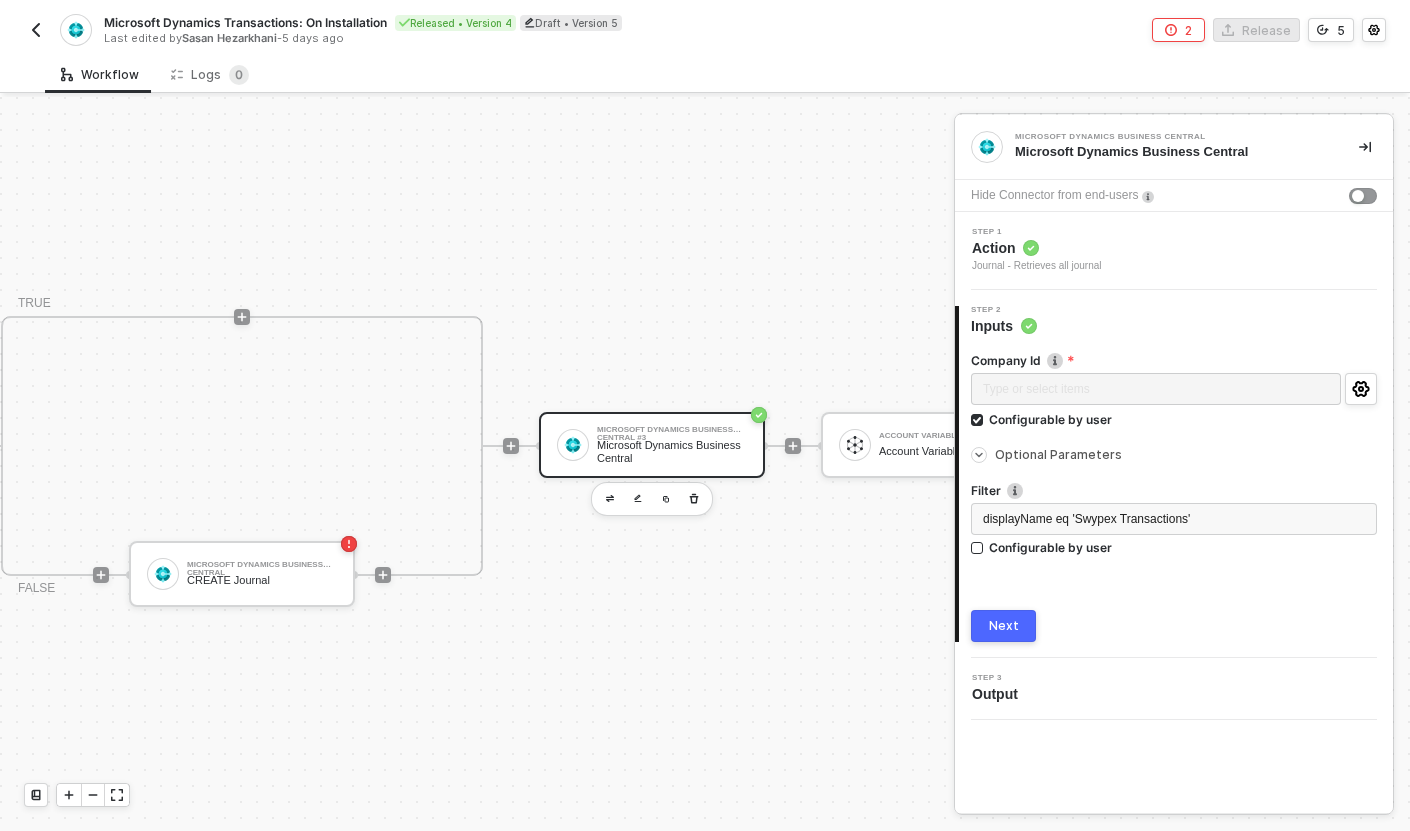 click on "Optional Parameters" at bounding box center [1058, 454] 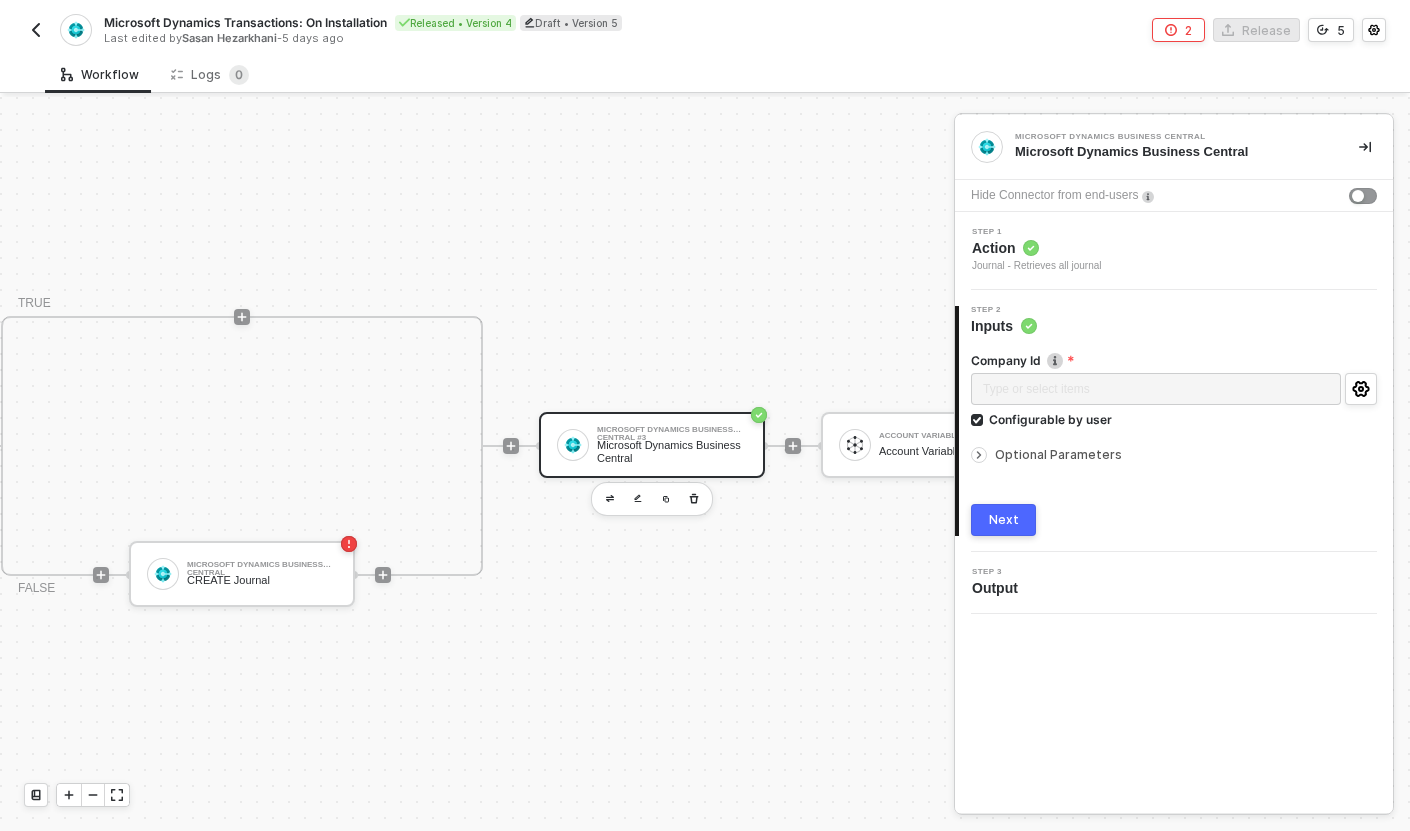 click on "Step 1 Action    Journal - Retrieves all journal" at bounding box center [1174, 251] 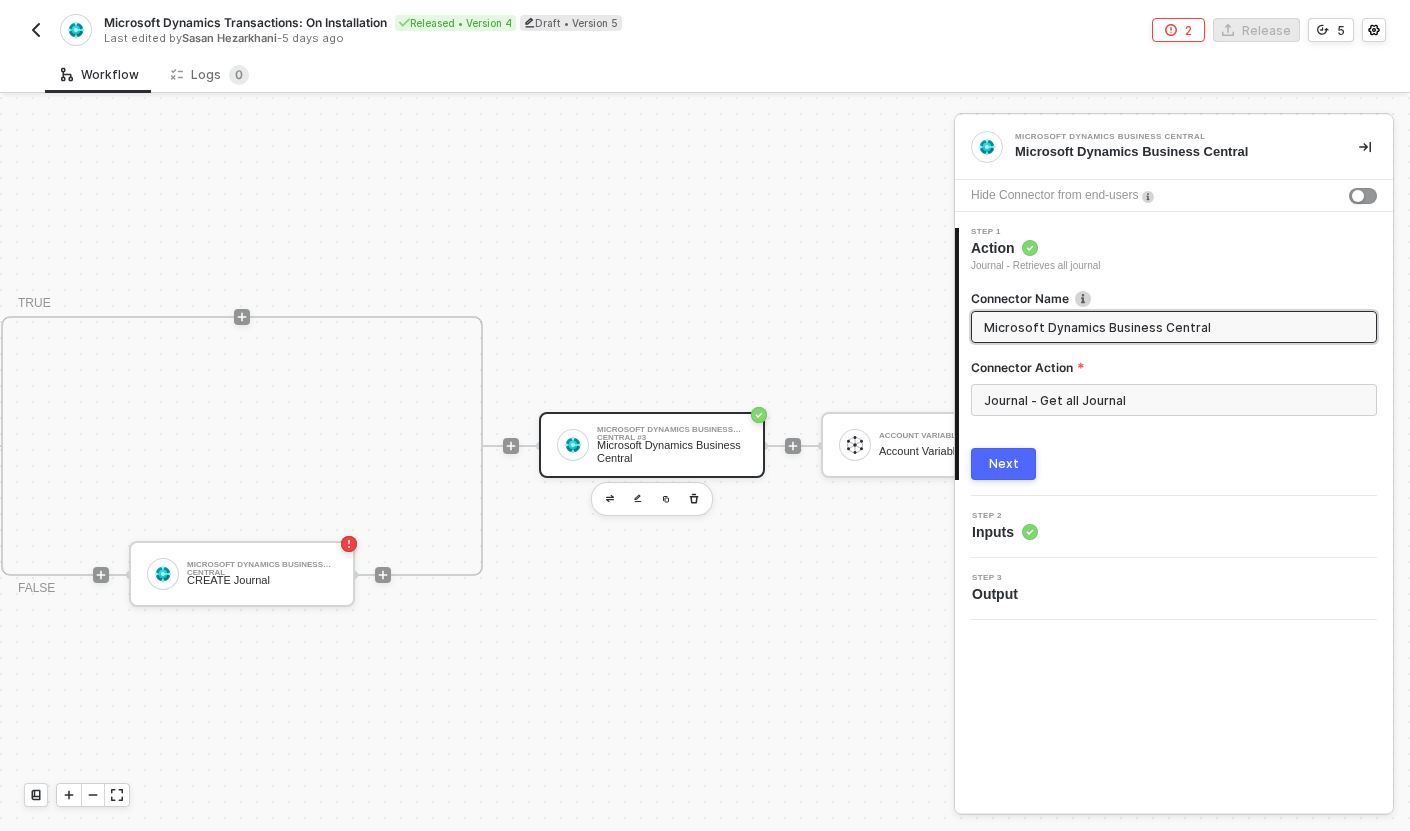 click on "Microsoft Dynamics Business Central" at bounding box center [1172, 327] 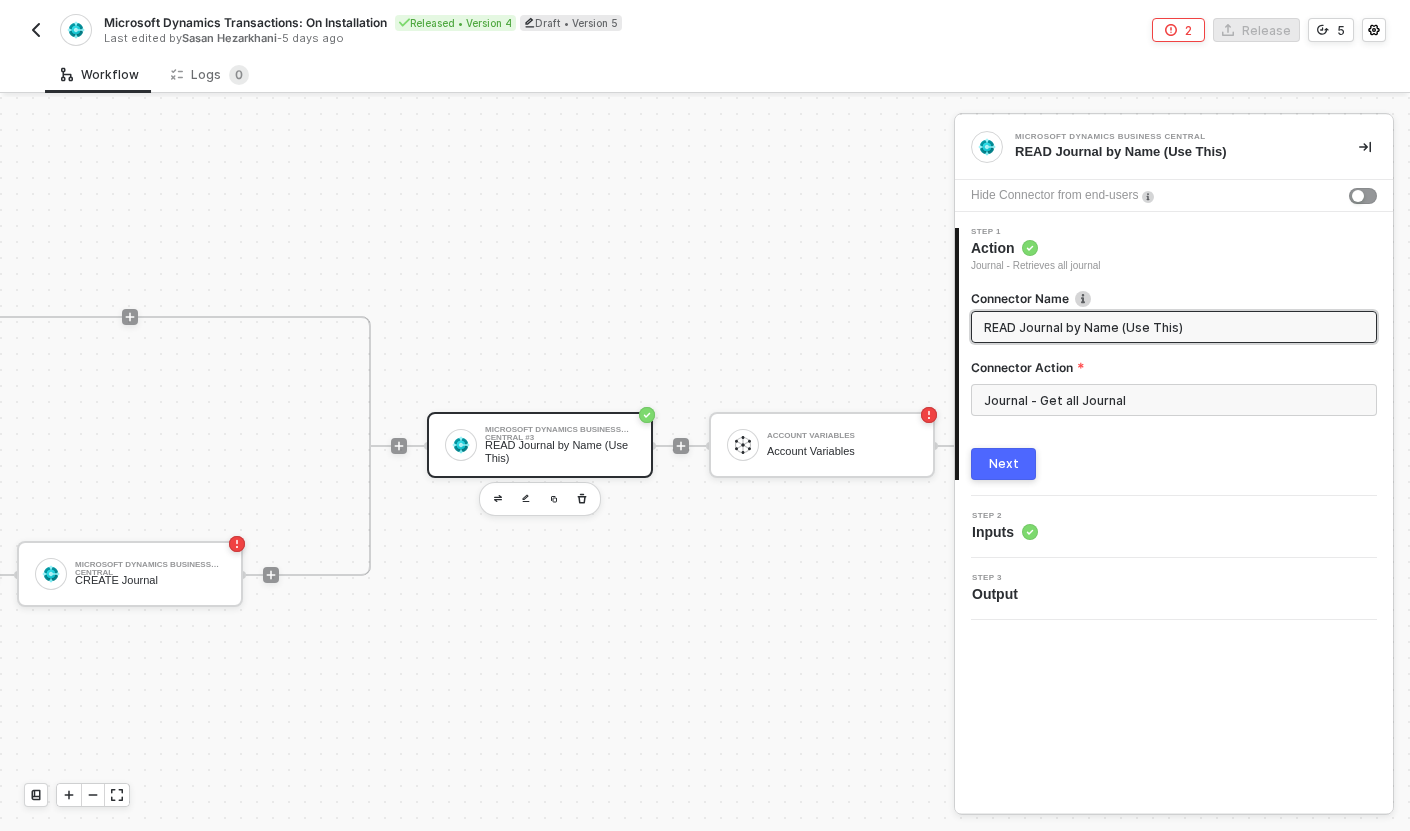 scroll, scrollTop: 37, scrollLeft: 1063, axis: both 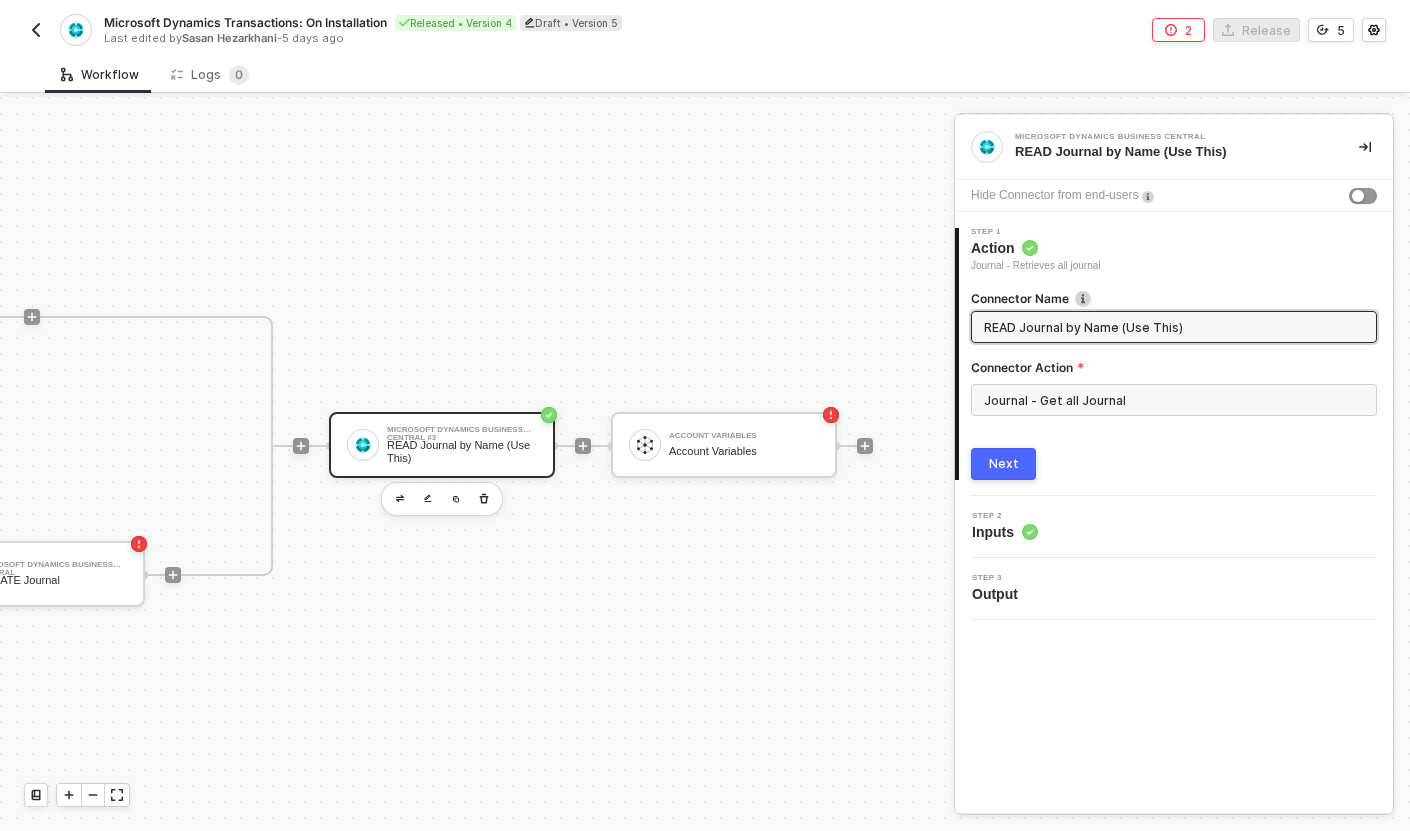 type on "READ Journal by Name (Use This)" 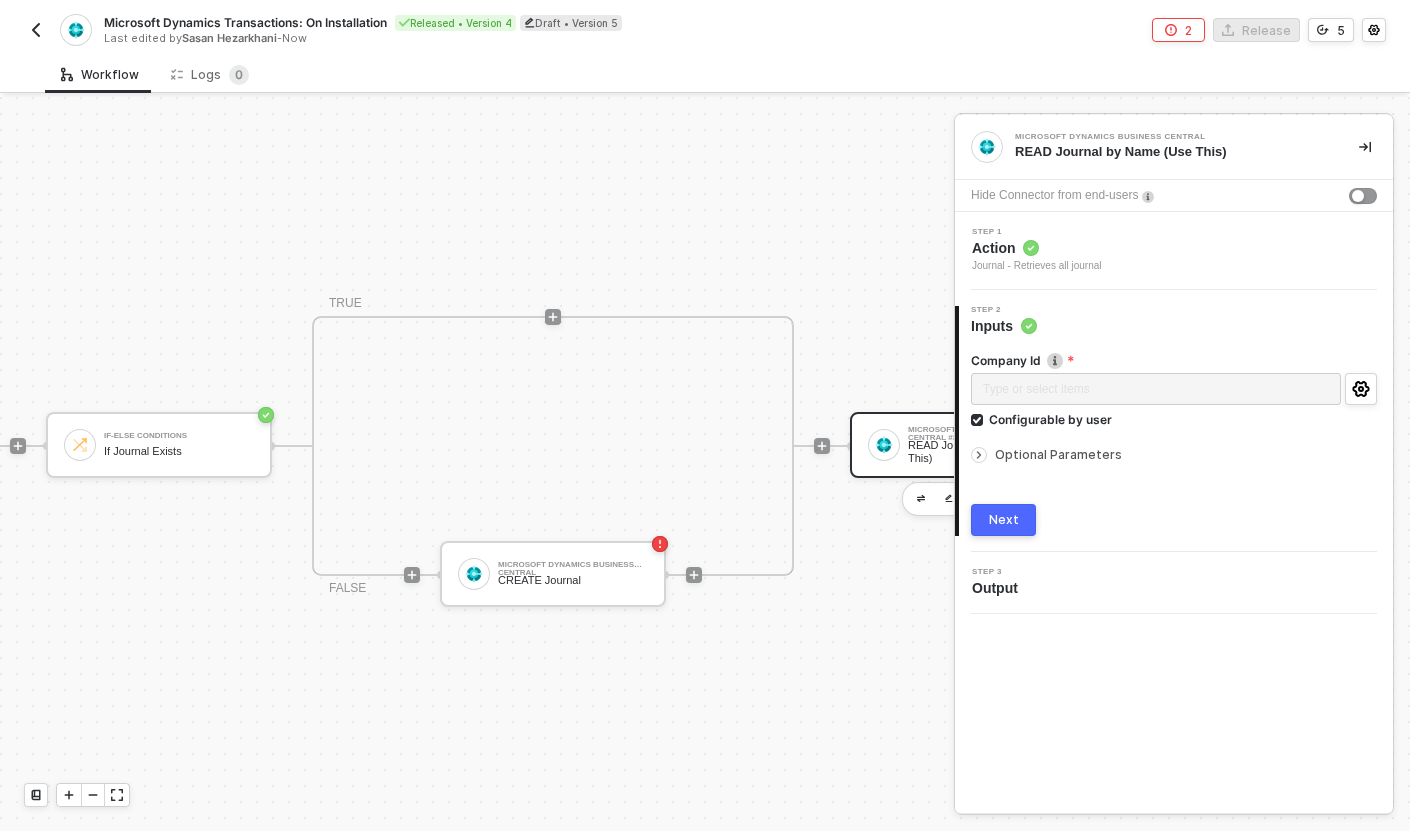 scroll, scrollTop: 37, scrollLeft: 1107, axis: both 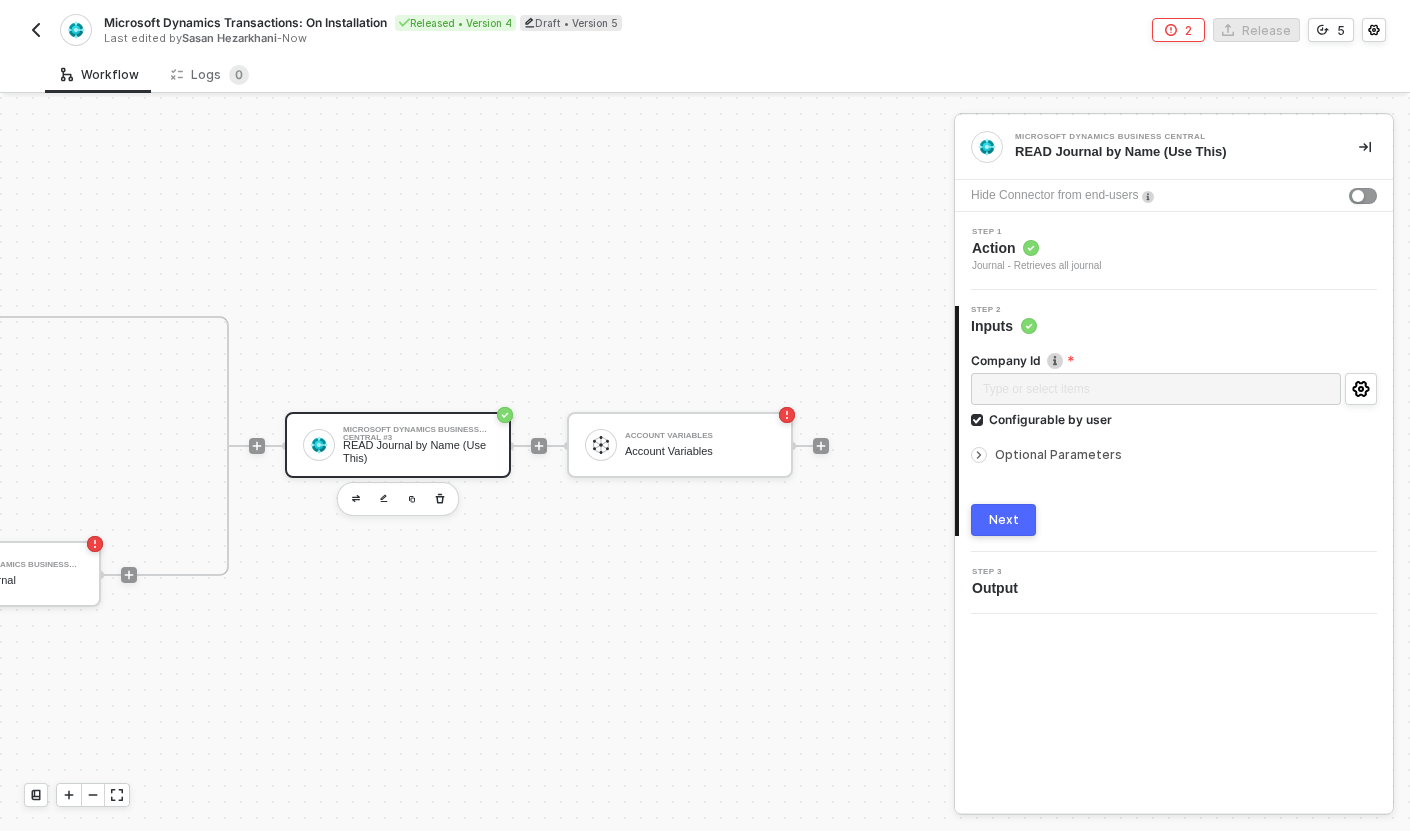click on "Optional Parameters" at bounding box center (1174, 455) 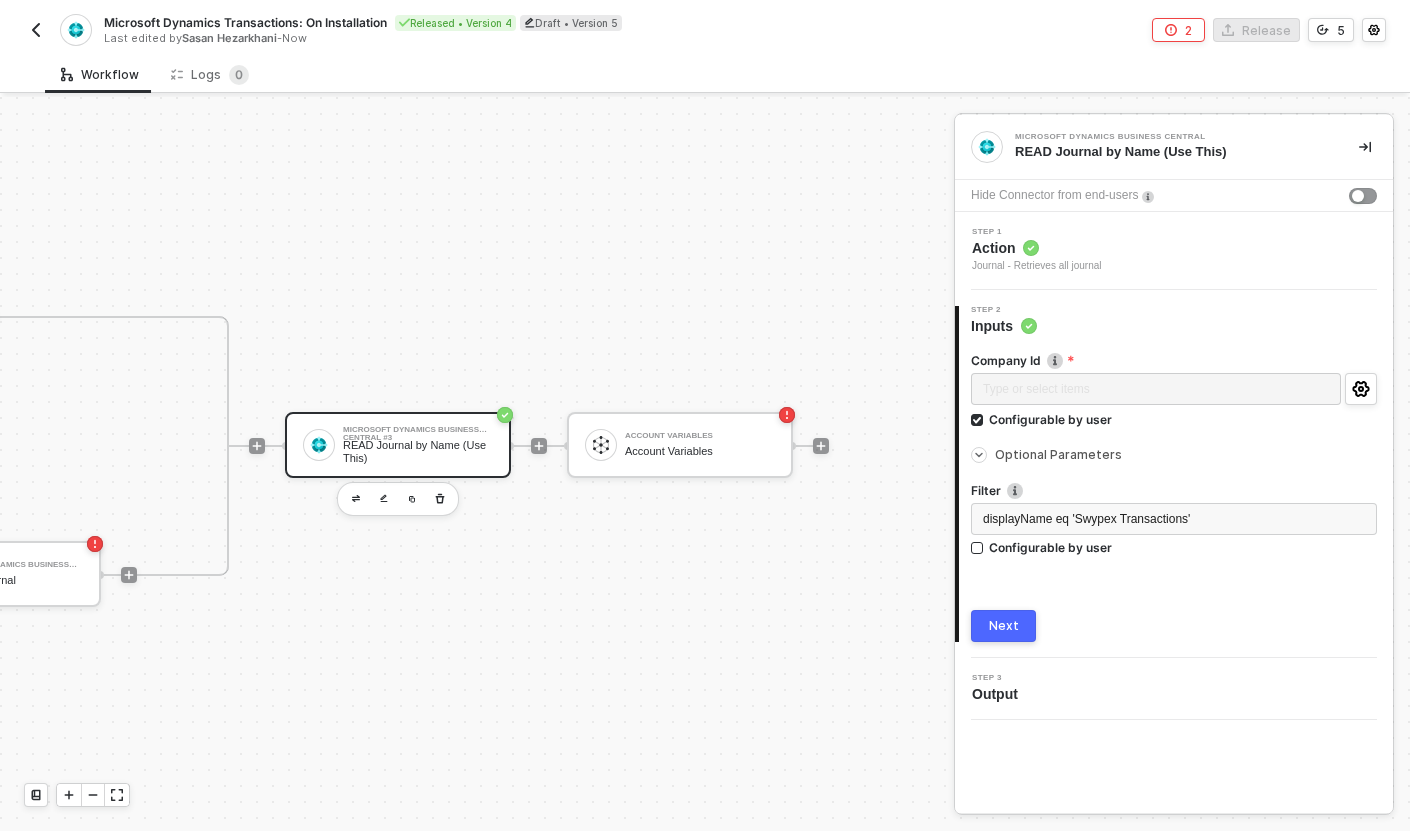 click on "Optional Parameters" at bounding box center (1058, 454) 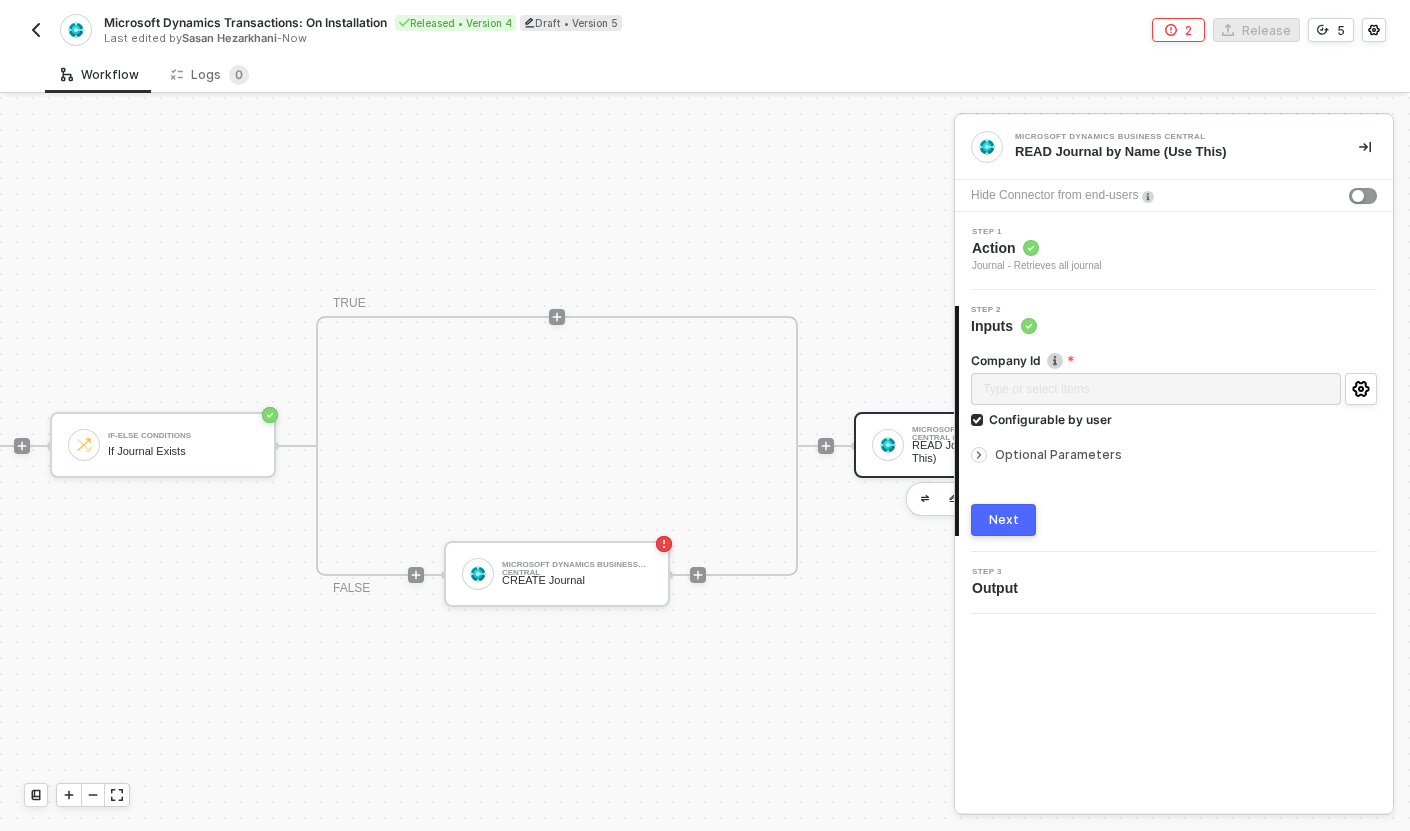 scroll, scrollTop: 37, scrollLeft: 392, axis: both 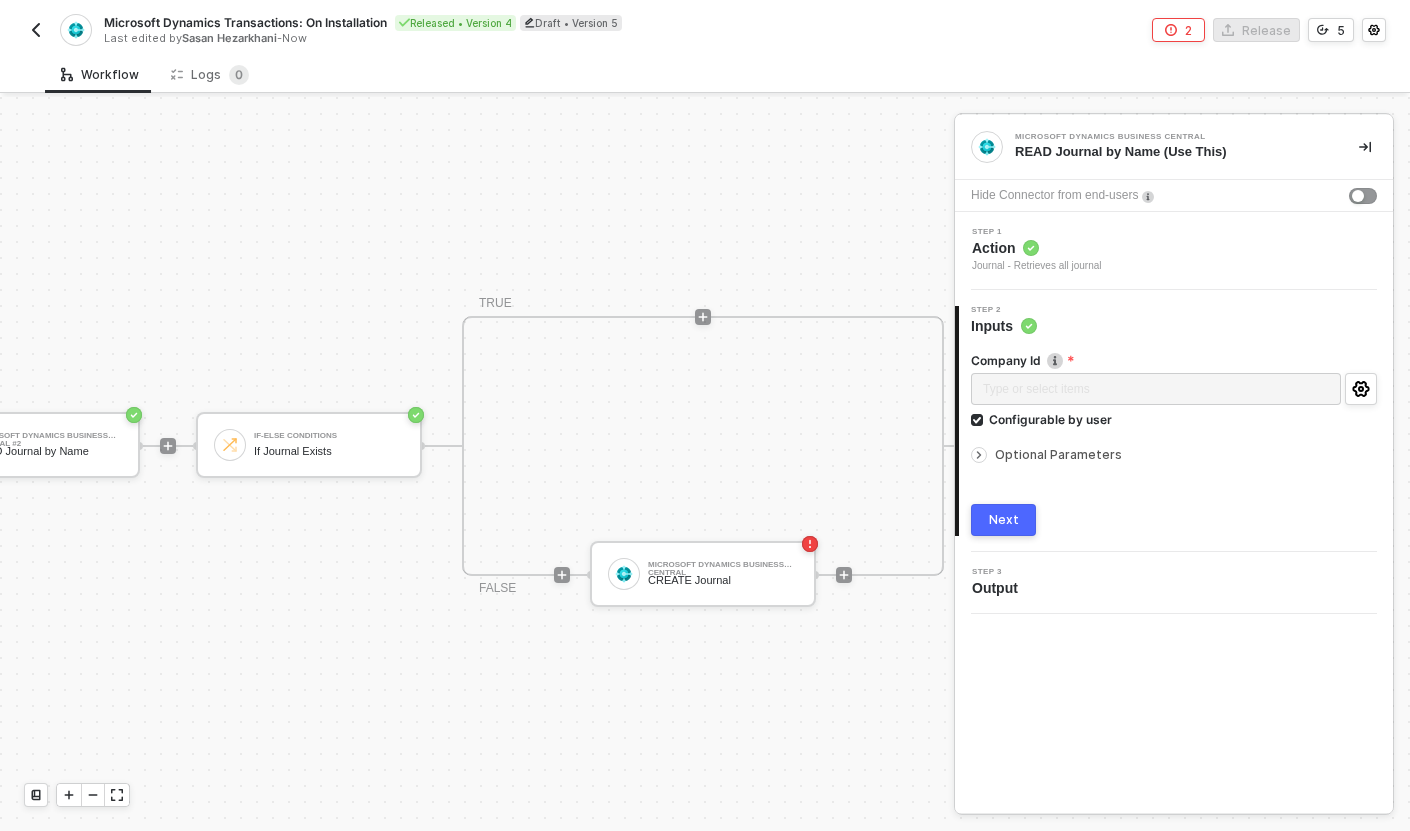 click on "Next" at bounding box center [1003, 520] 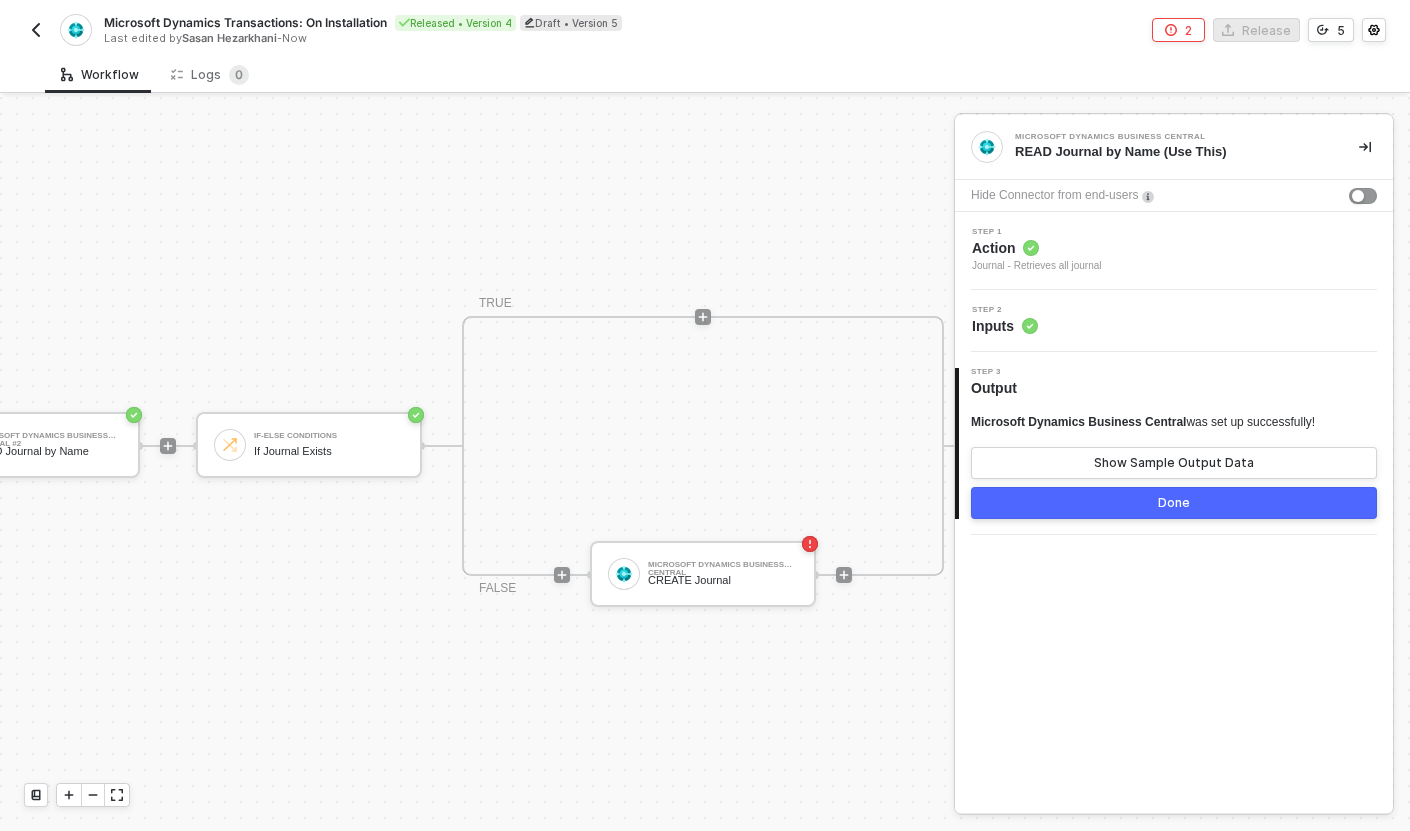 click on "Done" at bounding box center [1174, 503] 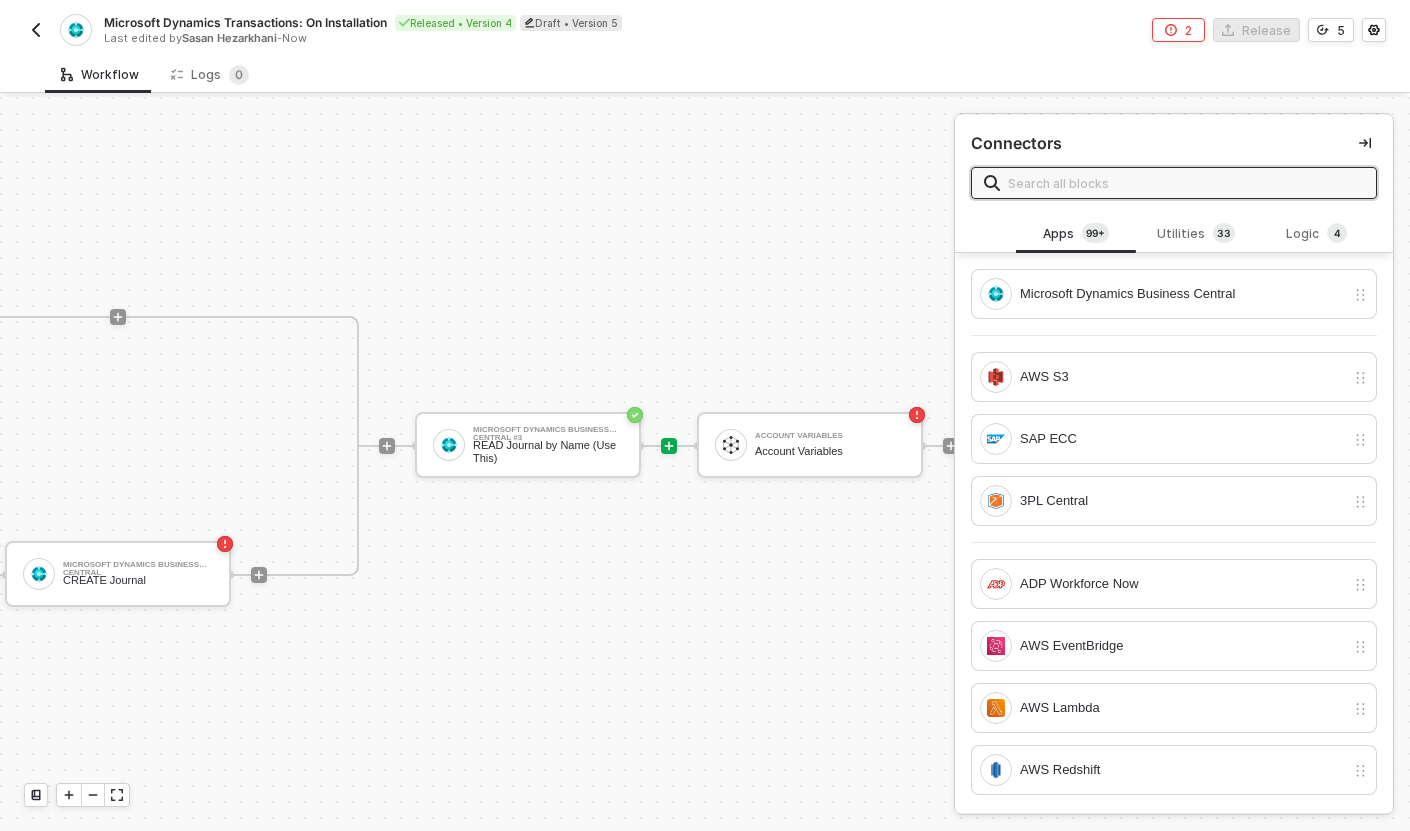 scroll, scrollTop: 37, scrollLeft: 1107, axis: both 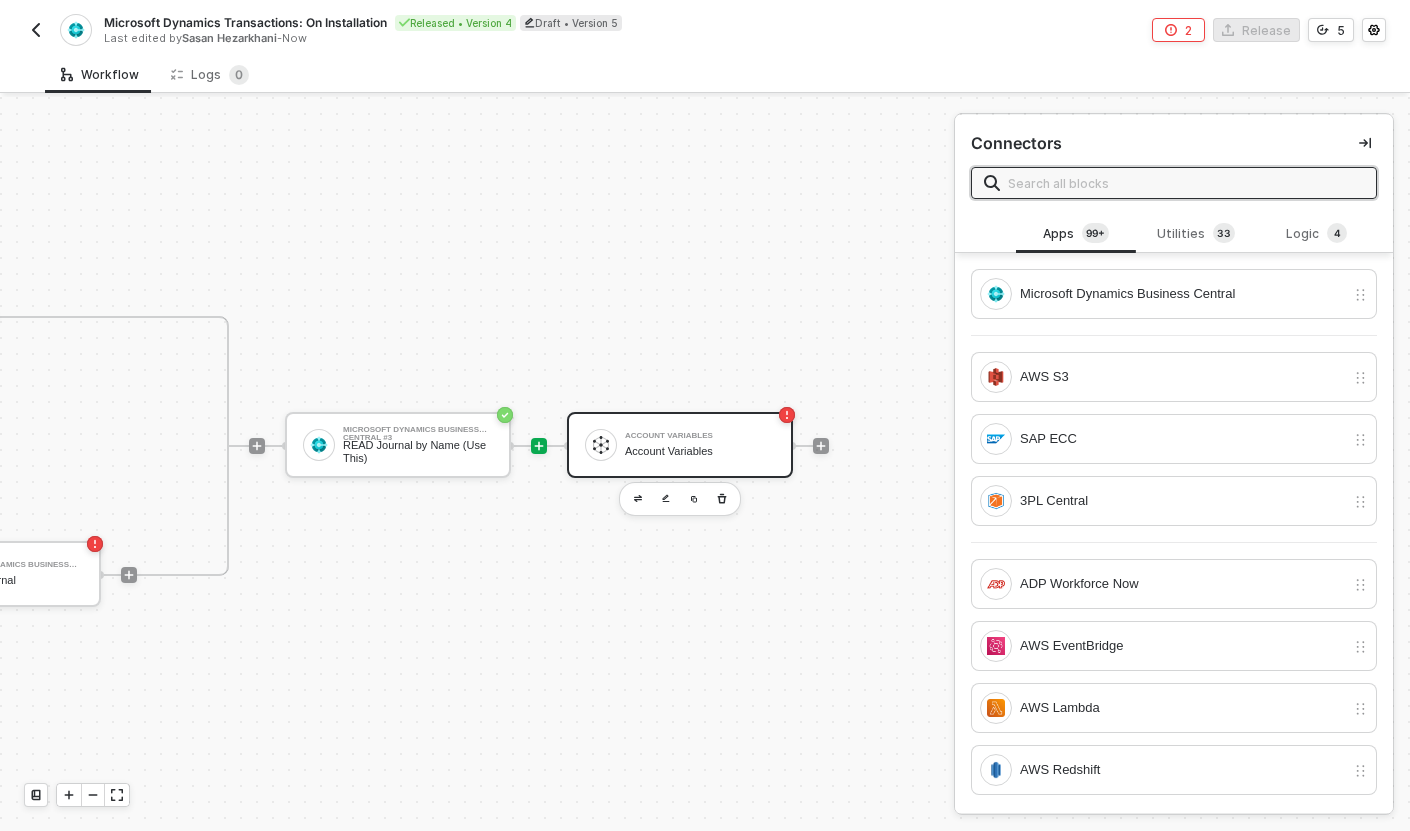 click on "Account Variables Account Variables" at bounding box center [700, 445] 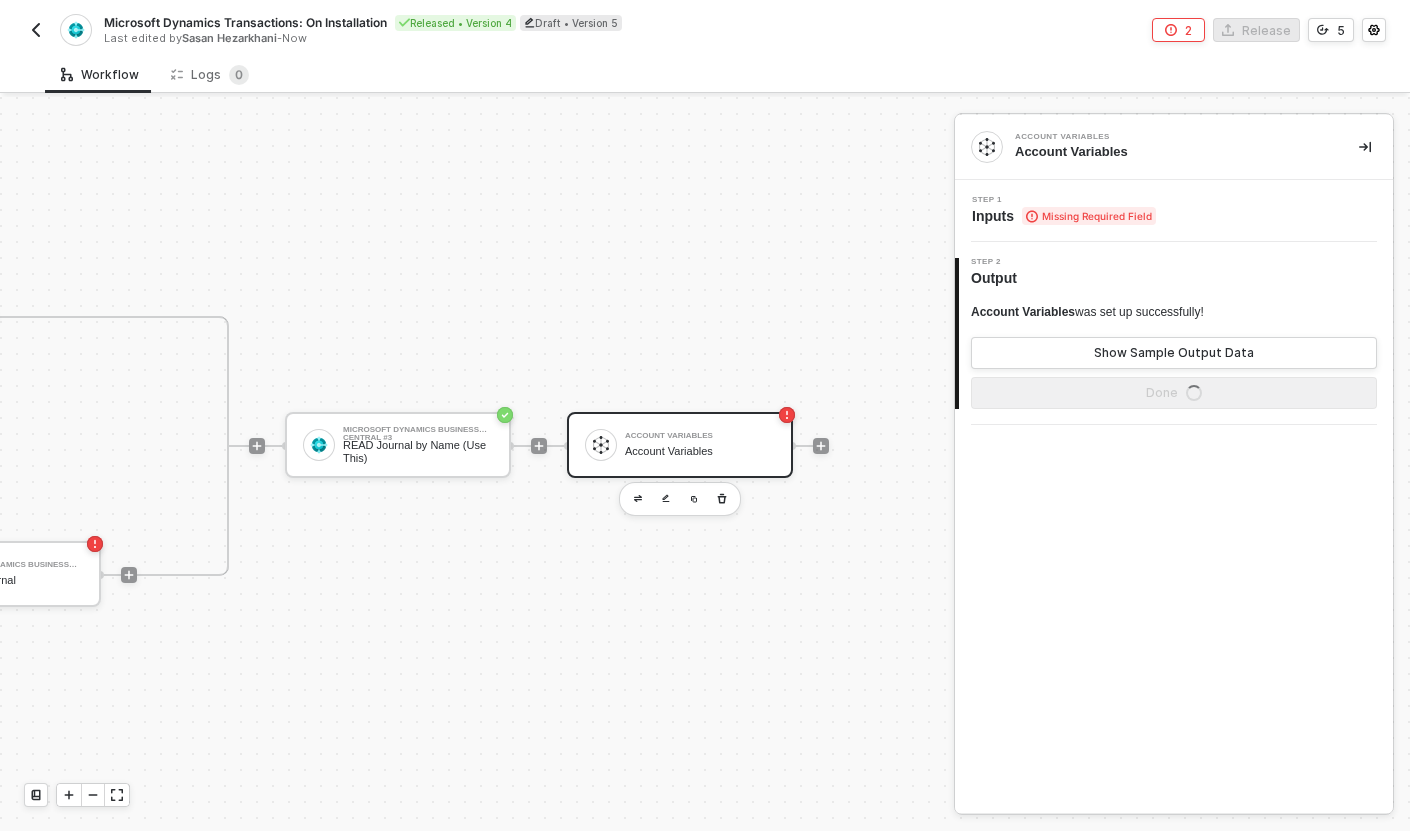 scroll, scrollTop: 37, scrollLeft: 594, axis: both 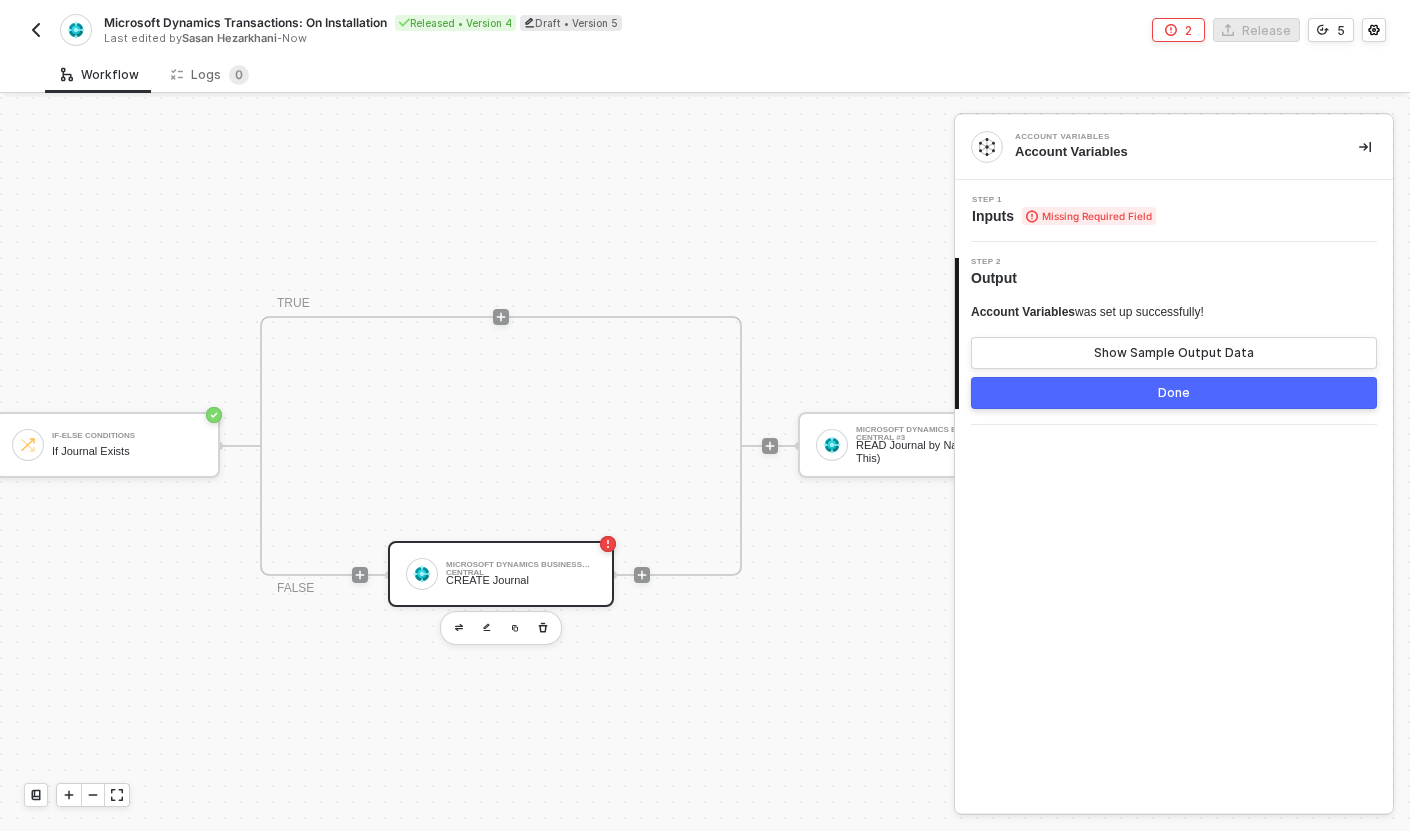 click on "Microsoft Dynamics Business Central CREATE Journal" at bounding box center (501, 574) 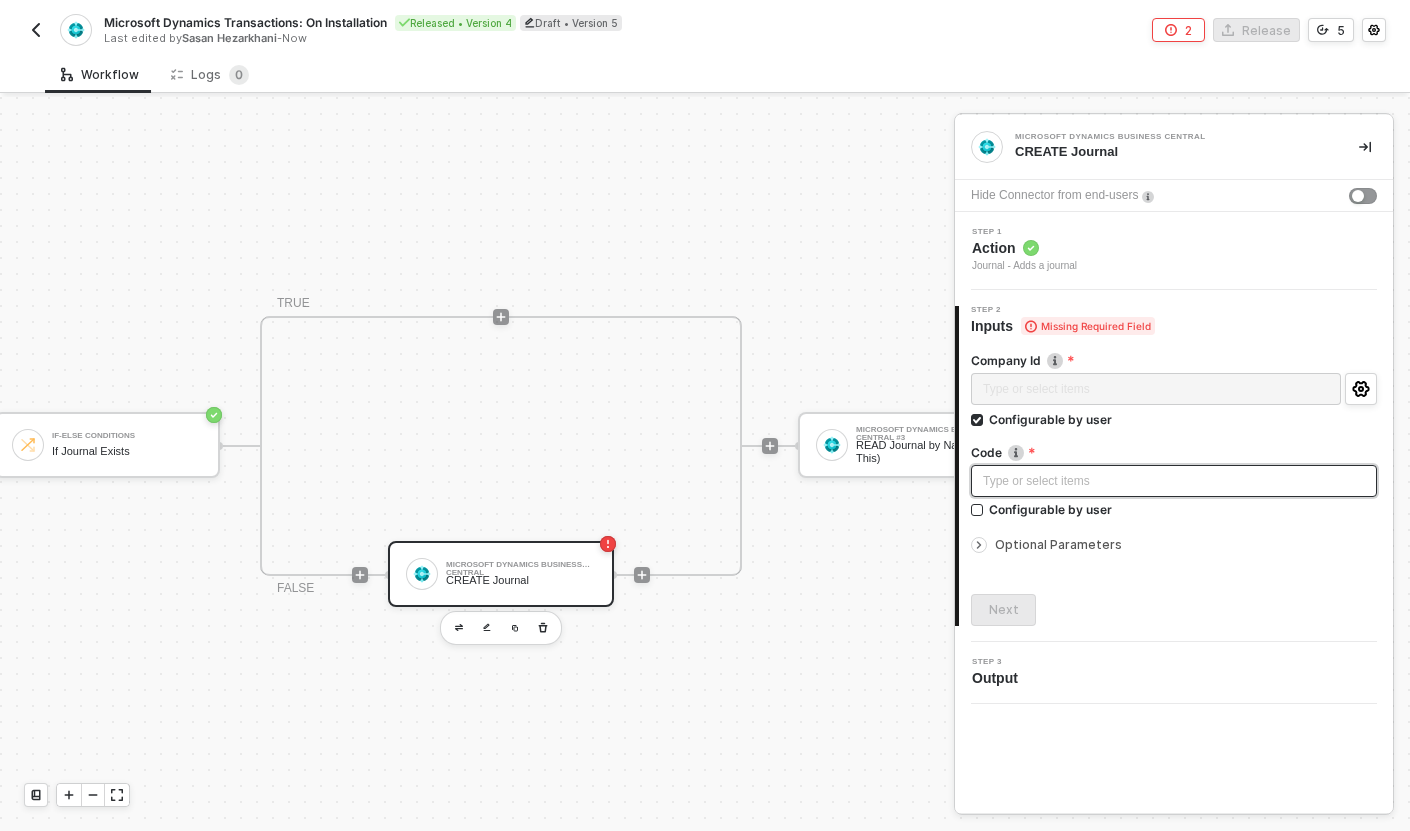 click on "Type or select items ﻿" at bounding box center [1174, 481] 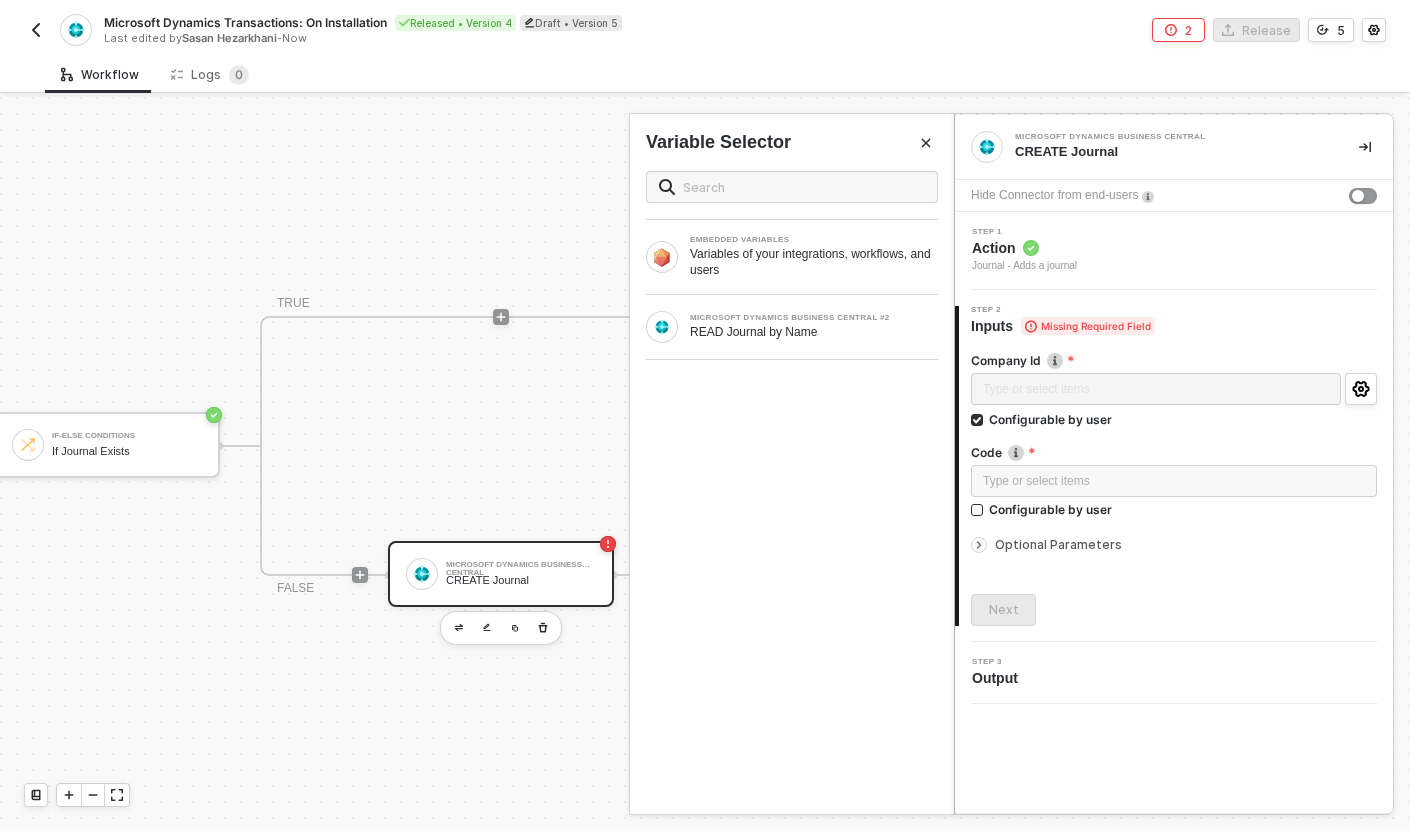 click on "Step 3 Output" at bounding box center [1176, 673] 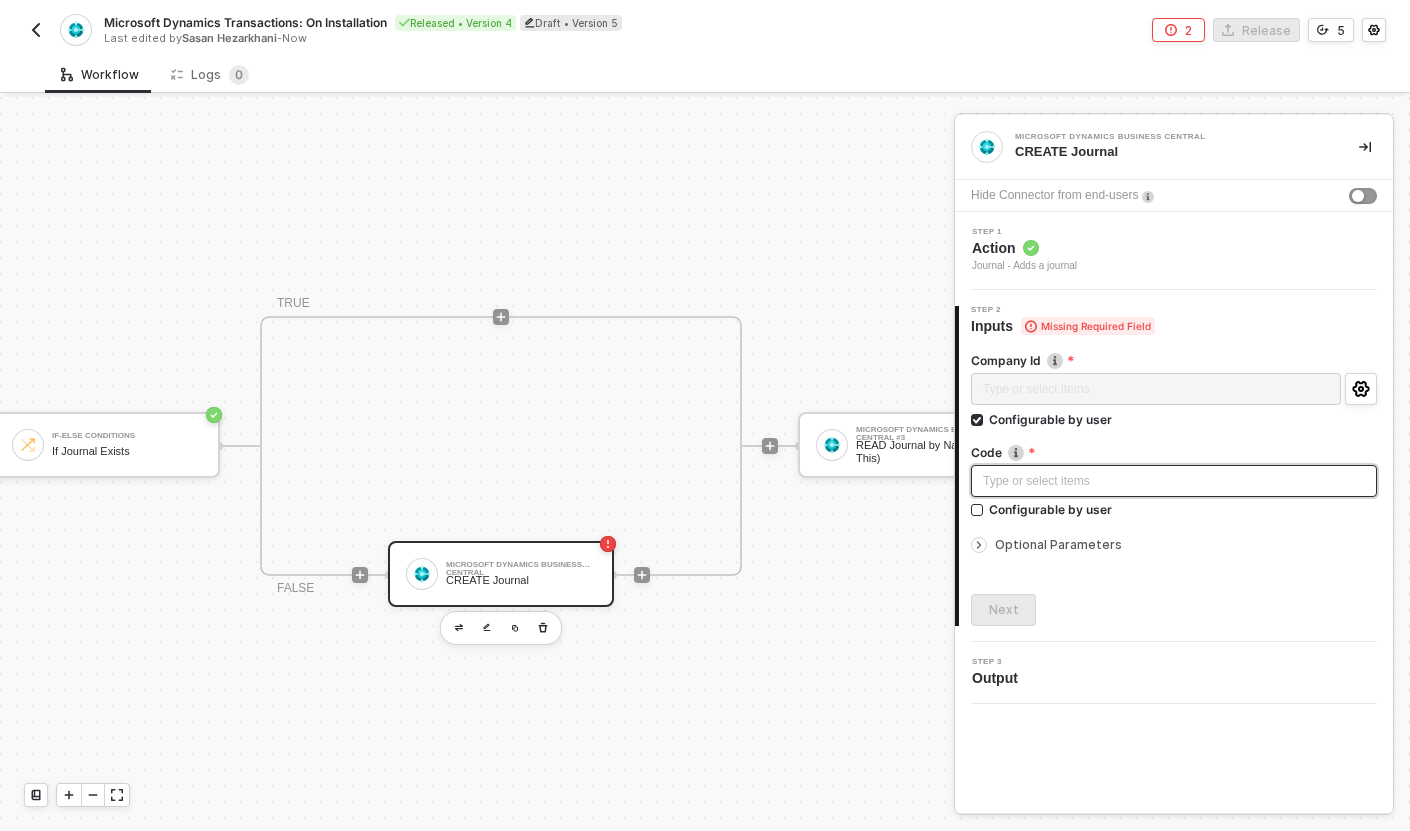 click on "Type or select items ﻿" at bounding box center (1174, 481) 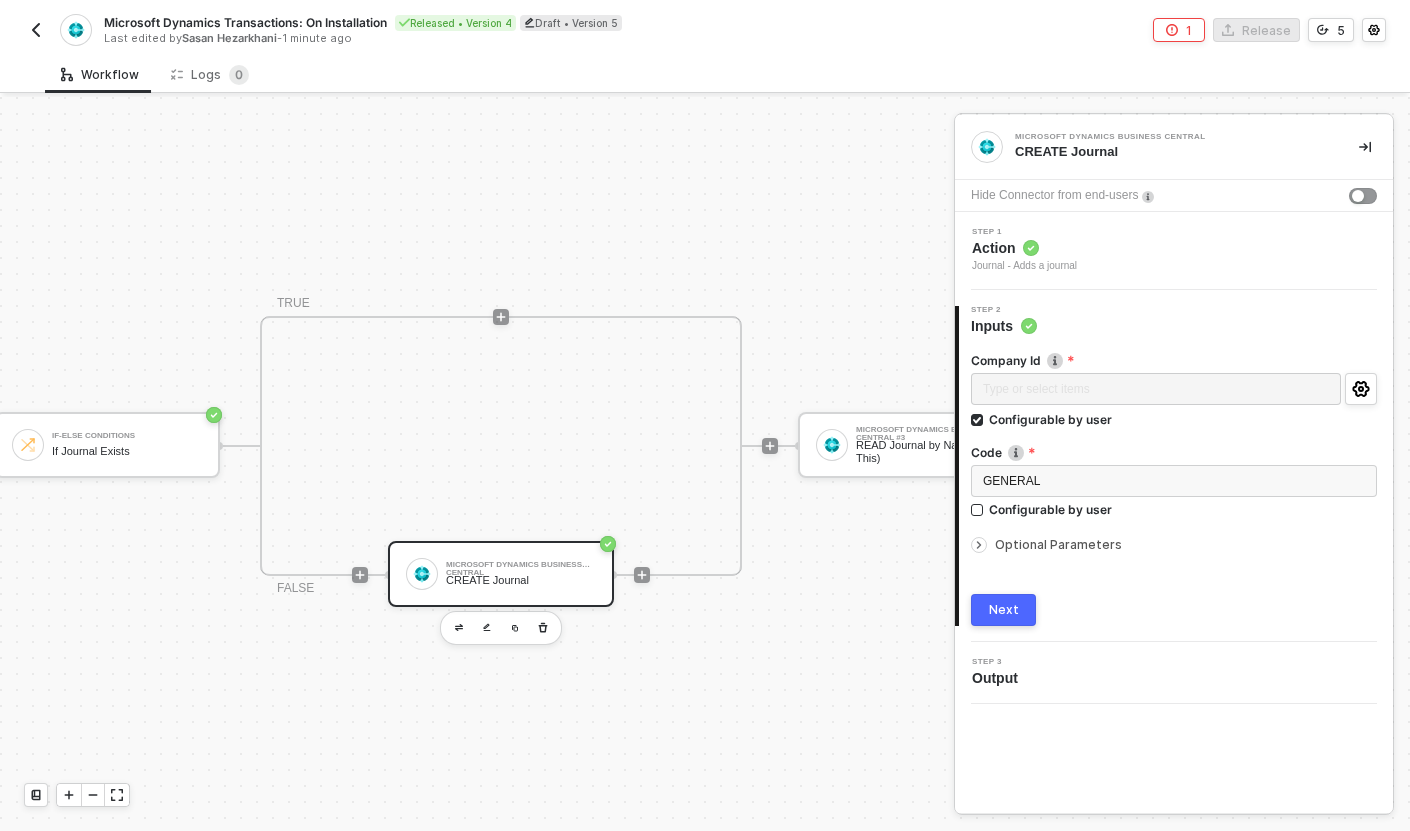 click on "GENERAL Configurable by user" at bounding box center [1174, 495] 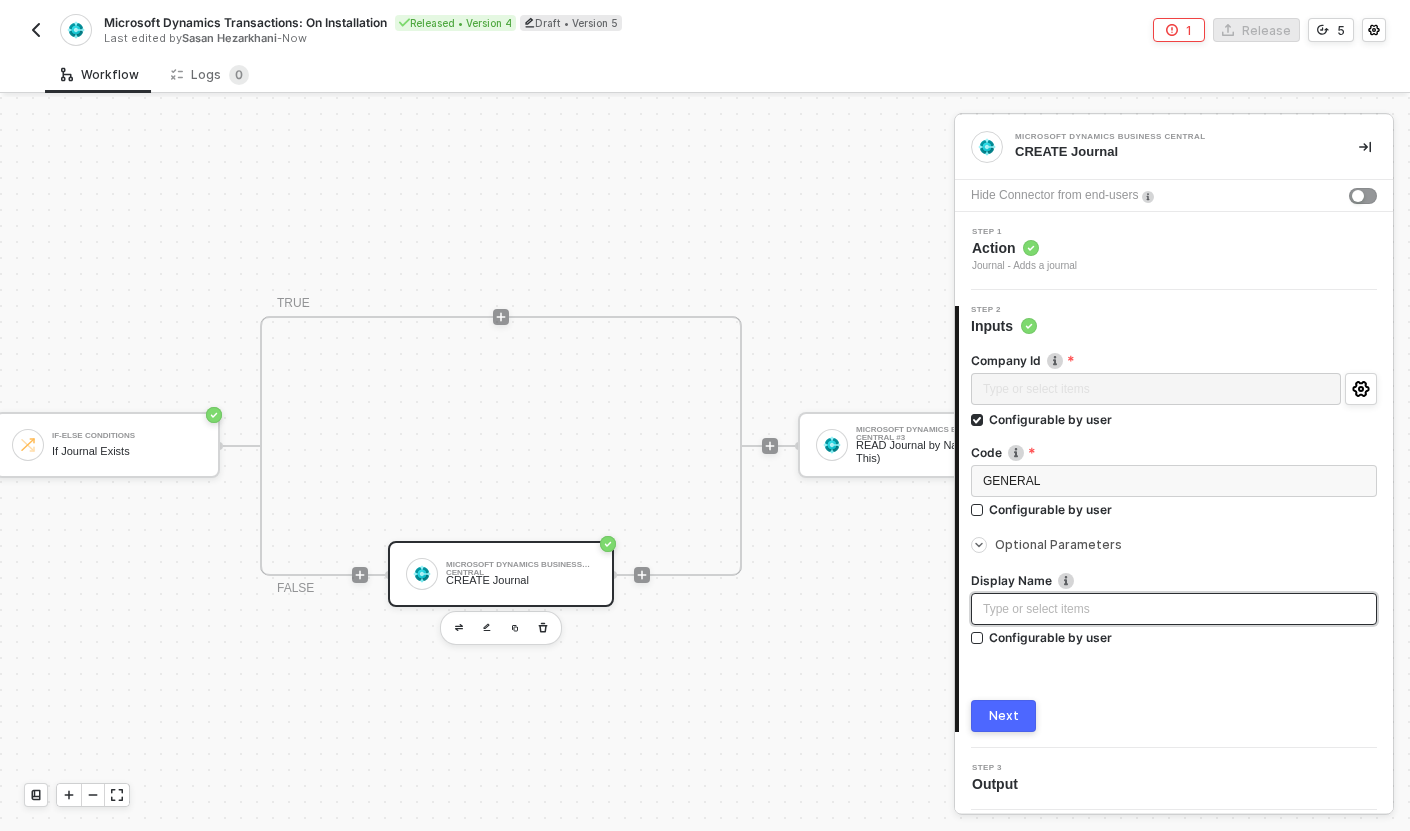 click on "Type or select items ﻿" at bounding box center (1174, 609) 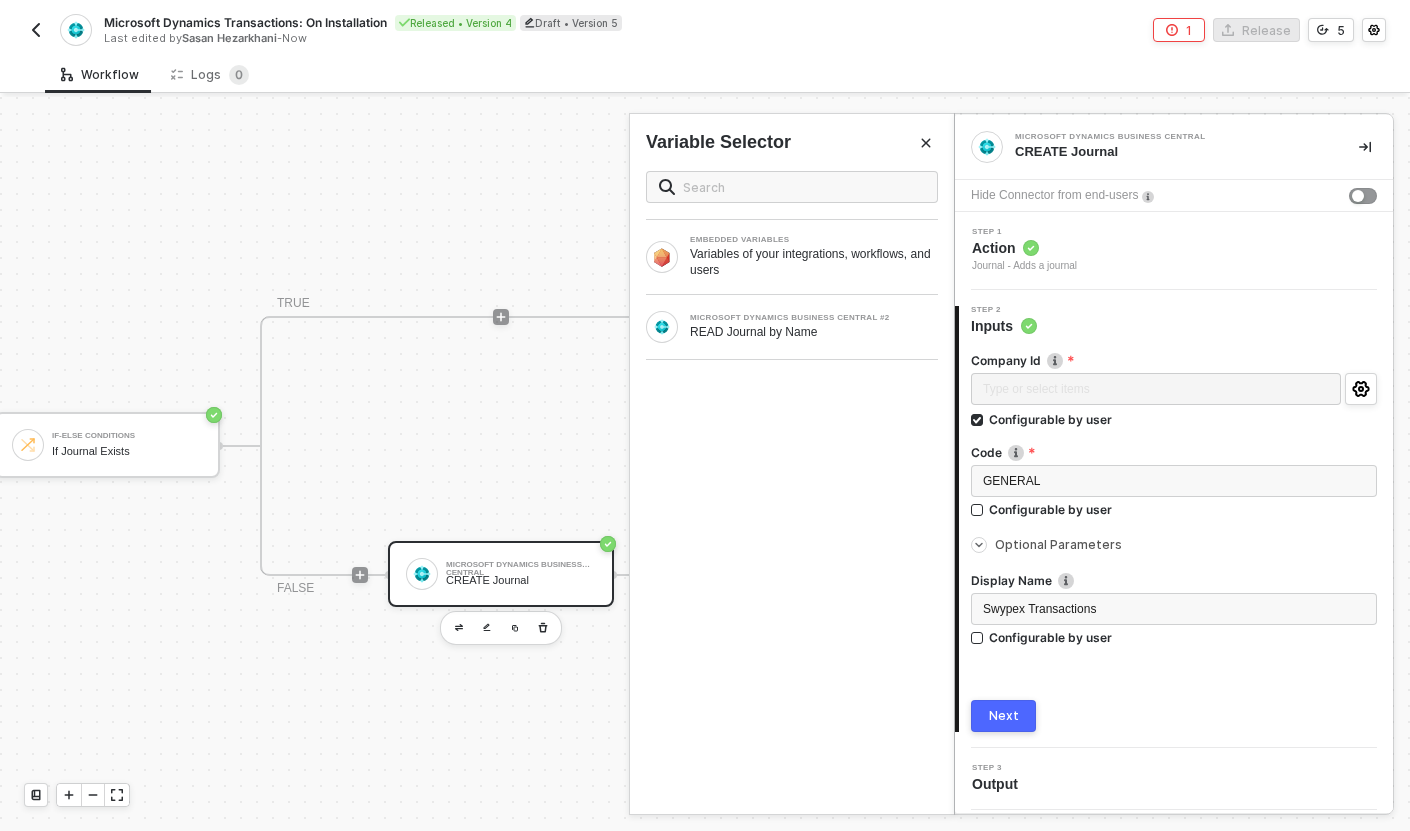 click on "Next" at bounding box center (1004, 716) 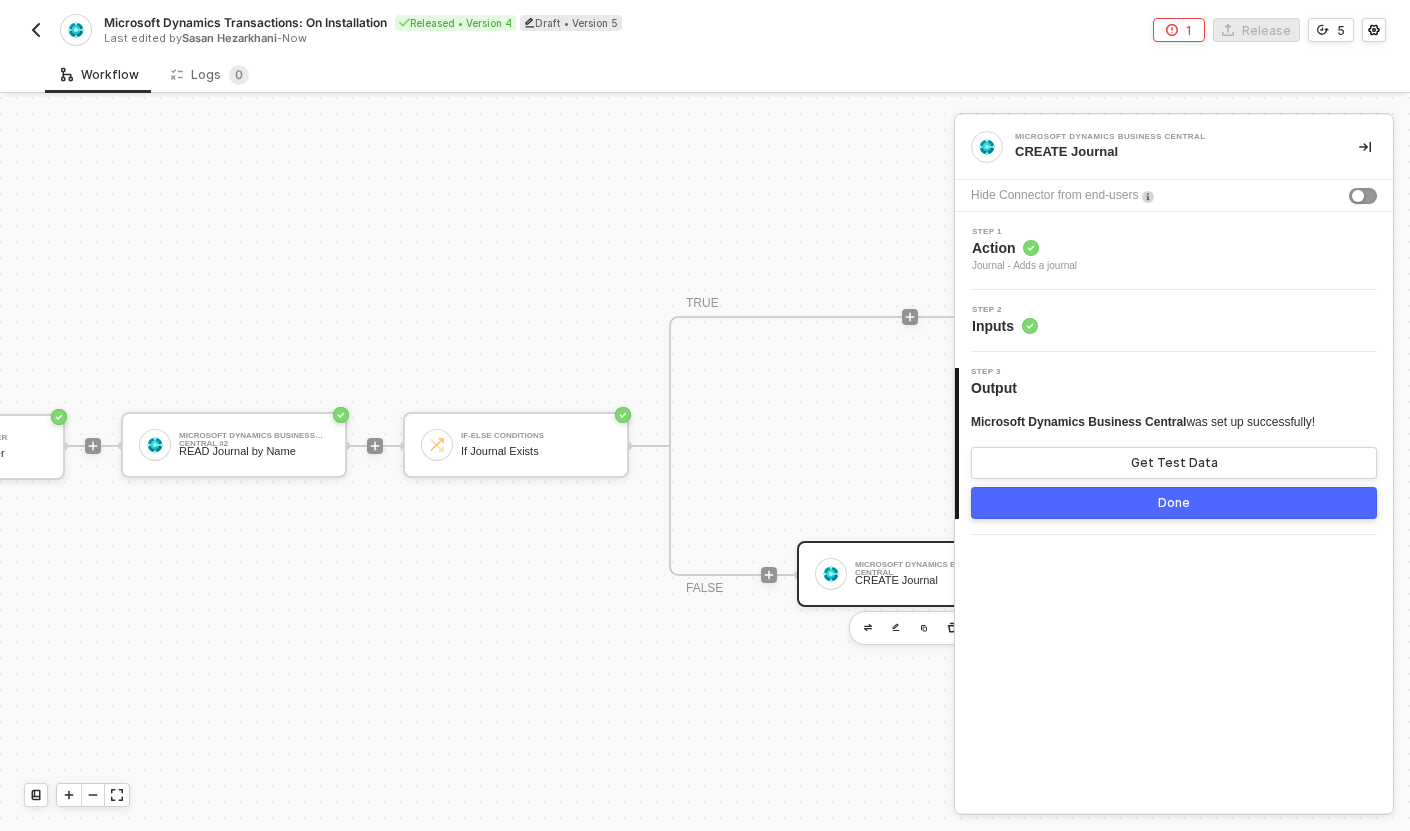 scroll, scrollTop: 37, scrollLeft: 0, axis: vertical 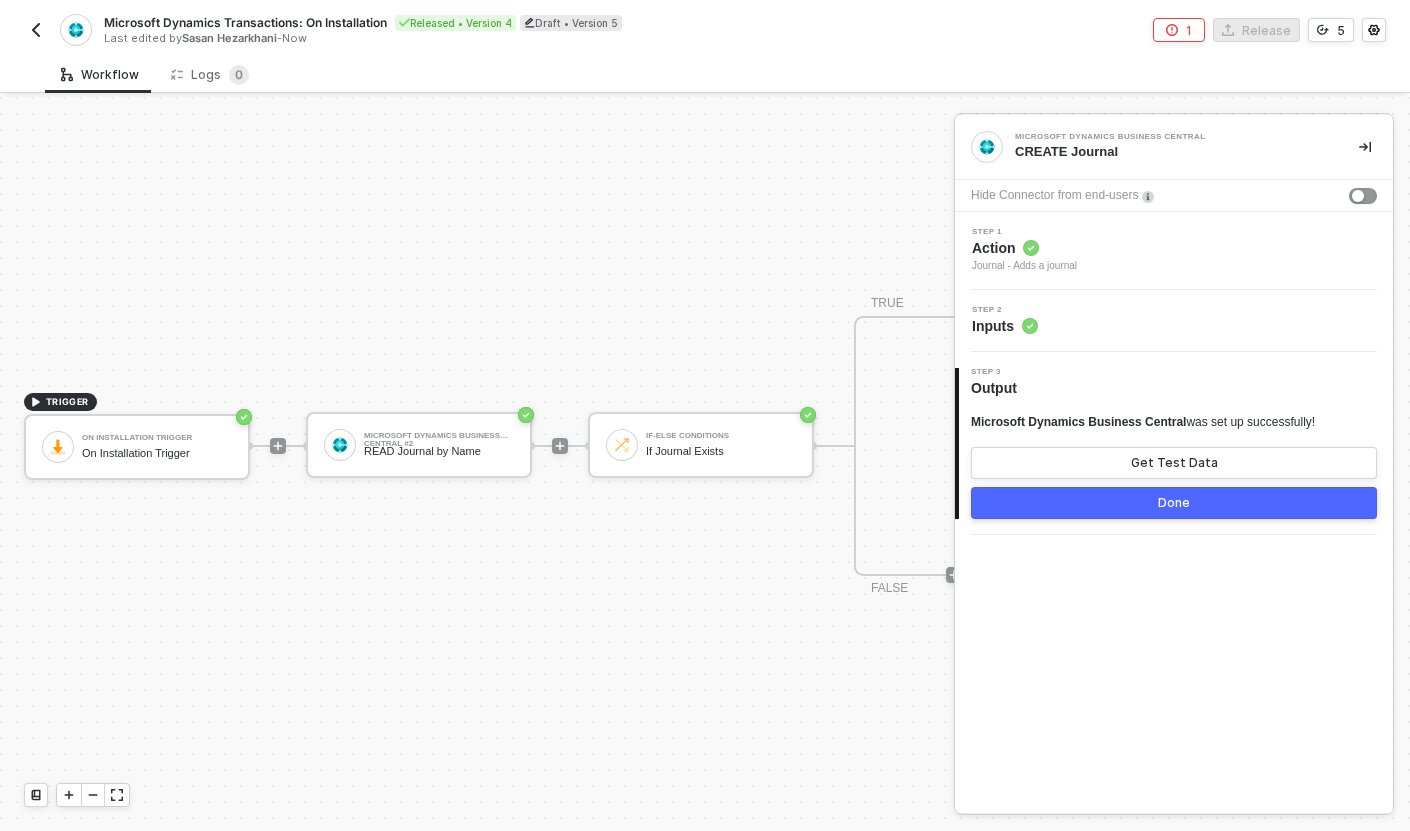 click on "Done" at bounding box center [1174, 503] 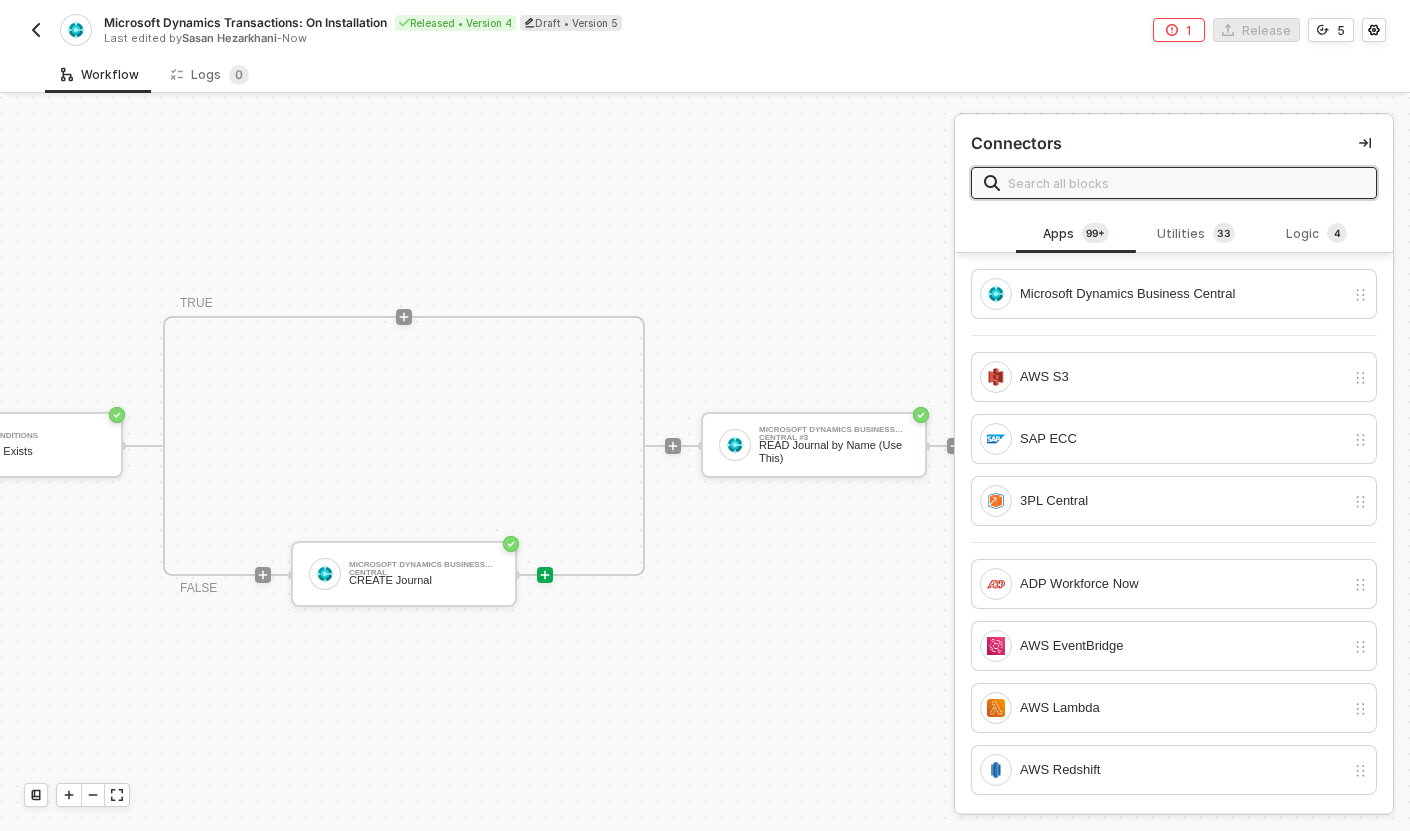 scroll, scrollTop: 37, scrollLeft: 746, axis: both 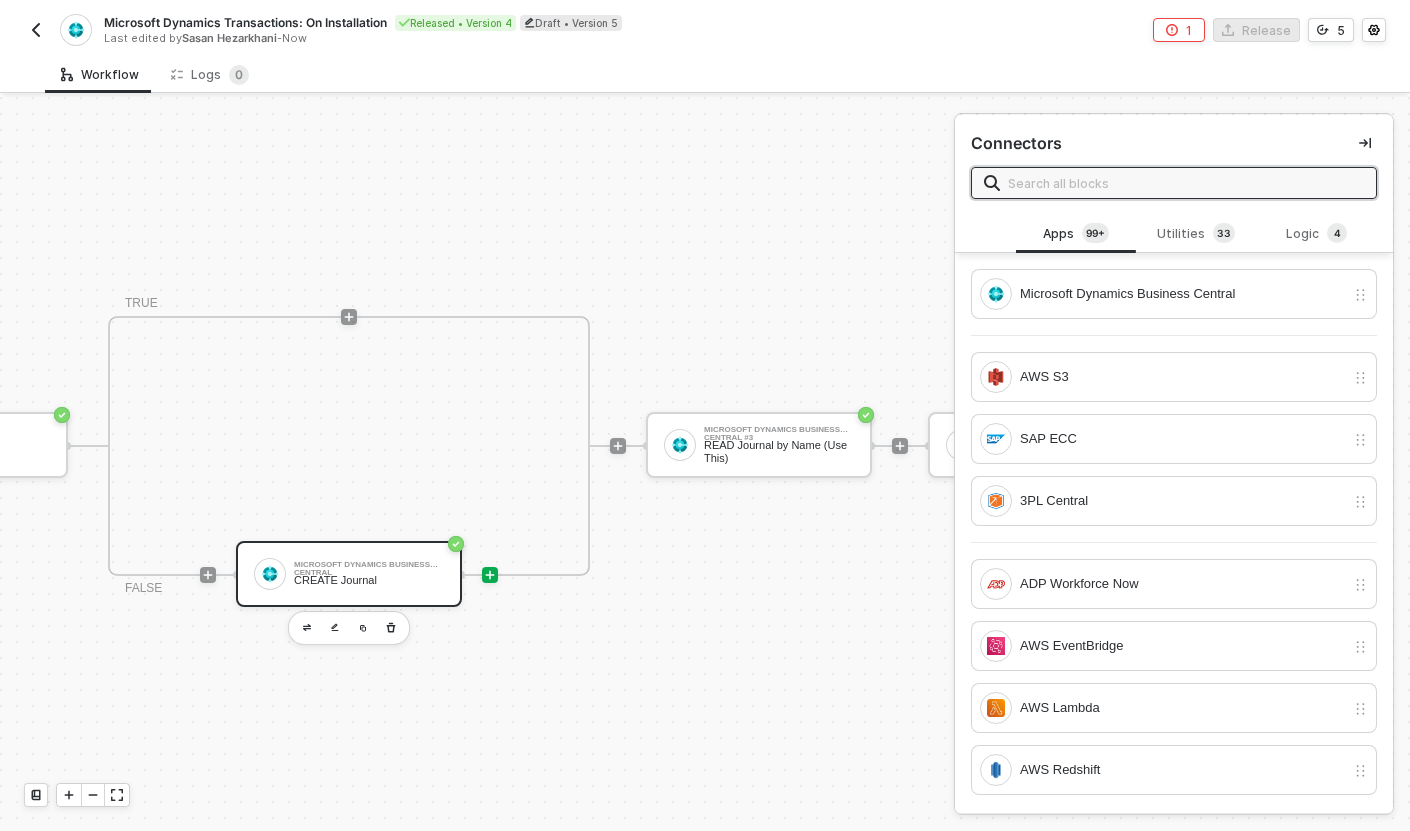 click on "CREATE Journal" at bounding box center [369, 580] 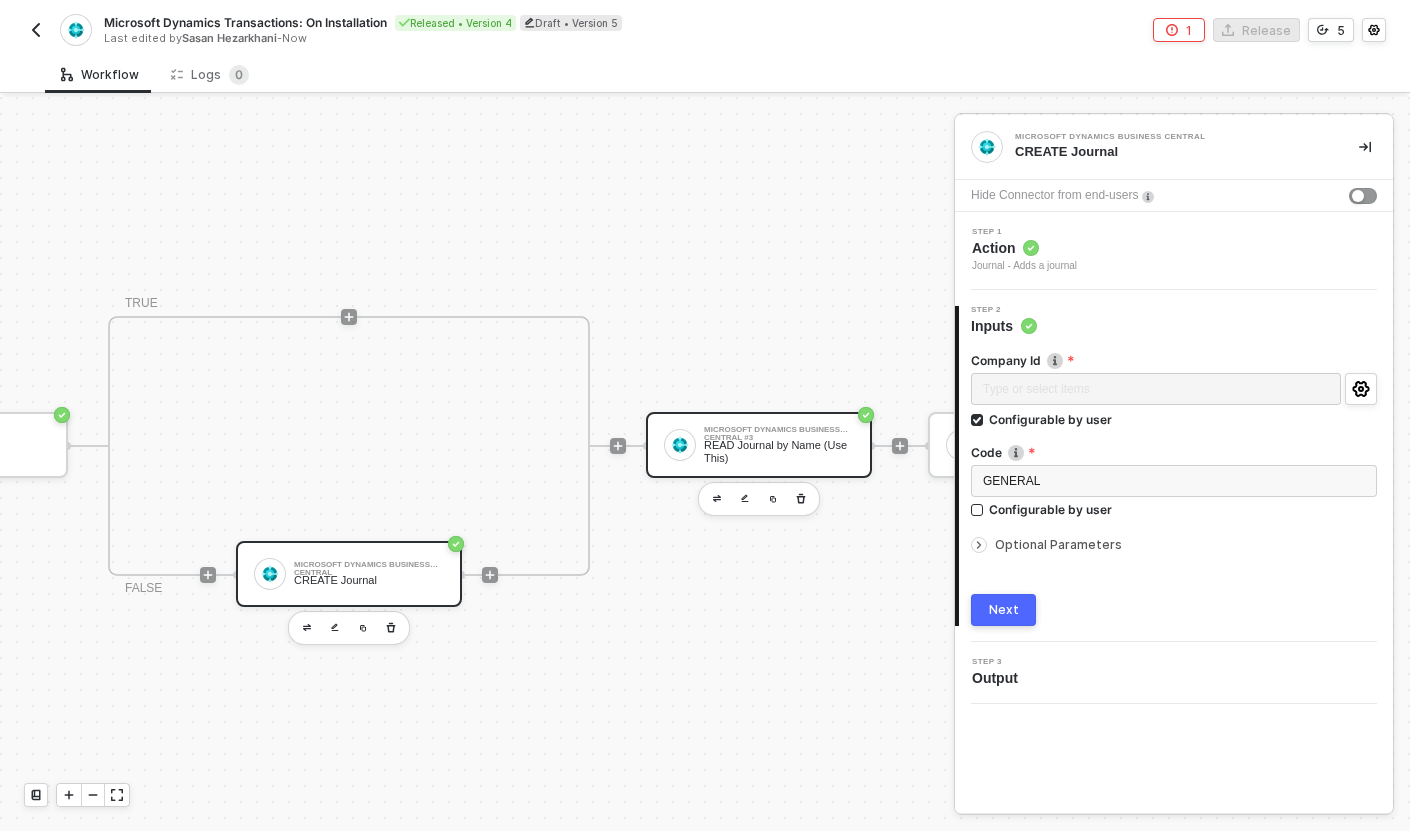 click on "READ Journal by Name (Use This)" at bounding box center [779, 451] 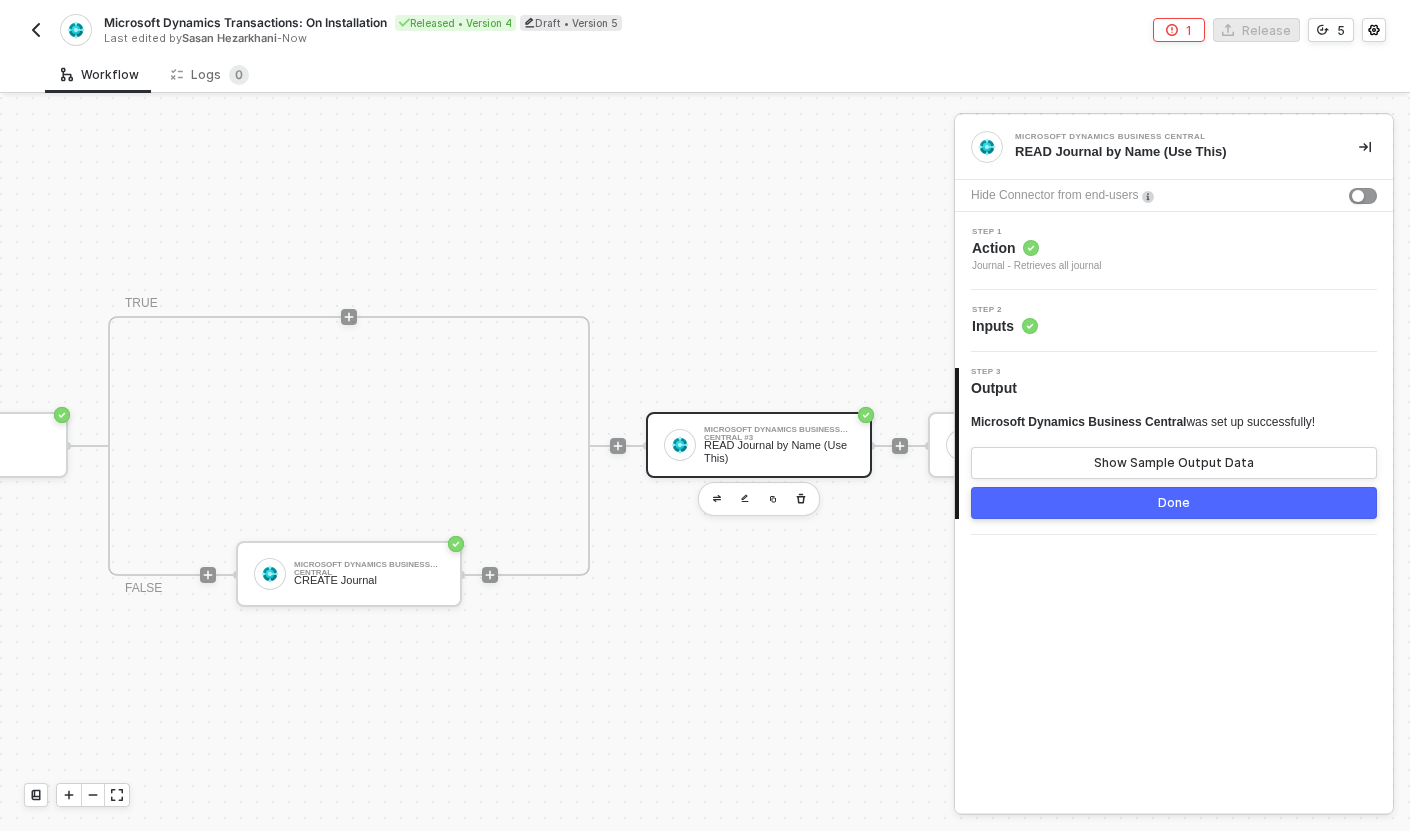 click on "Step 2 Inputs" at bounding box center (1176, 321) 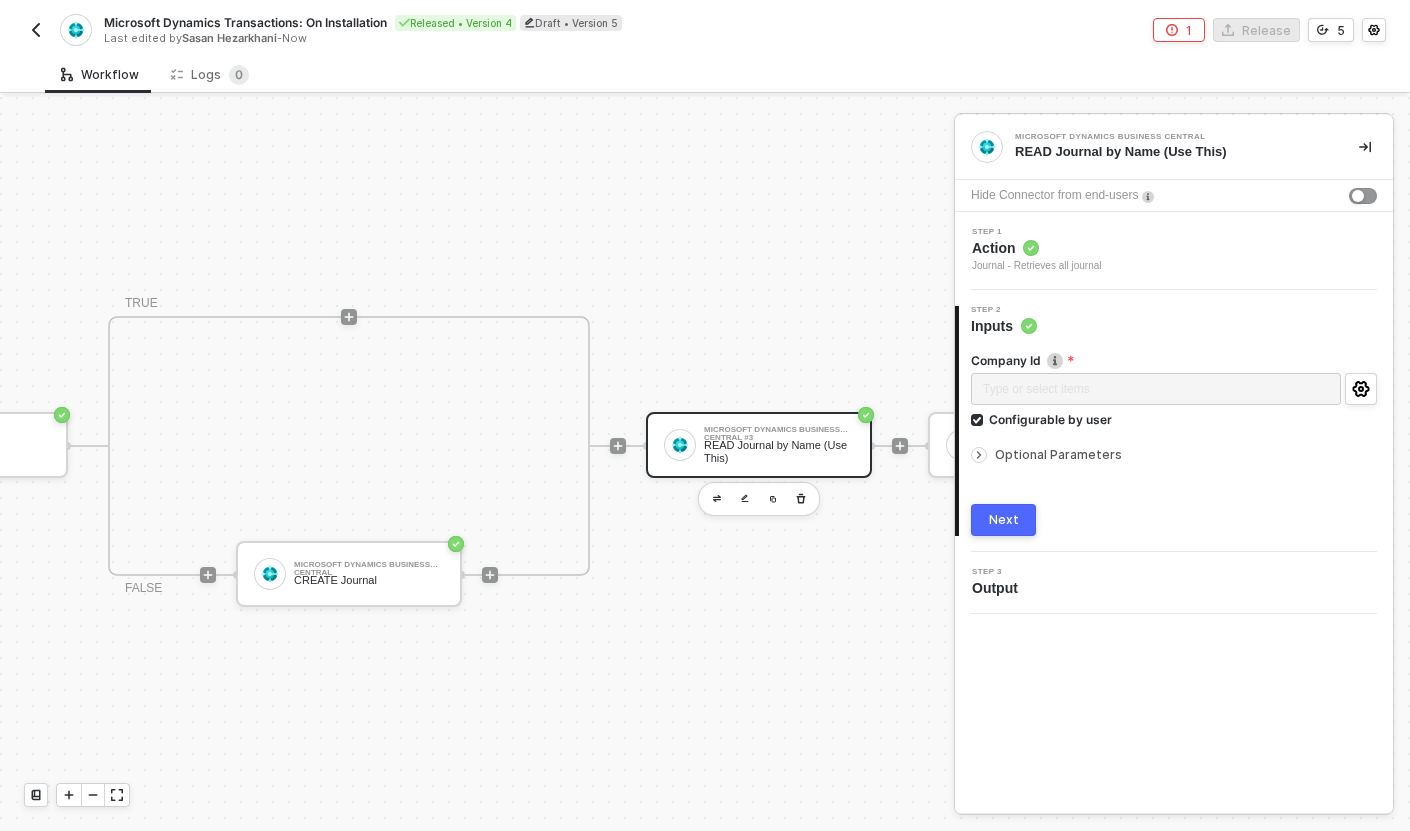 click on "Optional Parameters" at bounding box center (1058, 454) 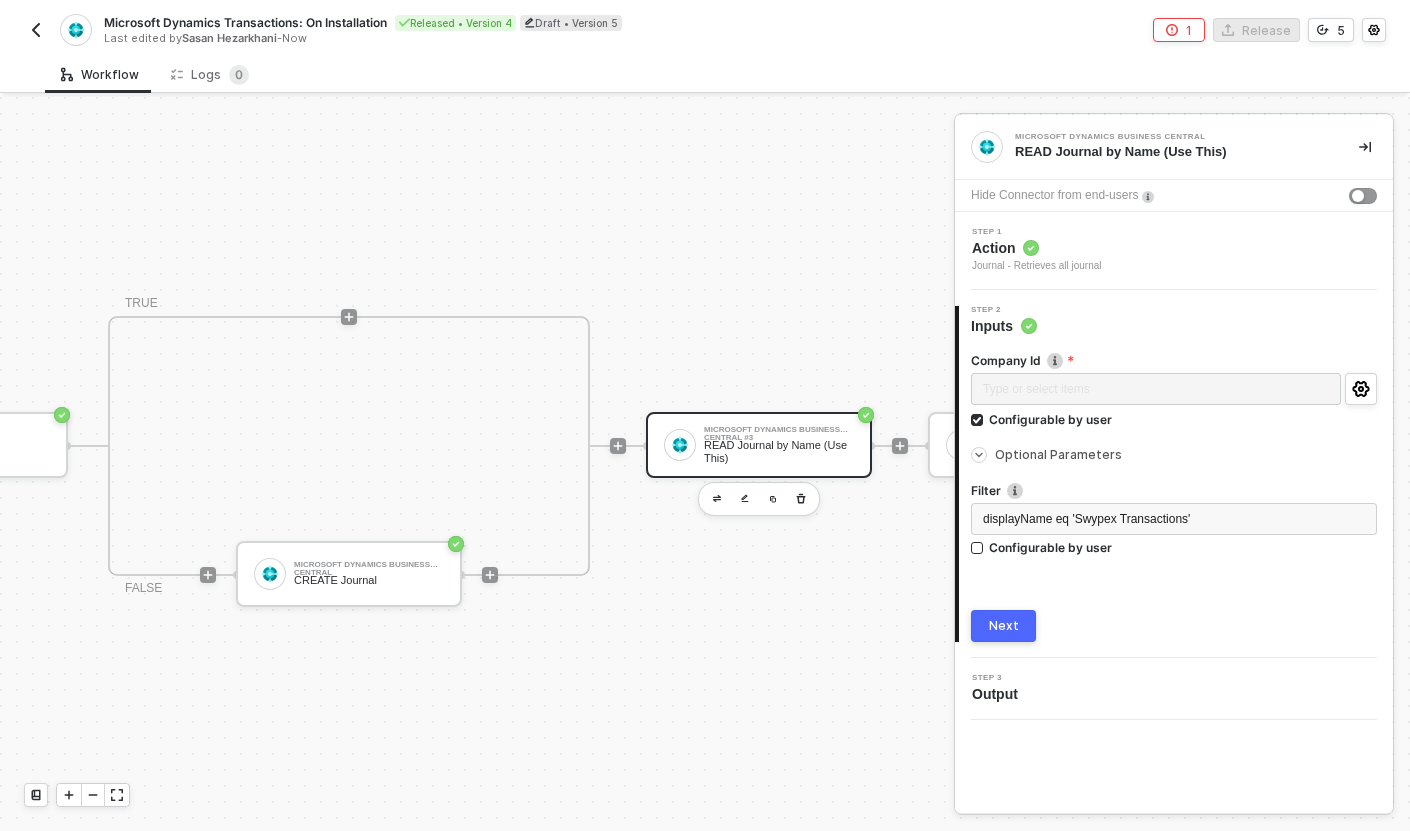 click on "Optional Parameters" at bounding box center (1058, 454) 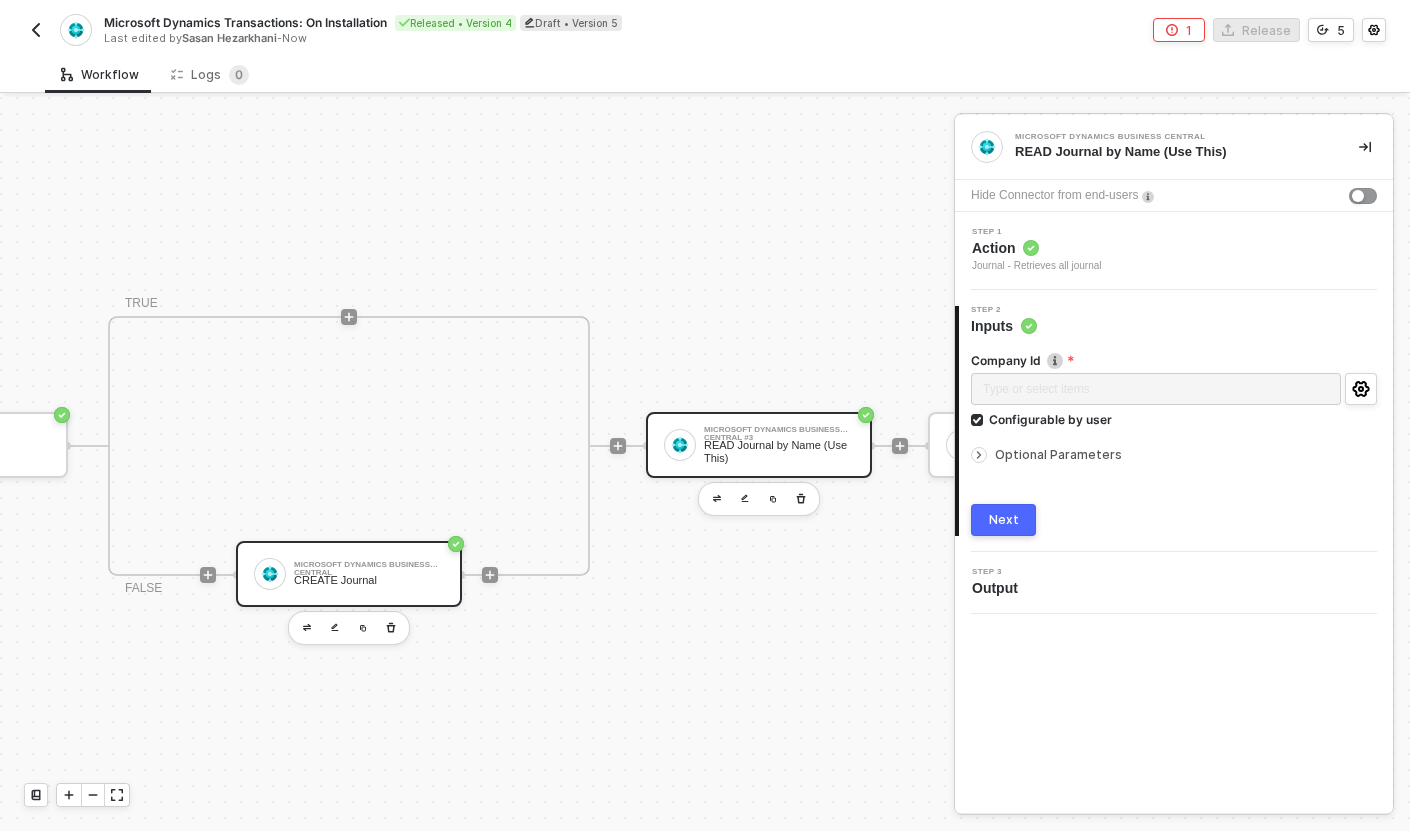 click on "CREATE Journal" at bounding box center [369, 580] 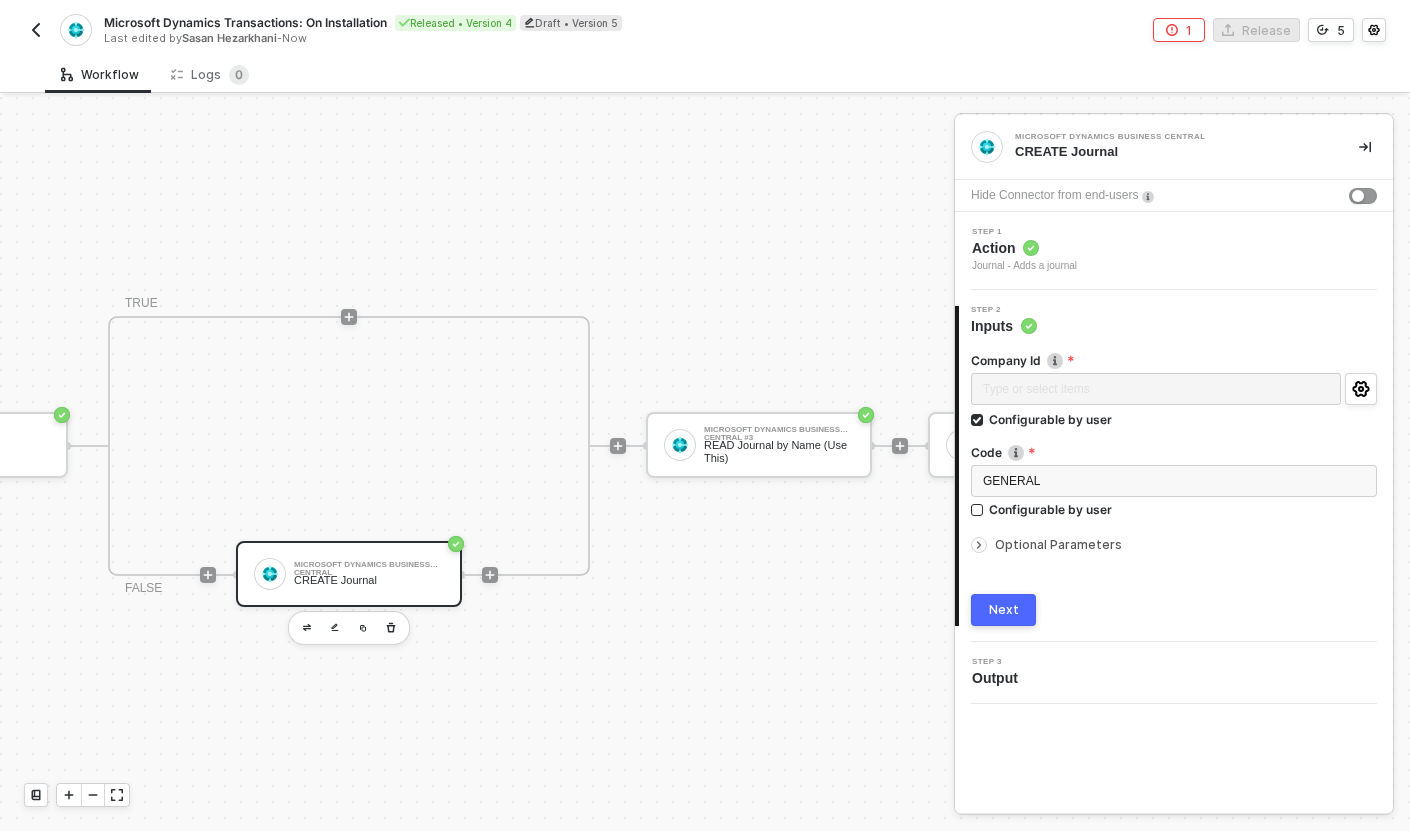 click on "Optional Parameters" at bounding box center [1058, 544] 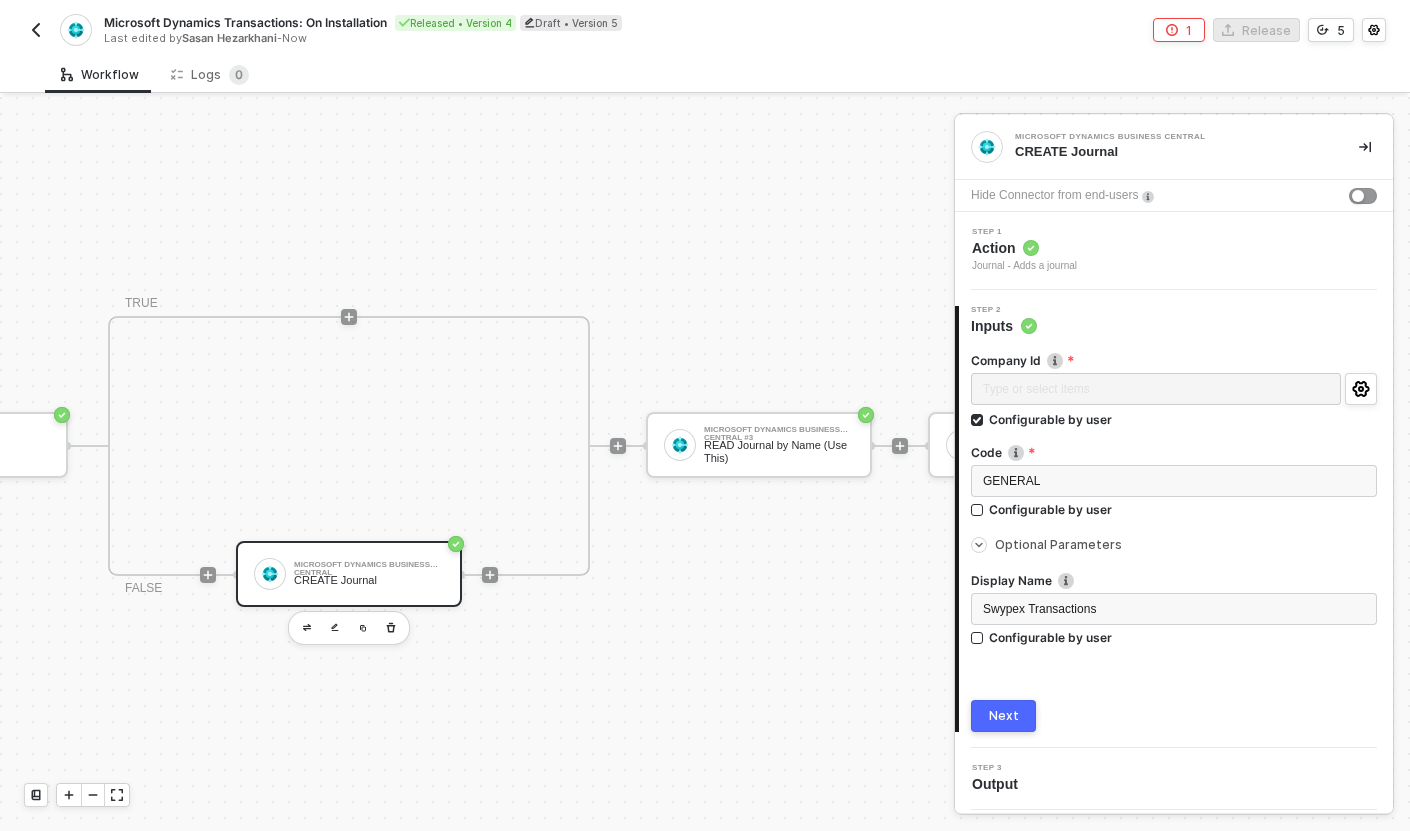 click on "Optional Parameters" at bounding box center (1058, 544) 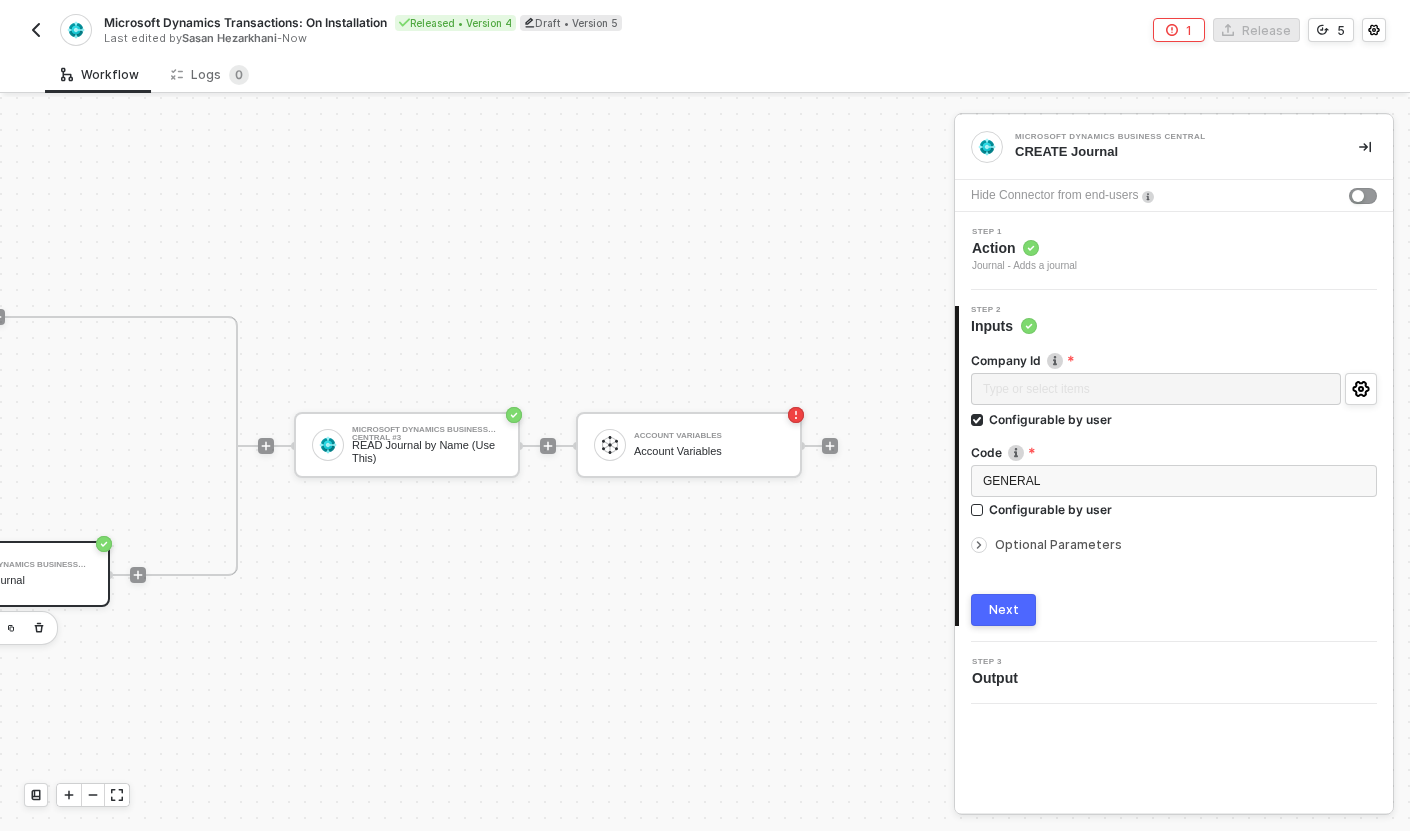 scroll, scrollTop: 37, scrollLeft: 1107, axis: both 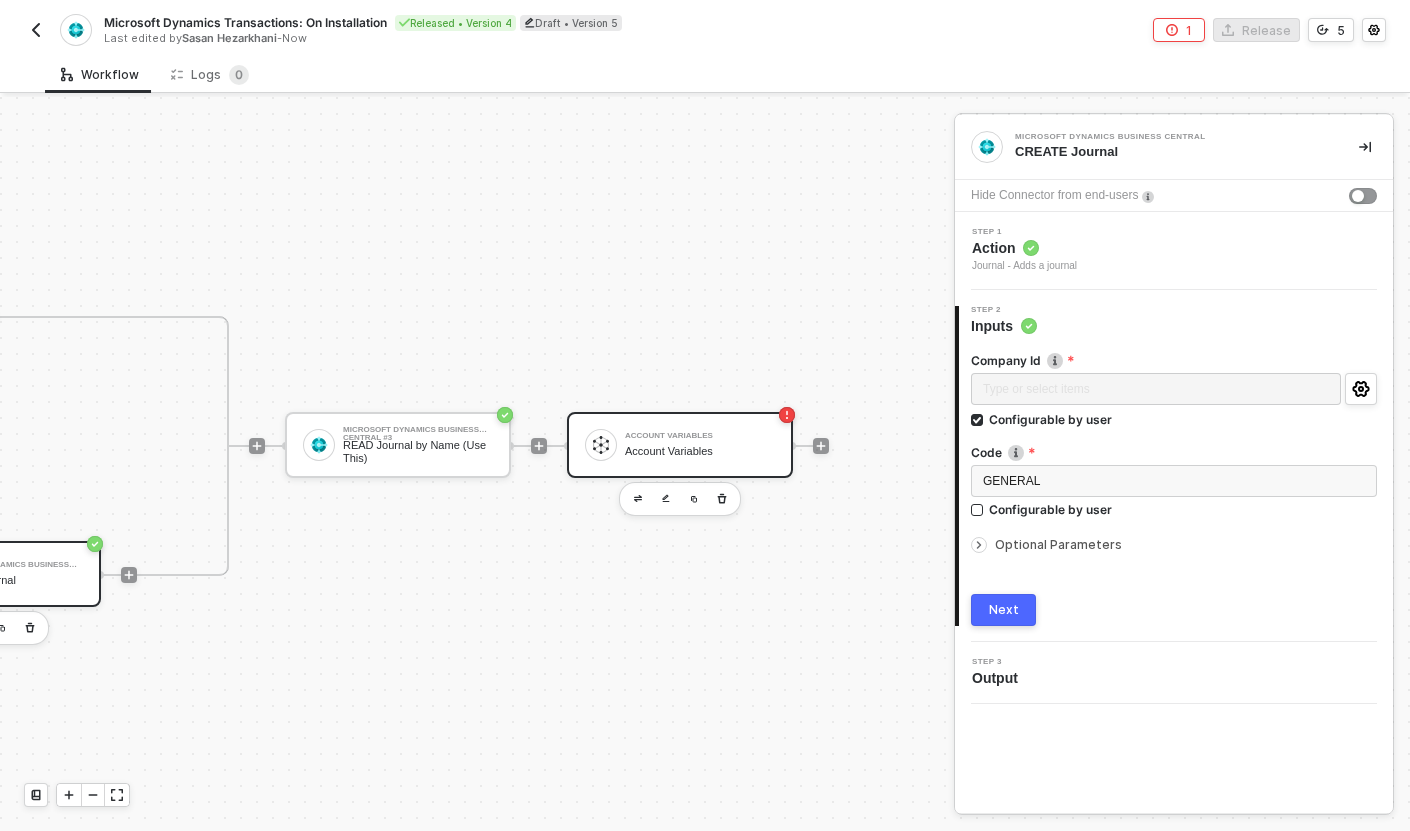 click on "Account Variables Account Variables" at bounding box center (680, 445) 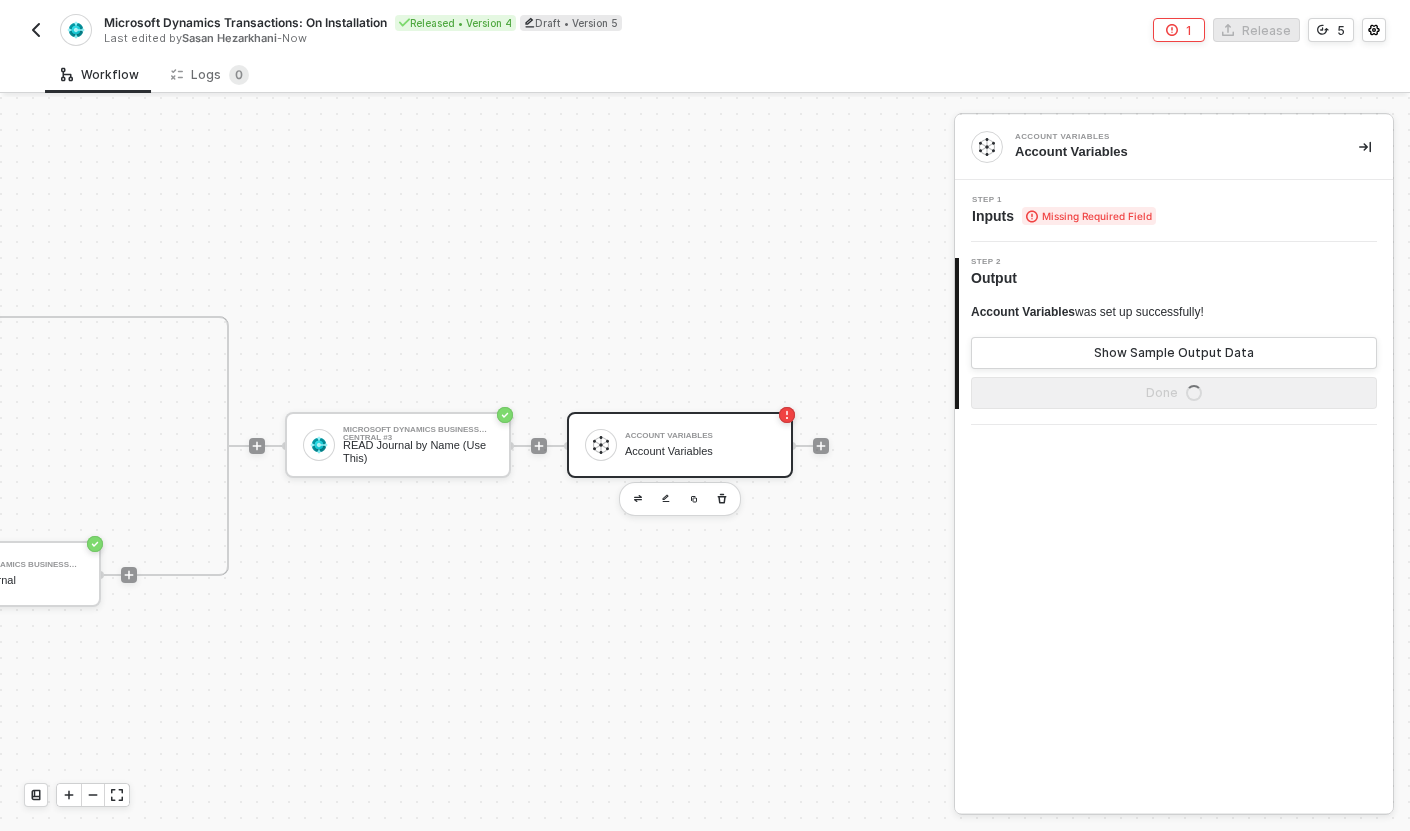 click on "Step 1 Inputs      Missing Required Field" at bounding box center [1174, 211] 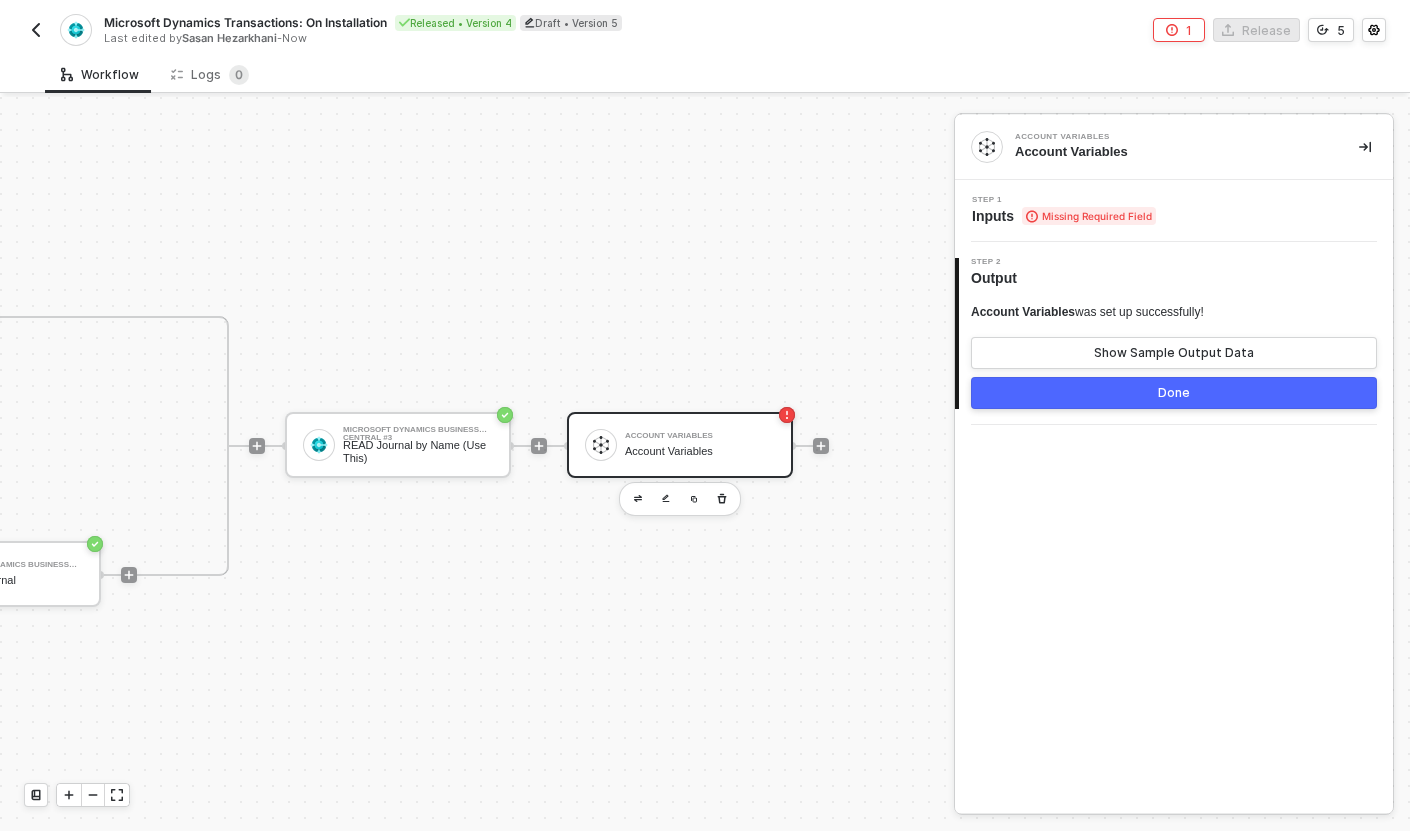 click on "Step 1 Inputs      Missing Required Field" at bounding box center (1176, 211) 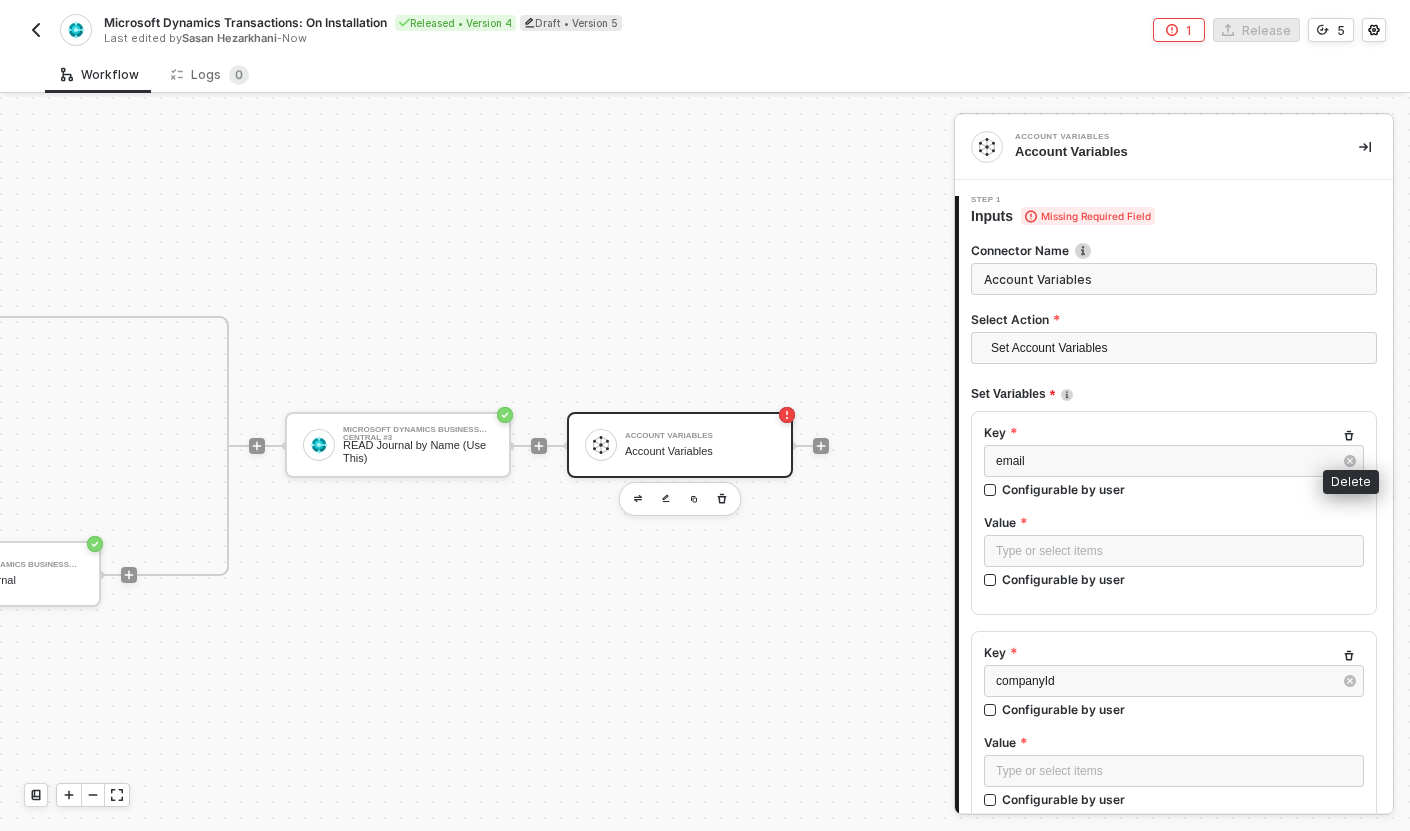 click at bounding box center (1349, 436) 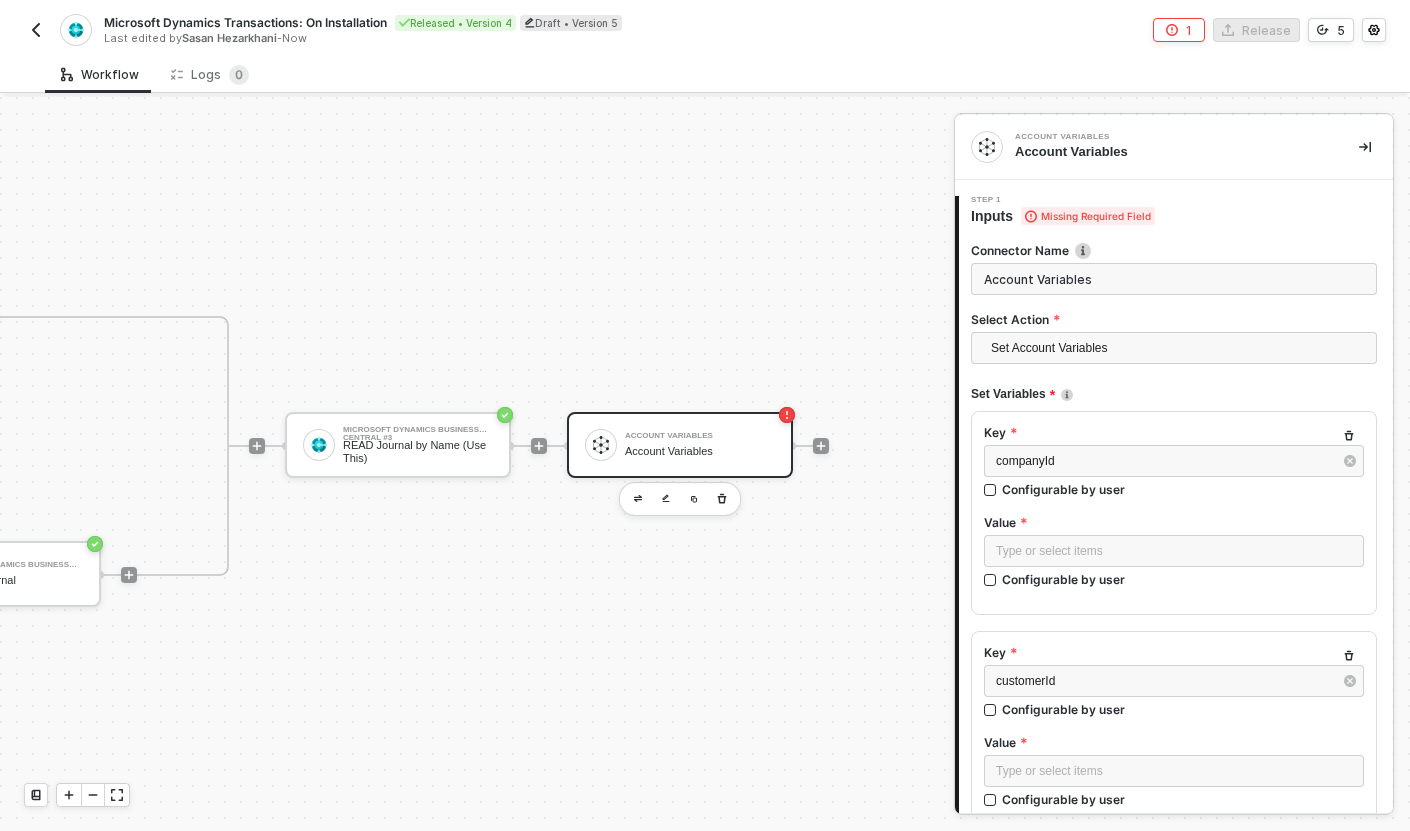 click at bounding box center (1349, 436) 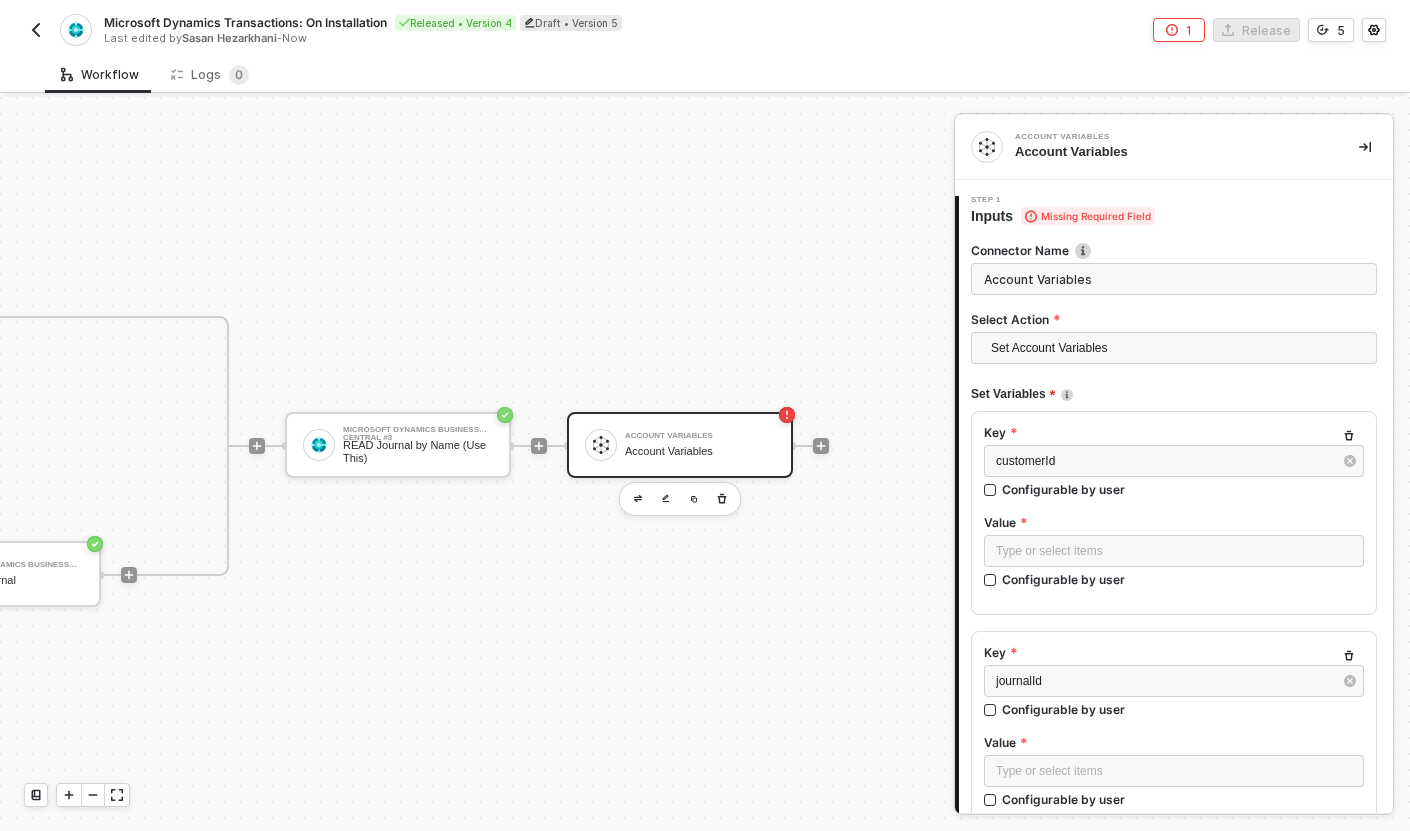 click at bounding box center (1349, 436) 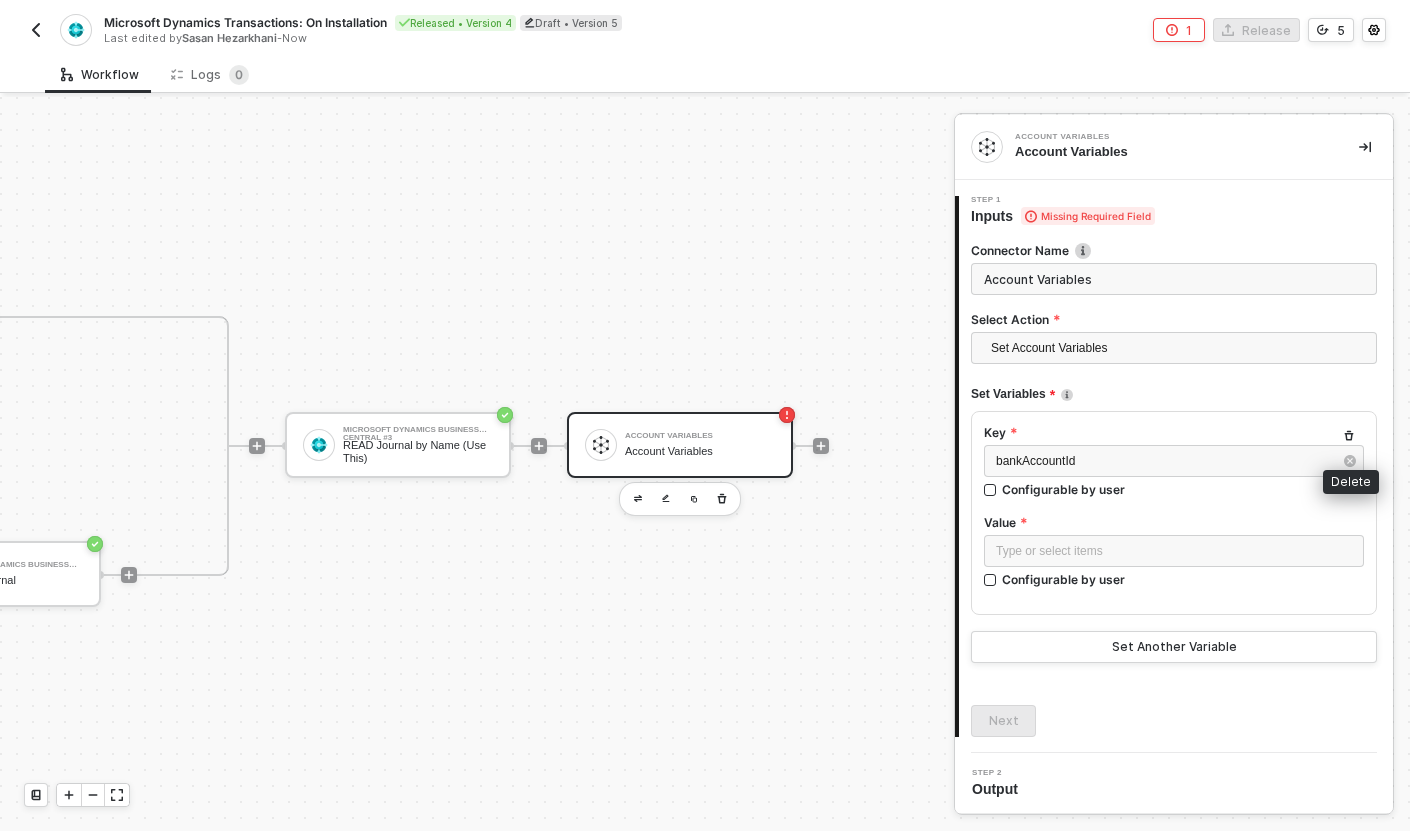click at bounding box center (1349, 436) 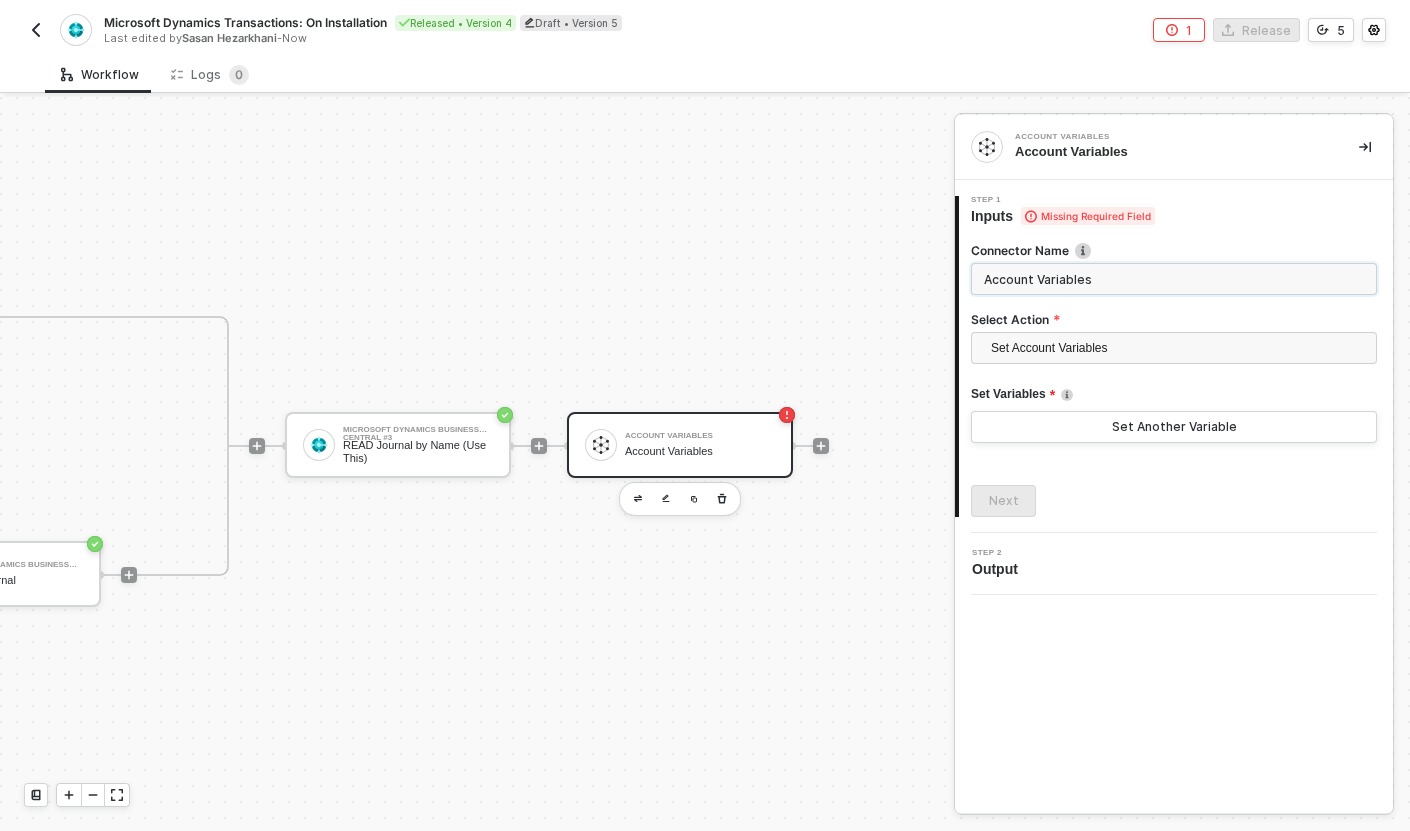 click on "Account Variables" at bounding box center [1174, 279] 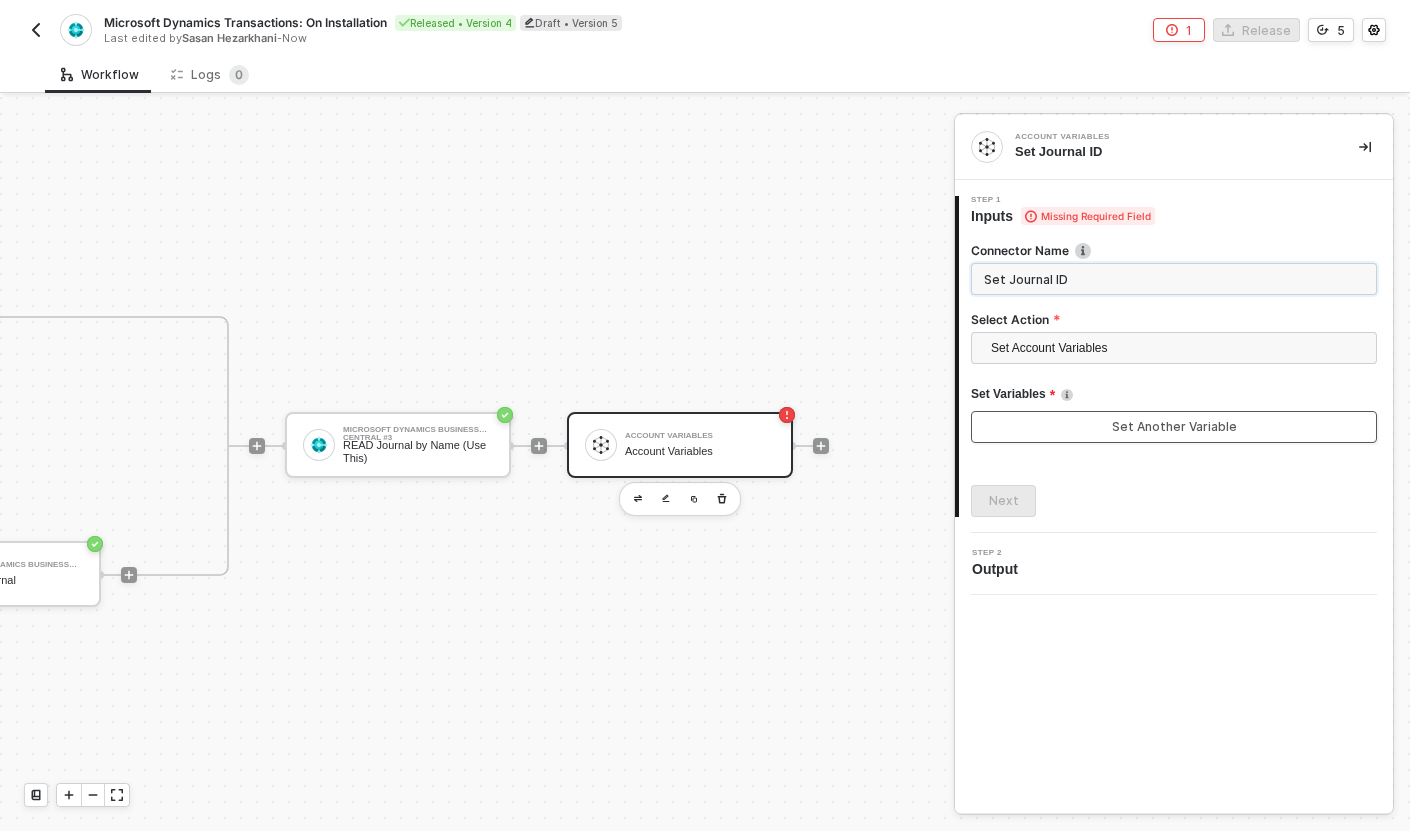 type on "Set Journal ID" 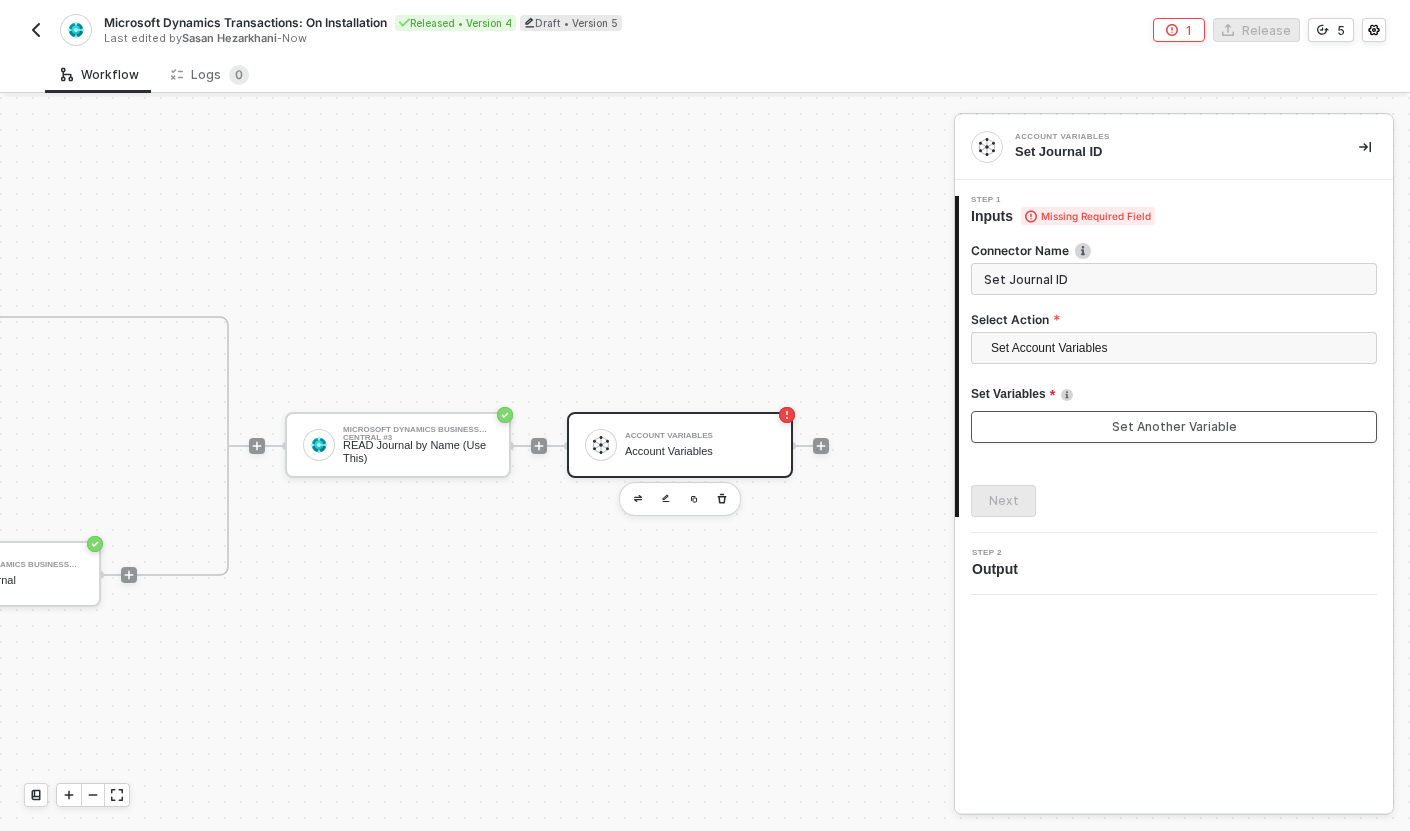 click on "Set Another Variable" at bounding box center [1174, 427] 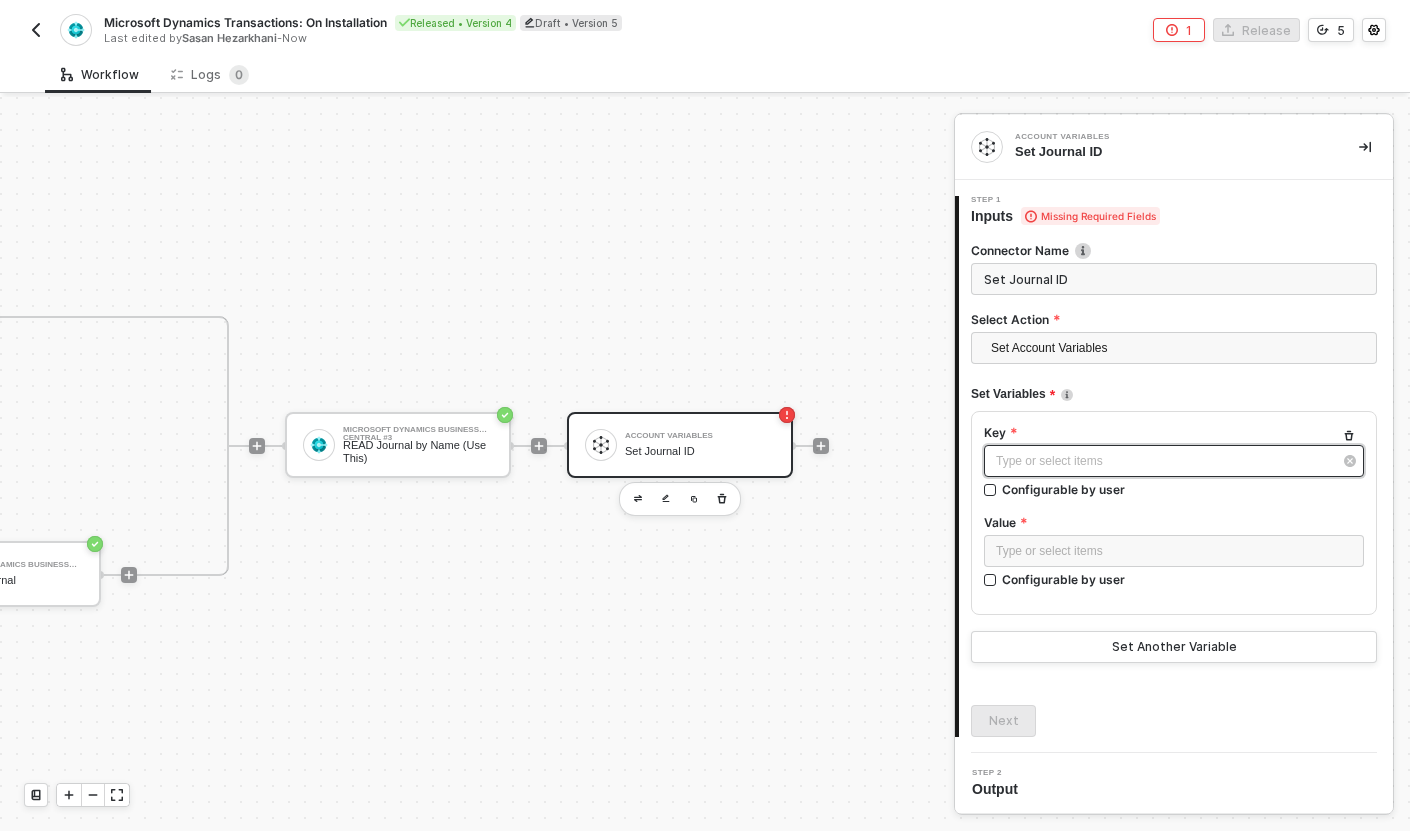 click on "Type or select items ﻿" at bounding box center [1164, 461] 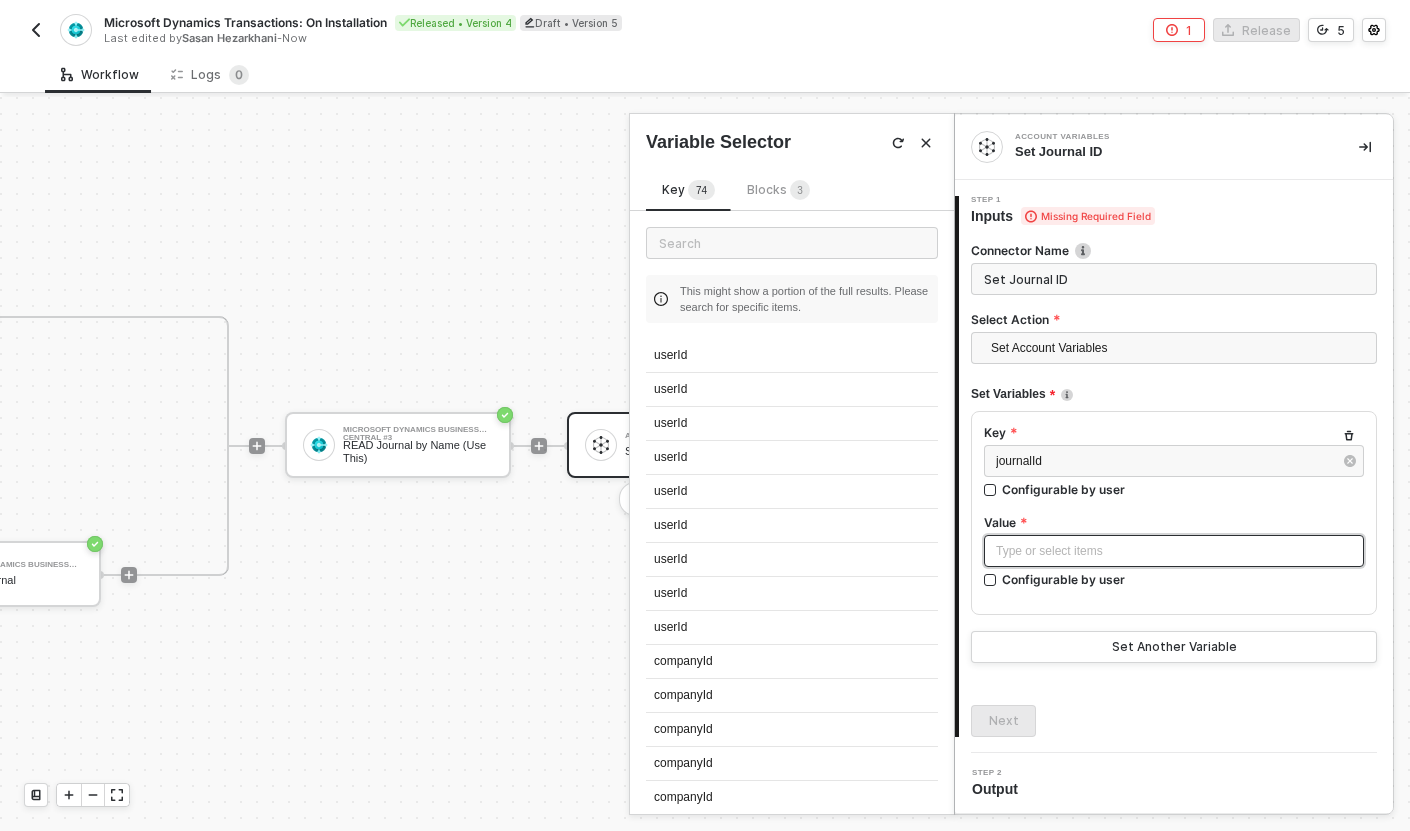 click on "Type or select items ﻿" at bounding box center (1174, 551) 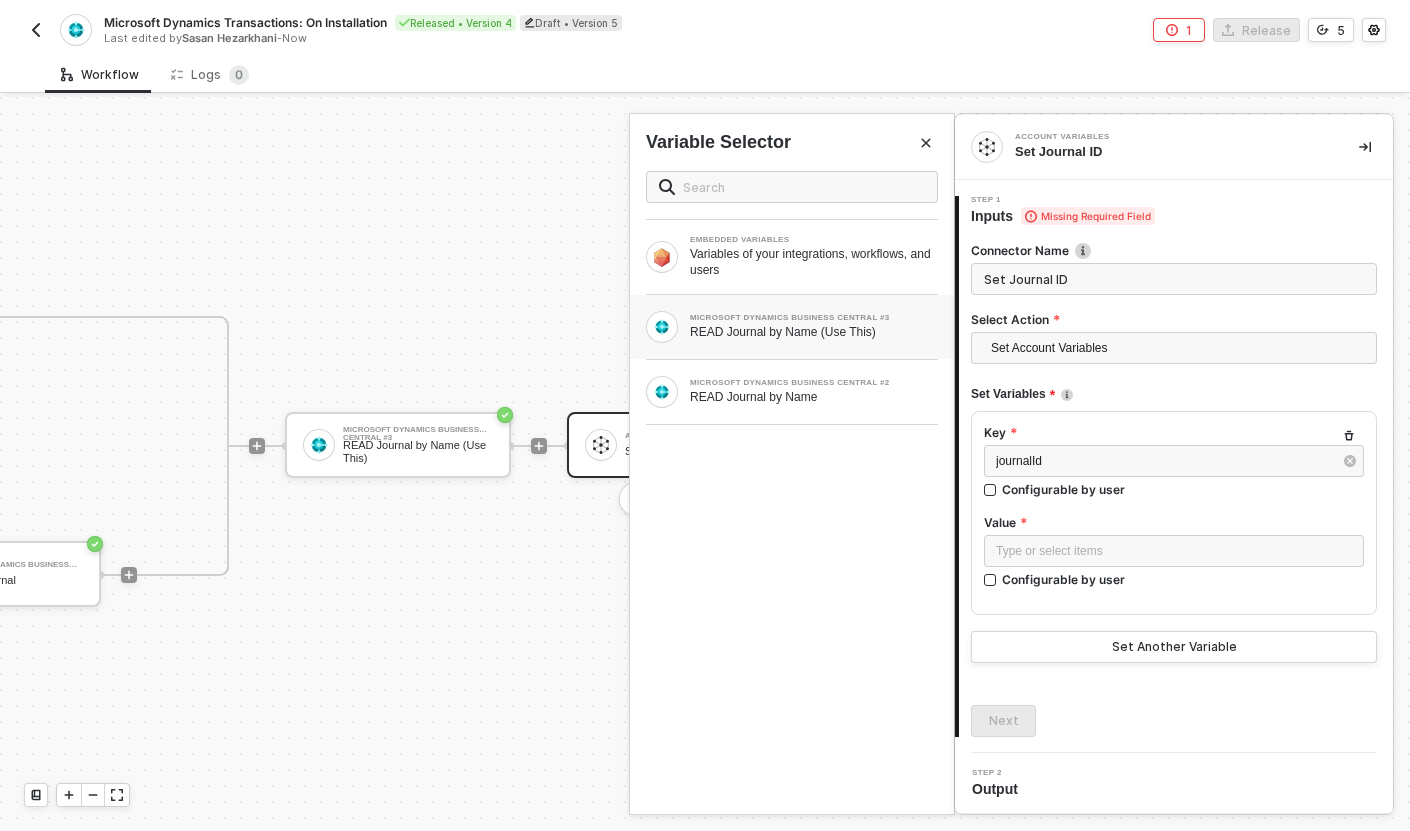 click on "READ Journal by Name (Use This)" at bounding box center (814, 332) 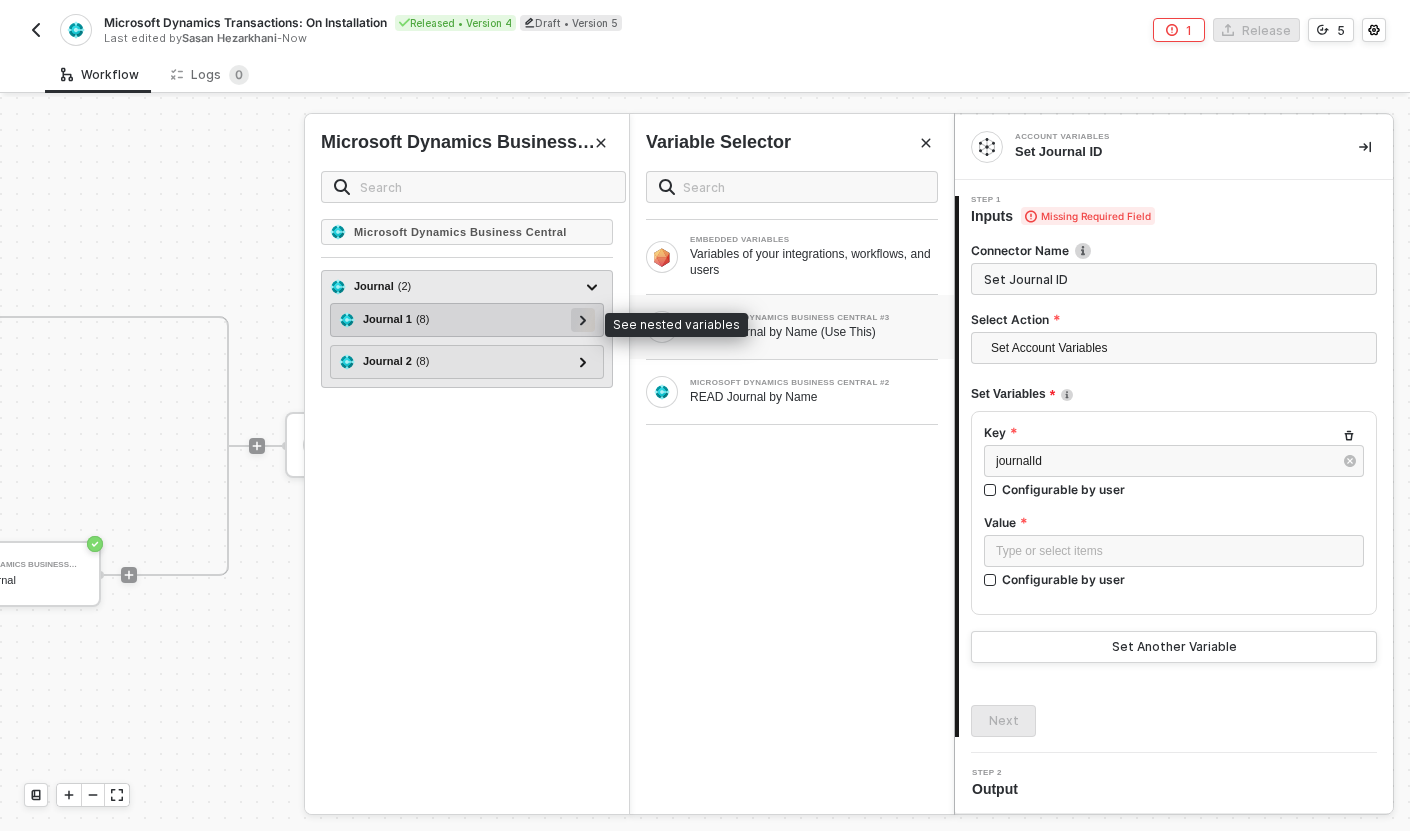 click at bounding box center (583, 320) 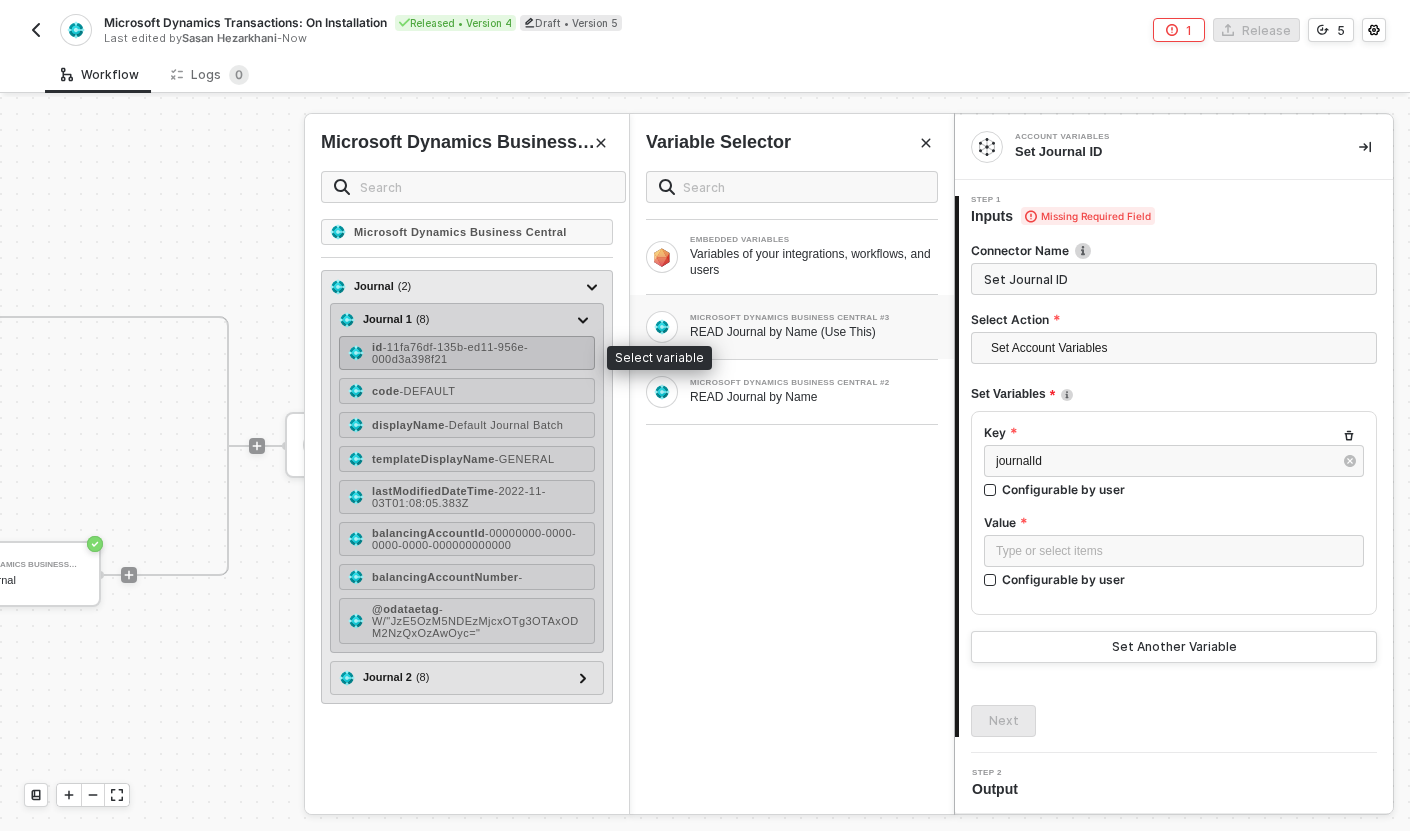 click on "id  -  11fa76df-135b-ed11-956e-000d3a398f21" at bounding box center (479, 353) 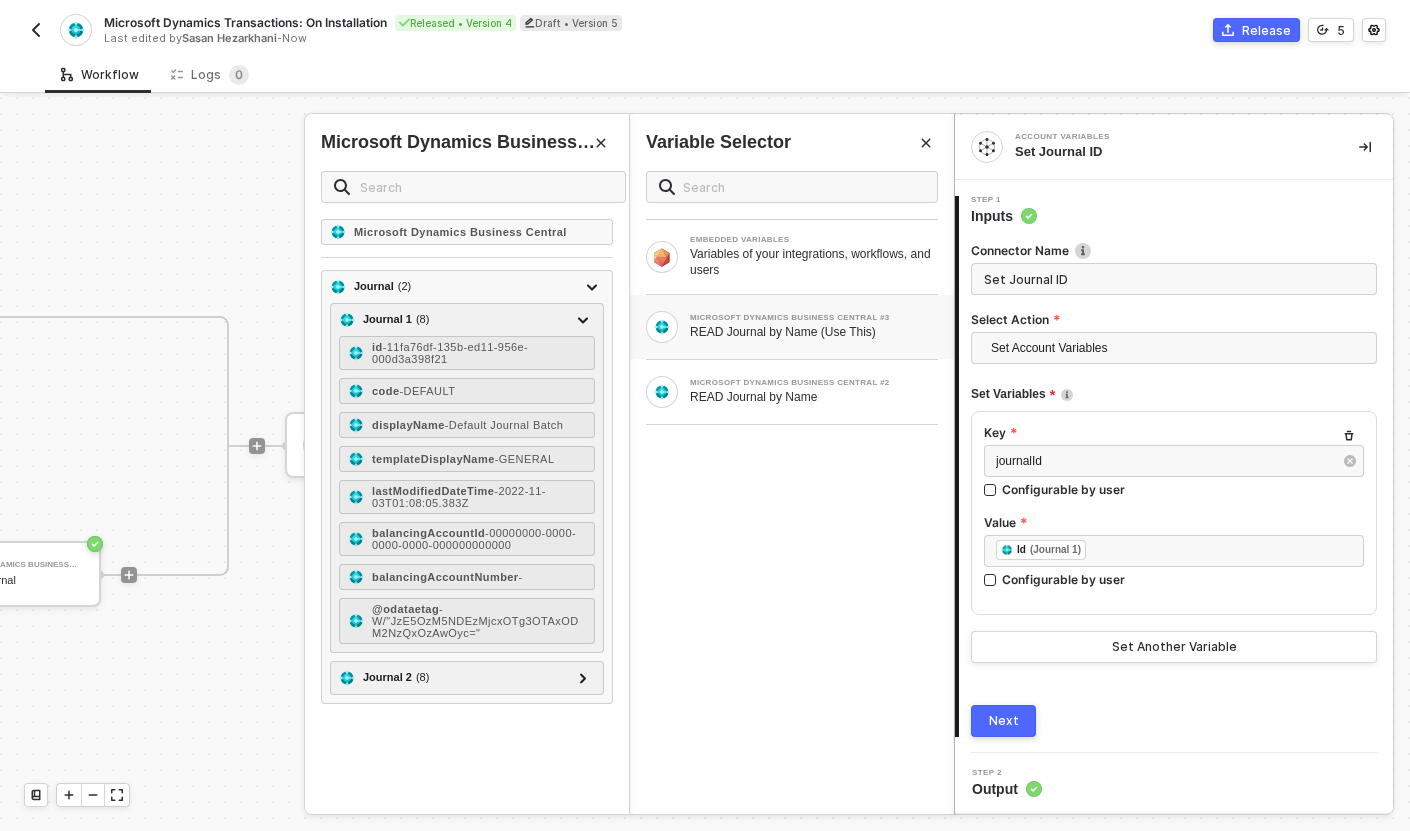 click on "Next" at bounding box center (1004, 721) 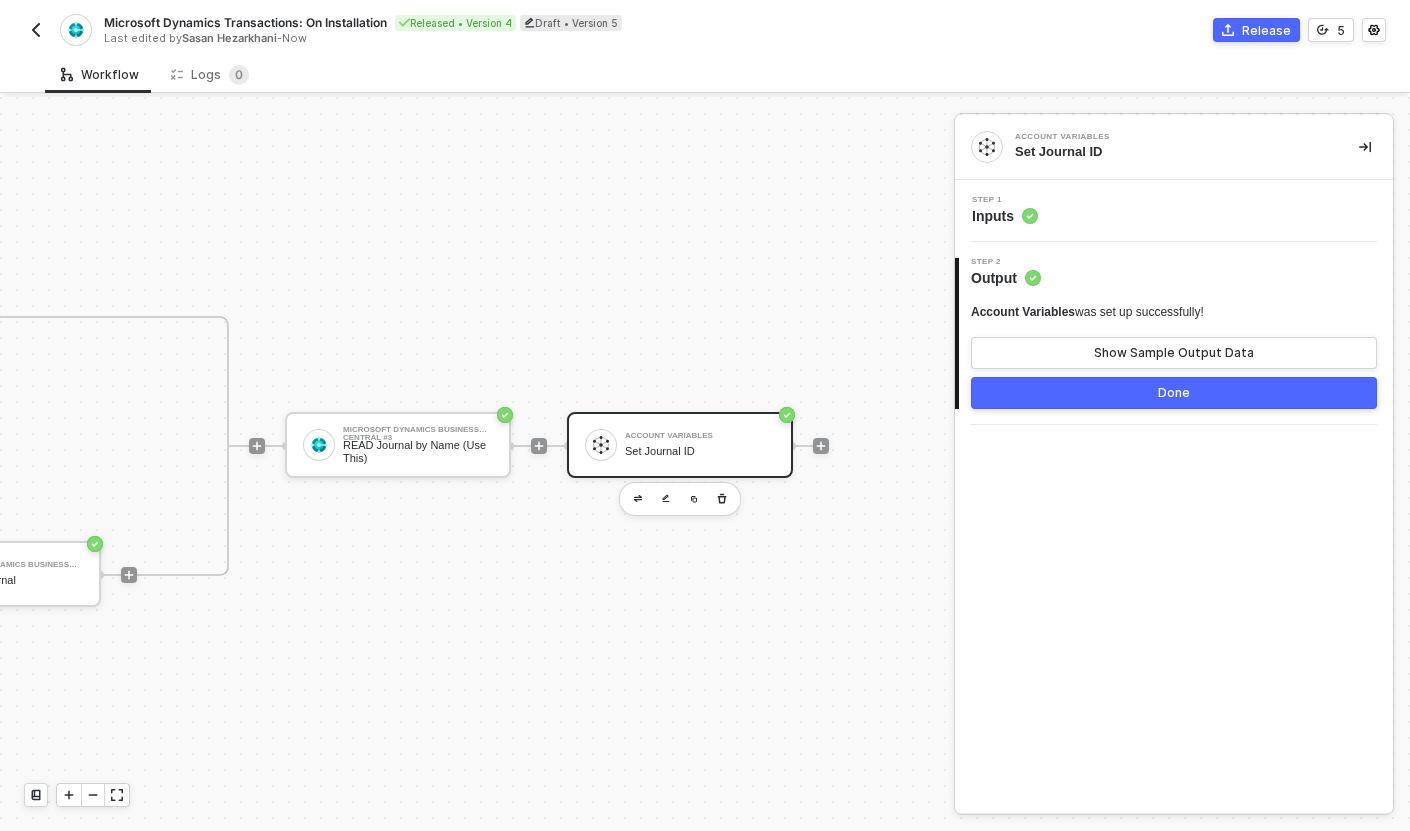 click on "Account Variables Set Journal ID Step 1 Inputs    2 Step 2 Output    Account Variables  was set up successfully! Show Sample Output Data Done" at bounding box center (1174, 464) 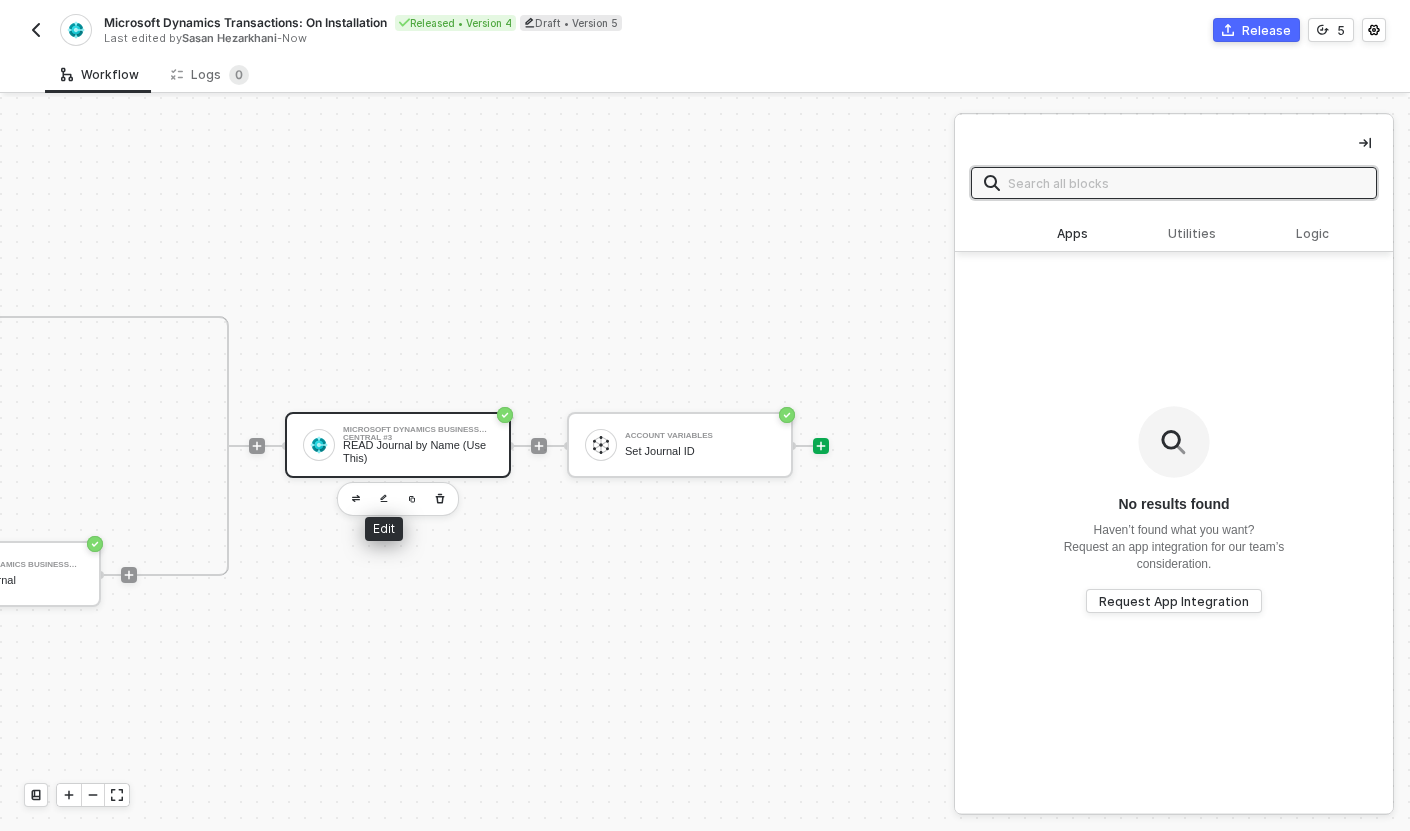 click on "Microsoft Dynamics Business Central #3" at bounding box center (418, 430) 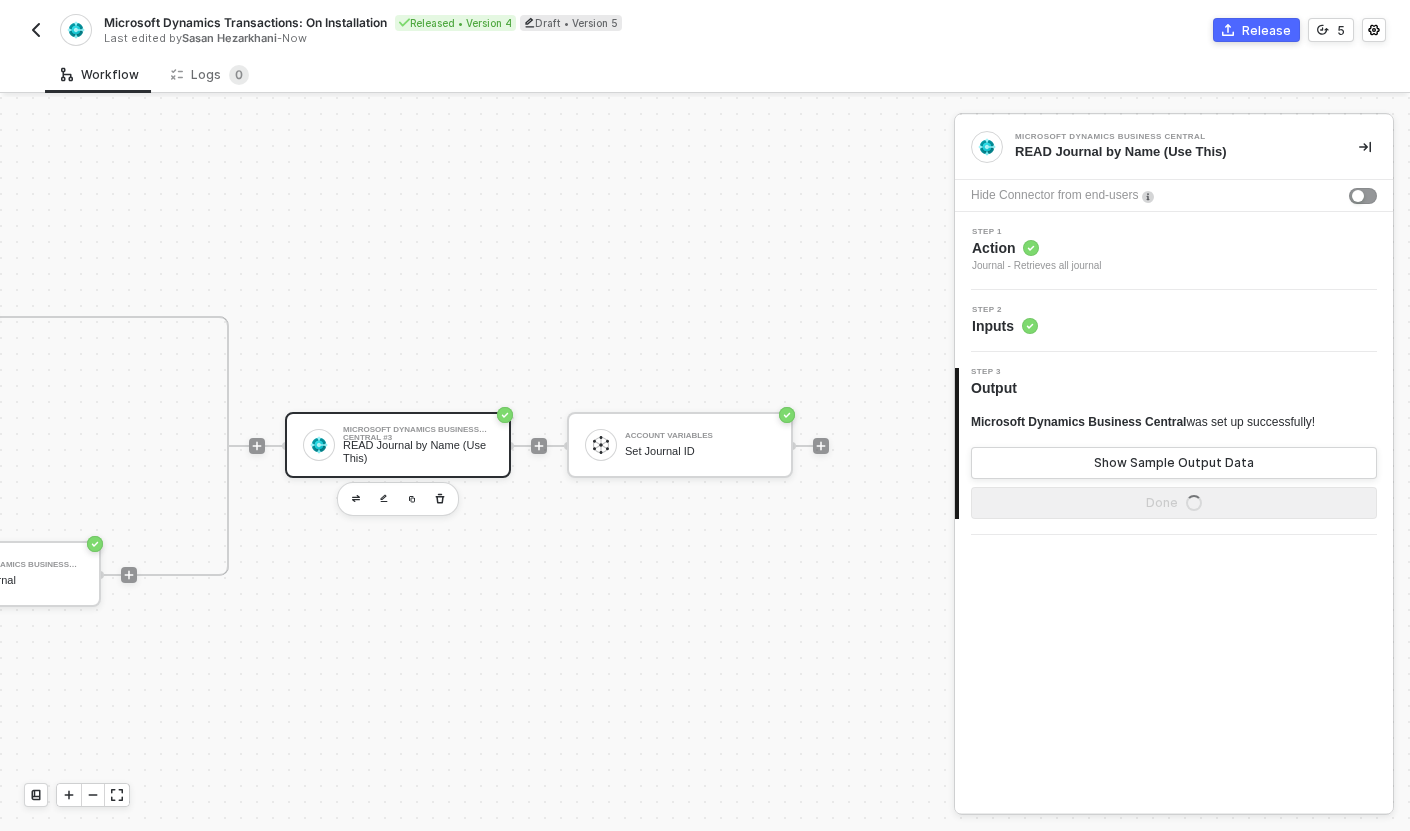 click on "Step 2 Inputs" at bounding box center (1174, 321) 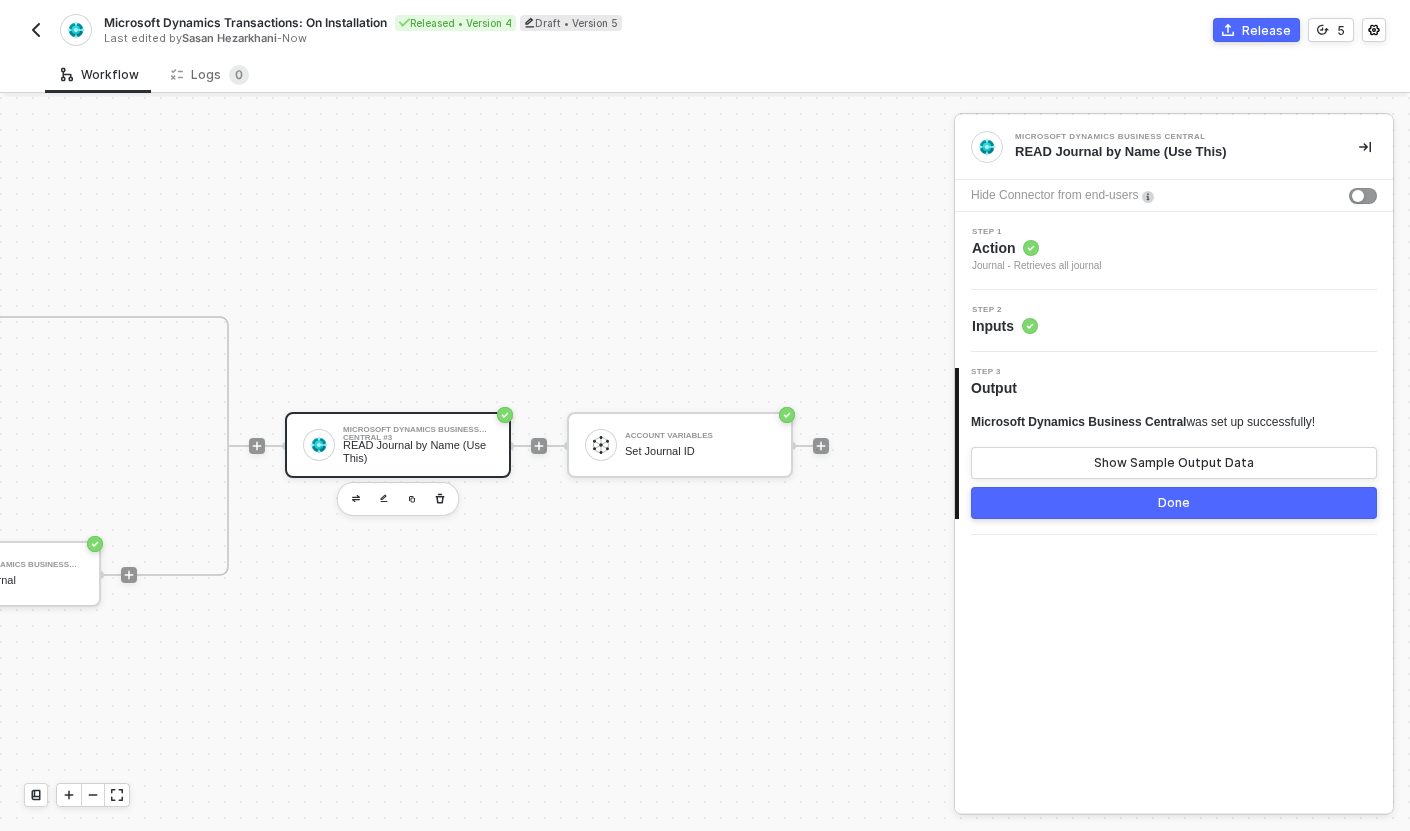 click on "Step 2 Inputs" at bounding box center [1176, 321] 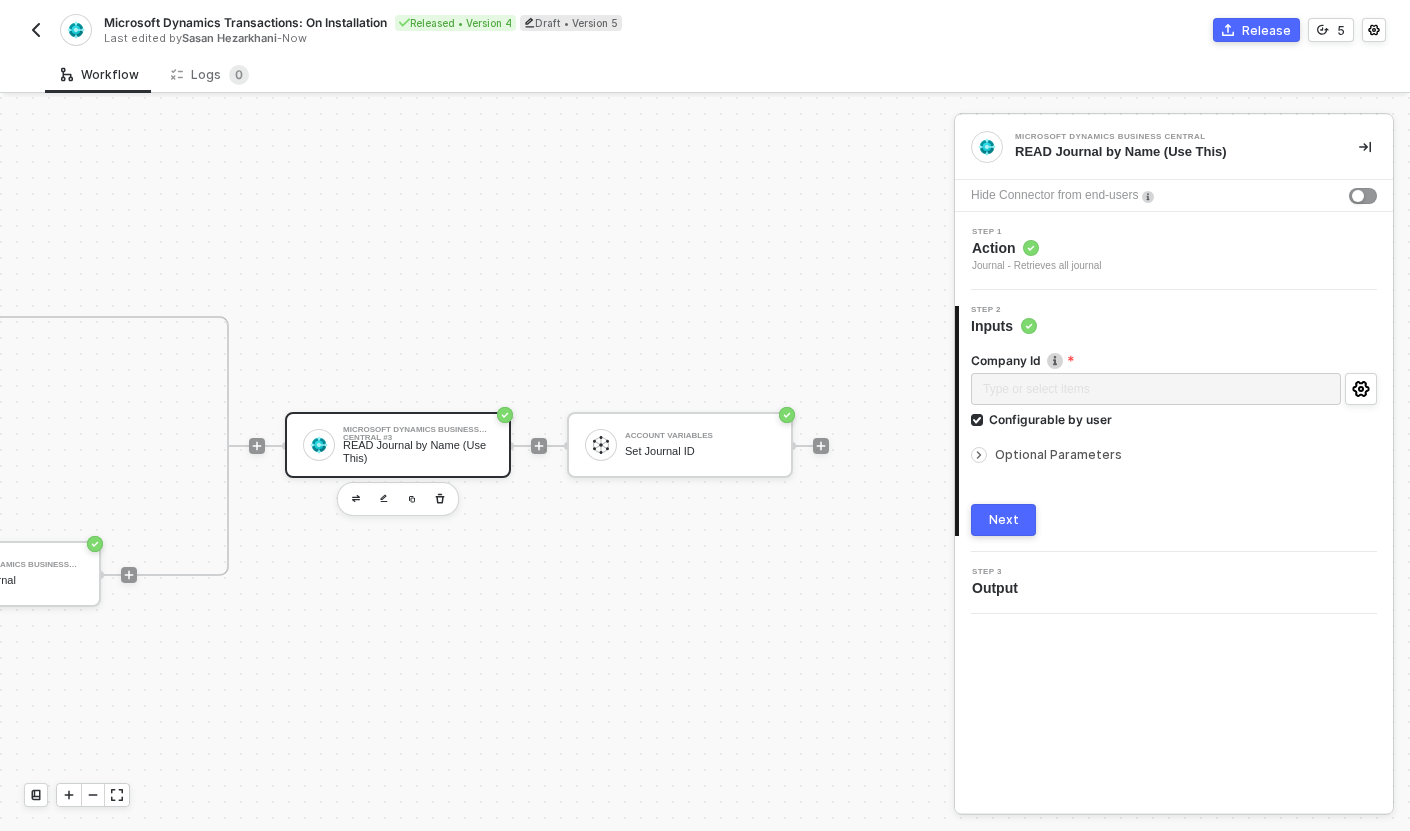 click on "Optional Parameters" at bounding box center (1174, 455) 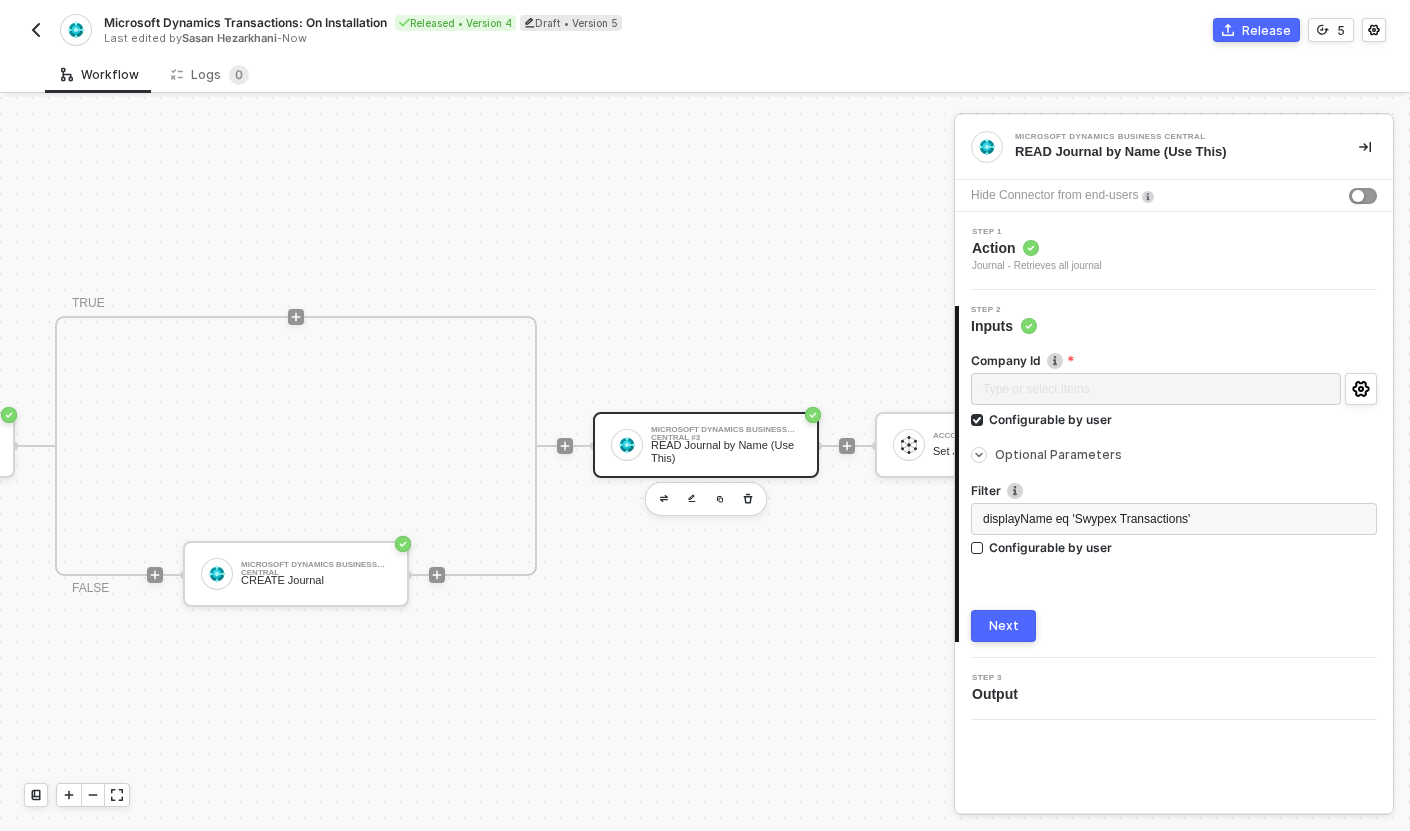 scroll, scrollTop: 37, scrollLeft: 764, axis: both 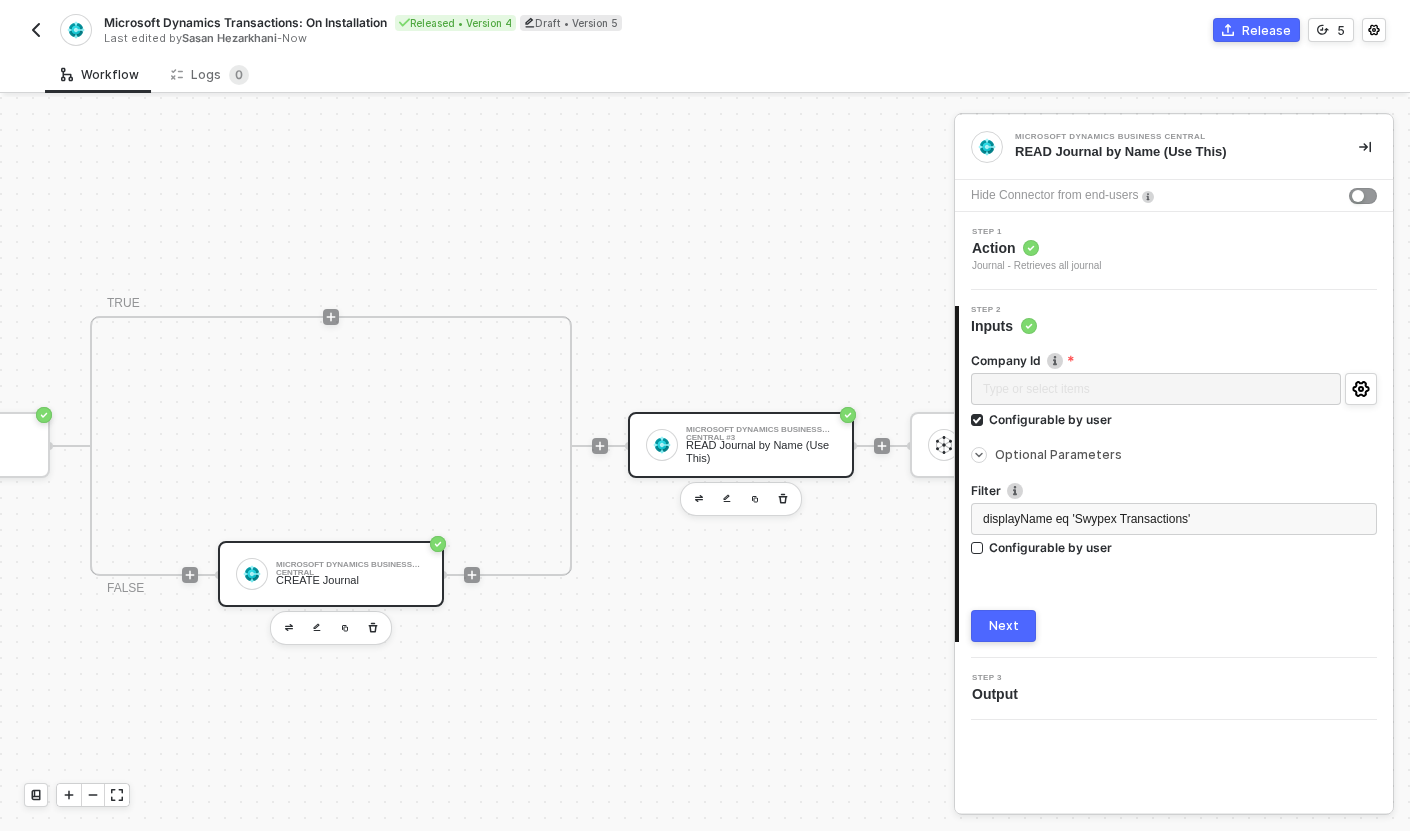 click on "Microsoft Dynamics Business Central" at bounding box center (351, 565) 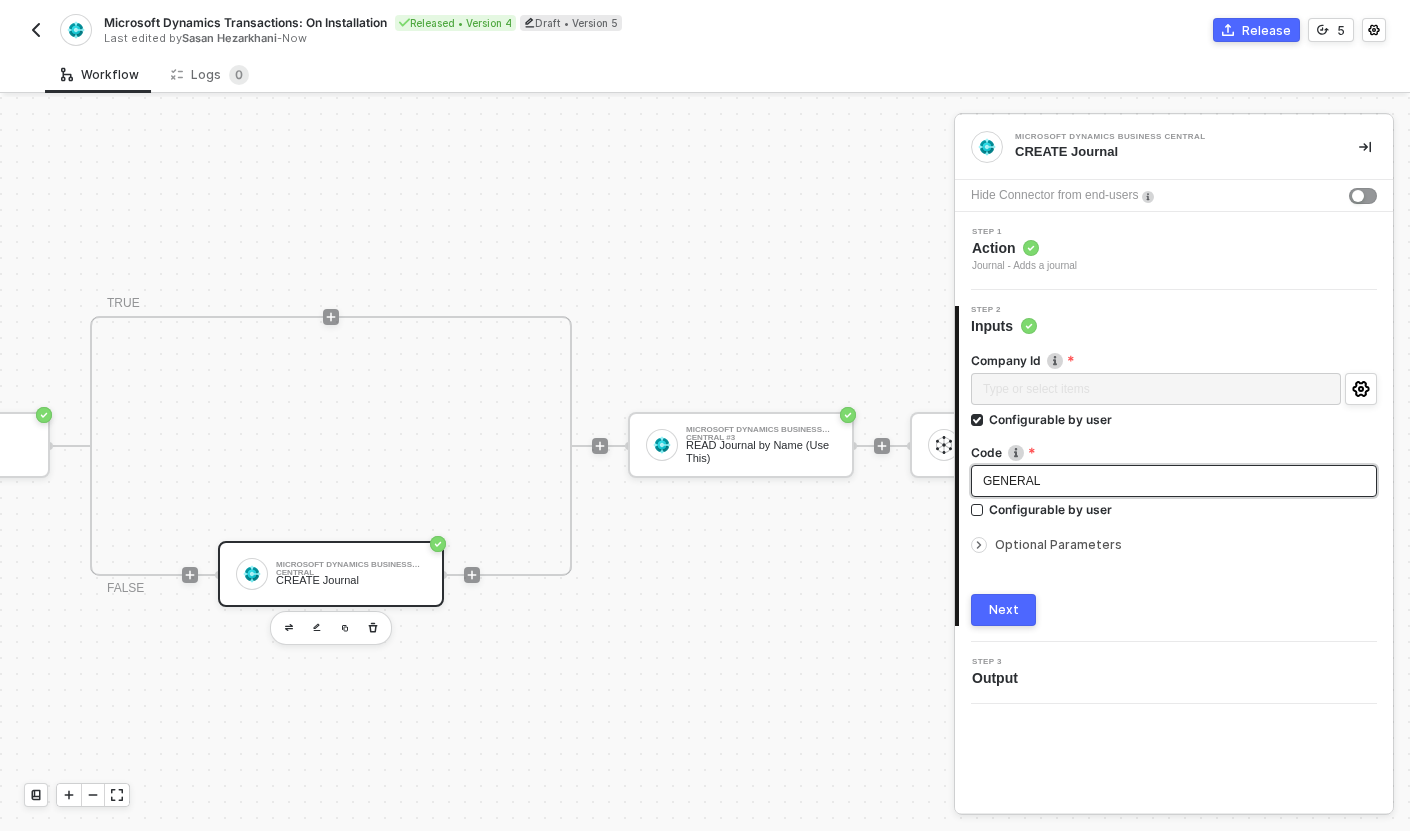 click on "GENERAL" at bounding box center (1174, 481) 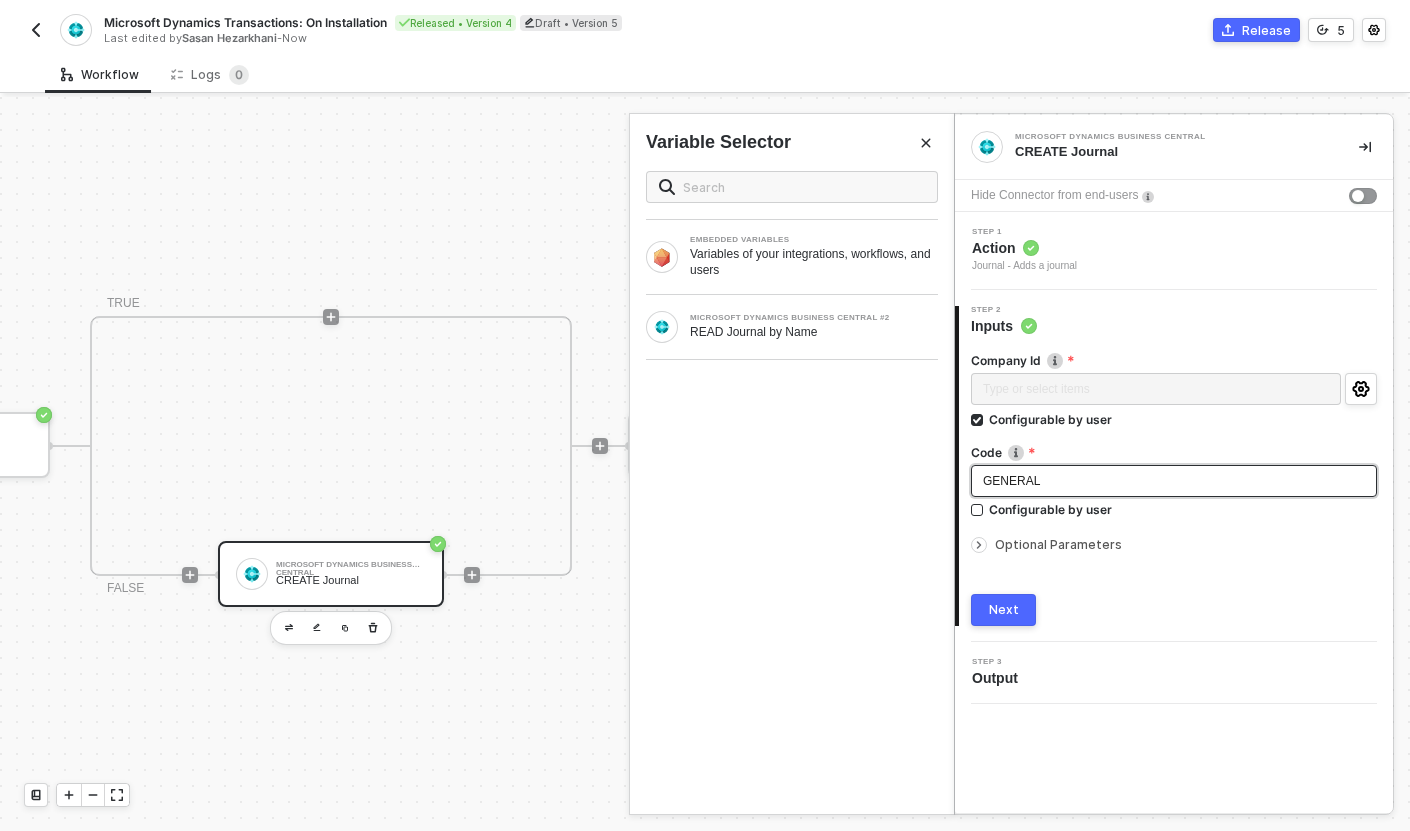click on "GENERAL" at bounding box center (1174, 481) 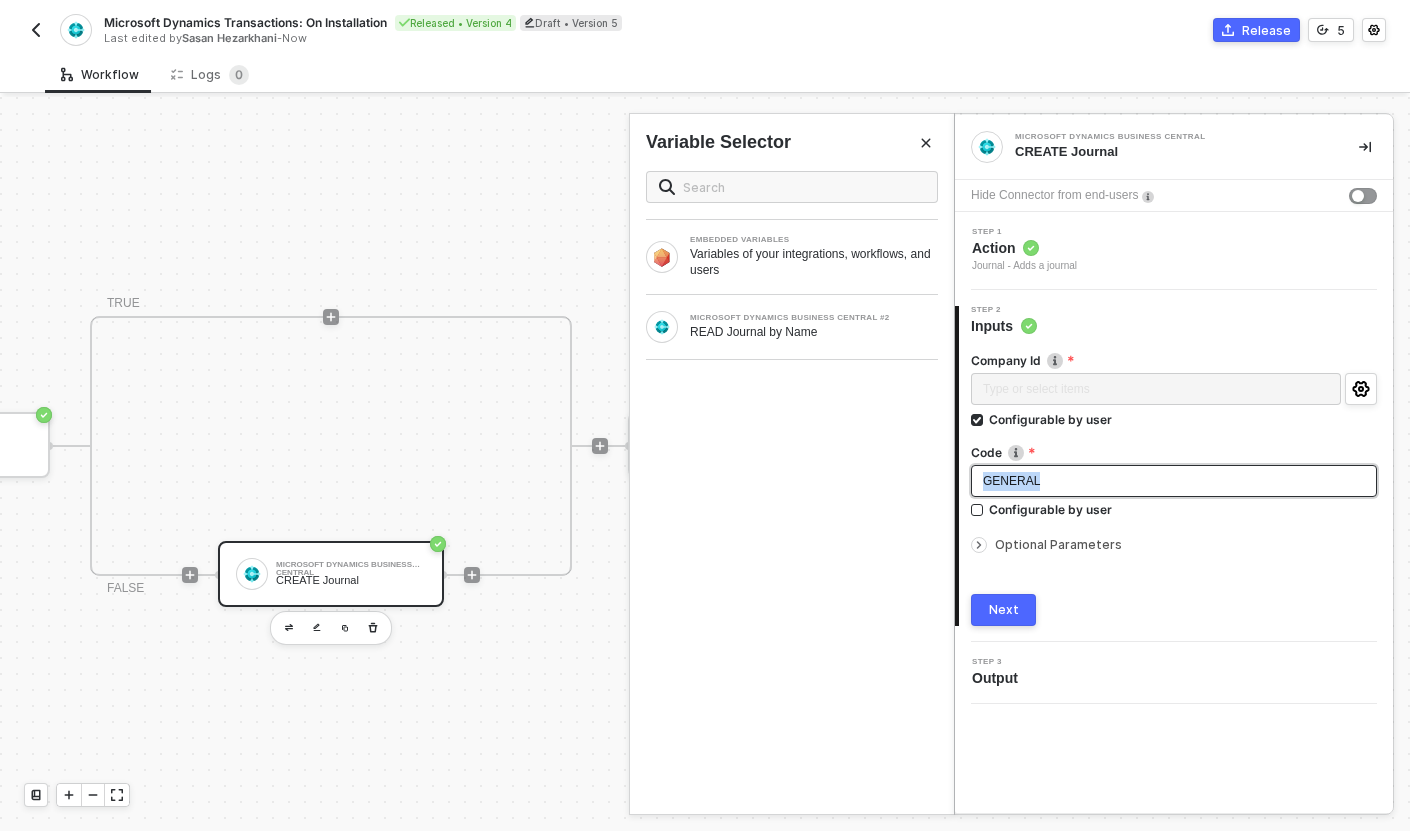 click on "GENERAL" at bounding box center (1174, 481) 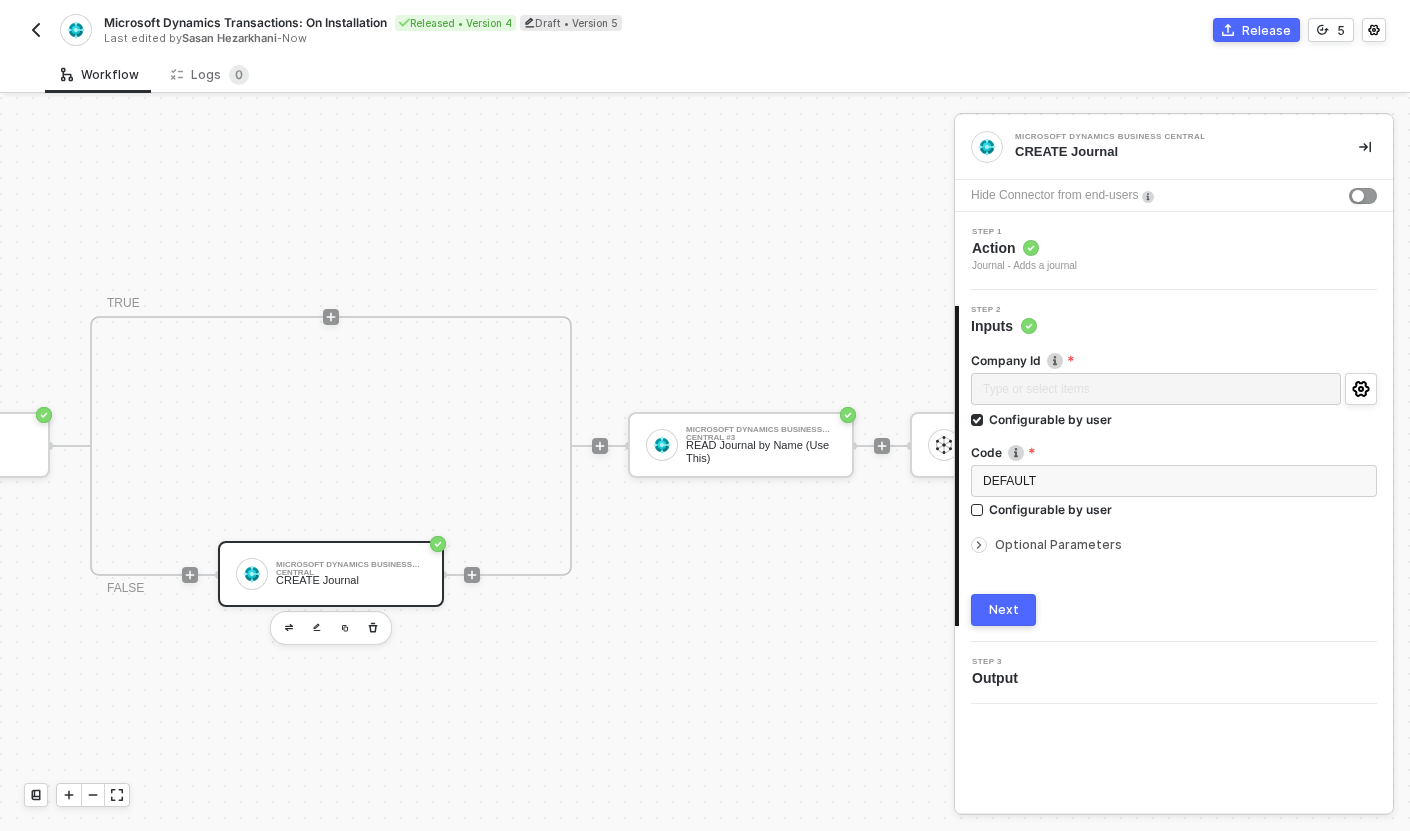 click on "Company Id Type or select items ﻿ Configurable by user Code DEFAULT Configurable by user Optional Parameters" at bounding box center (1174, 454) 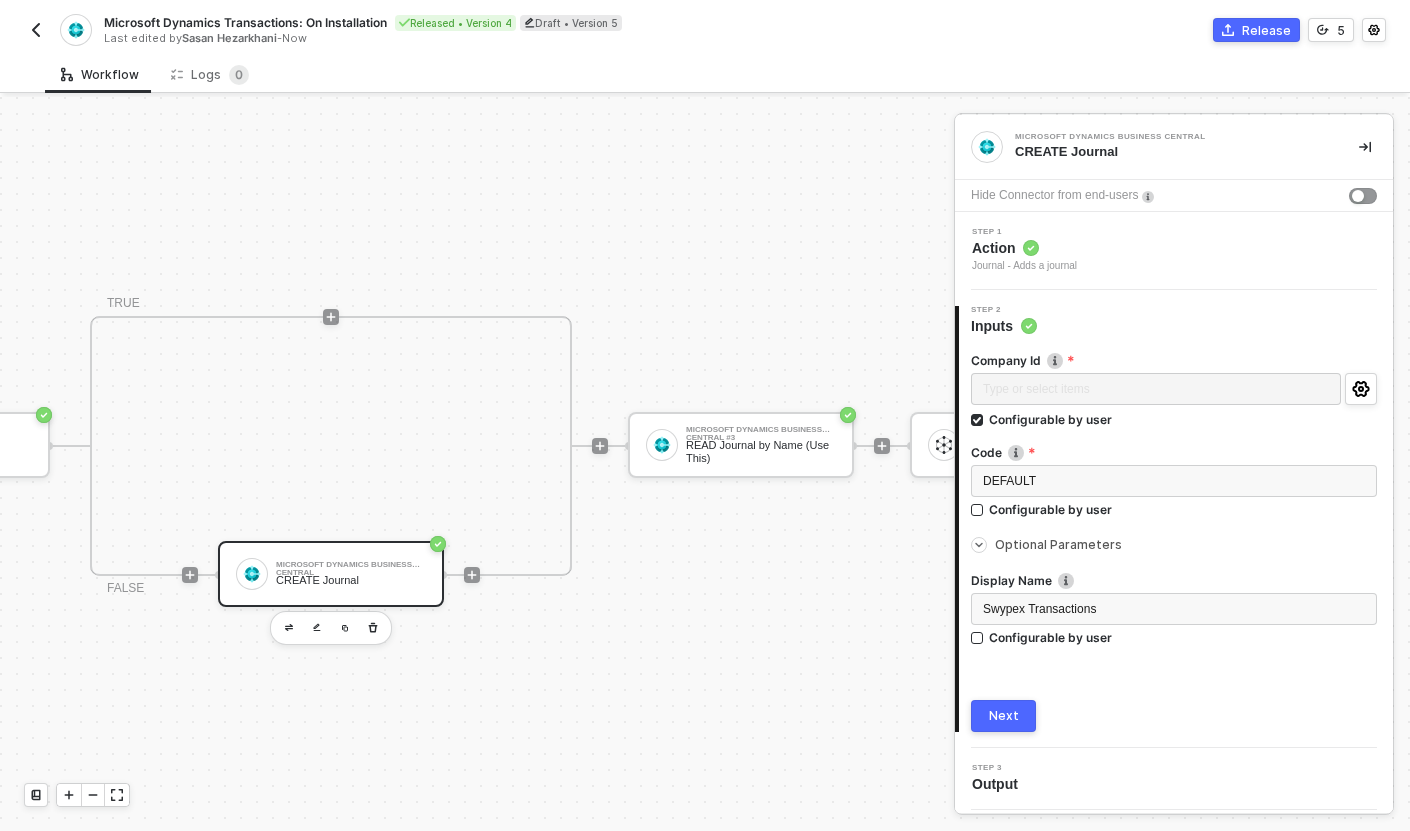 click on "Next" at bounding box center [1004, 716] 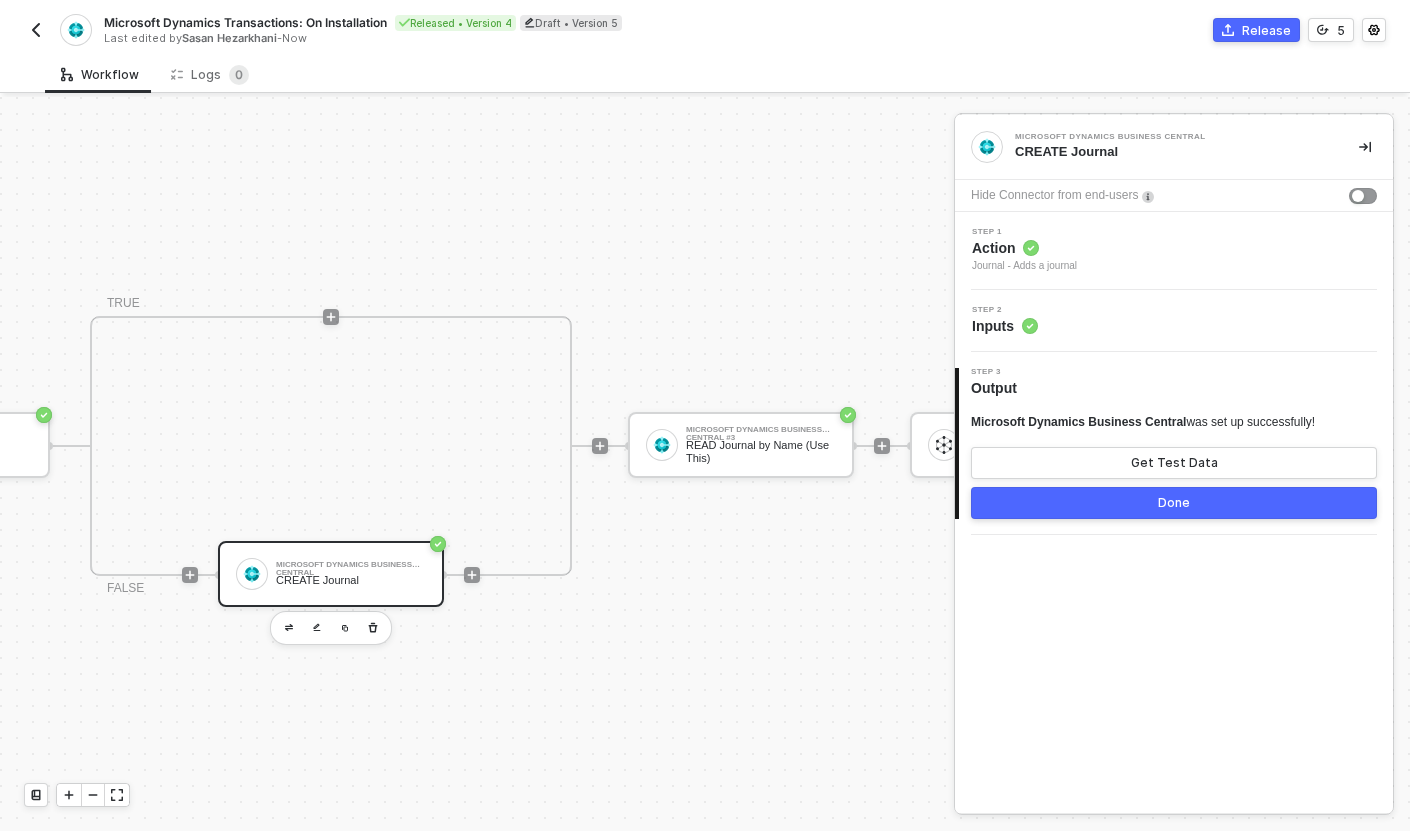 click on "Done" at bounding box center (1174, 503) 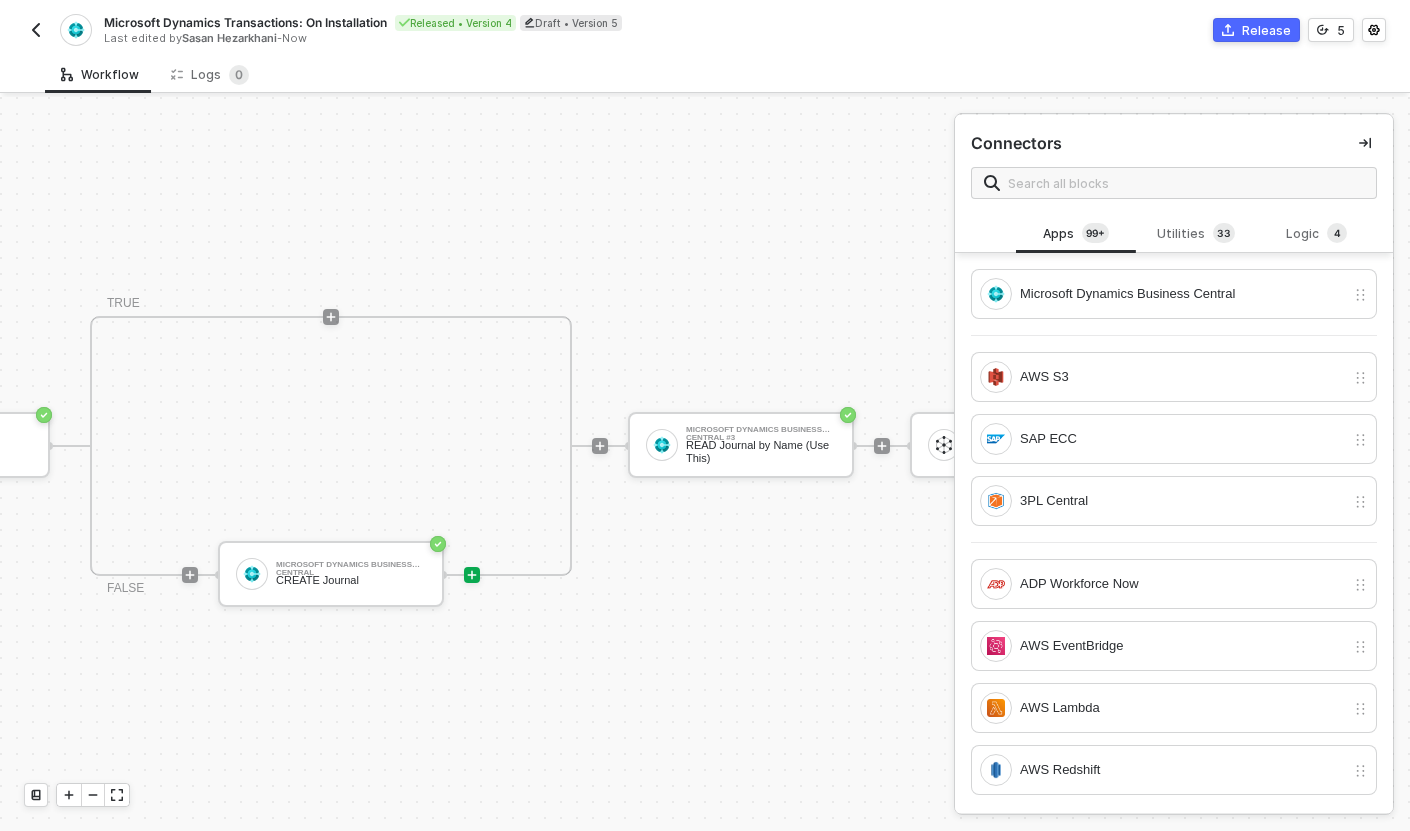 click on "Workflow Logs 0 TRIGGER On Installation Trigger On Installation Trigger Microsoft Dynamics Business Central #2 READ Journal by Name If-Else Conditions If Journal Exists TRUE FALSE Microsoft Dynamics Business Central CREATE Journal Microsoft Dynamics Business Central #3 READ Journal by Name (Use This) Account Variables Set Journal ID Connectors Apps 99+ Utilities 3 3 Logic 4 Microsoft Dynamics Business Central AWS S3 SAP ECC 3PL Central ADP Workforce Now AWS EventBridge AWS Lambda AWS Redshift Acuity Scheduling Acumatica Aircall Airtable Akeneo Amazon Business Amazon Seller Central Asana Aspire Attentive Attentive Legacy Avalara Awtomic Azure Synapse Analytics BambooHR BigCommerce Bold Commerce Bold Commerce Subscription Brightpearl Channel Advisor Cin7 Clearbit Clover Clyde Commerce.js Convictional Buyer Convictional Seller Customer Fields Customer.io Delighted DocuSign Dropbox DynamoDB Easypost Endear Facebook Ads Faire Fairing Fedex Flock Freshbooks Freshdesk Friendbuy Gladly Google Ads Google Big Query" at bounding box center [705, 443] 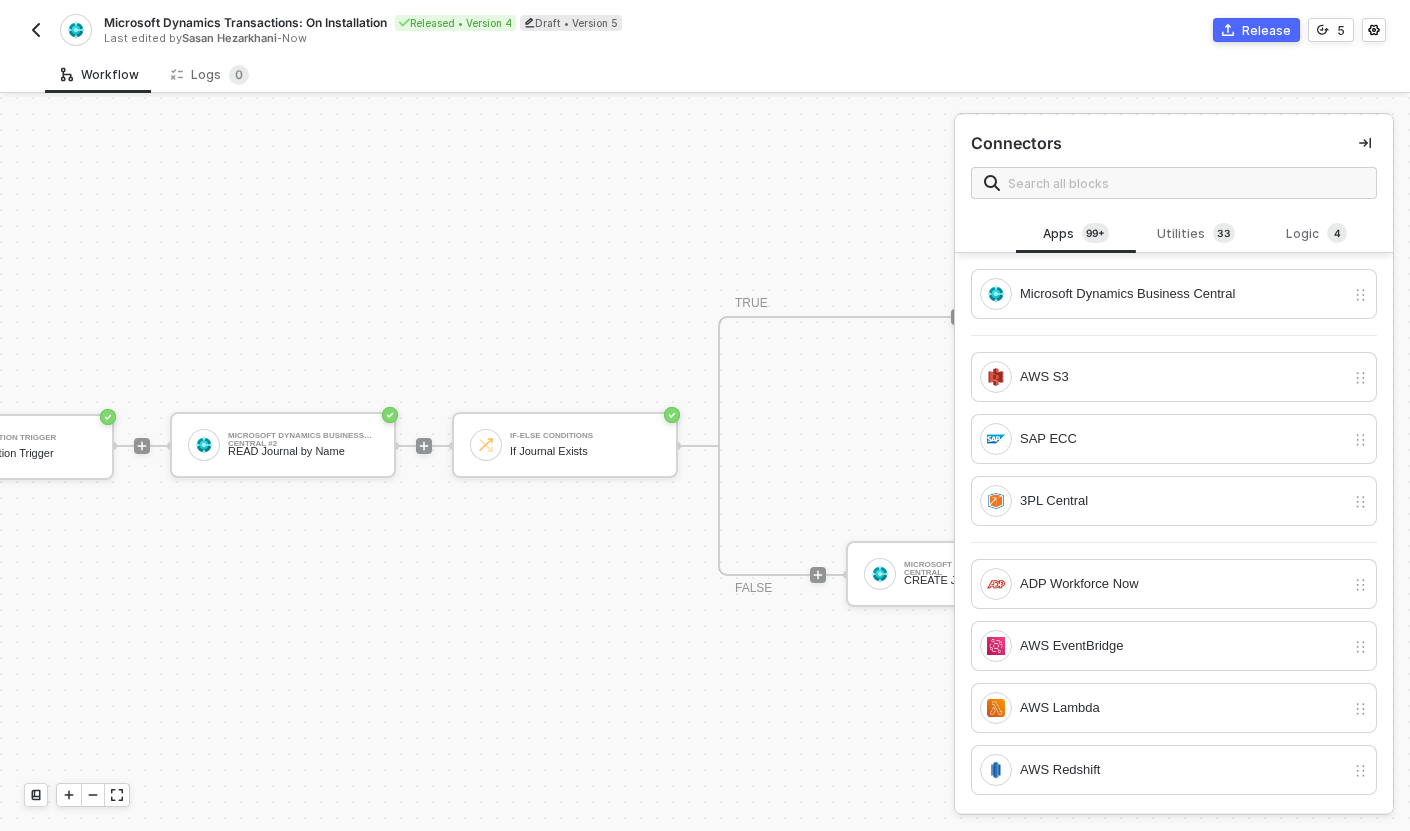 scroll, scrollTop: 37, scrollLeft: 0, axis: vertical 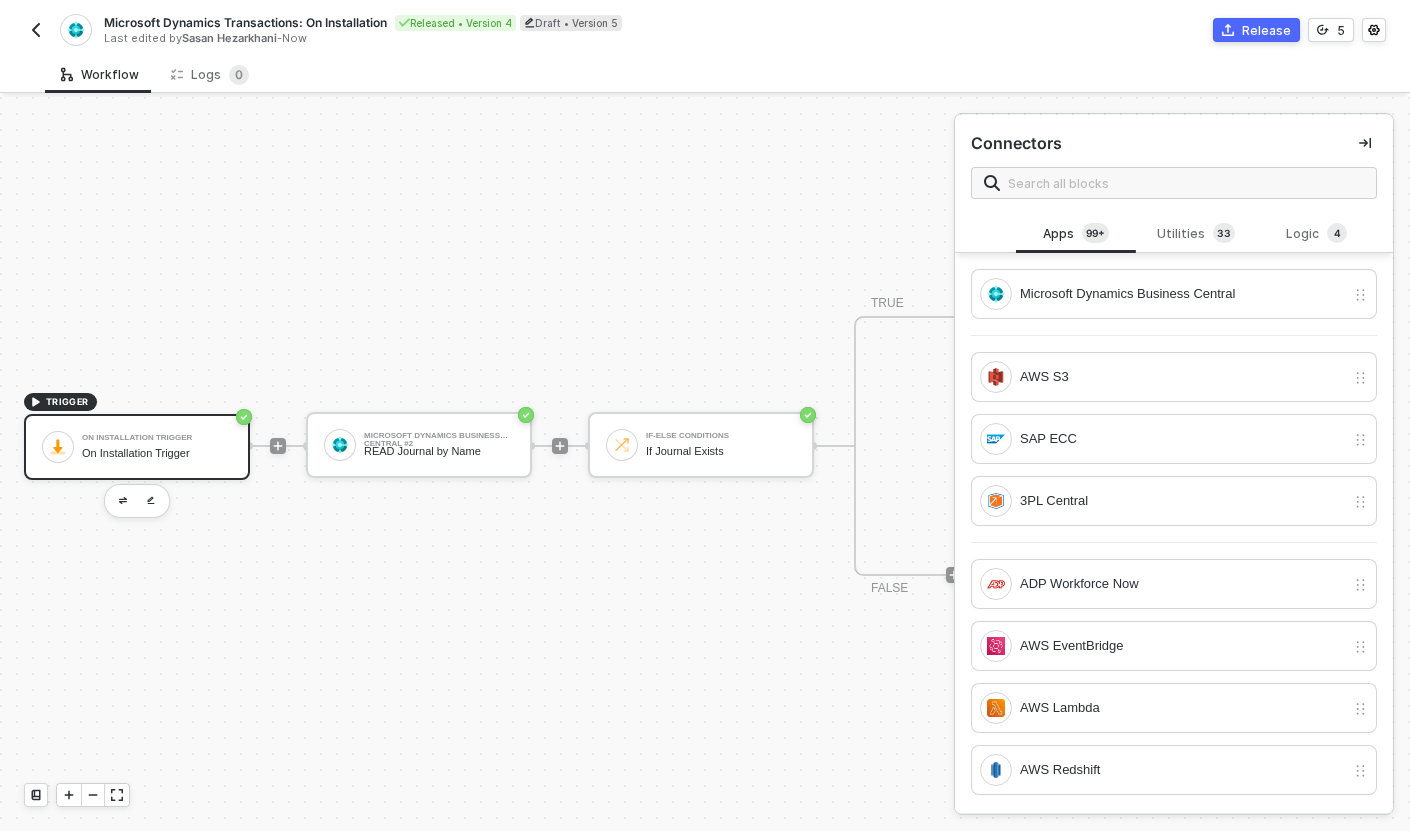 click on "On Installation Trigger On Installation Trigger" at bounding box center [157, 447] 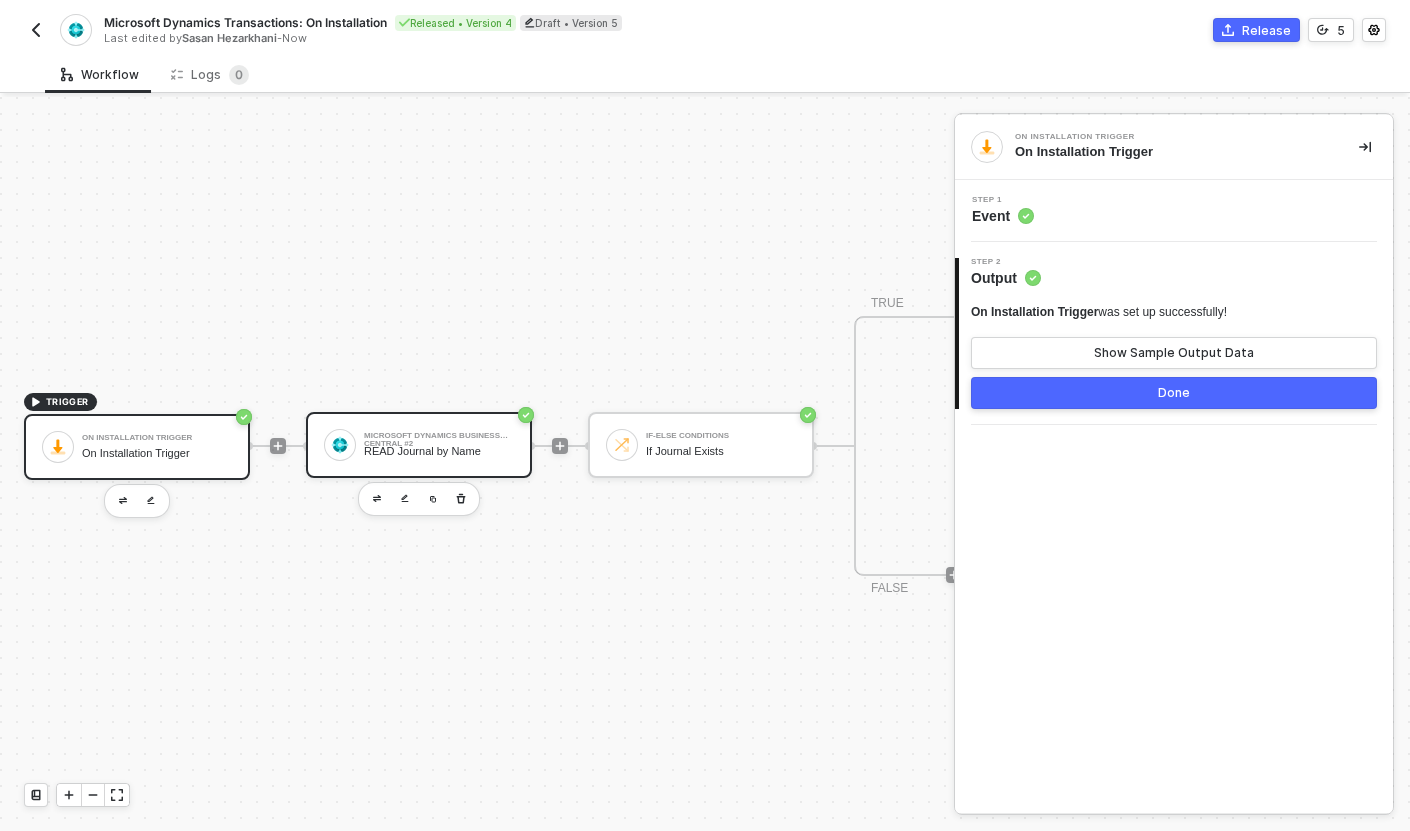 click on "Microsoft Dynamics Business Central #2" at bounding box center [439, 436] 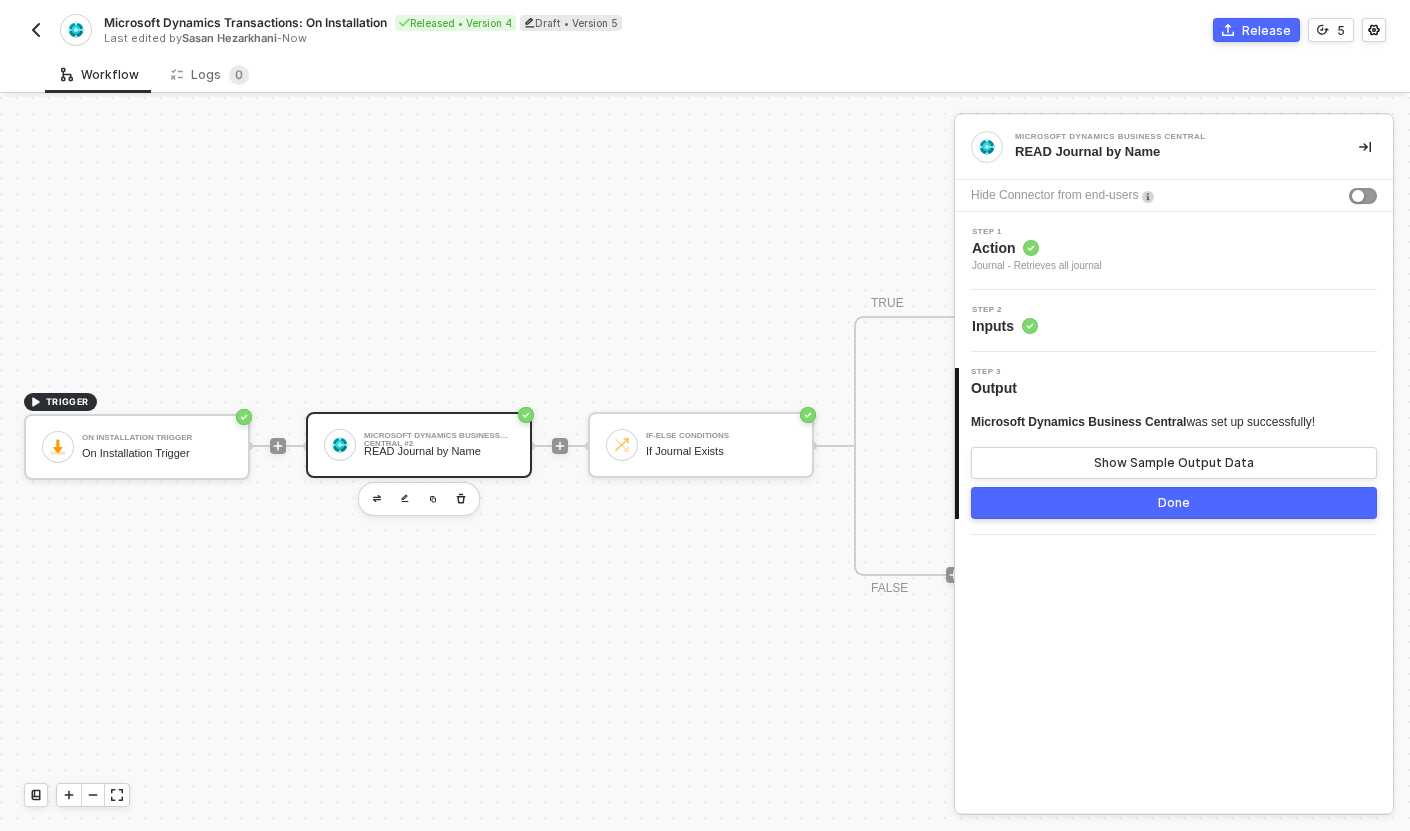 scroll, scrollTop: 37, scrollLeft: 85, axis: both 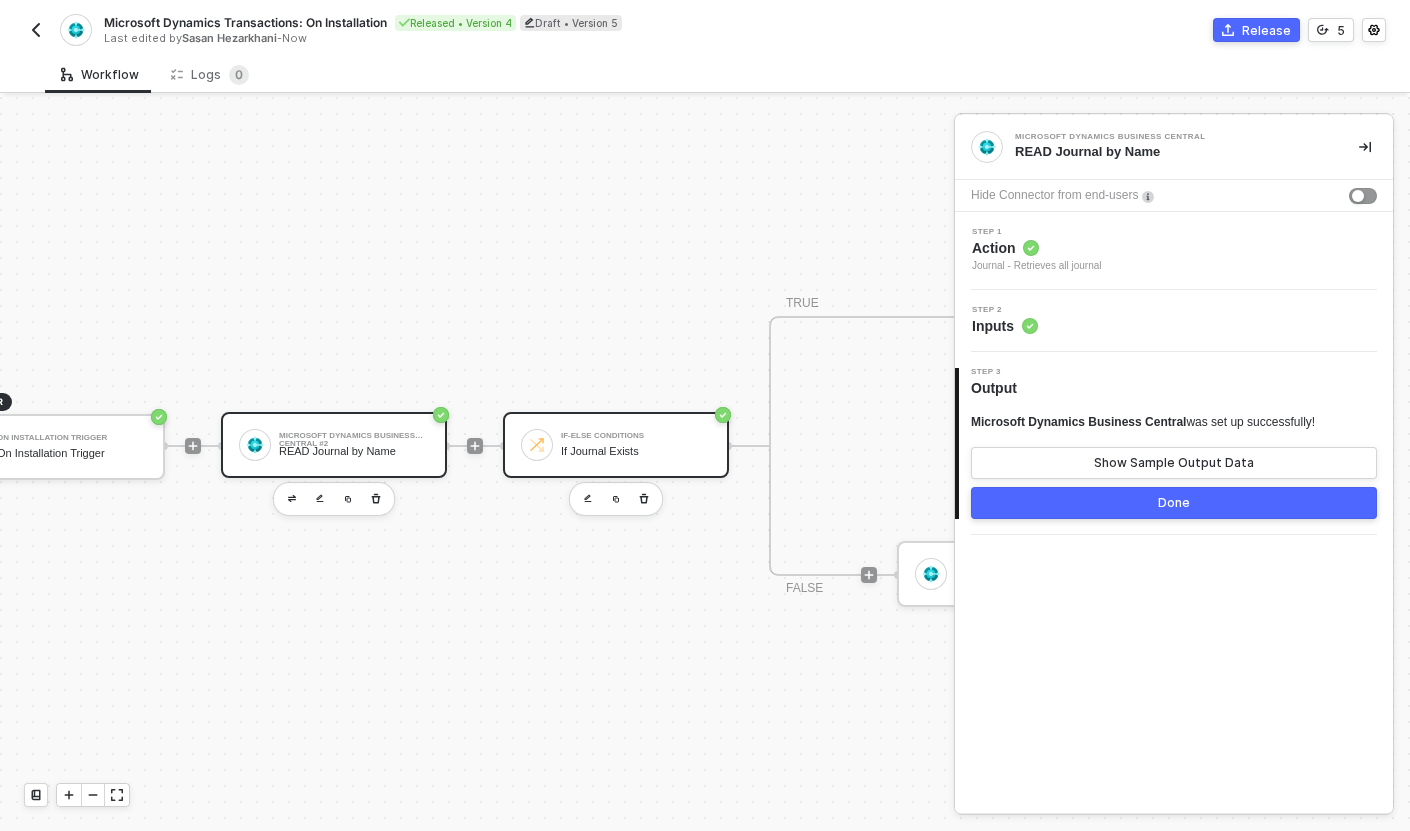 click on "If-Else Conditions" at bounding box center (636, 436) 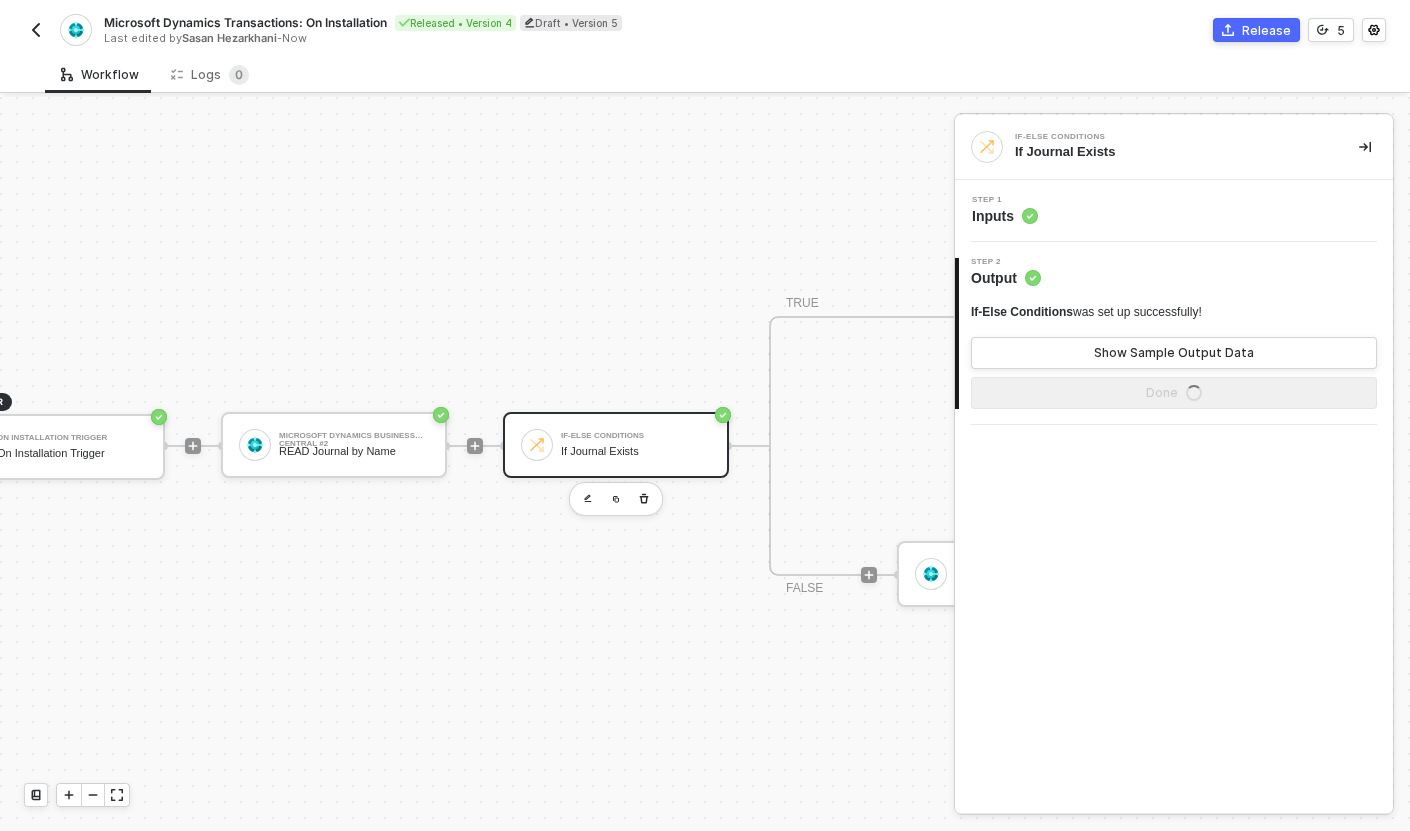 click on "Step 1 Inputs" at bounding box center (1176, 211) 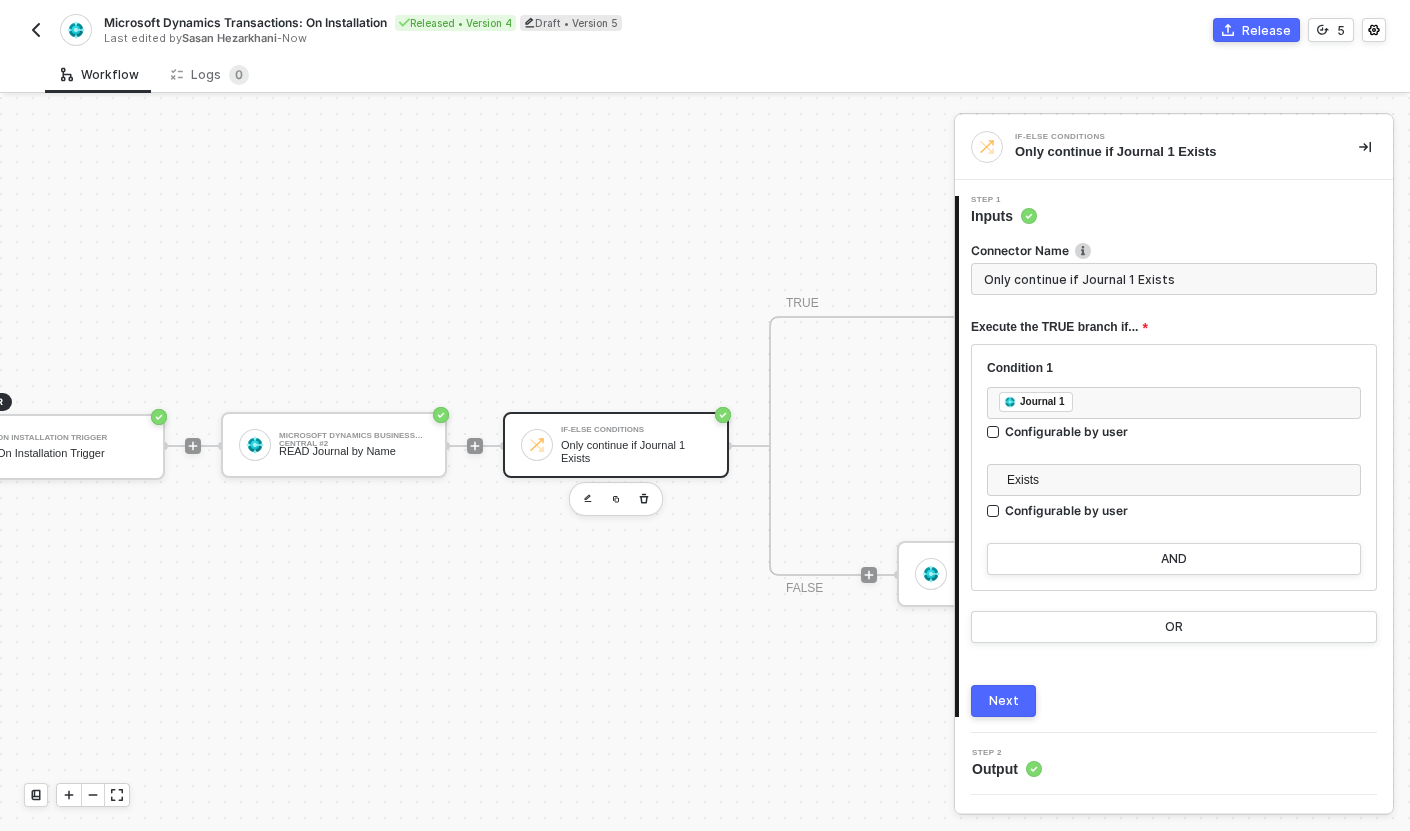 type on "Only continue if Journal 1 Exists" 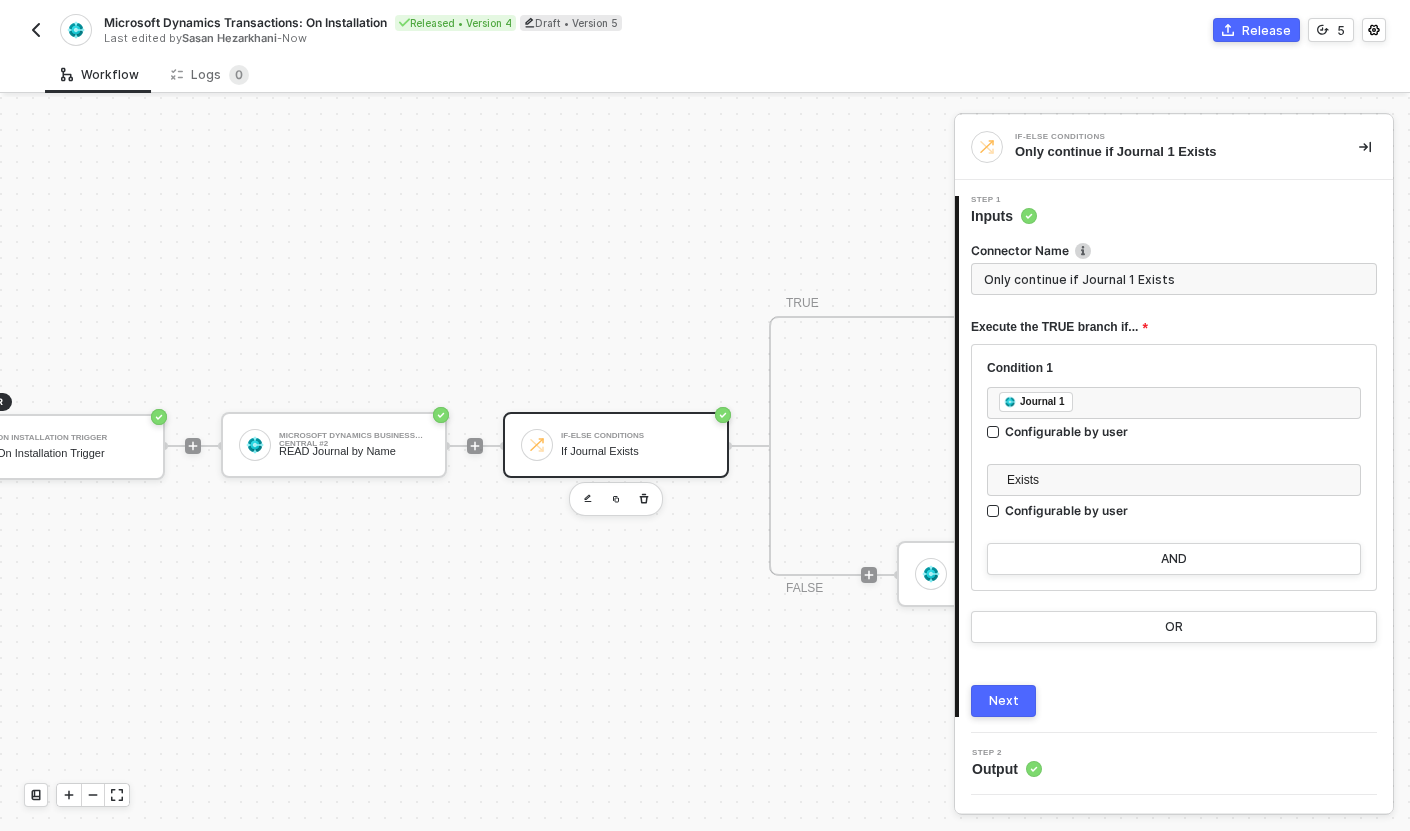click on "Release" at bounding box center (1266, 30) 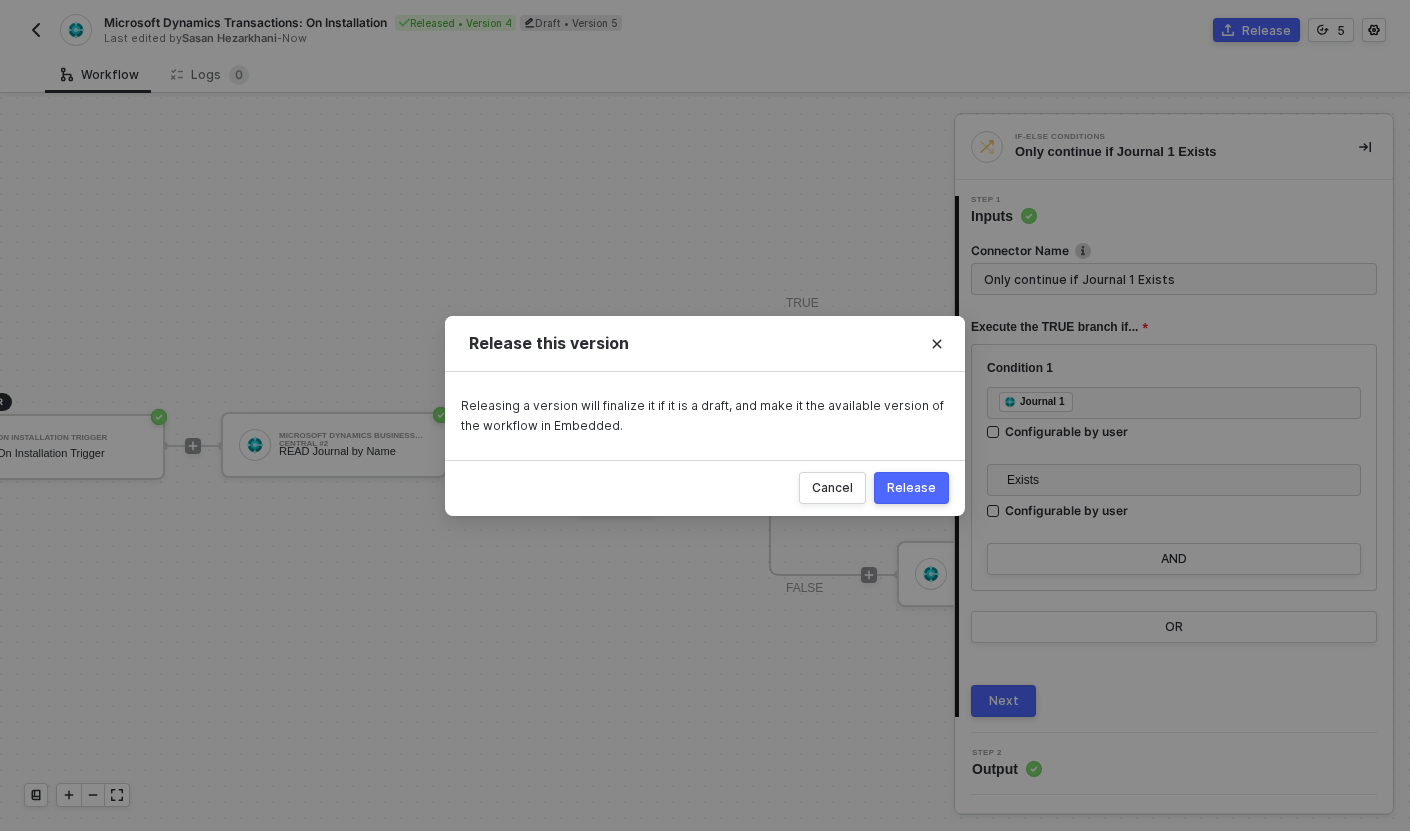 click on "Cancel Release" at bounding box center (705, 488) 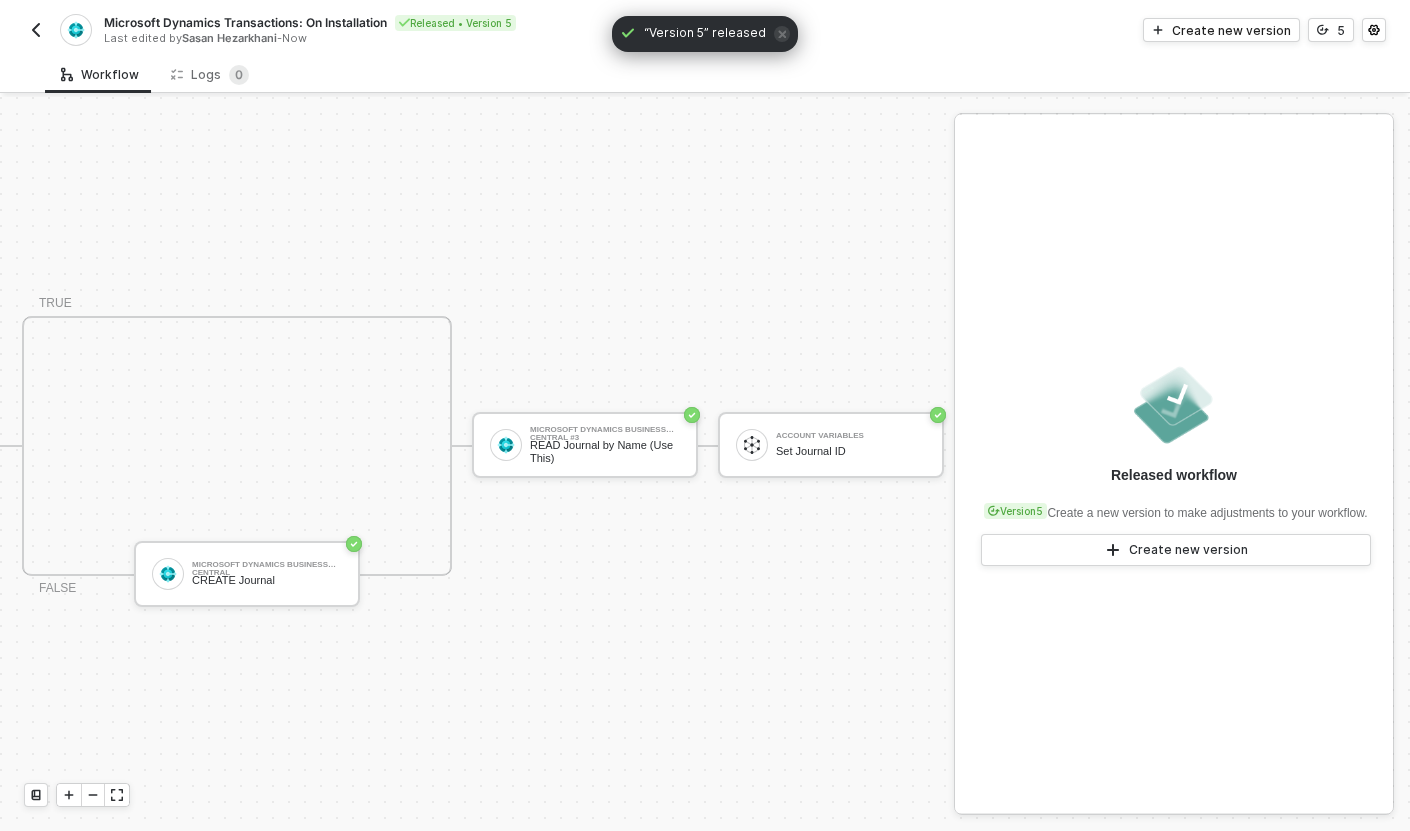 scroll, scrollTop: 37, scrollLeft: 0, axis: vertical 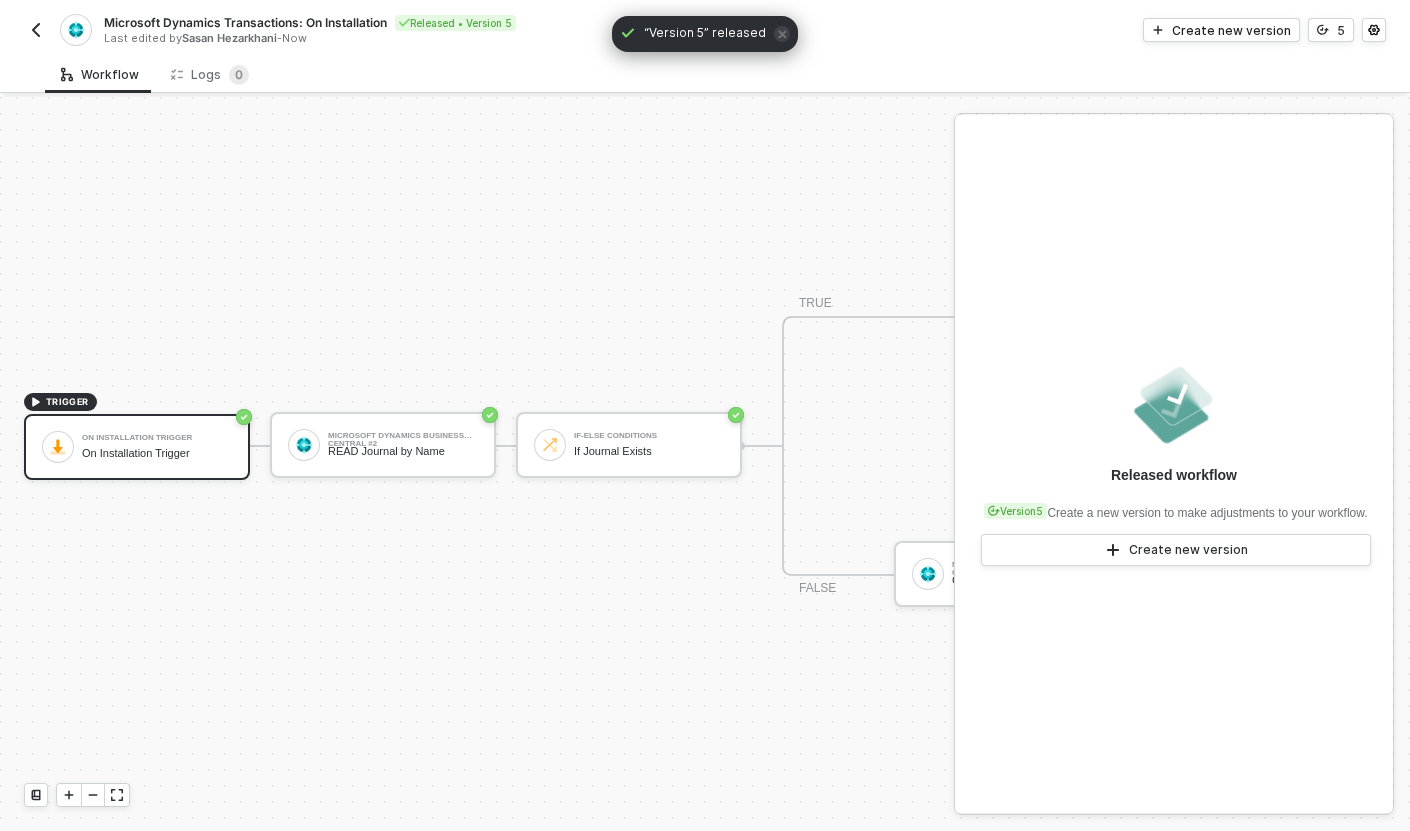 click at bounding box center (36, 30) 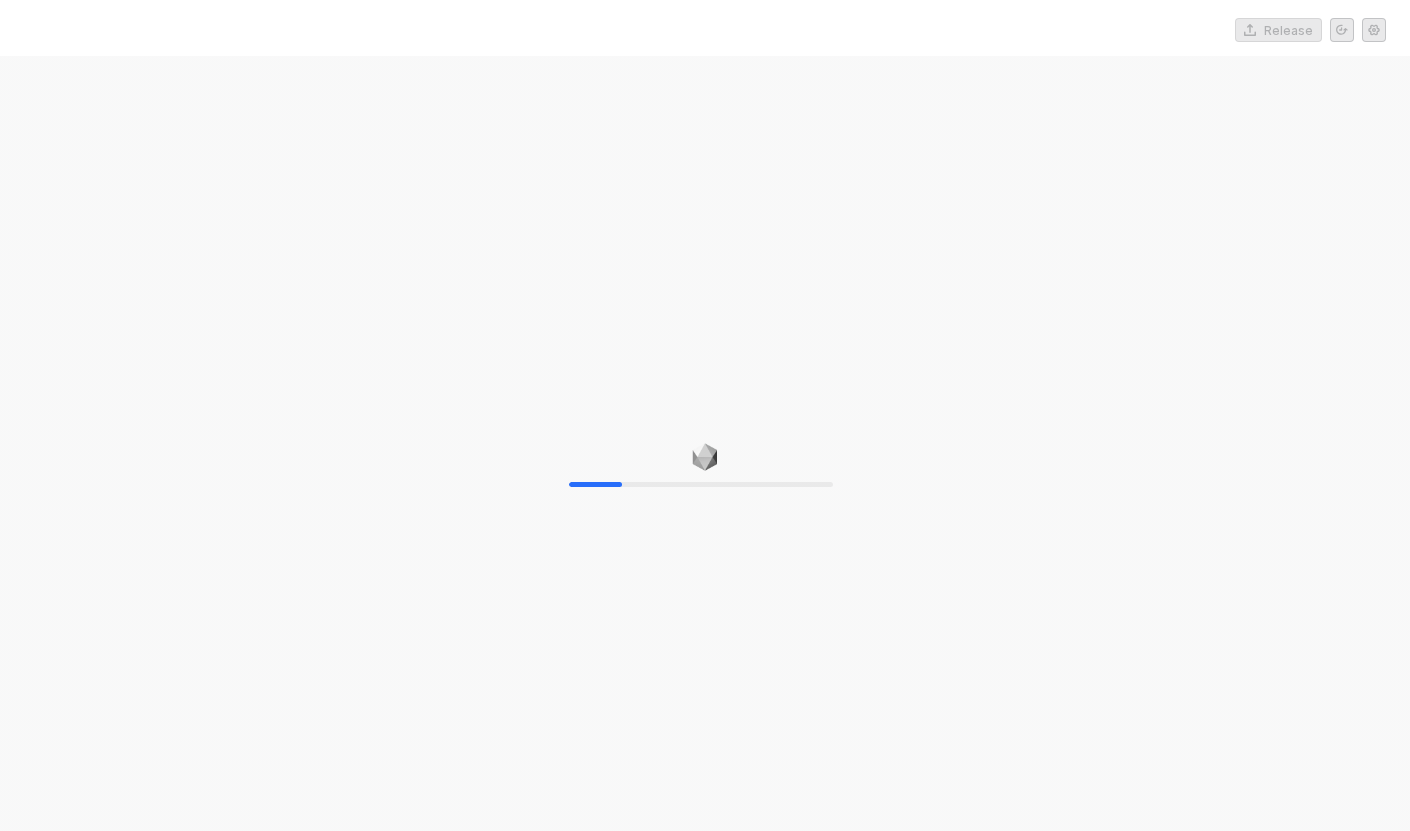 scroll, scrollTop: 0, scrollLeft: 0, axis: both 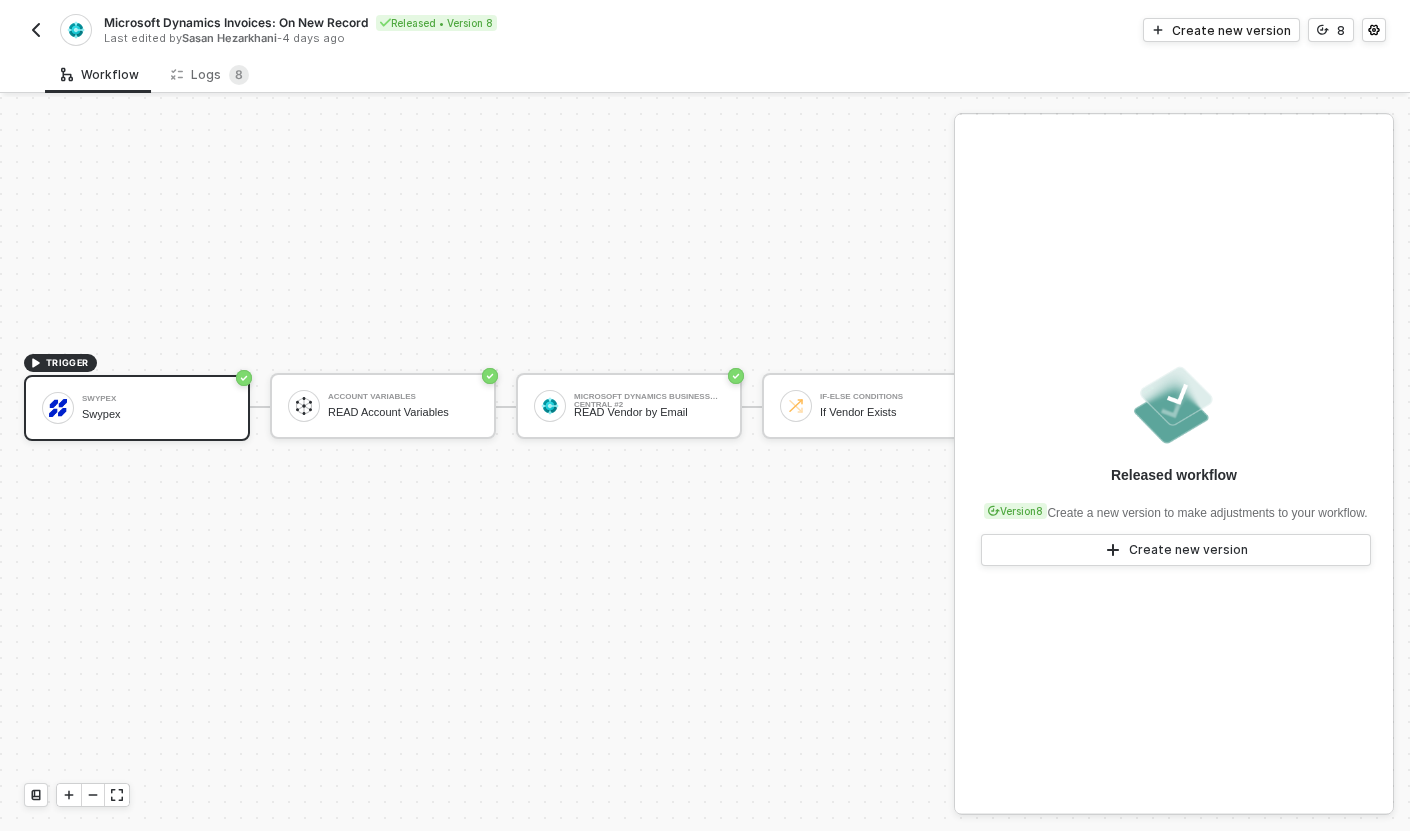 click on "Microsoft Dynamics Invoices: On New Record    Released • Version   8 Last edited by  [NAME] [NAME]  -  4 days ago Create new version 8" at bounding box center (705, 28) 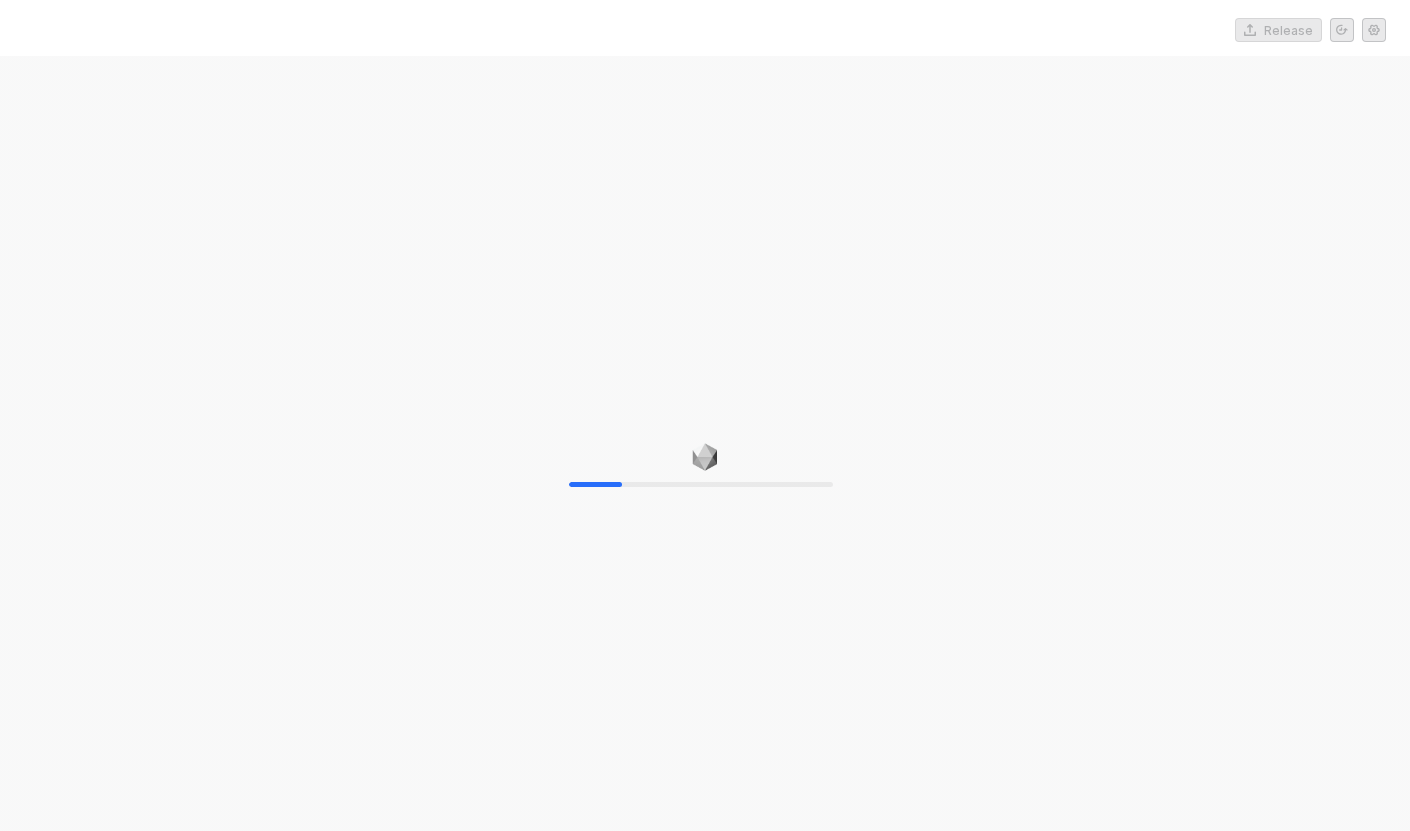 scroll, scrollTop: 0, scrollLeft: 0, axis: both 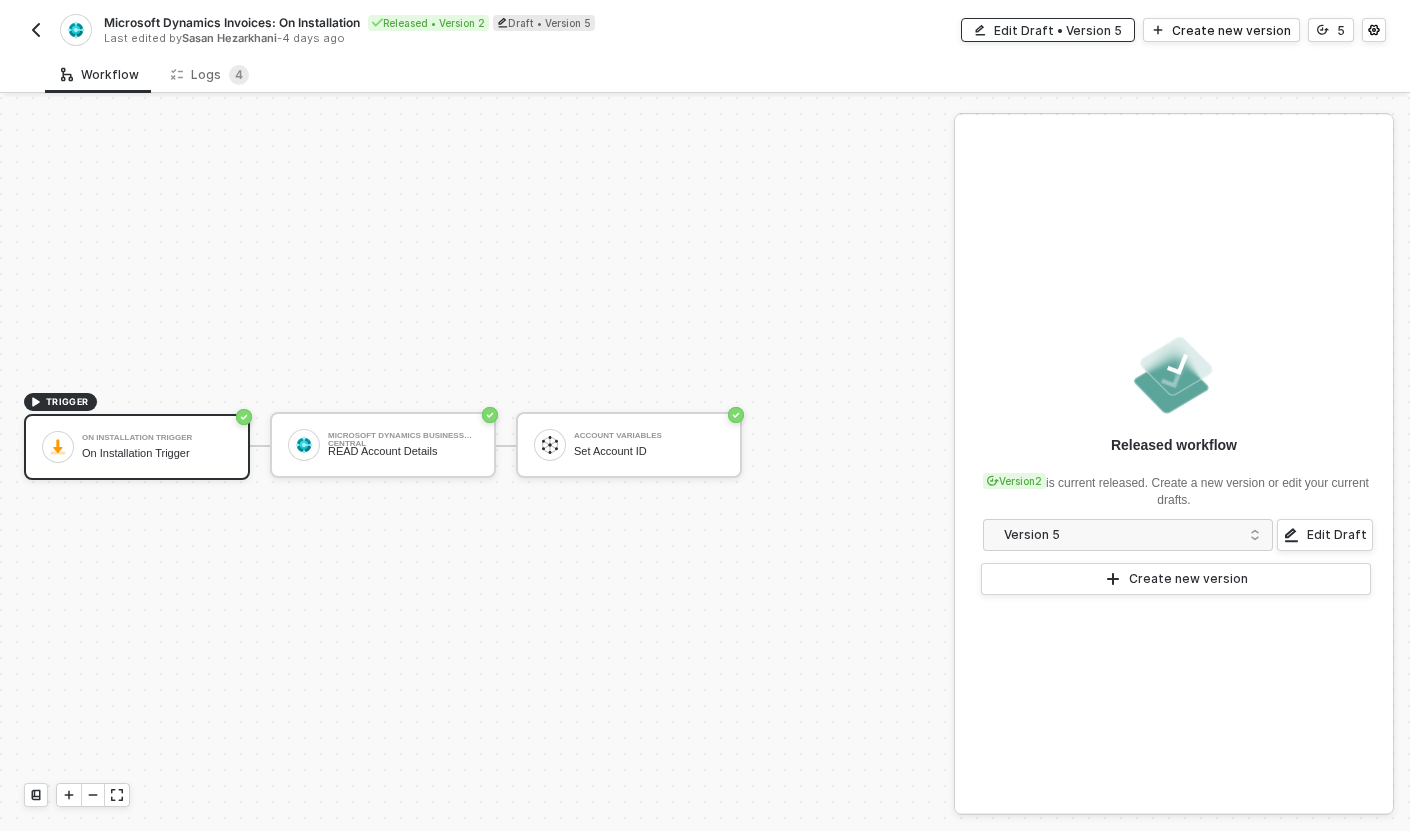 click on "Edit Draft • Version 5" at bounding box center (1058, 30) 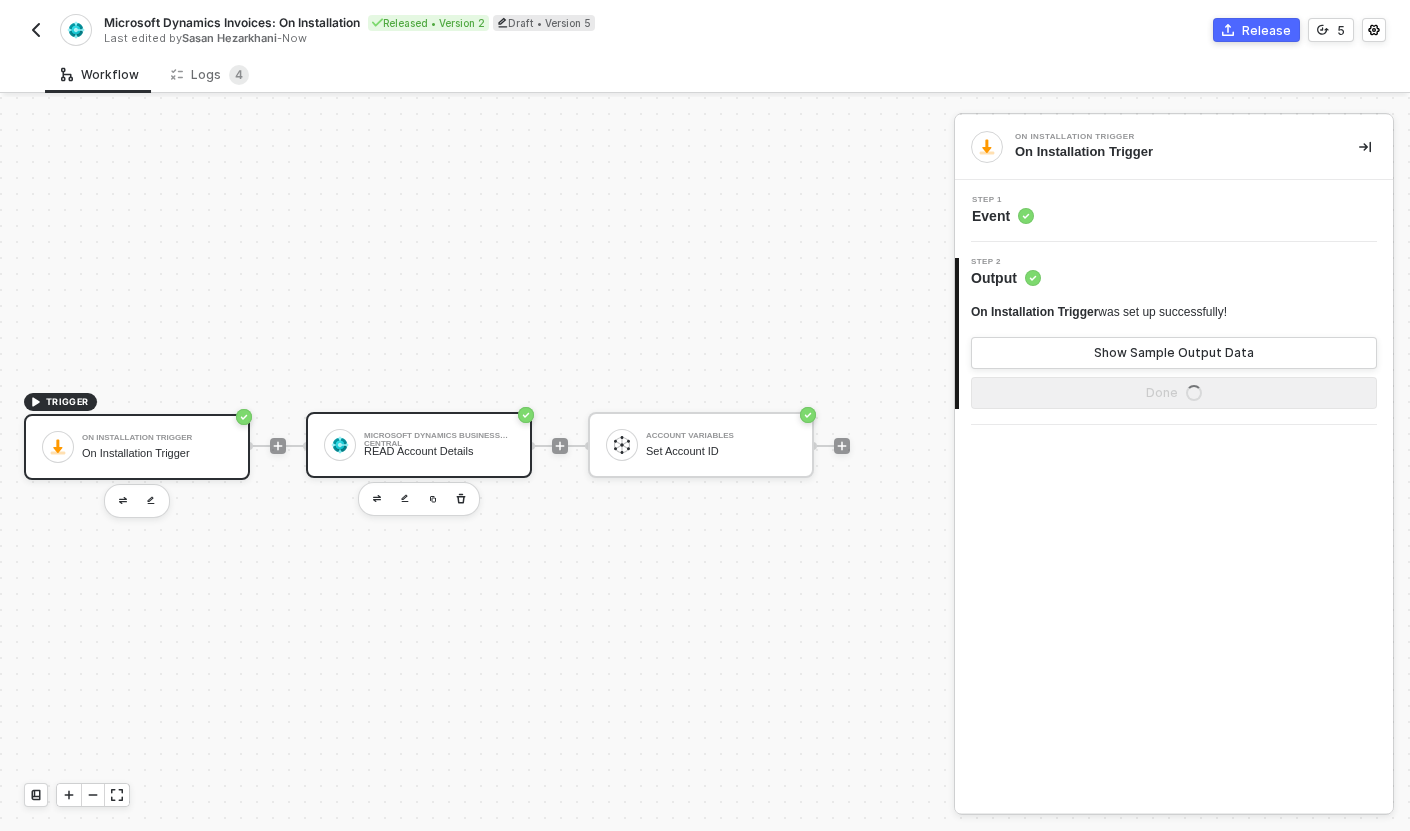 click on "READ Account Details" at bounding box center [439, 451] 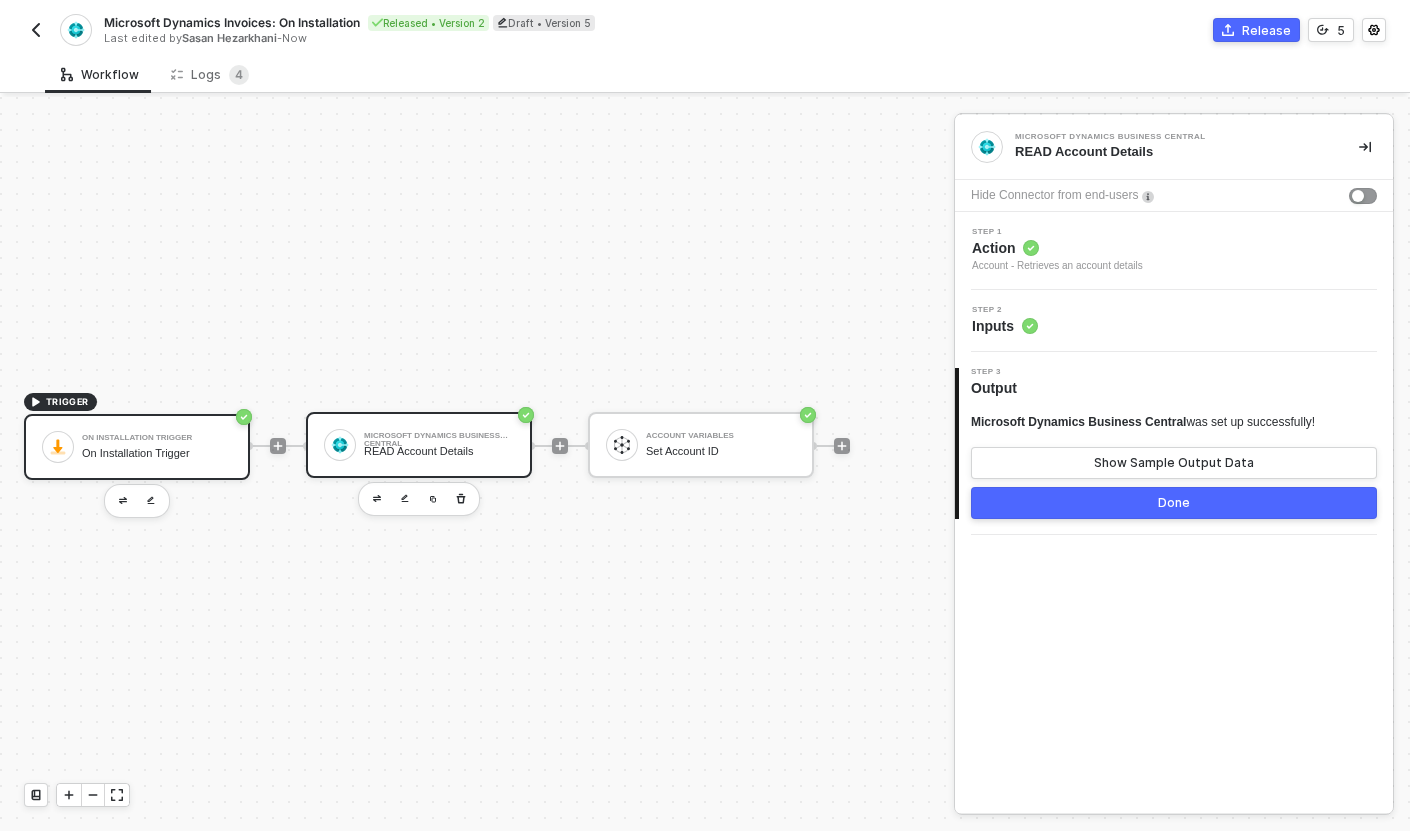 click on "On Installation Trigger" at bounding box center (157, 453) 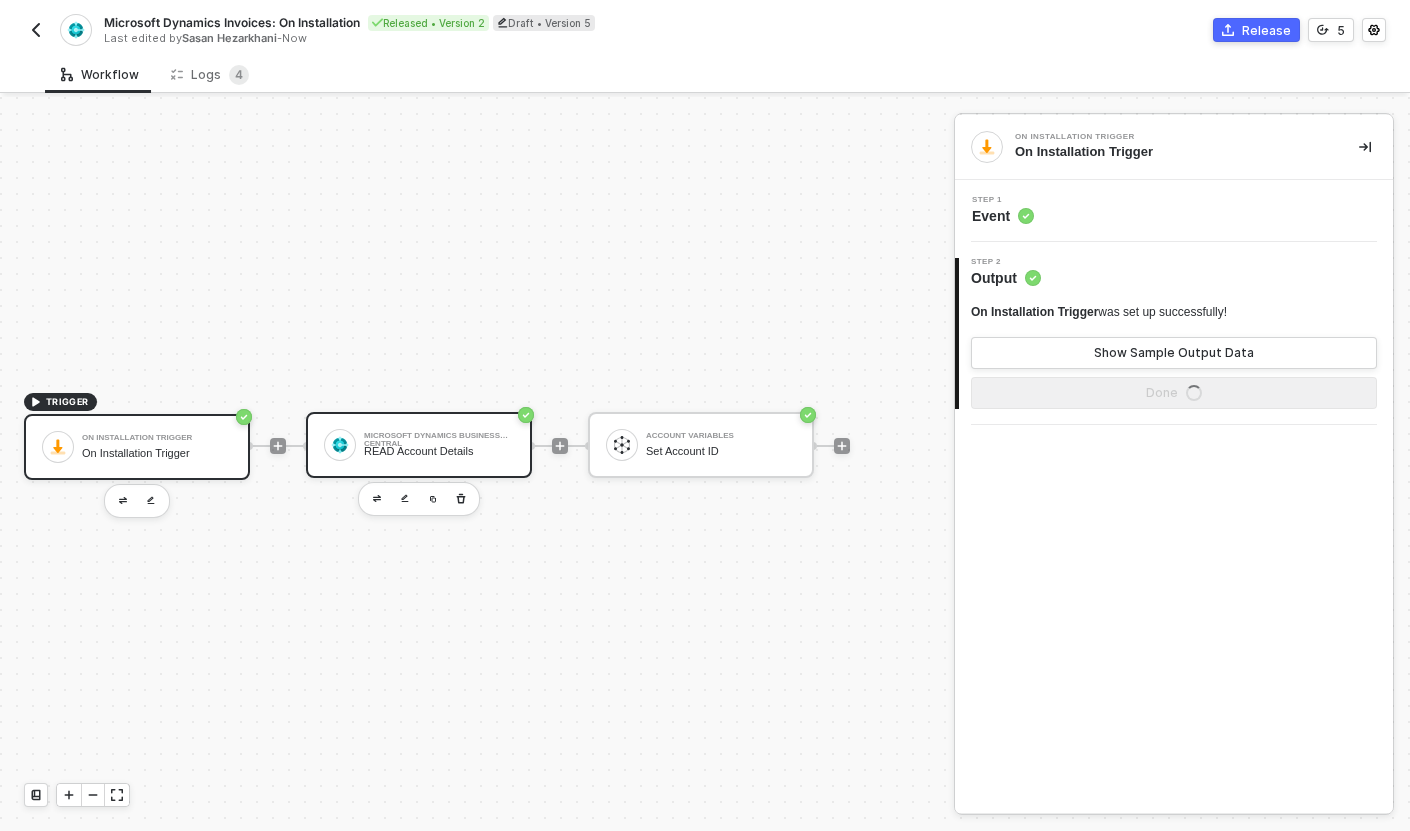 click on "Microsoft Dynamics Business Central READ Account Details" at bounding box center [419, 445] 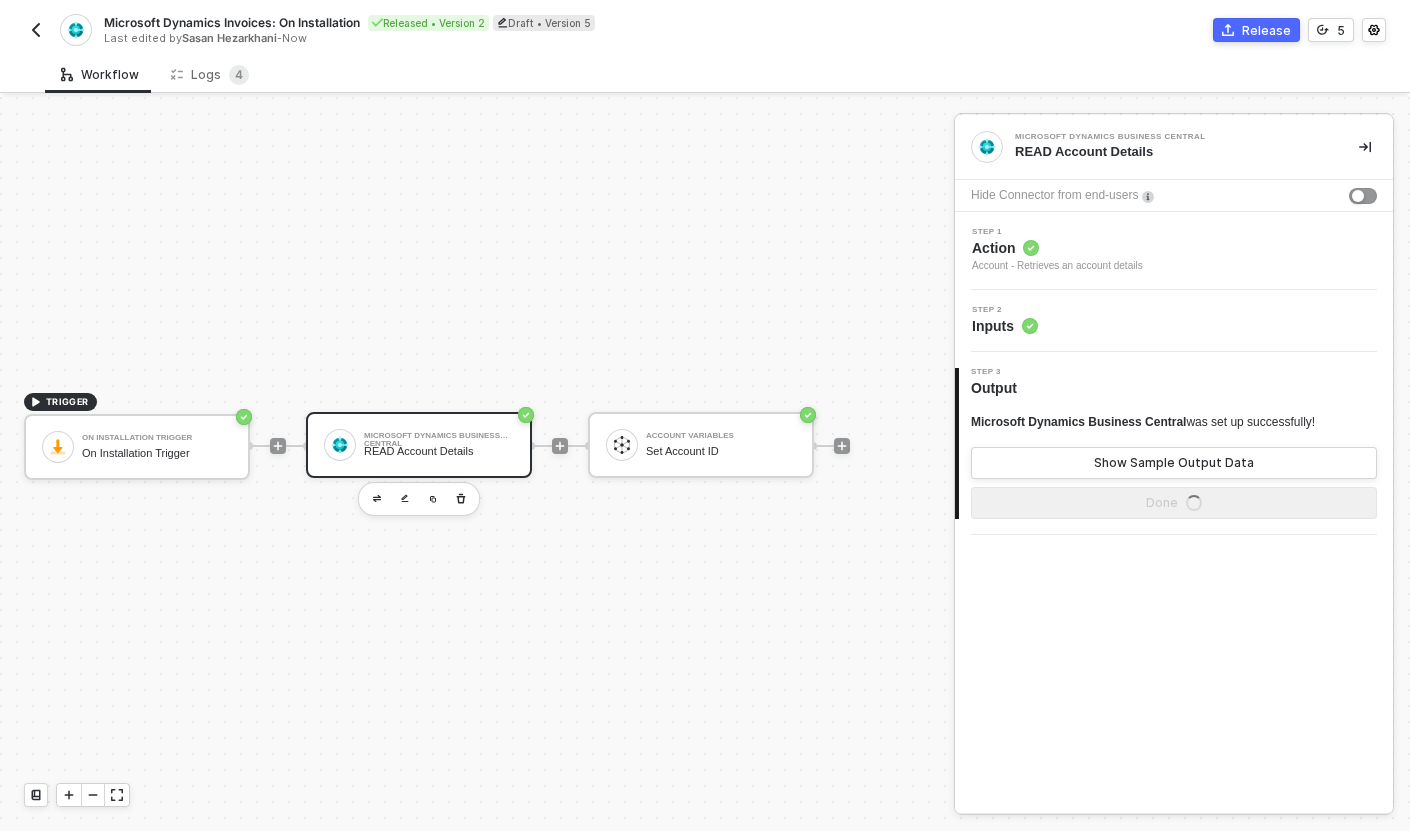 click on "Step 2 Inputs" at bounding box center (1176, 321) 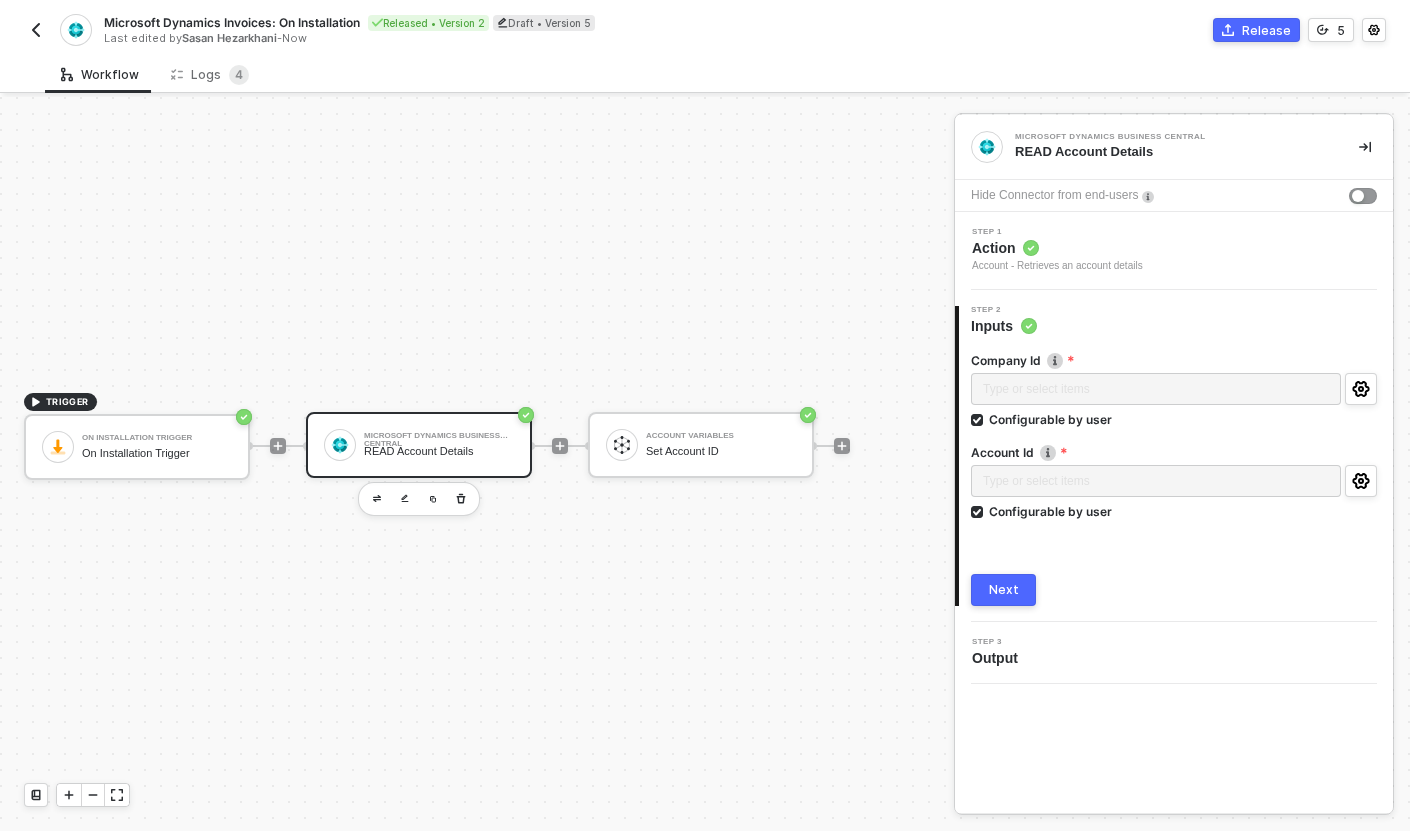 click on "TRIGGER On Installation Trigger On Installation Trigger Microsoft Dynamics Business Central READ Account Details Account Variables Set Account ID" at bounding box center (472, 445) 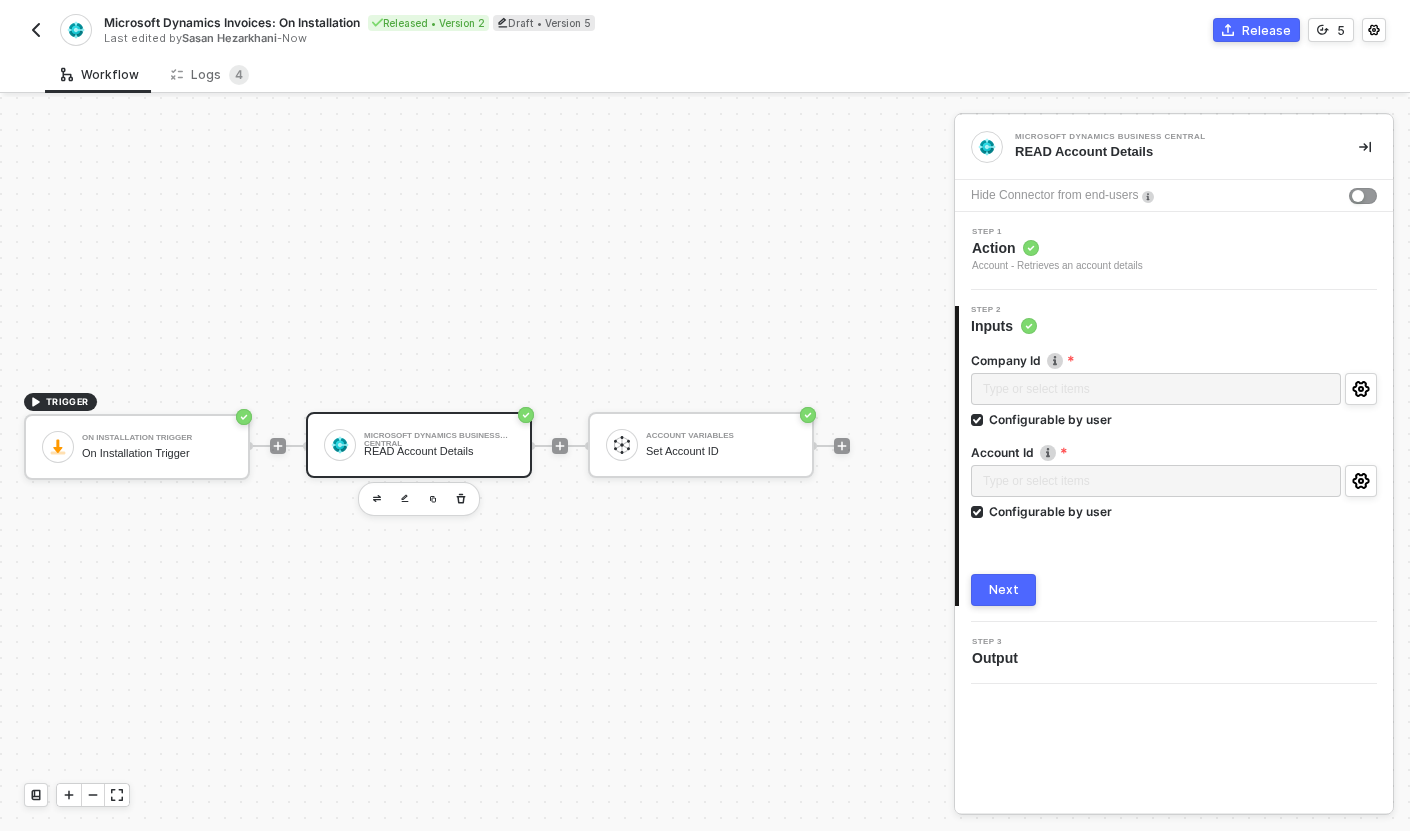 click on "READ Account Details" at bounding box center (439, 451) 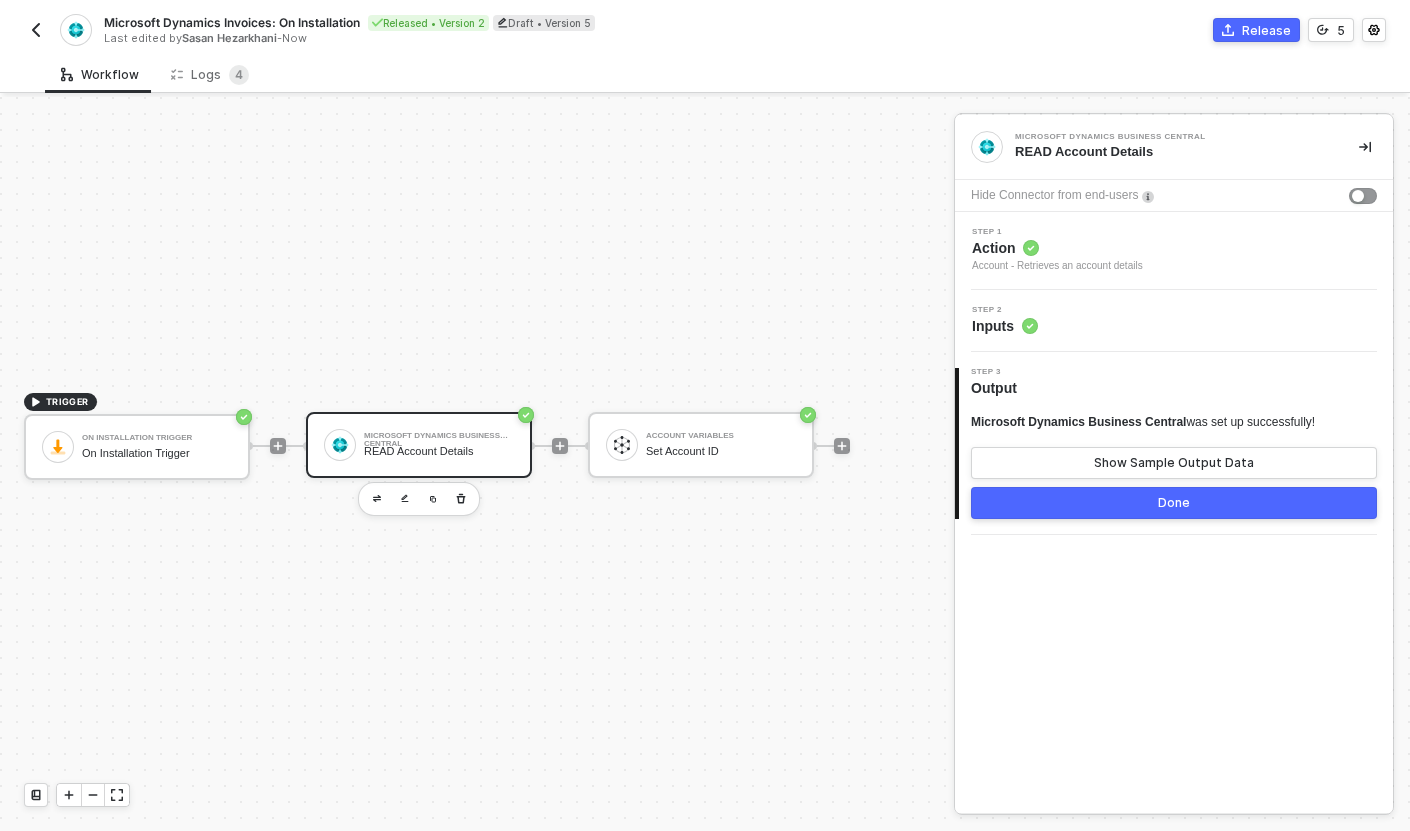 click on "Step 2 Inputs" at bounding box center [1176, 321] 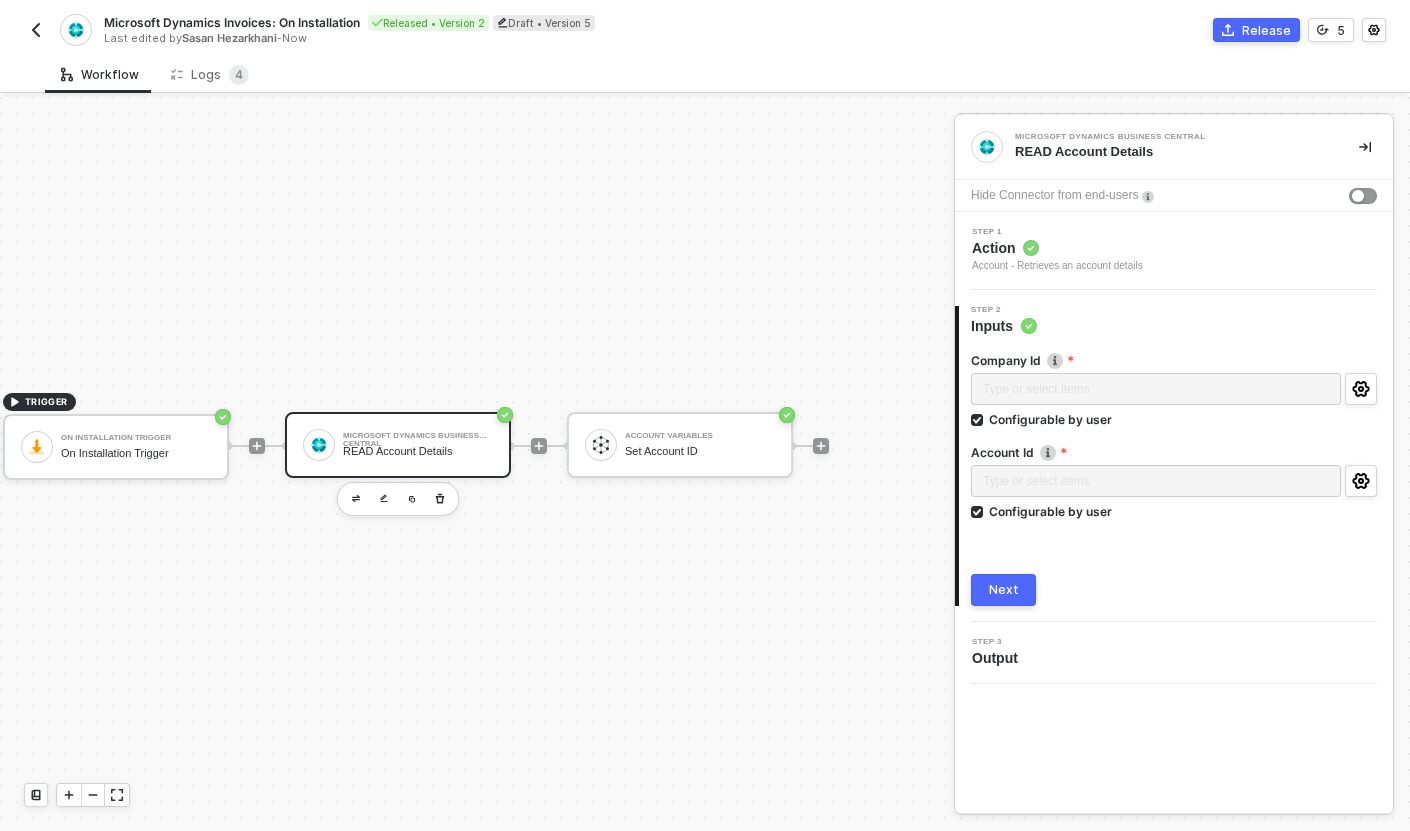 scroll, scrollTop: 36, scrollLeft: 0, axis: vertical 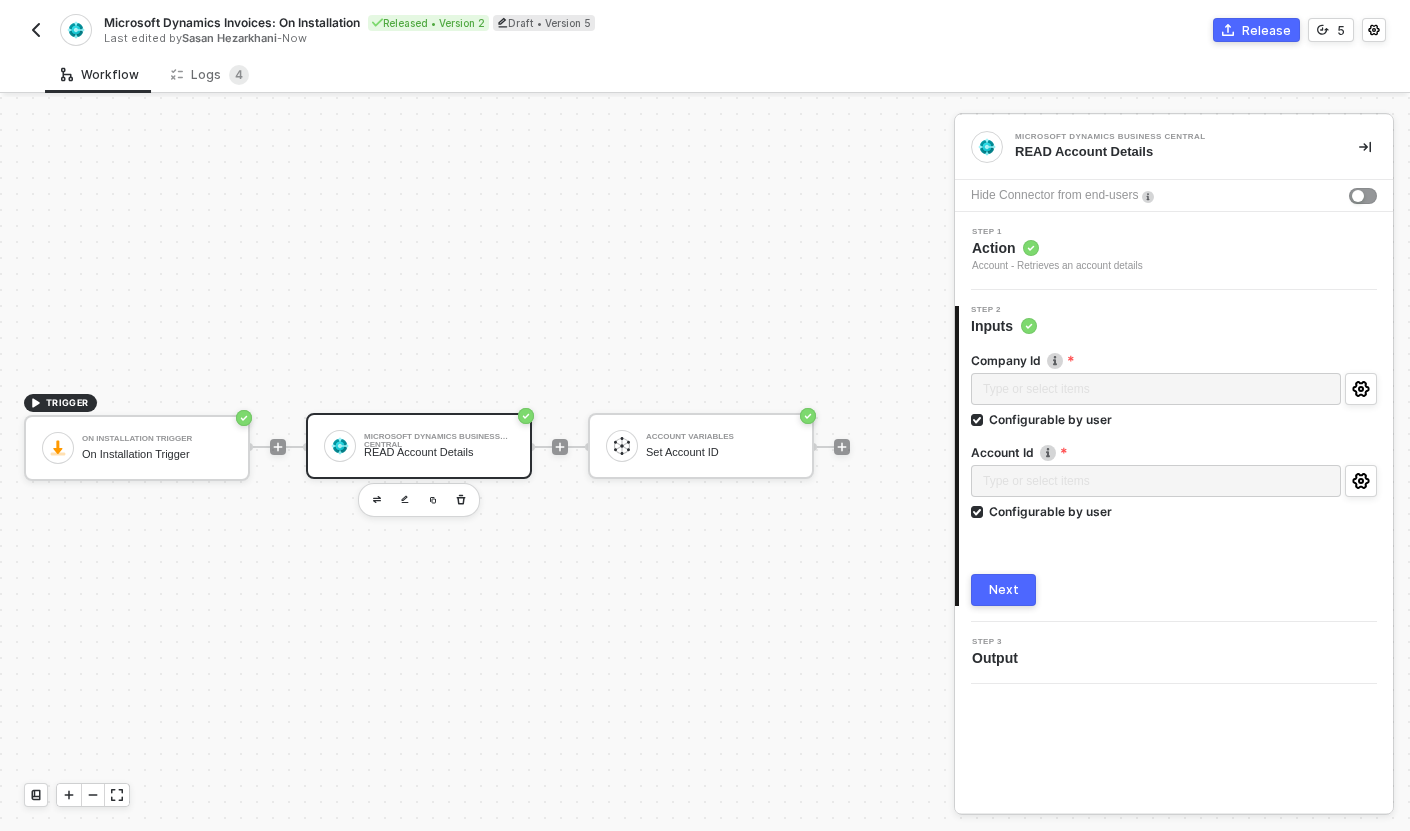 click at bounding box center (36, 30) 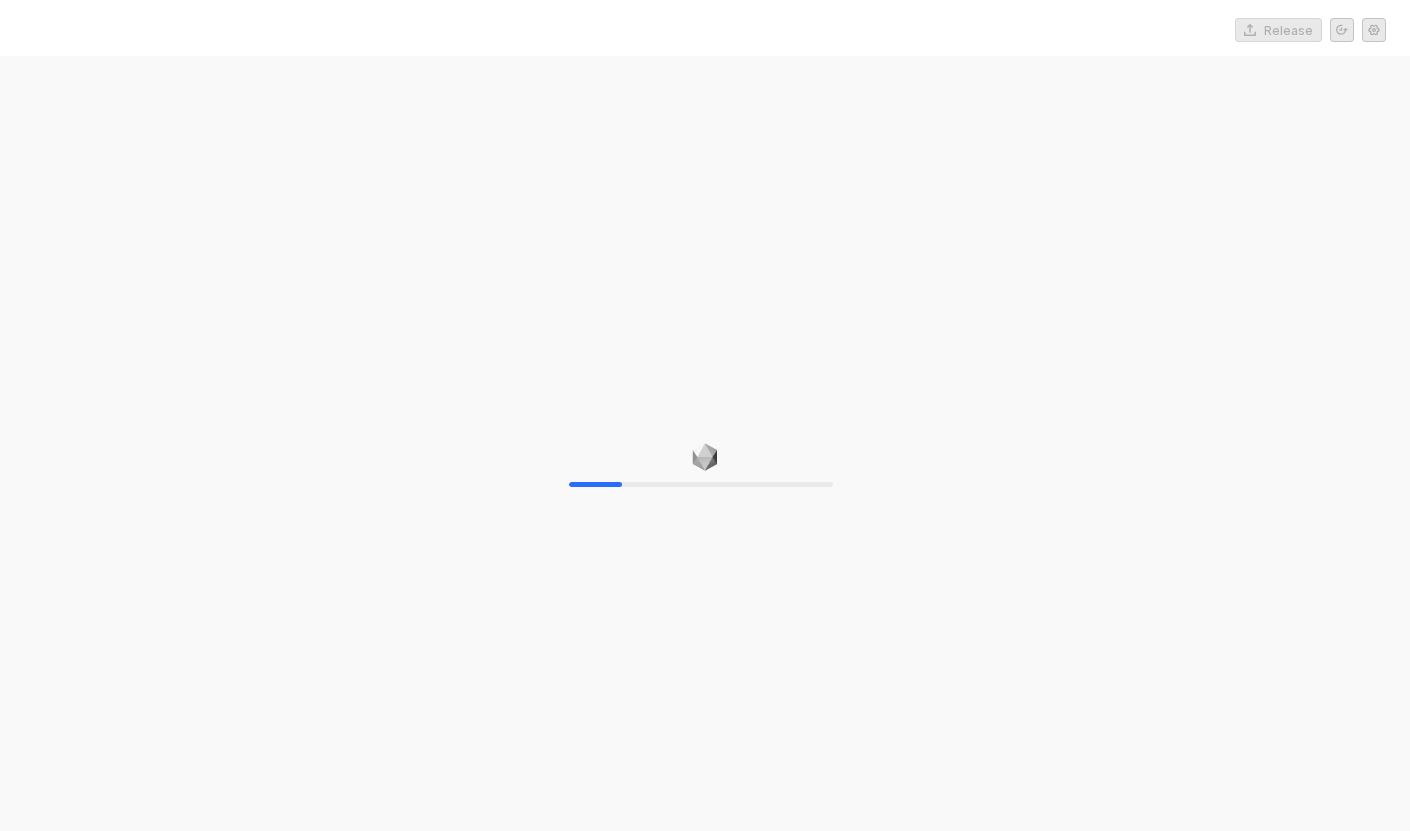 scroll, scrollTop: 0, scrollLeft: 0, axis: both 